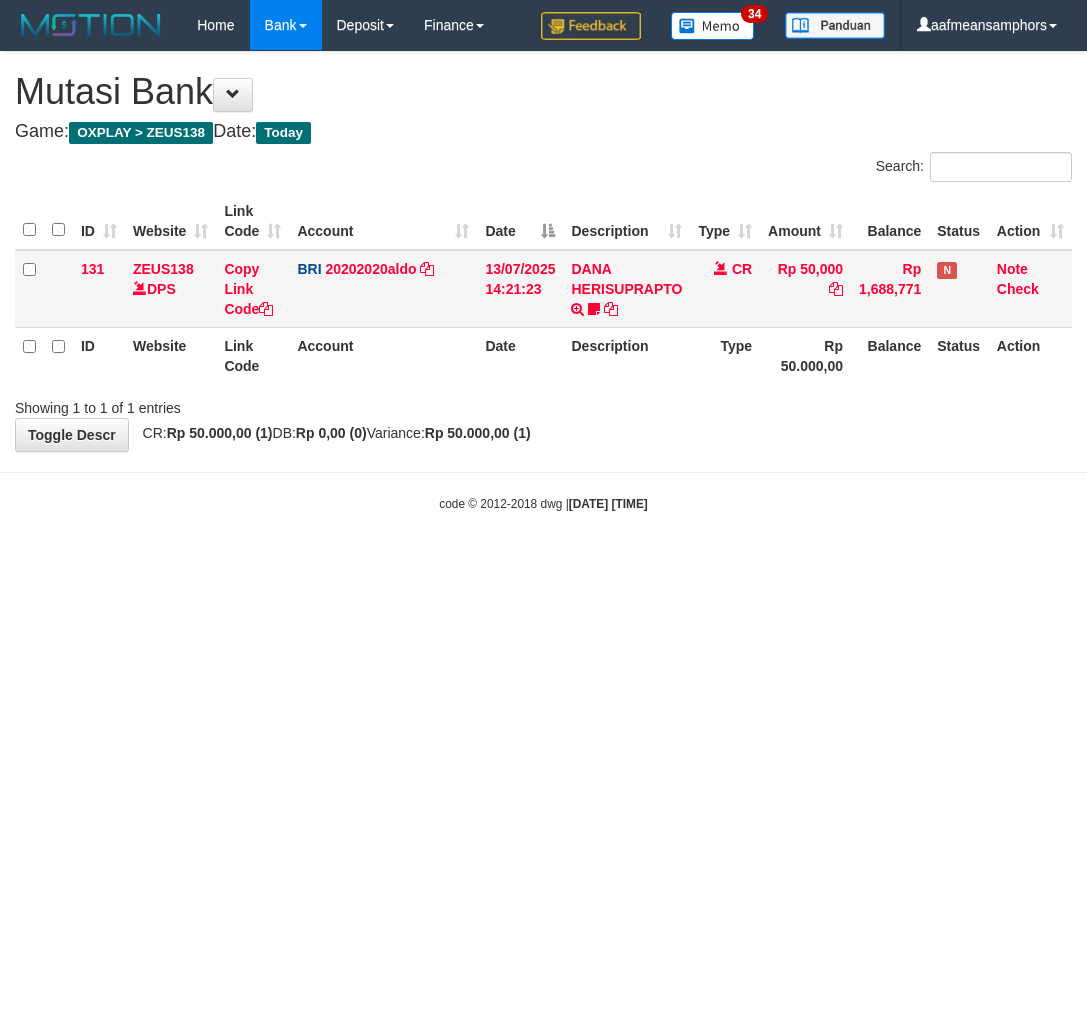 scroll, scrollTop: 0, scrollLeft: 0, axis: both 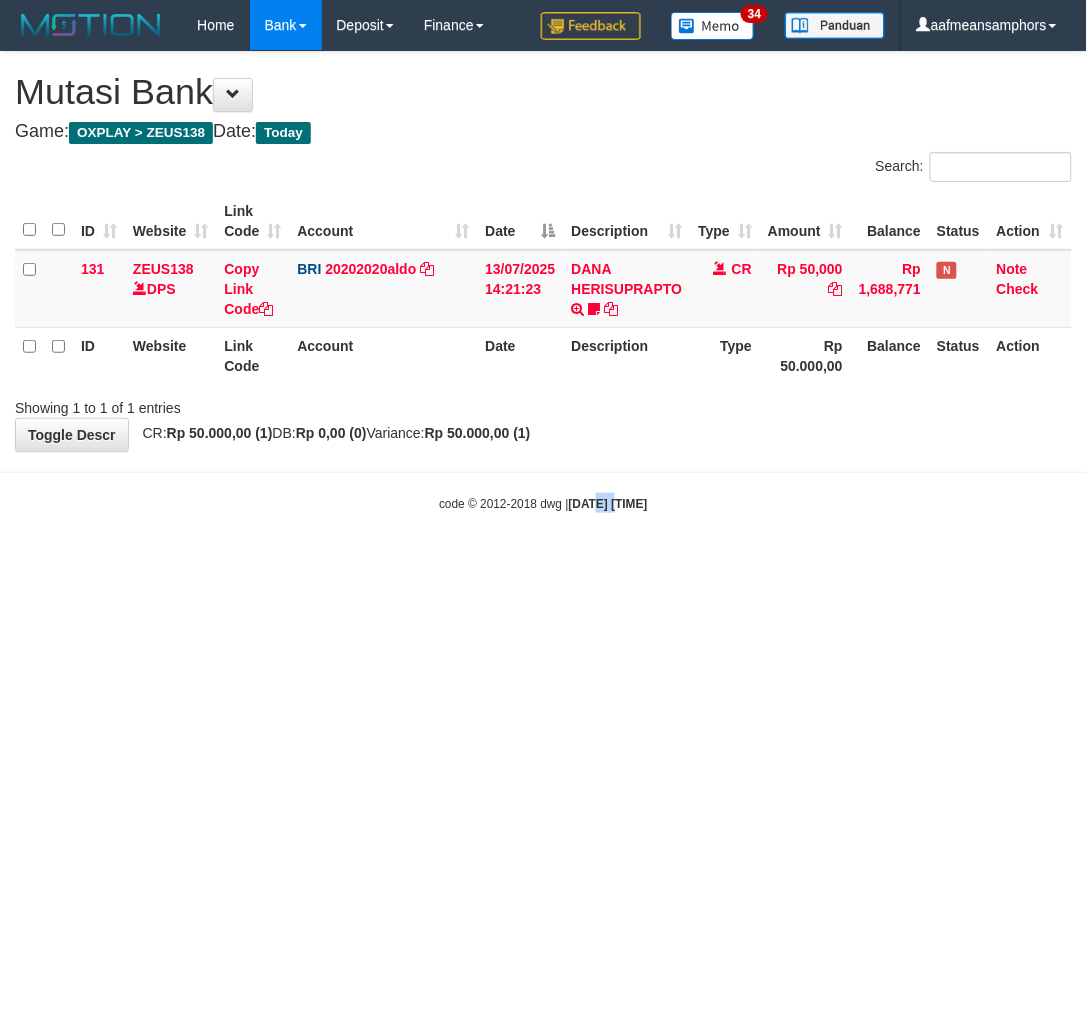 drag, startPoint x: 585, startPoint y: 561, endPoint x: 647, endPoint y: 511, distance: 79.64923 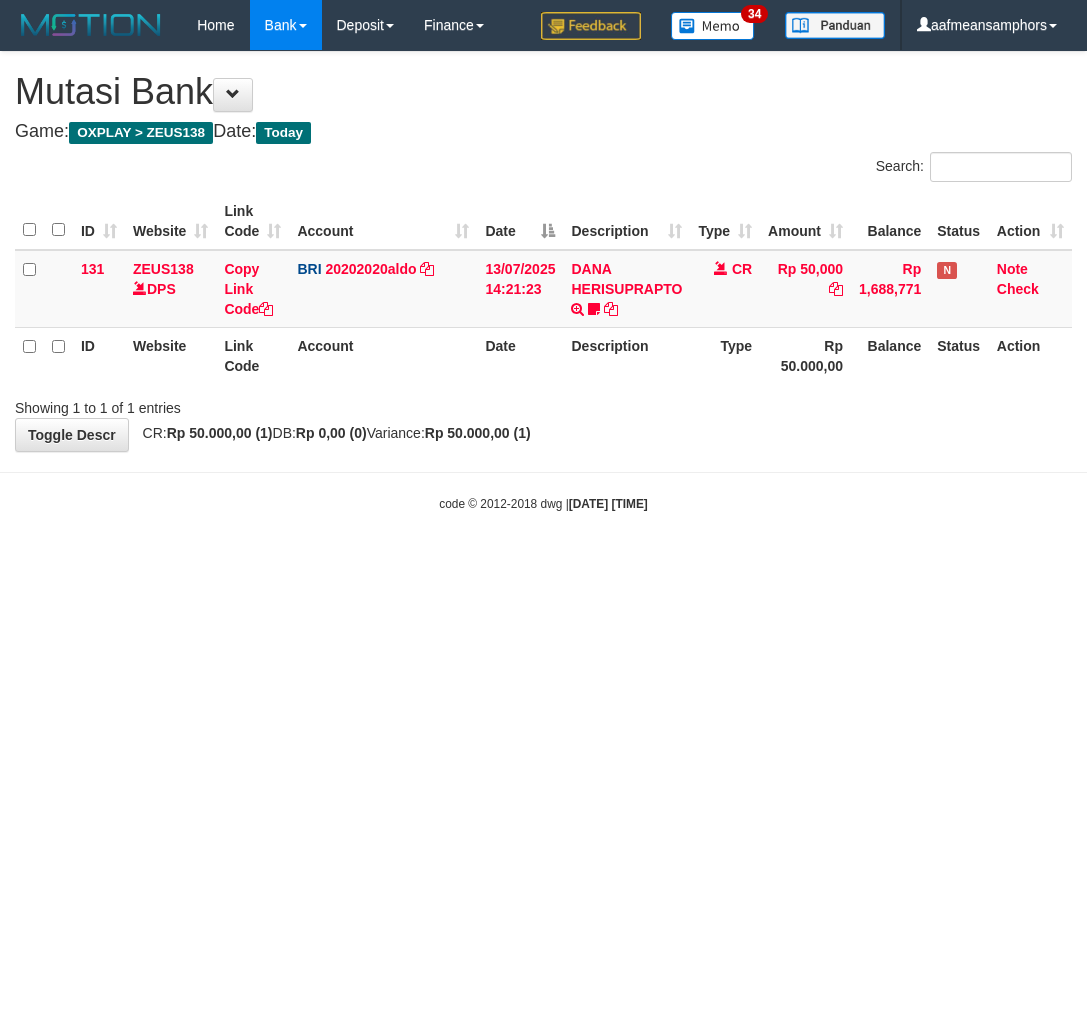 scroll, scrollTop: 0, scrollLeft: 0, axis: both 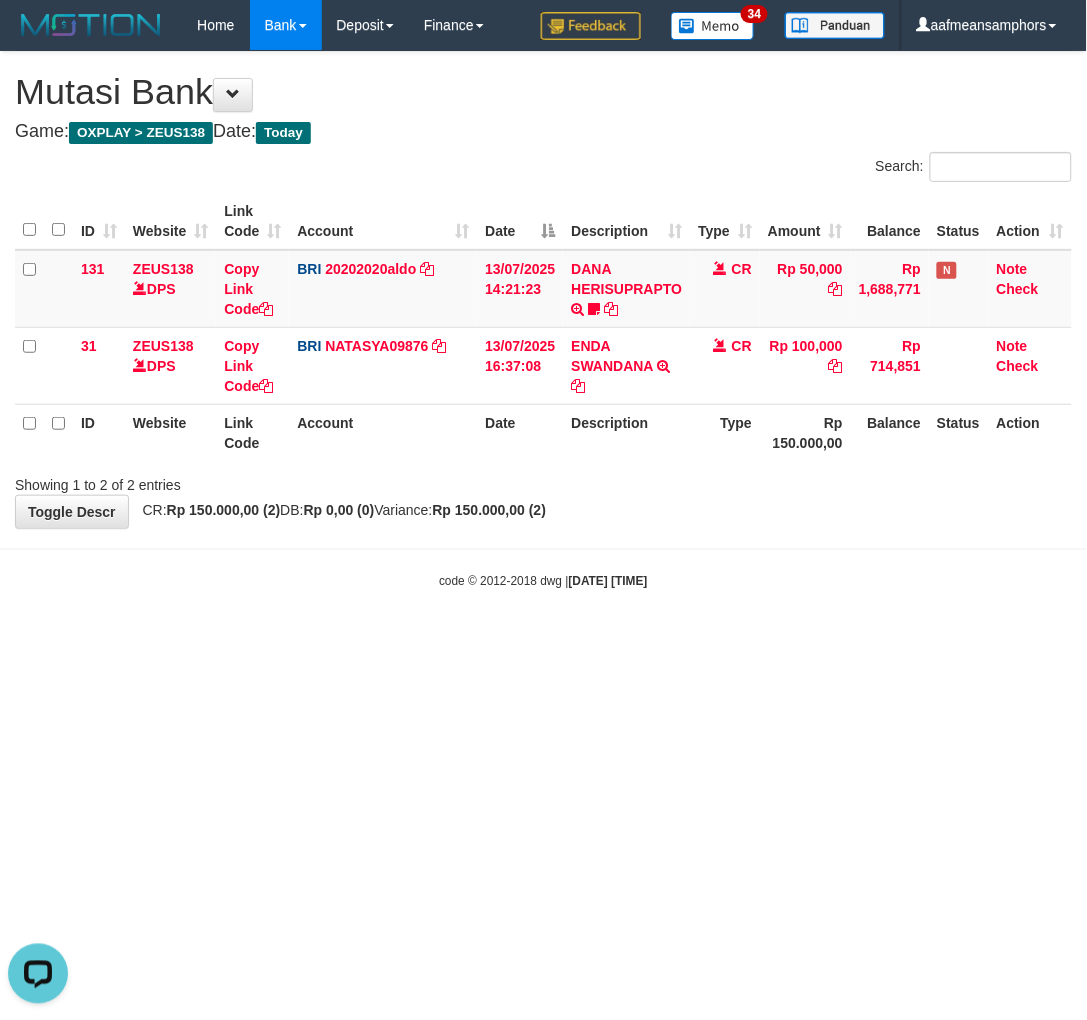 drag, startPoint x: 661, startPoint y: 636, endPoint x: 645, endPoint y: 643, distance: 17.464249 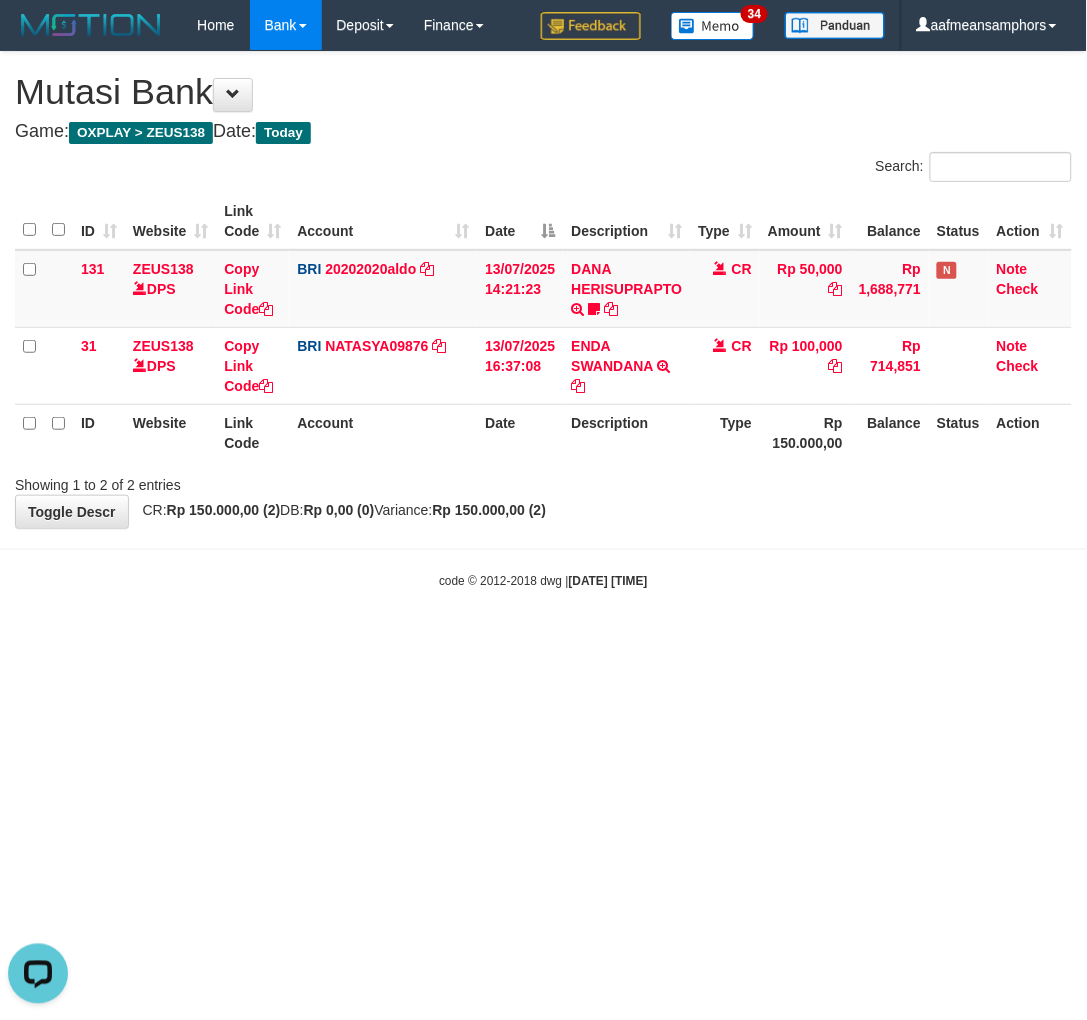 click on "code © 2012-2018 dwg |  2025/07/13 16:37:09" at bounding box center [543, 580] 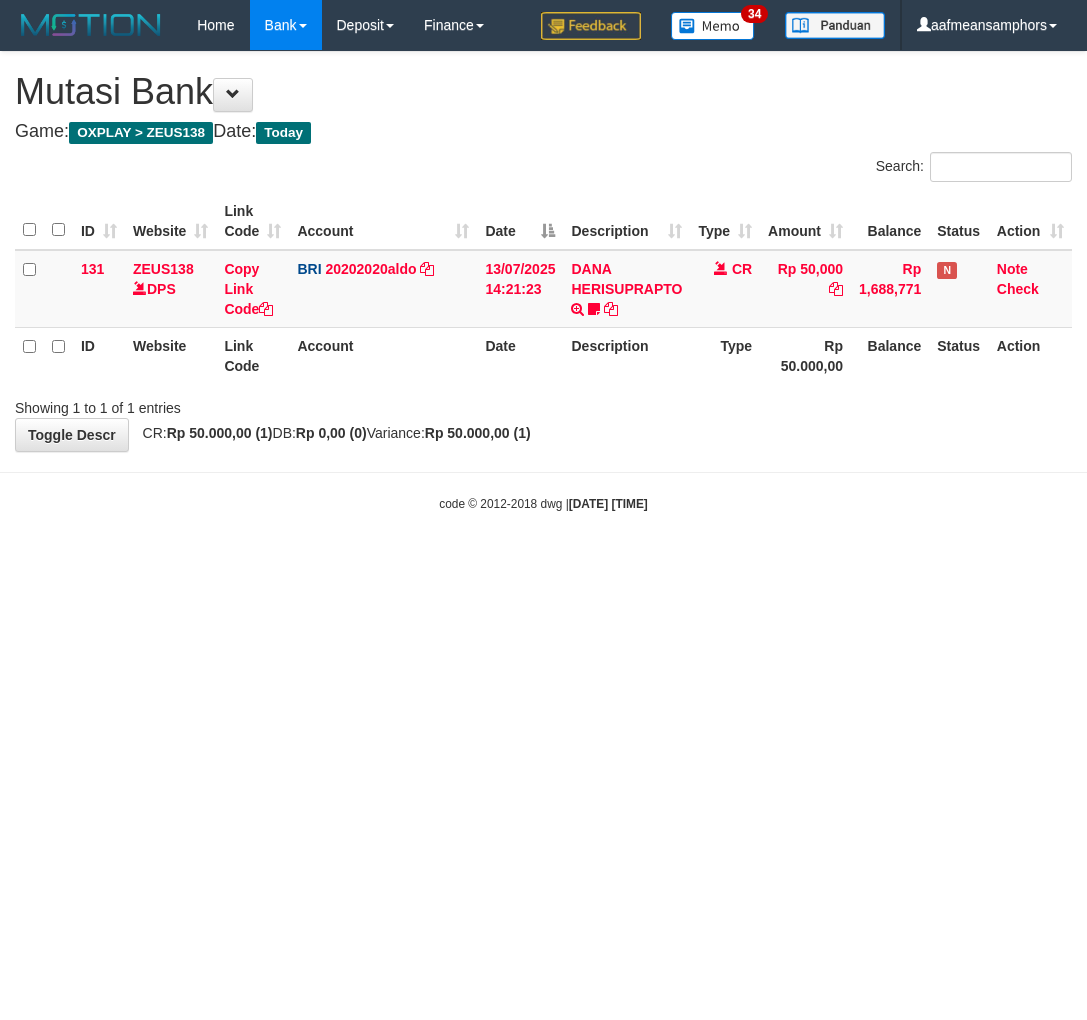 scroll, scrollTop: 0, scrollLeft: 0, axis: both 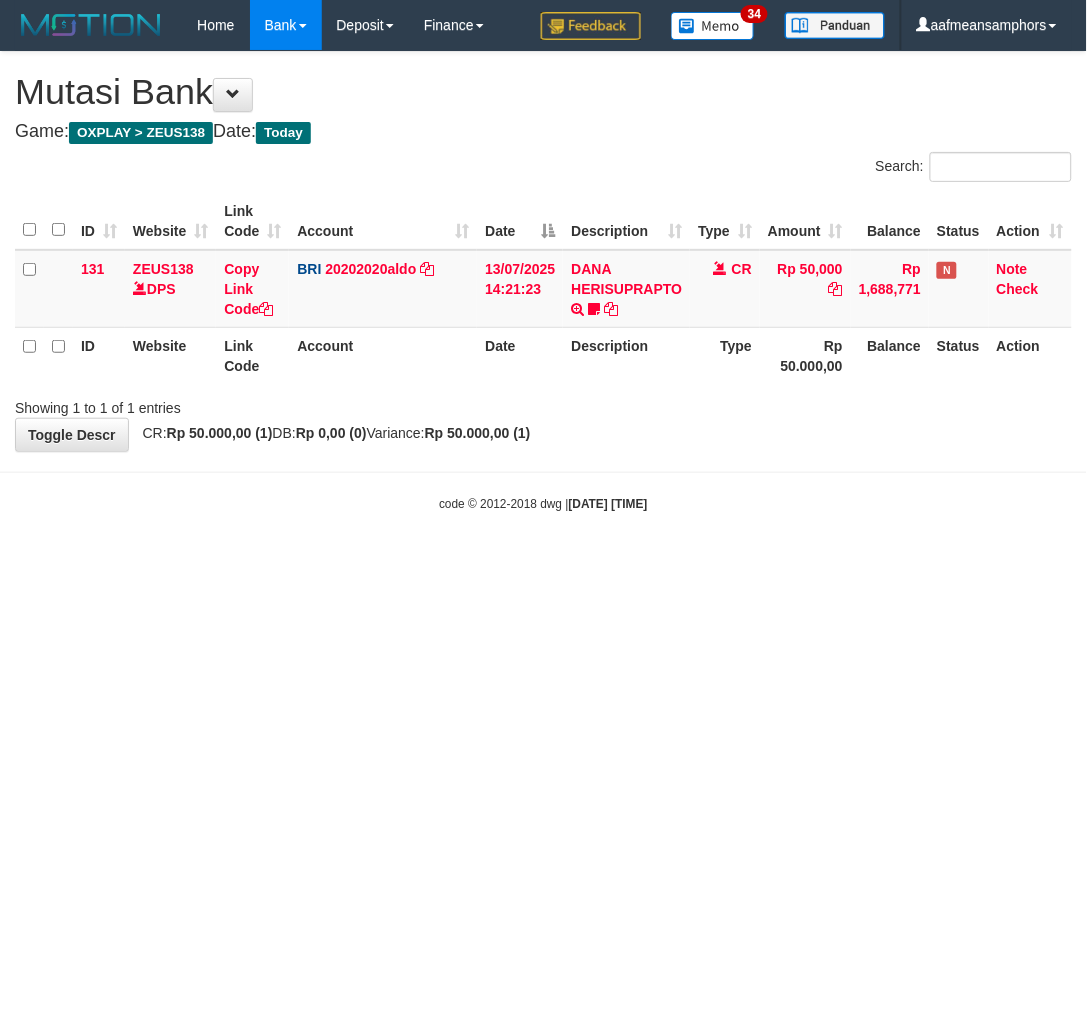 click on "Toggle navigation
Home
Bank
Account List
Load
By Website
Group
[OXPLAY]													ZEUS138
By Load Group (DPS)
Sync" at bounding box center [543, 281] 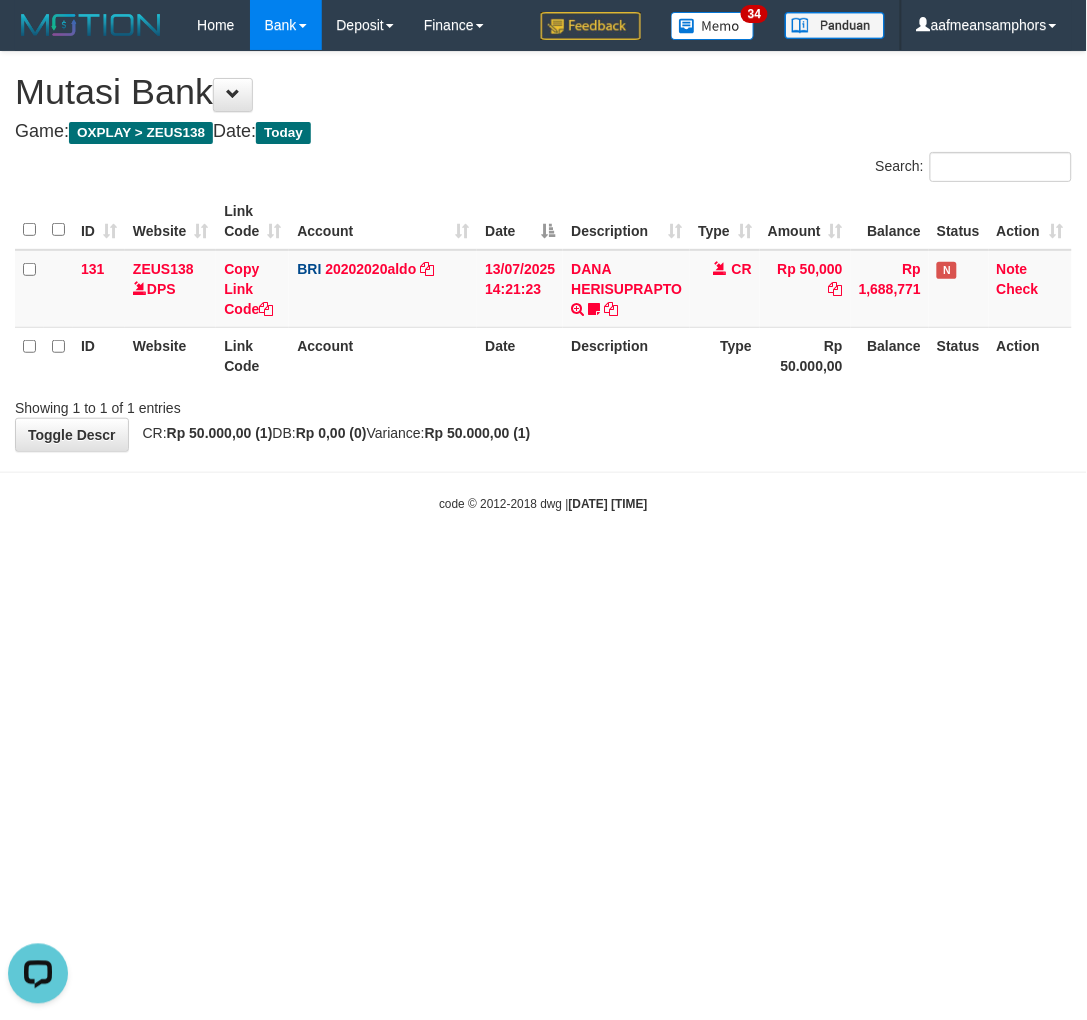 scroll, scrollTop: 0, scrollLeft: 0, axis: both 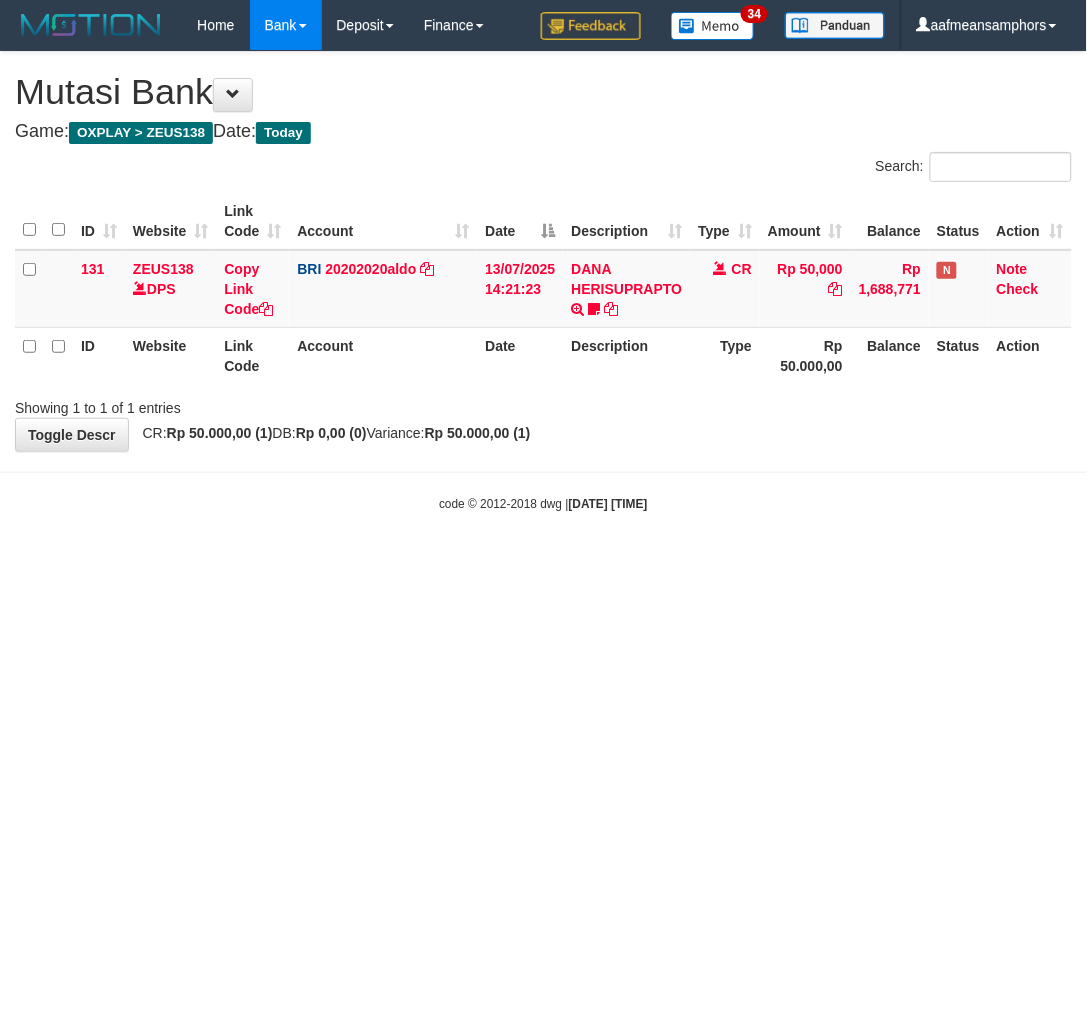 click on "Toggle navigation
Home
Bank
Account List
Load
By Website
Group
[OXPLAY]													ZEUS138
By Load Group (DPS)
Sync" at bounding box center (543, 281) 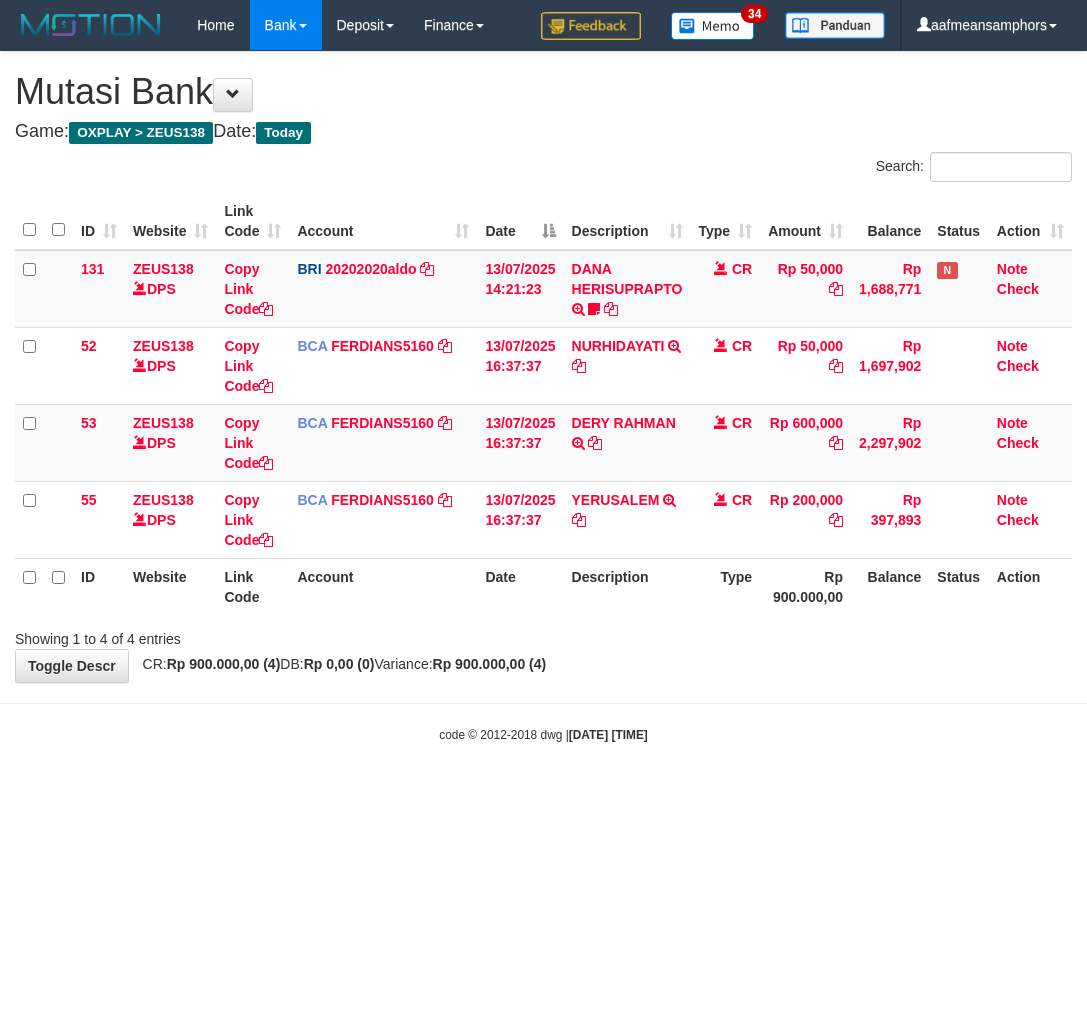 click on "Rp 900.000,00" at bounding box center (805, 586) 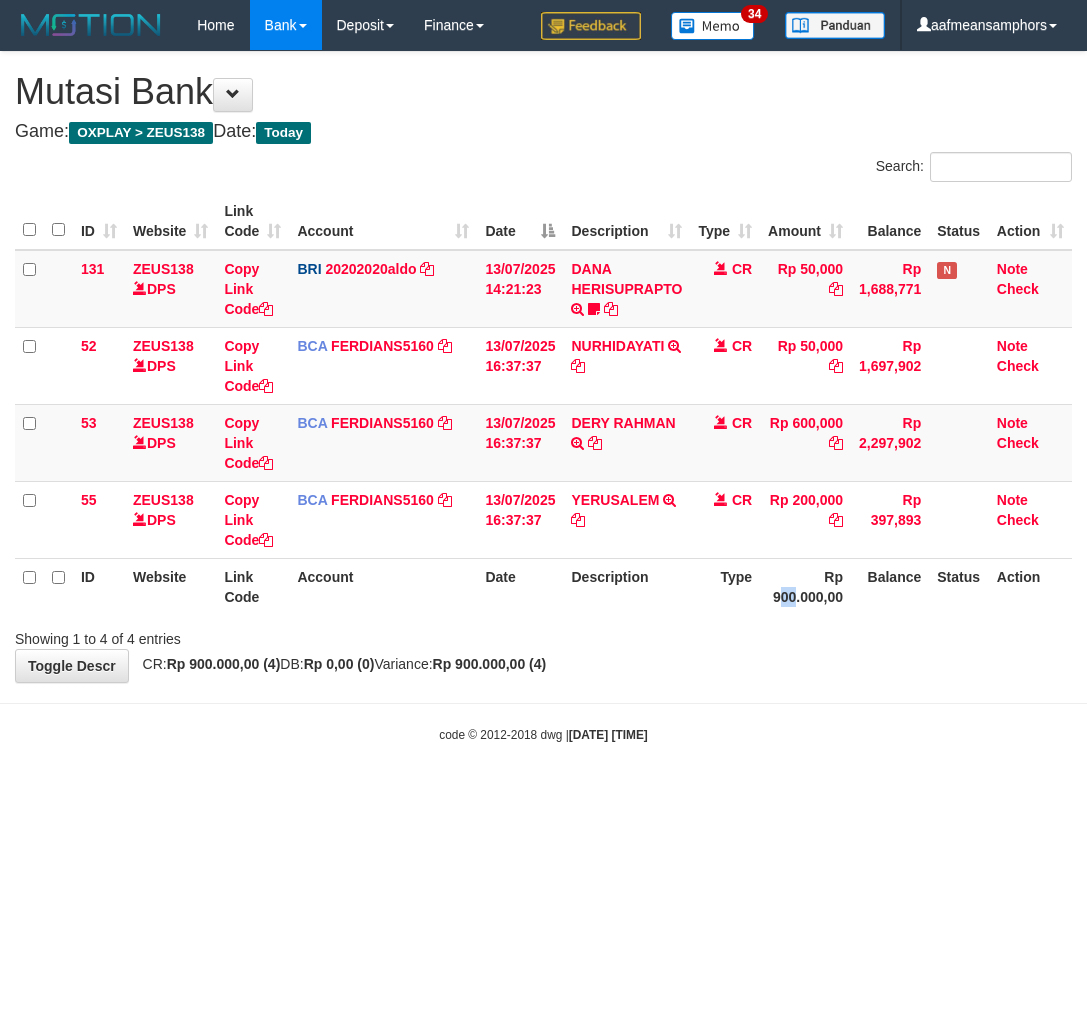 scroll, scrollTop: 0, scrollLeft: 0, axis: both 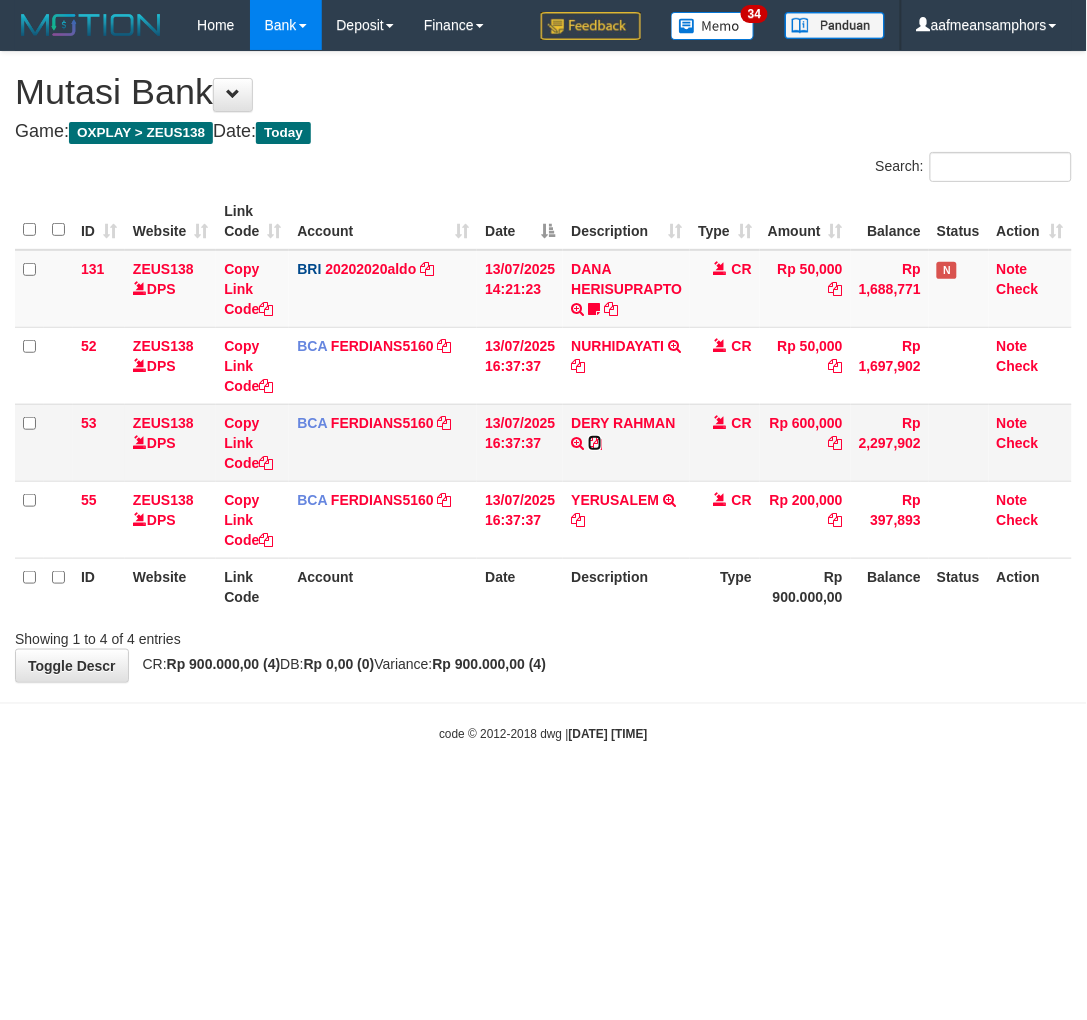 click at bounding box center [595, 443] 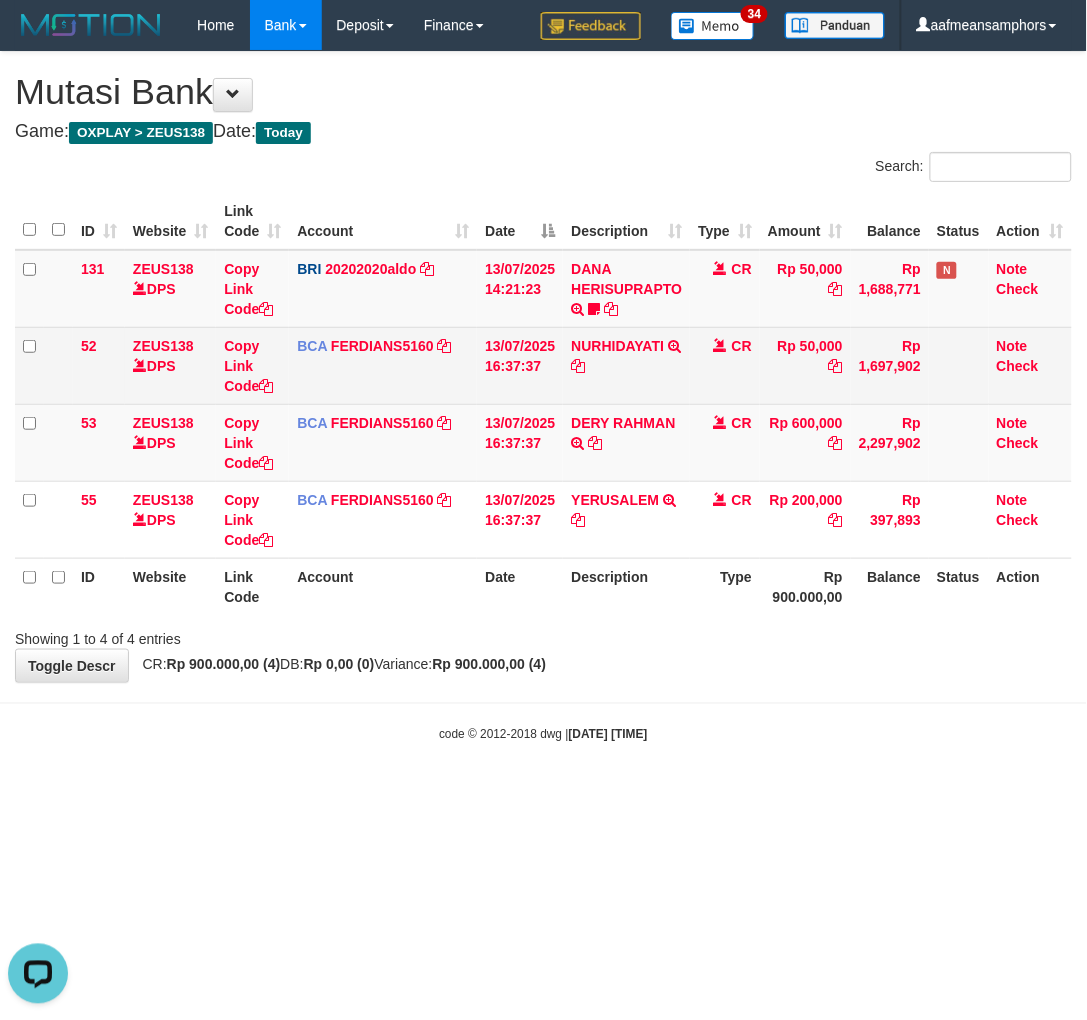 scroll, scrollTop: 0, scrollLeft: 0, axis: both 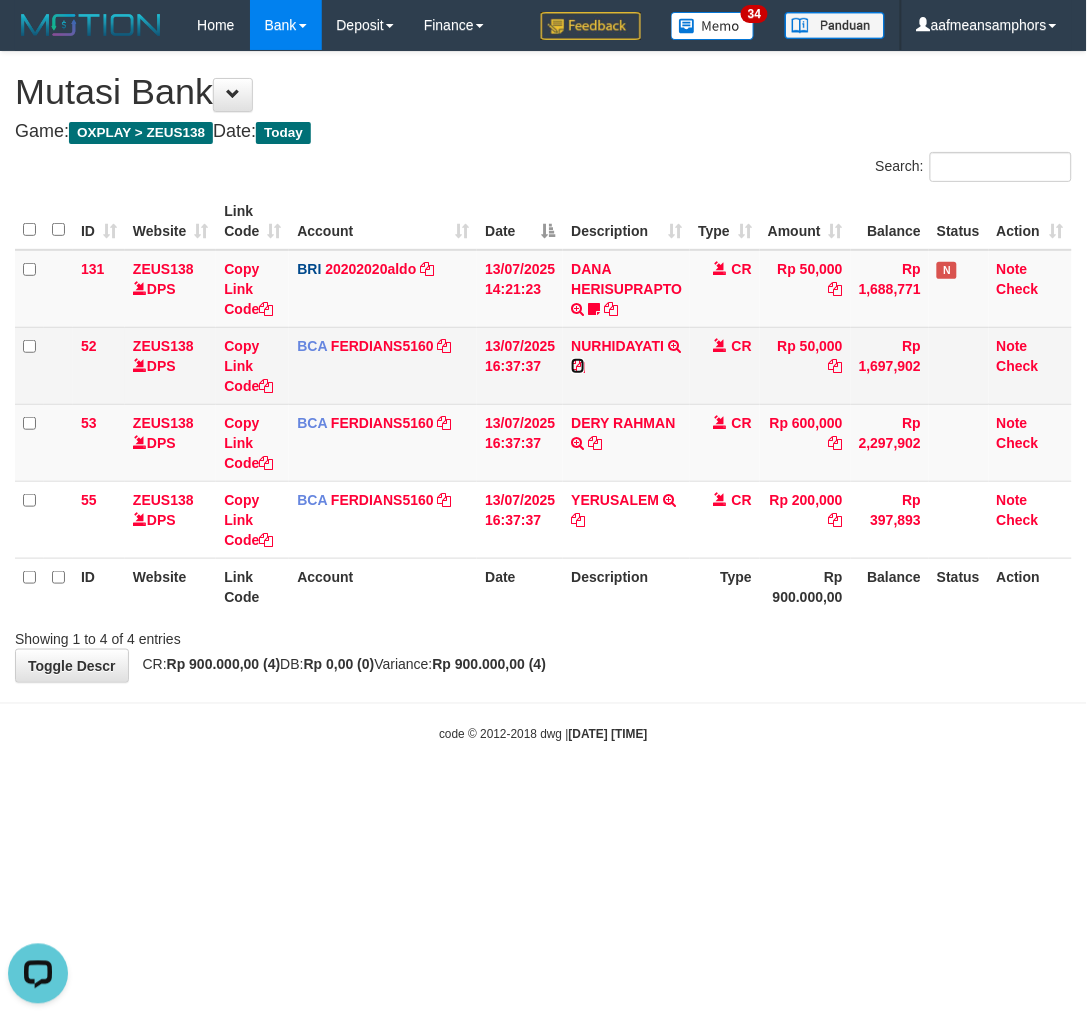drag, startPoint x: 578, startPoint y: 364, endPoint x: 606, endPoint y: 373, distance: 29.410883 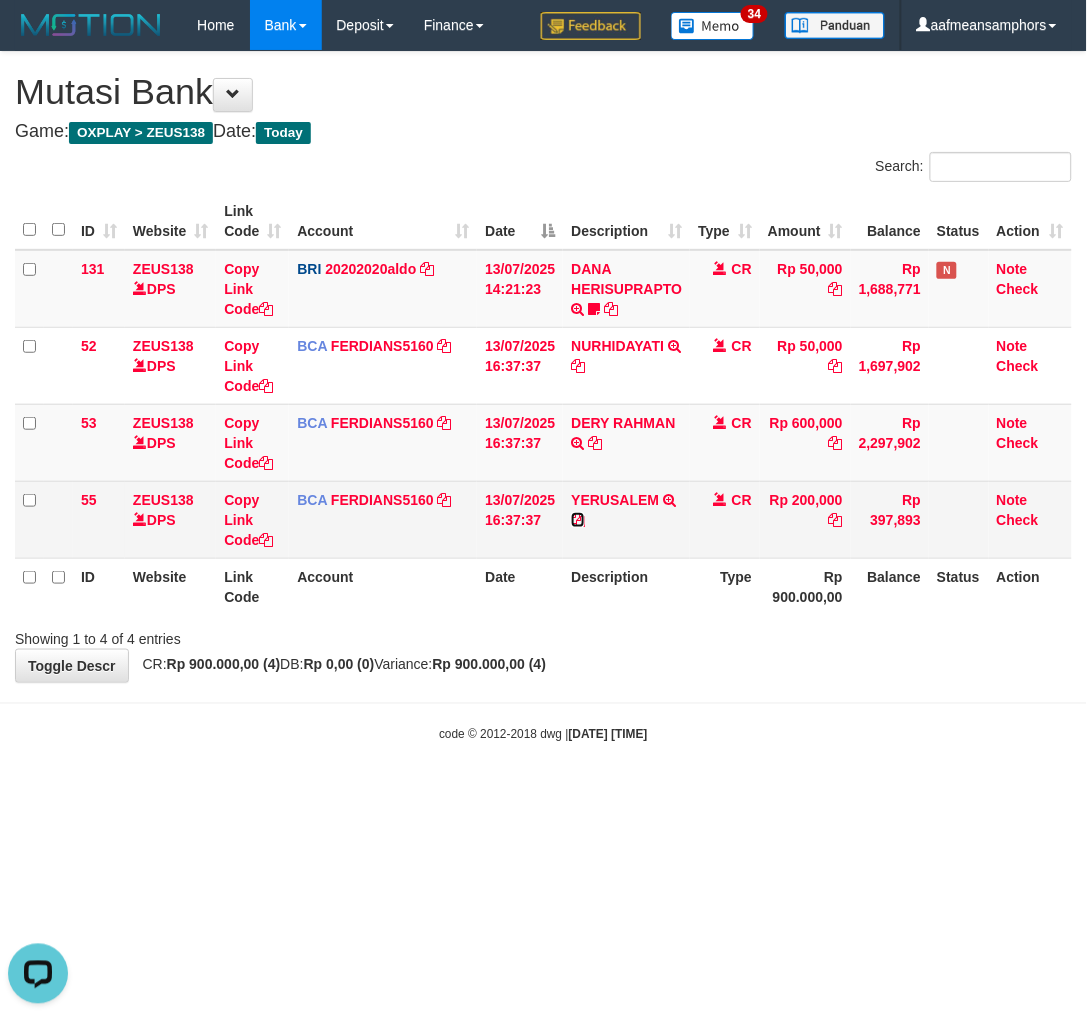 drag, startPoint x: 572, startPoint y: 514, endPoint x: 625, endPoint y: 520, distance: 53.338543 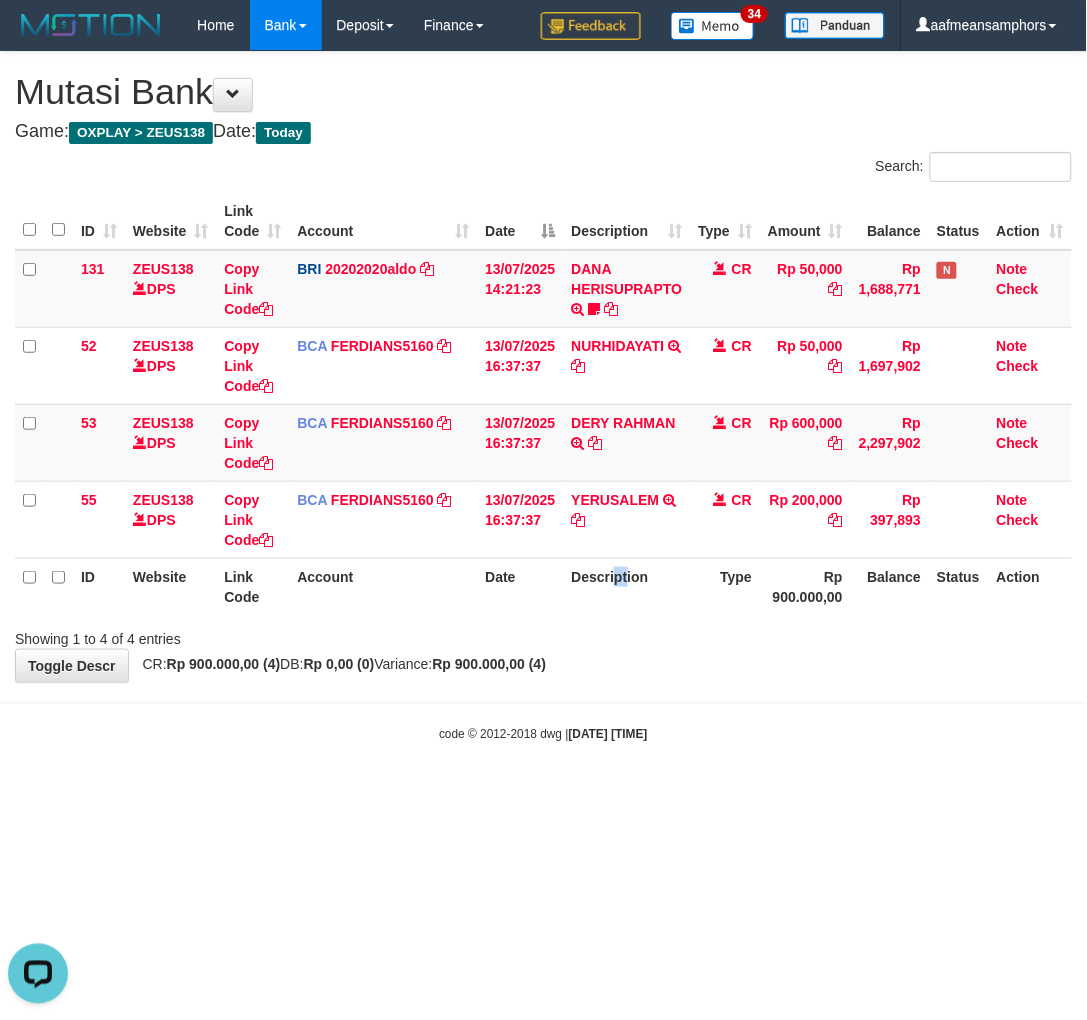 drag, startPoint x: 628, startPoint y: 597, endPoint x: 615, endPoint y: 613, distance: 20.615528 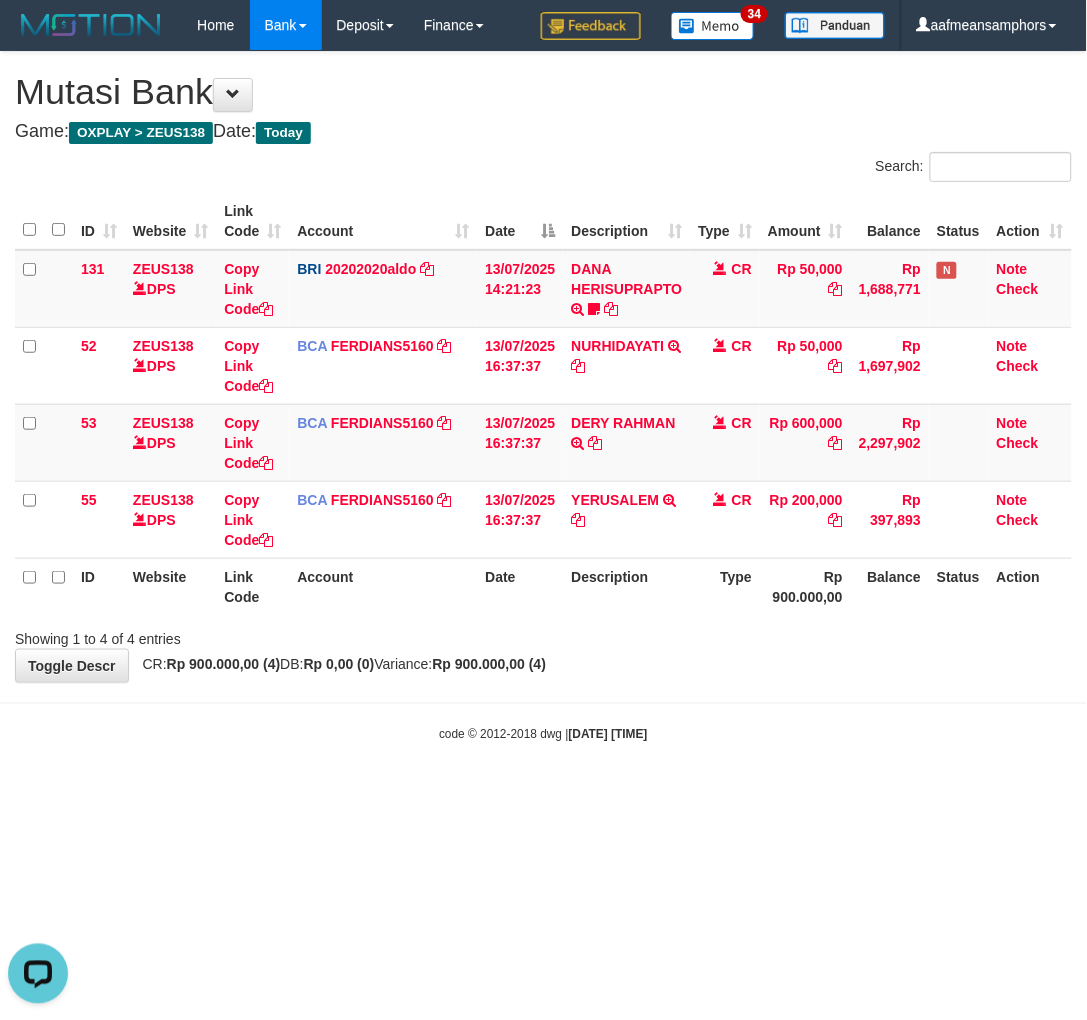 click on "Description" at bounding box center [626, 586] 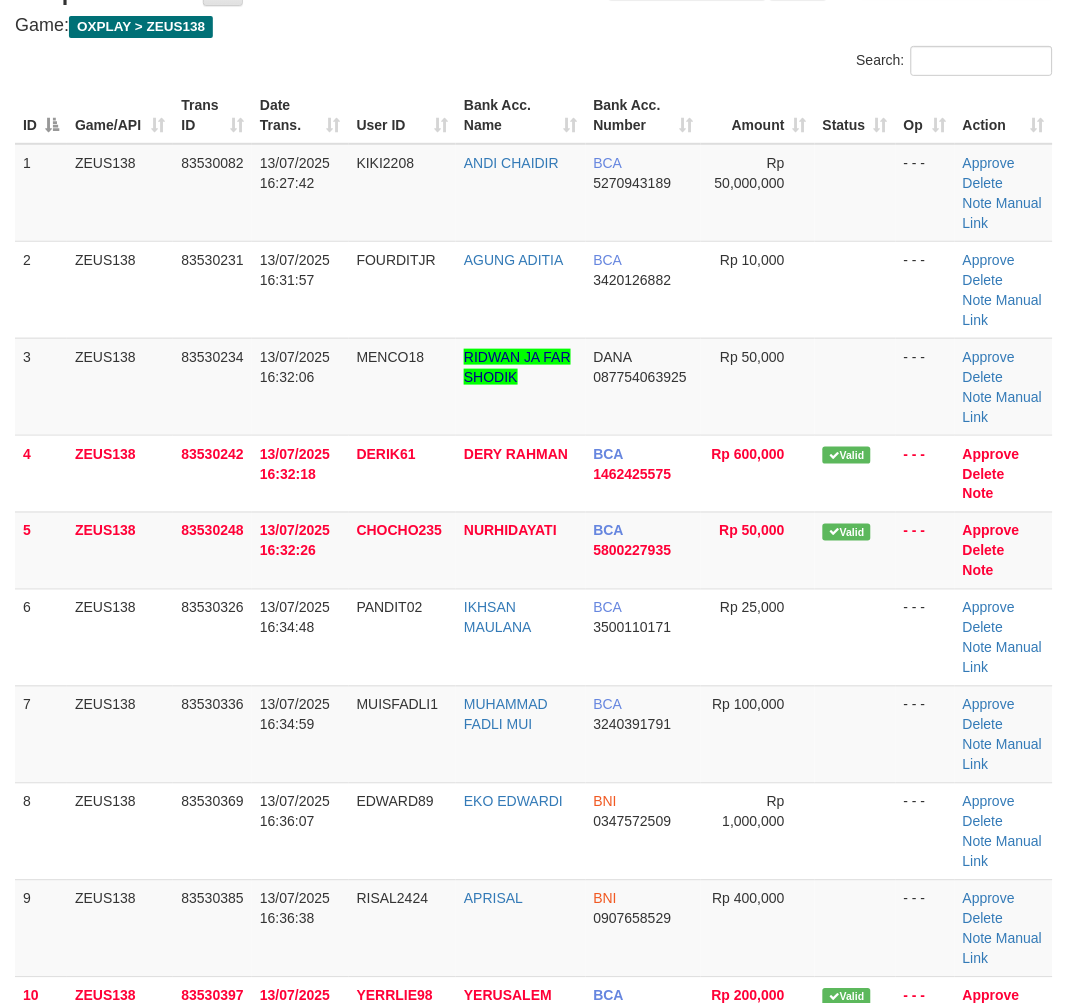 scroll, scrollTop: 156, scrollLeft: 0, axis: vertical 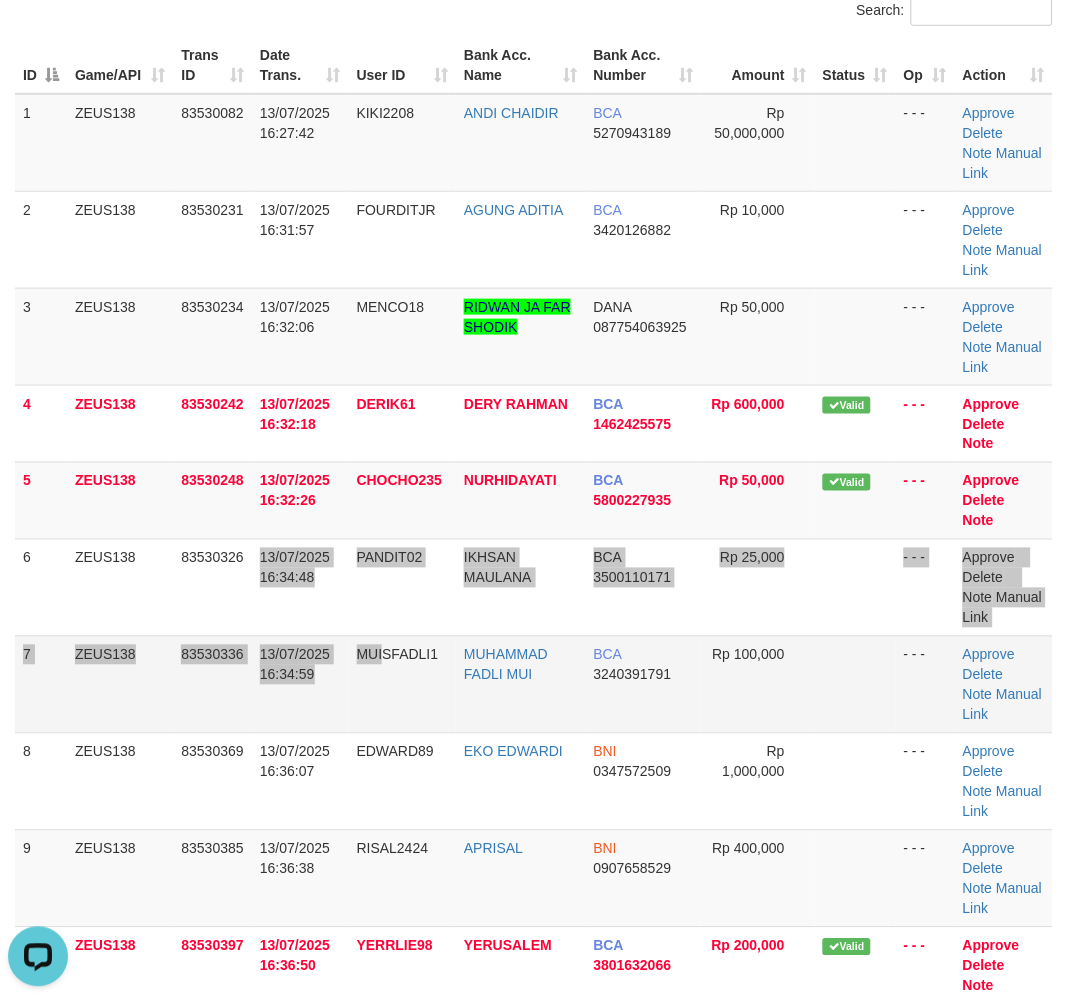 drag, startPoint x: 330, startPoint y: 658, endPoint x: 383, endPoint y: 692, distance: 62.968246 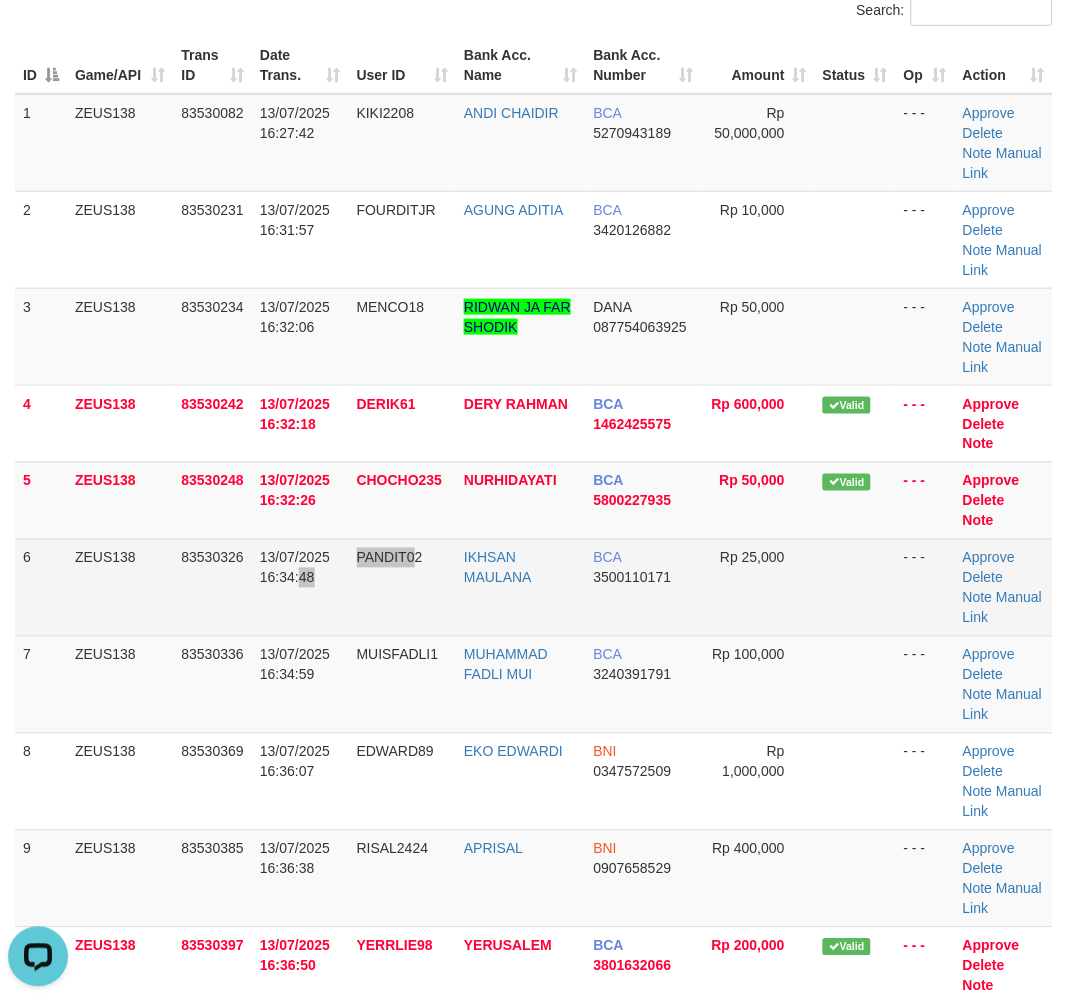click on "6
ZEUS138
83530326
13/07/2025 16:34:48
PANDIT02
IKHSAN MAULANA
BCA
3500110171
Rp 25,000
- - -
Approve
Delete
Note
Manual Link" at bounding box center (534, 587) 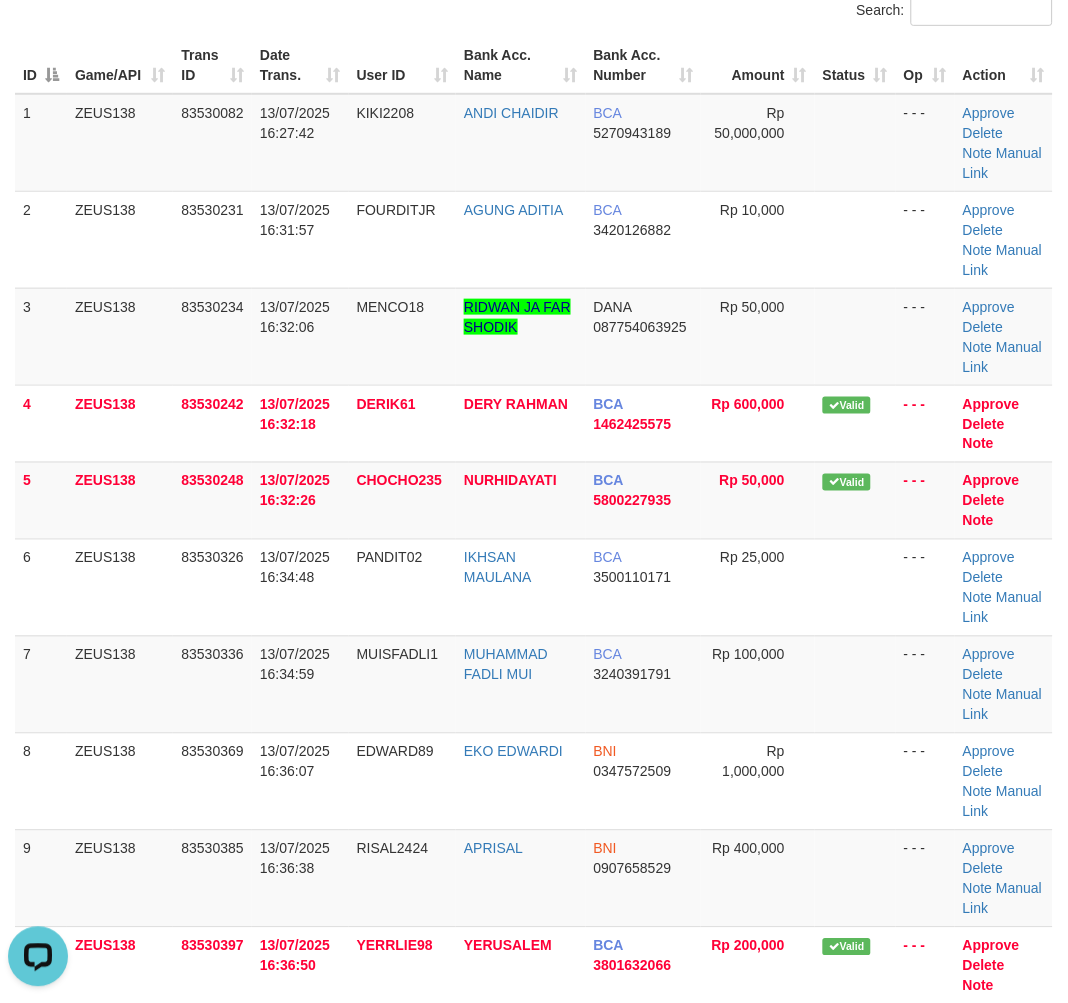 scroll, scrollTop: 1731, scrollLeft: 0, axis: vertical 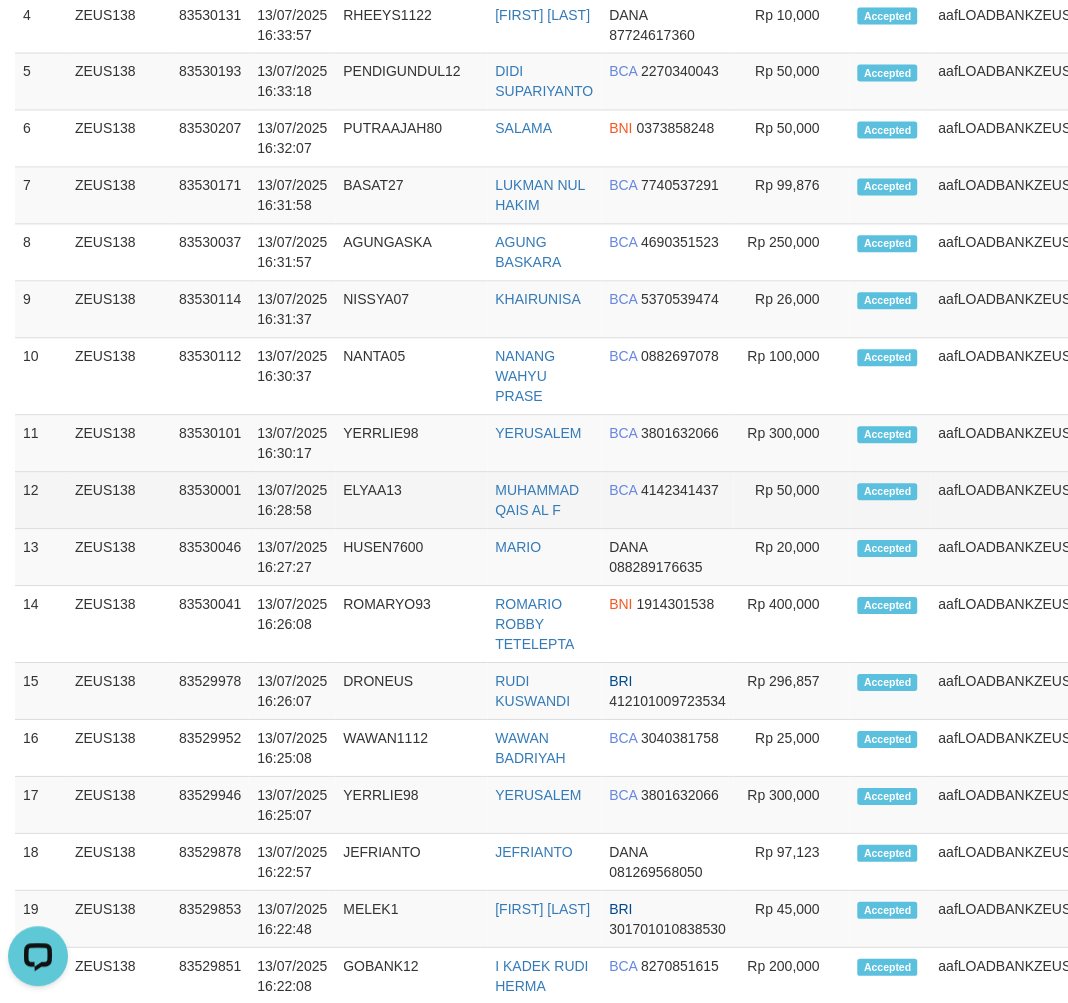 drag, startPoint x: 352, startPoint y: 684, endPoint x: 270, endPoint y: 567, distance: 142.87407 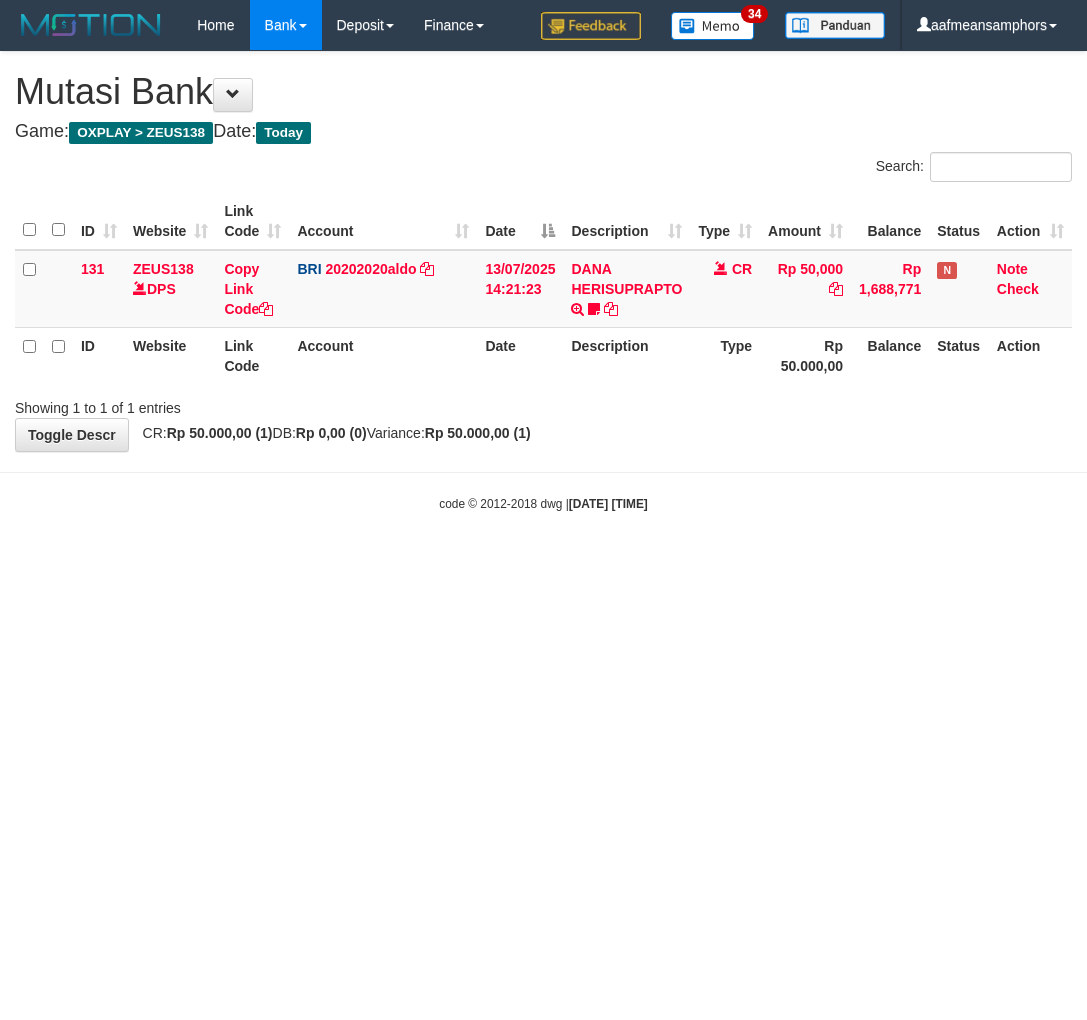 scroll, scrollTop: 0, scrollLeft: 0, axis: both 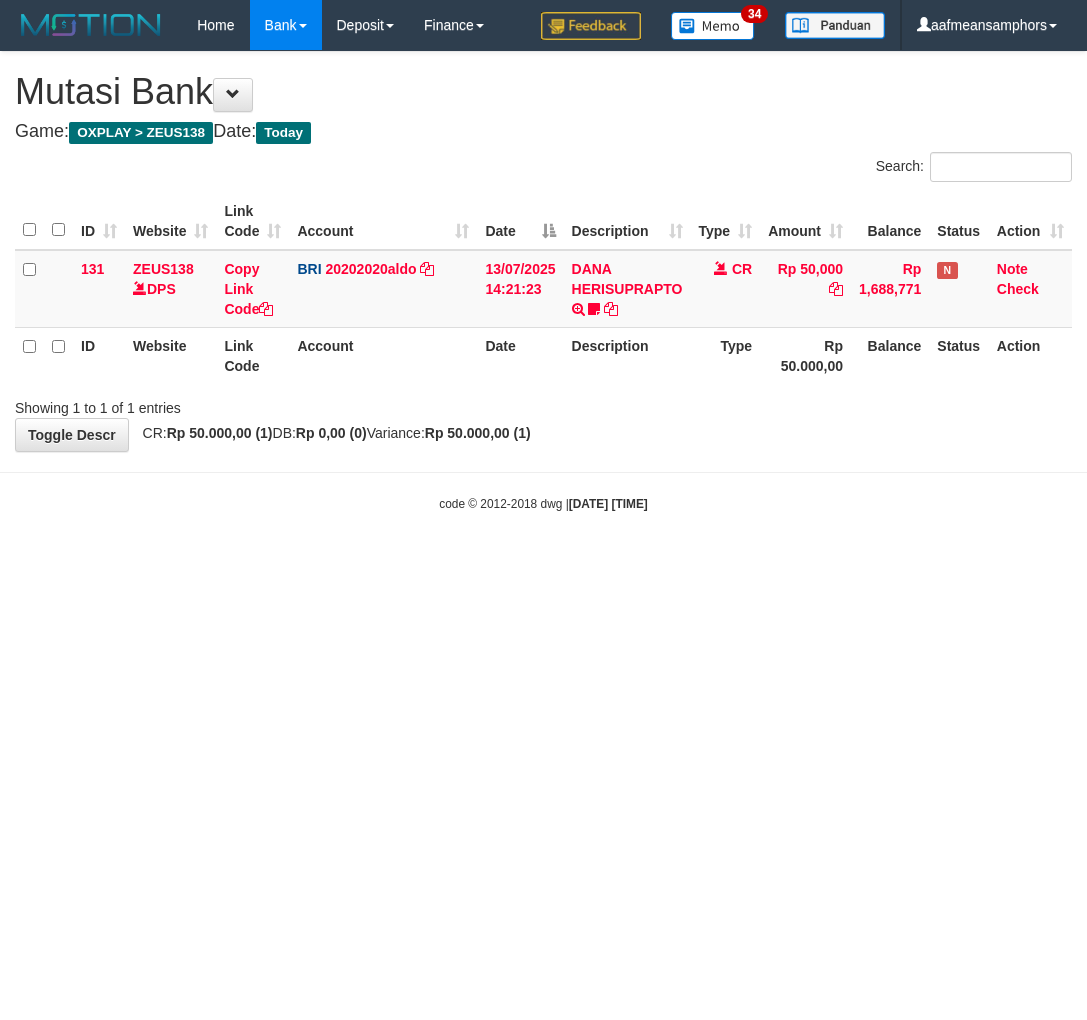 click on "**********" at bounding box center (543, 251) 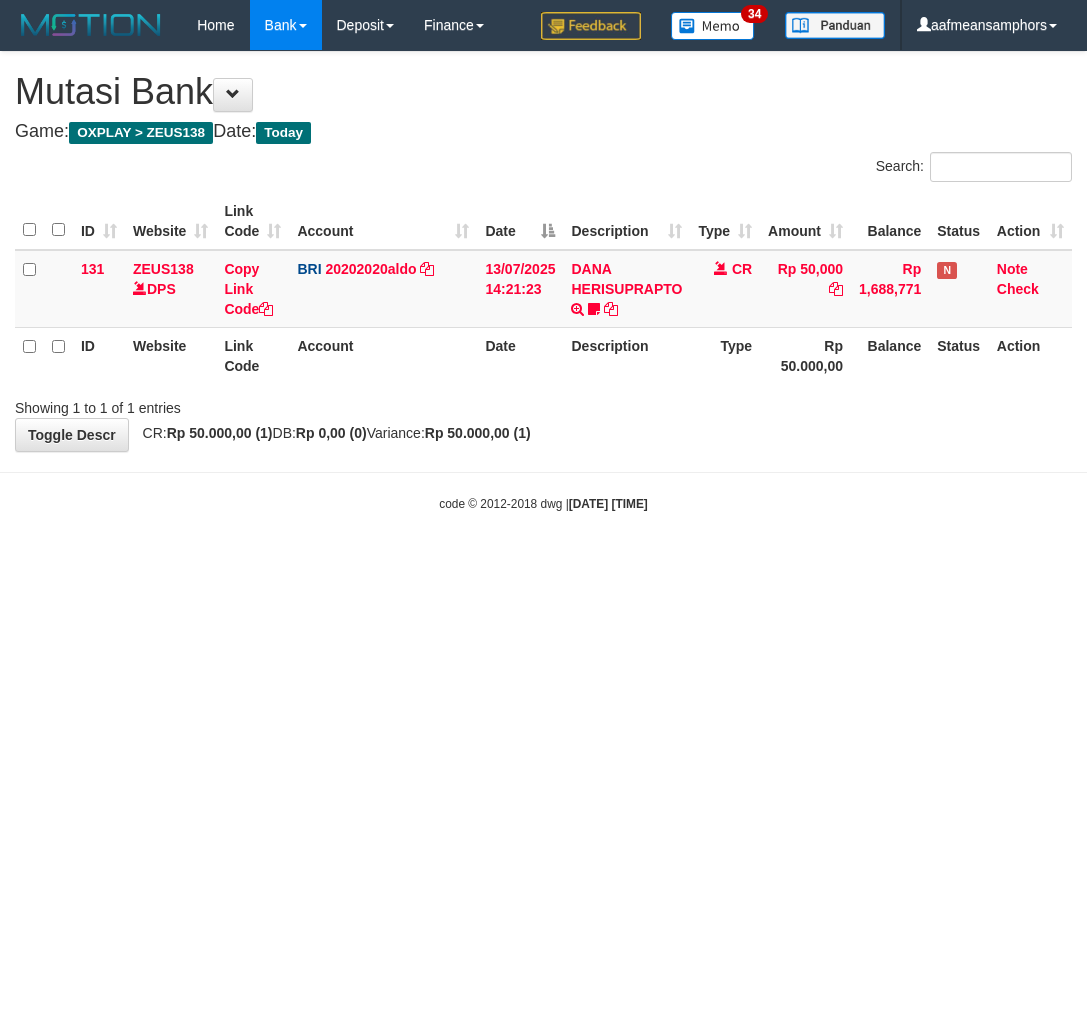 scroll, scrollTop: 0, scrollLeft: 0, axis: both 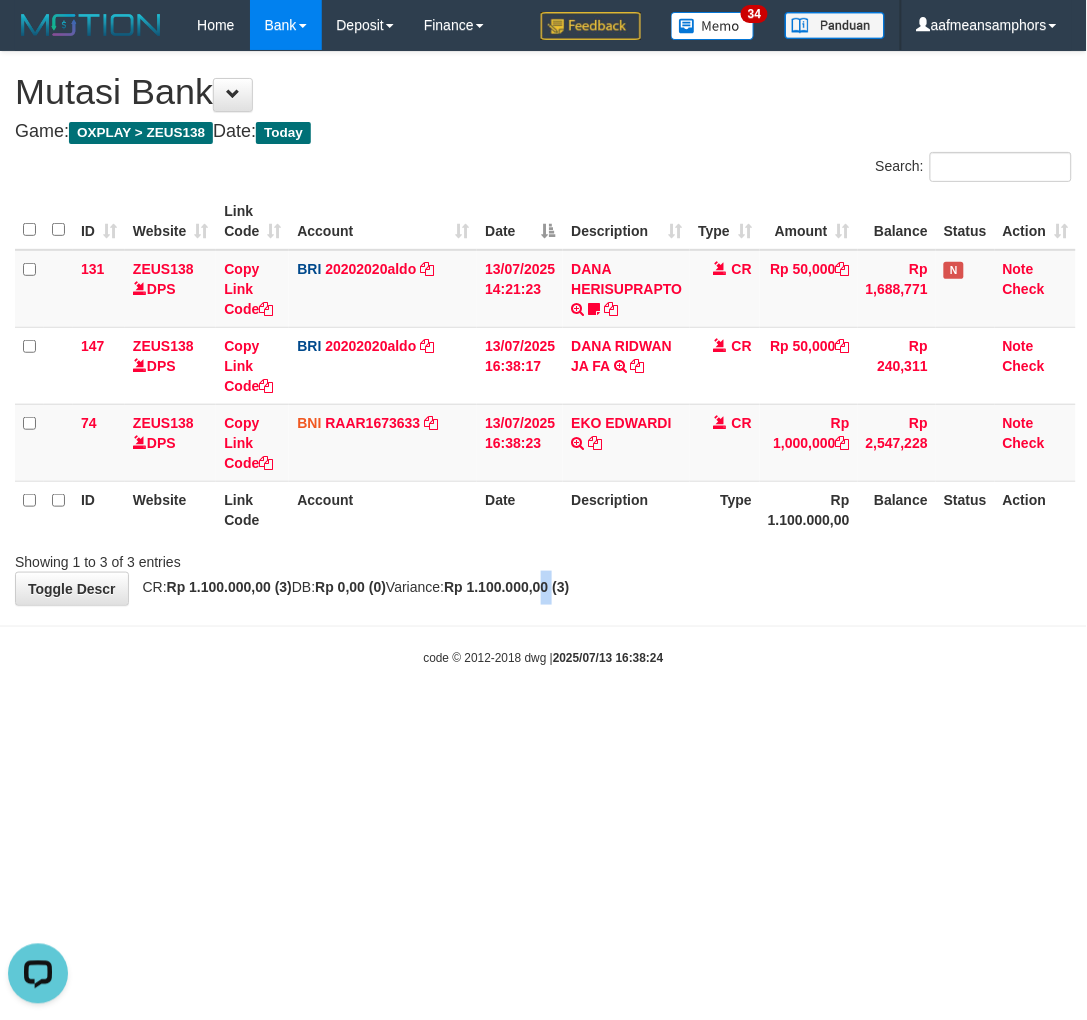 click on "Rp 1.100.000,00 (3)" at bounding box center (506, 587) 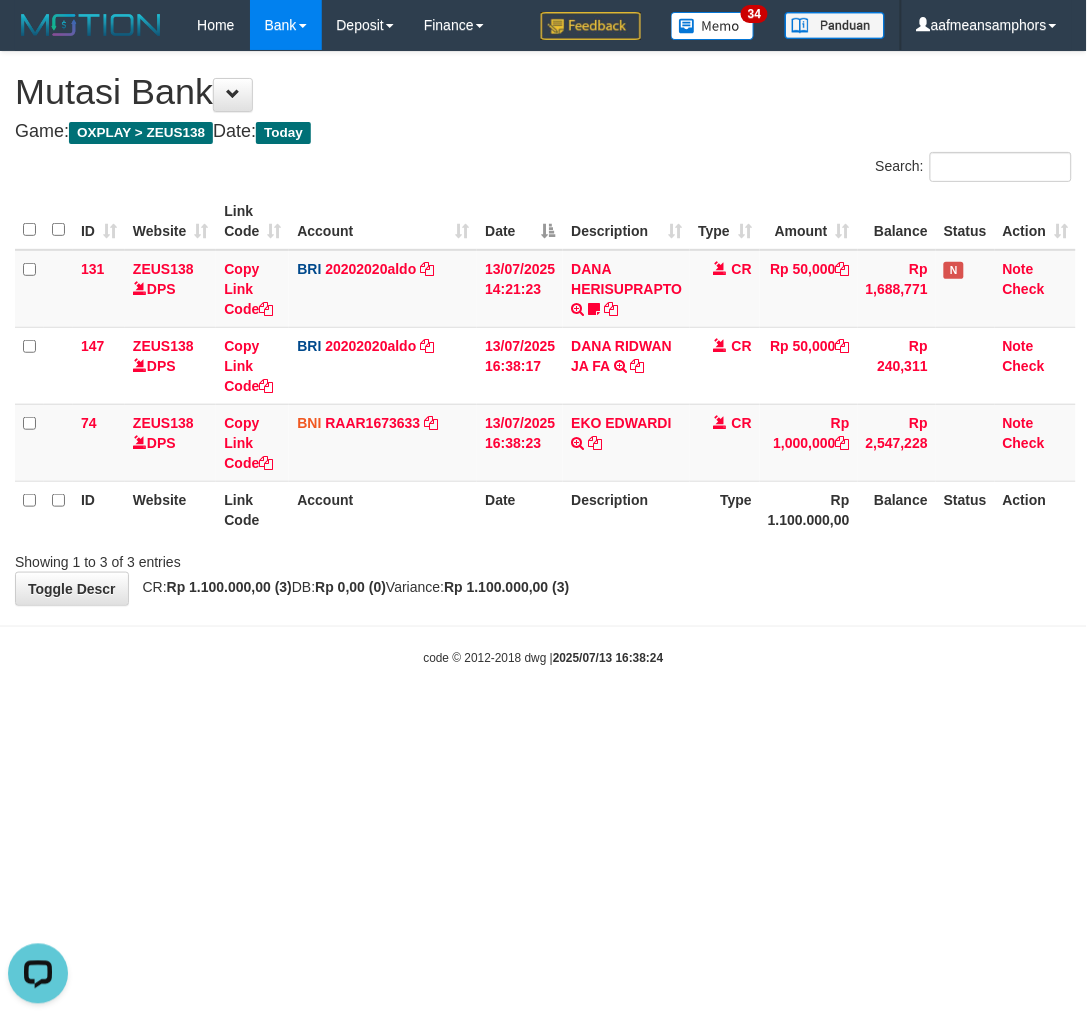 click on "Rp 1.100.000,00 (3)" at bounding box center [506, 587] 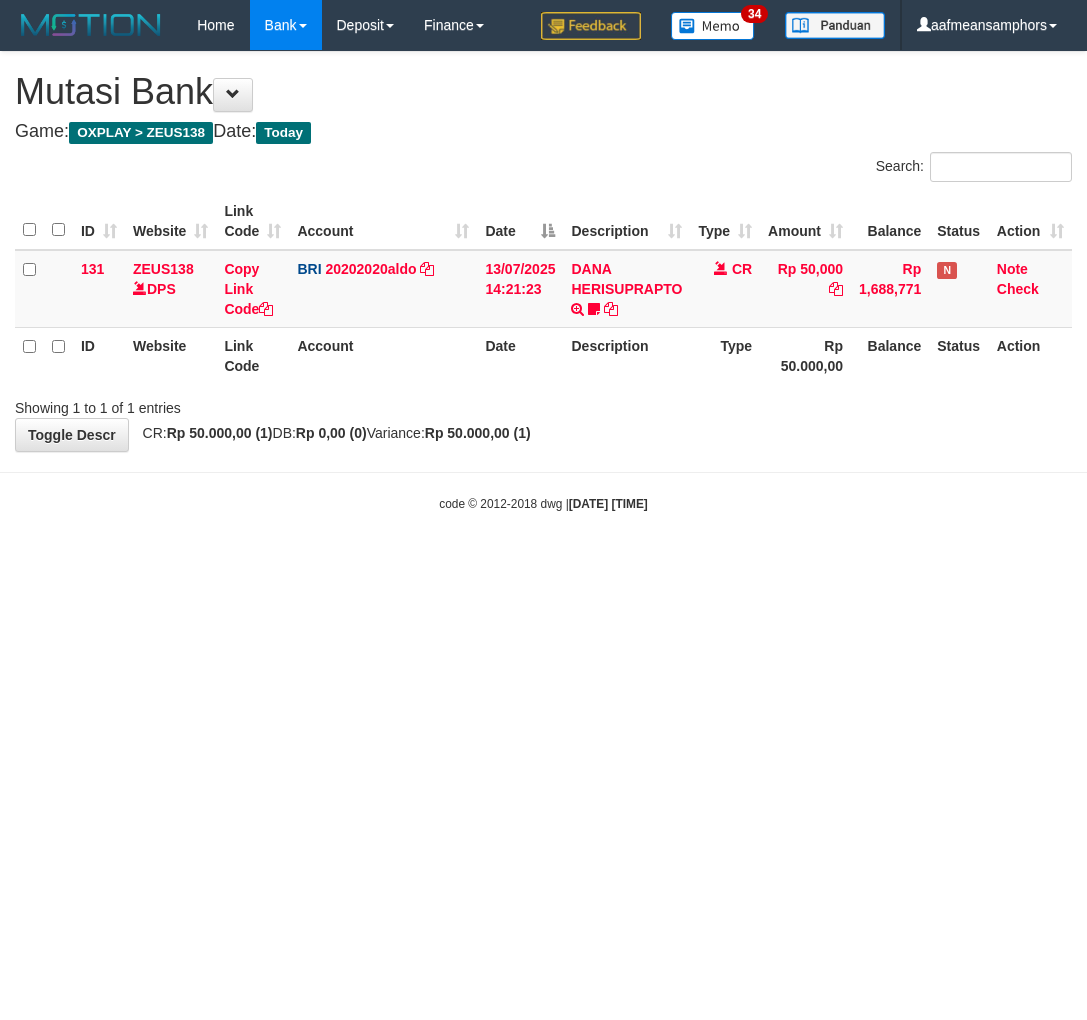 scroll, scrollTop: 0, scrollLeft: 0, axis: both 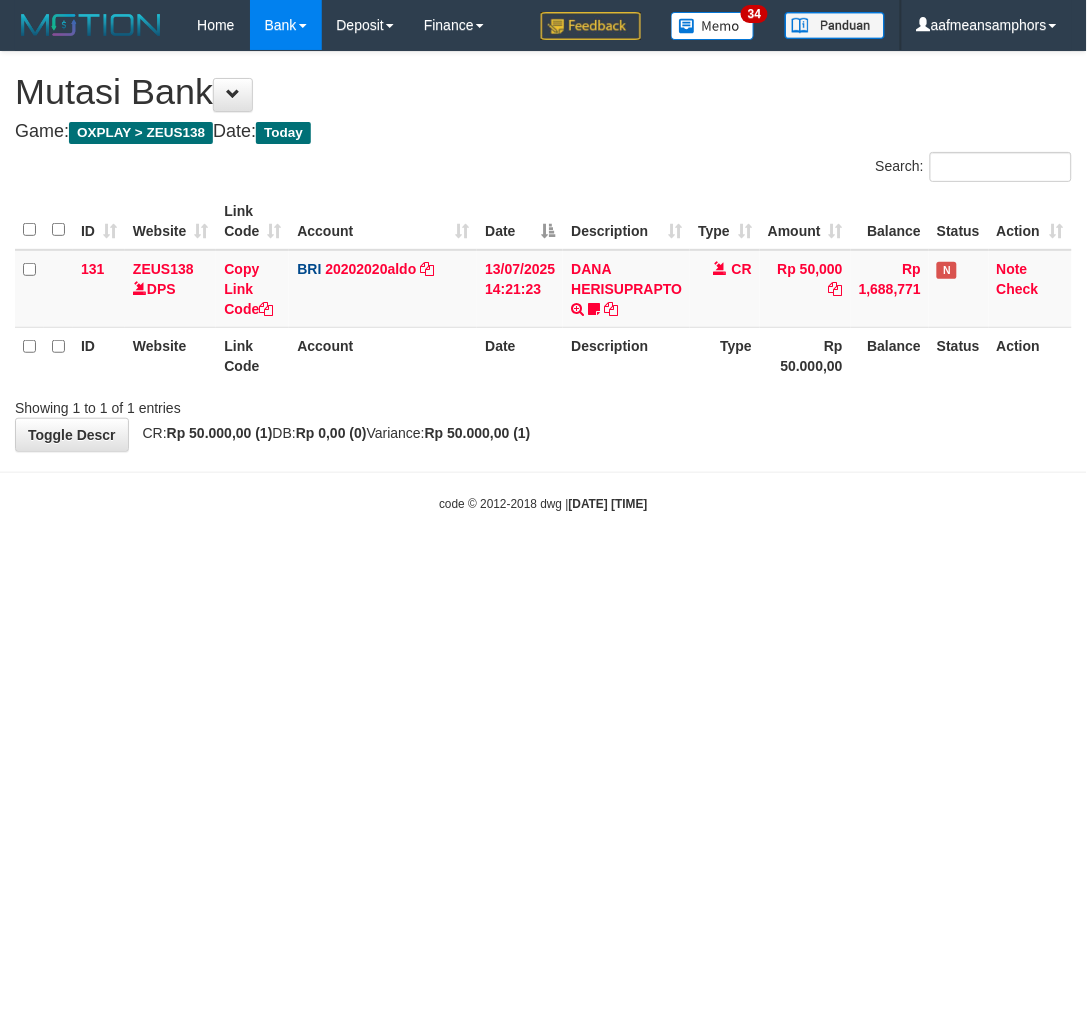 drag, startPoint x: 697, startPoint y: 564, endPoint x: 695, endPoint y: 575, distance: 11.18034 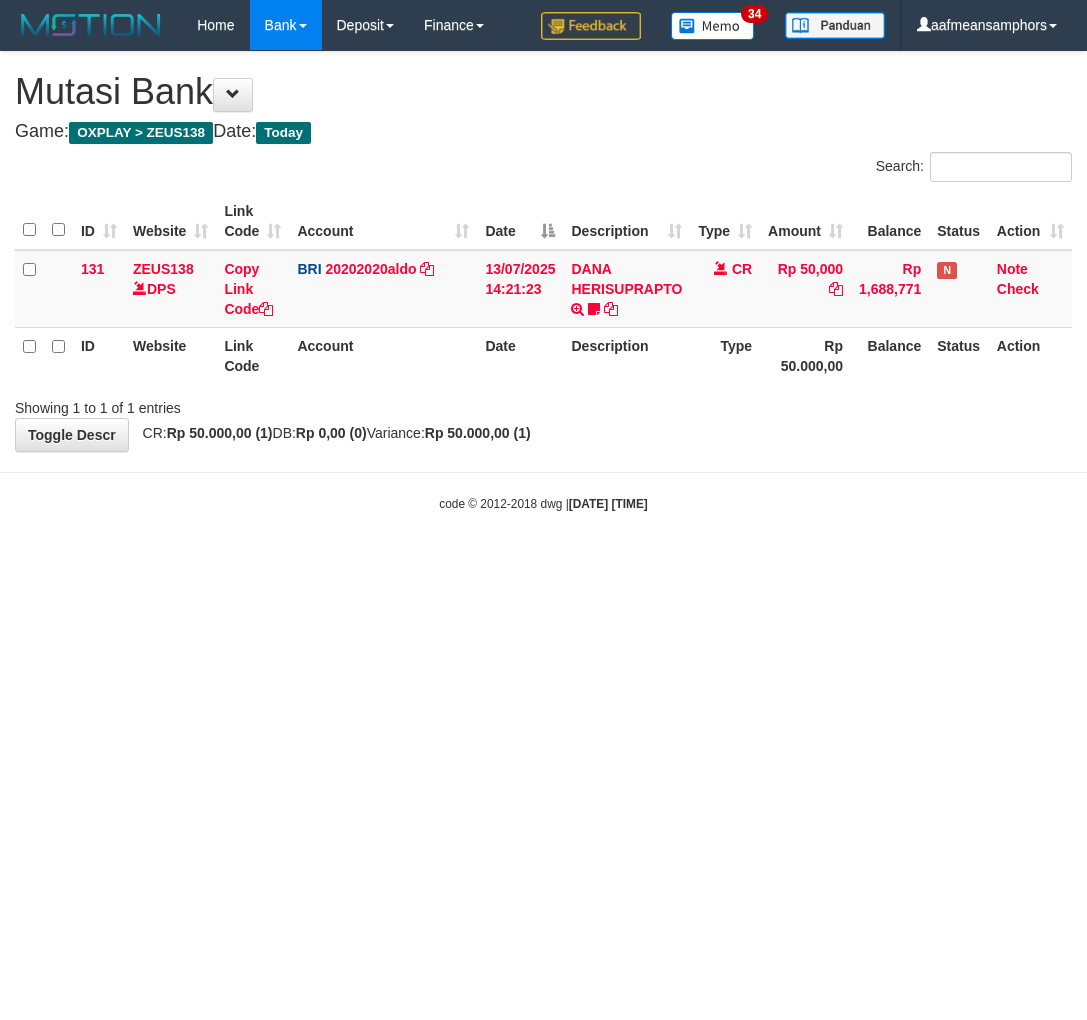 scroll, scrollTop: 0, scrollLeft: 0, axis: both 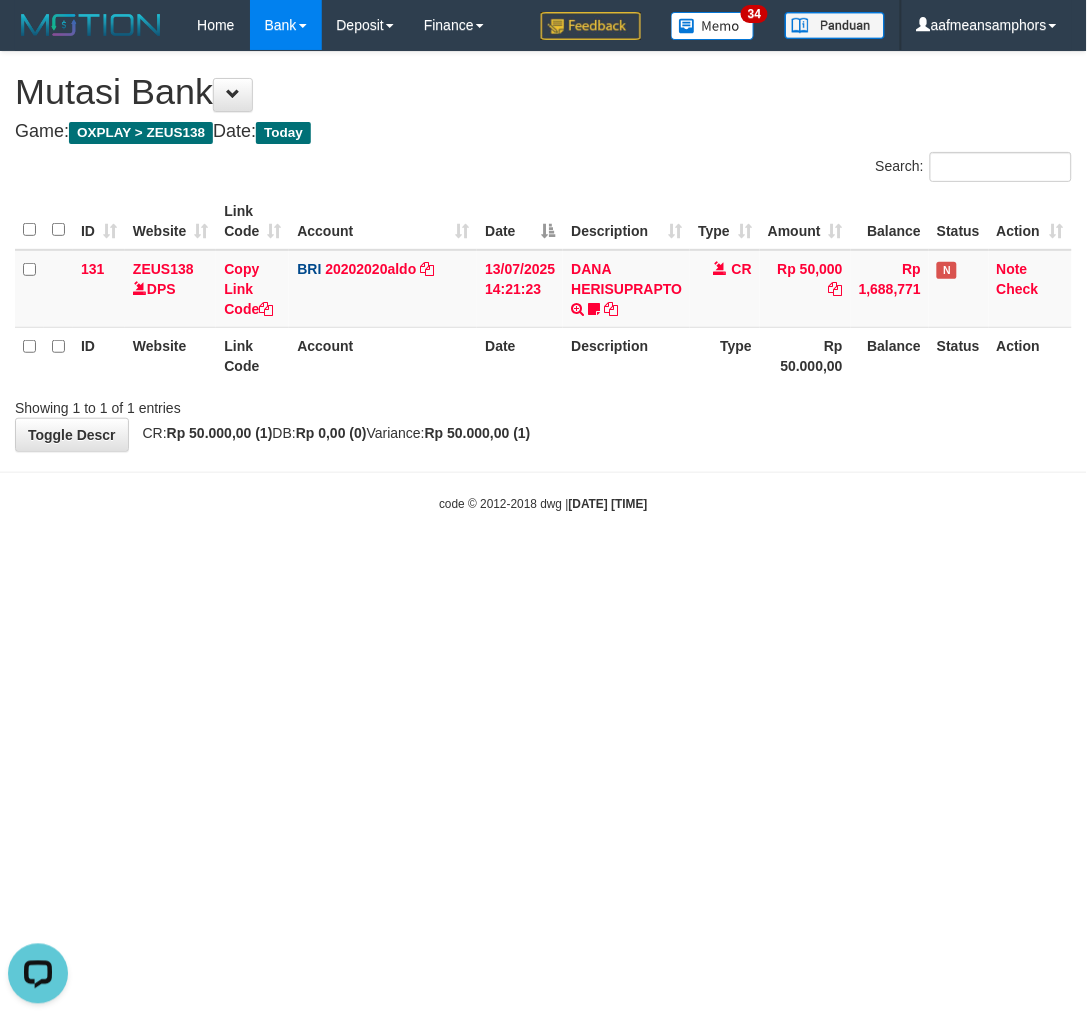 click on "Toggle navigation
Home
Bank
Account List
Load
By Website
Group
[OXPLAY]													ZEUS138
By Load Group (DPS)" at bounding box center [543, 281] 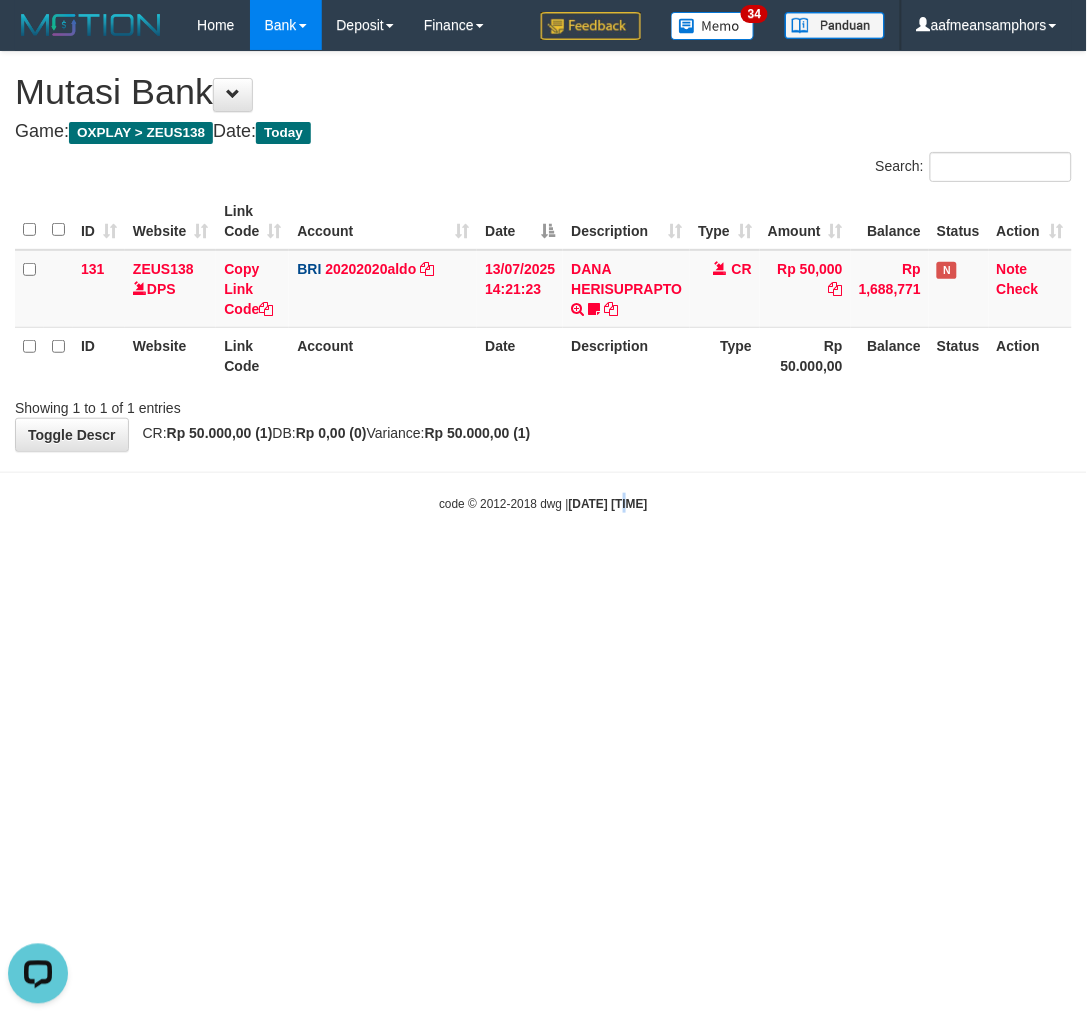 click on "Toggle navigation
Home
Bank
Account List
Load
By Website
Group
[OXPLAY]													ZEUS138
By Load Group (DPS)" at bounding box center [543, 281] 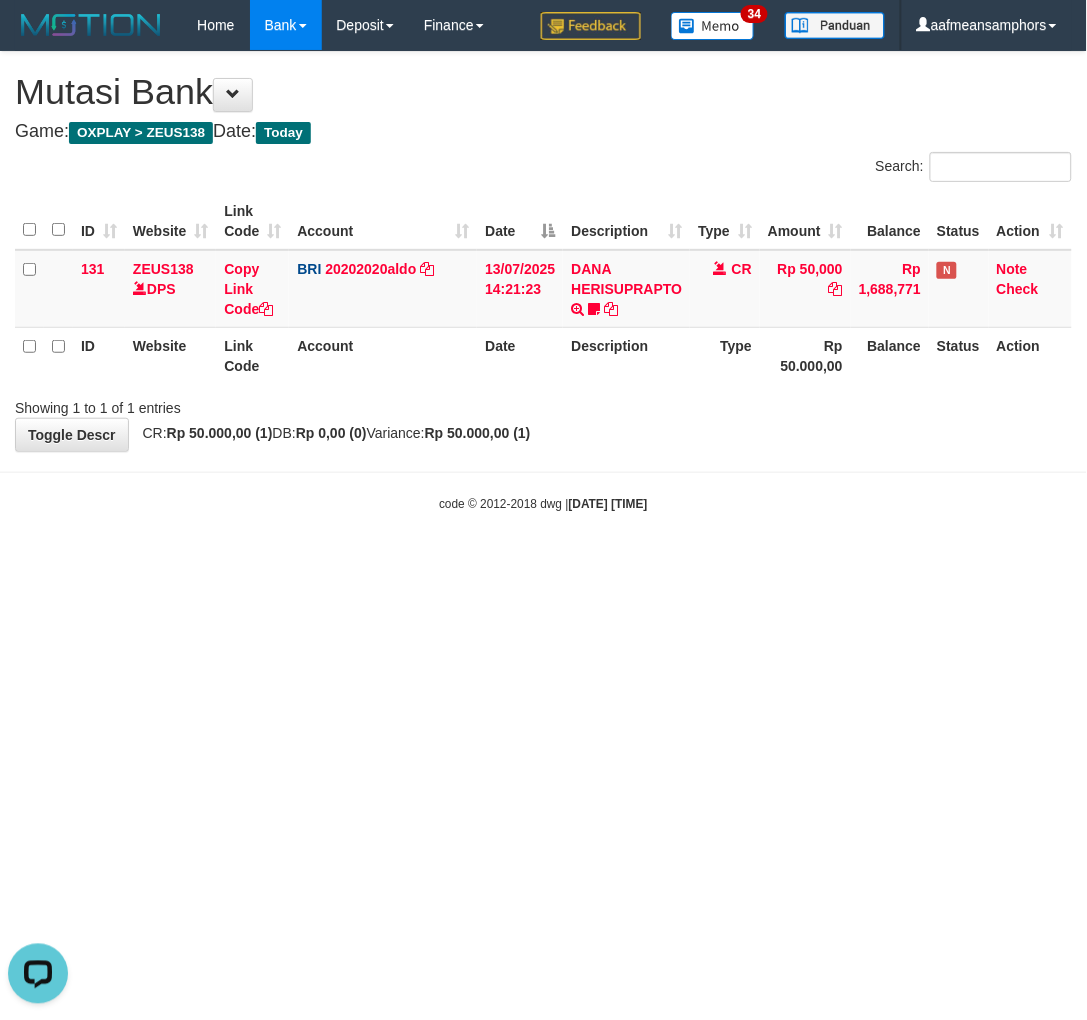click on "2025/07/13 16:38:49" at bounding box center (608, 504) 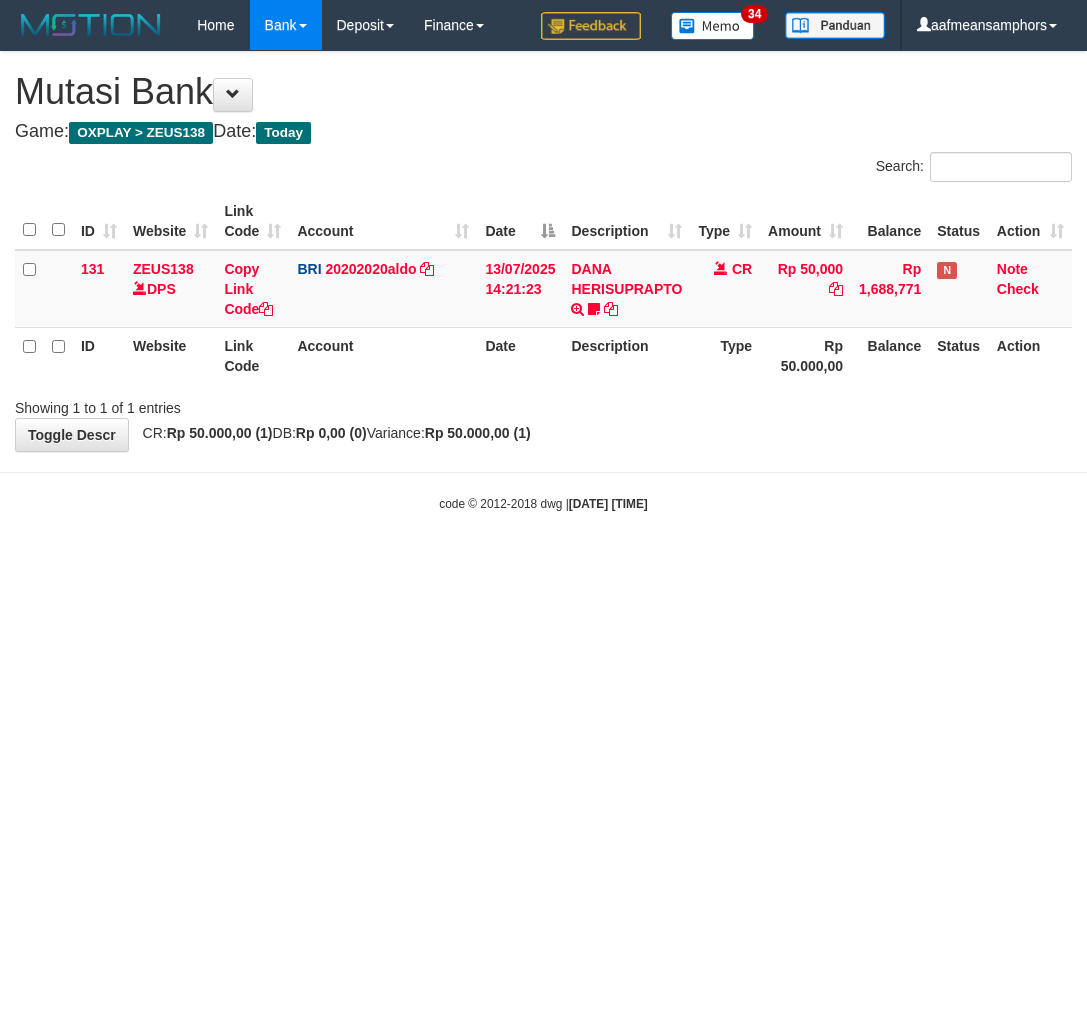 scroll, scrollTop: 0, scrollLeft: 0, axis: both 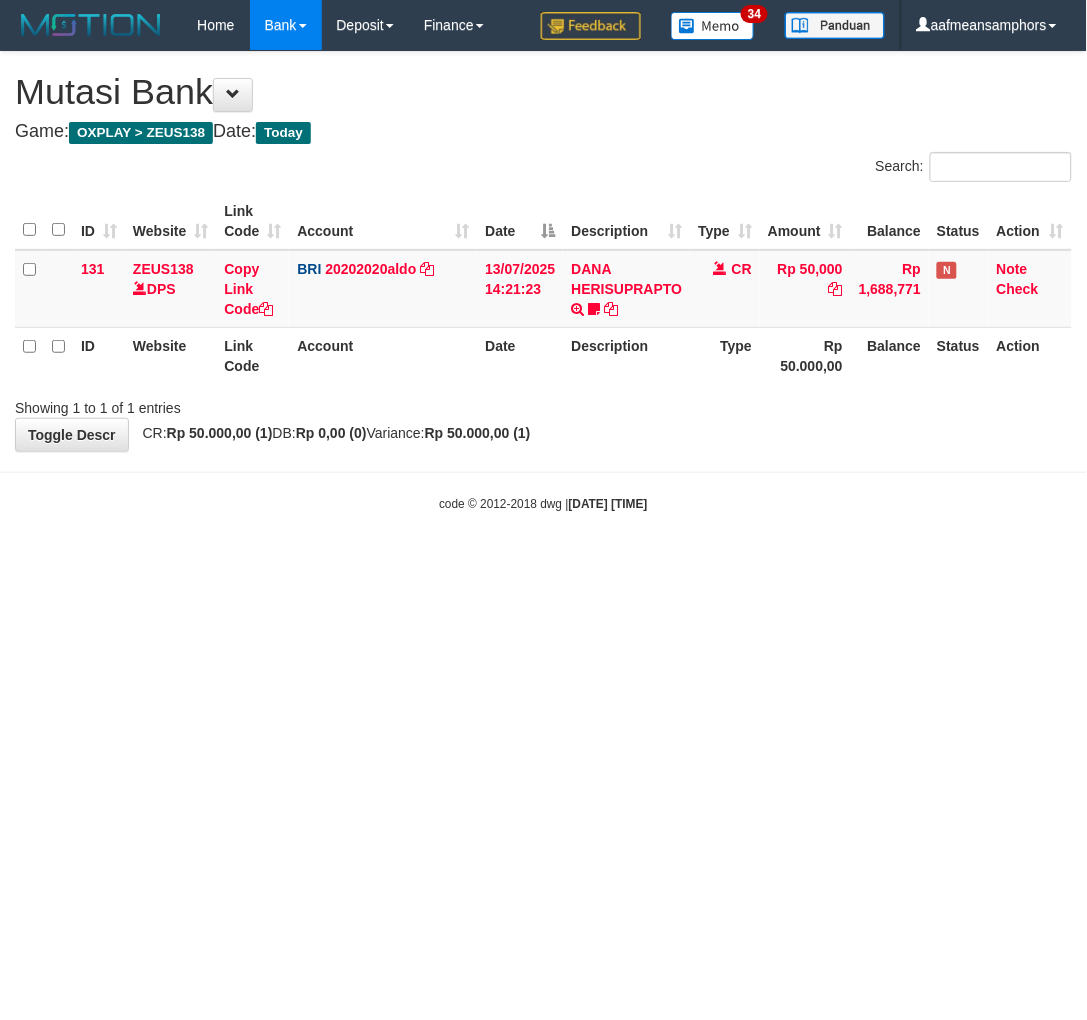 click on "Toggle navigation
Home
Bank
Account List
Load
By Website
Group
[OXPLAY]													ZEUS138
By Load Group (DPS)
Sync" at bounding box center (543, 281) 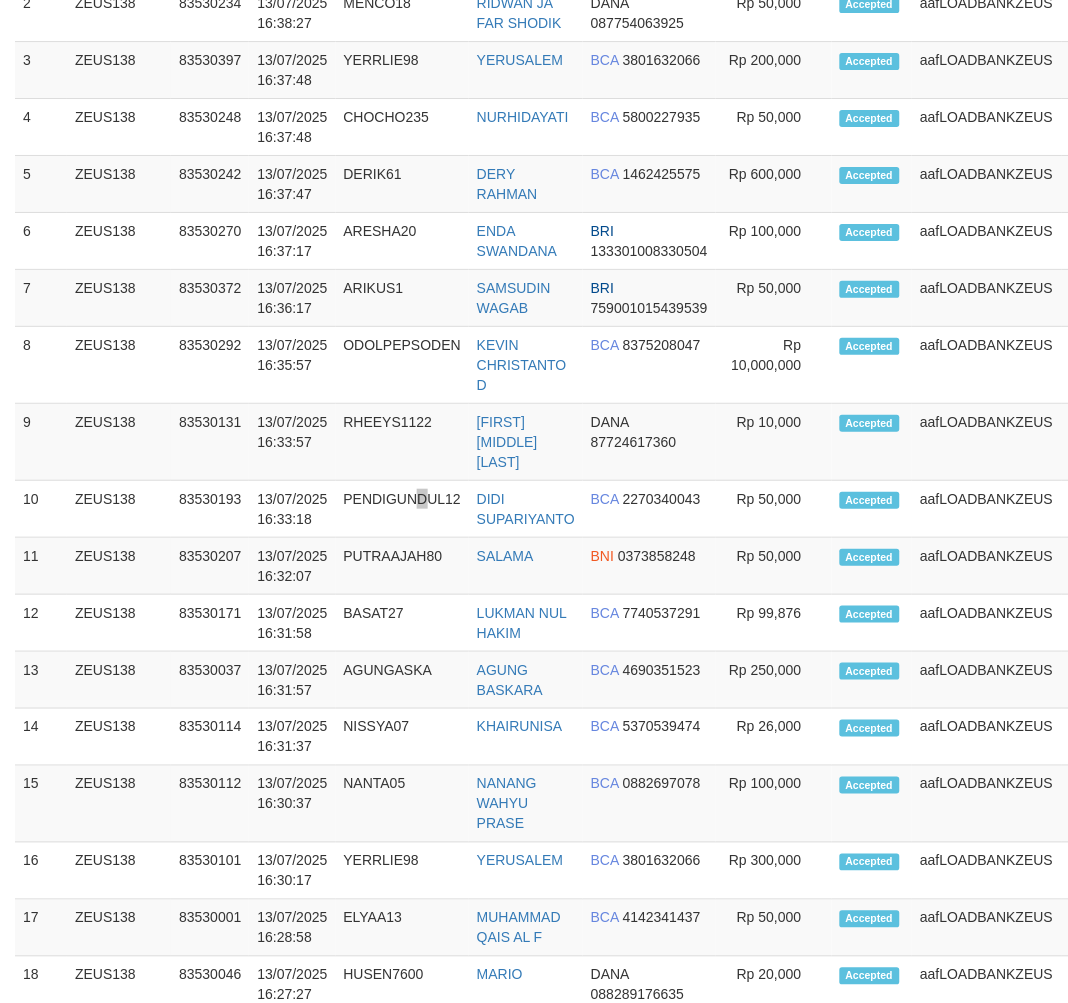 scroll, scrollTop: 1812, scrollLeft: 0, axis: vertical 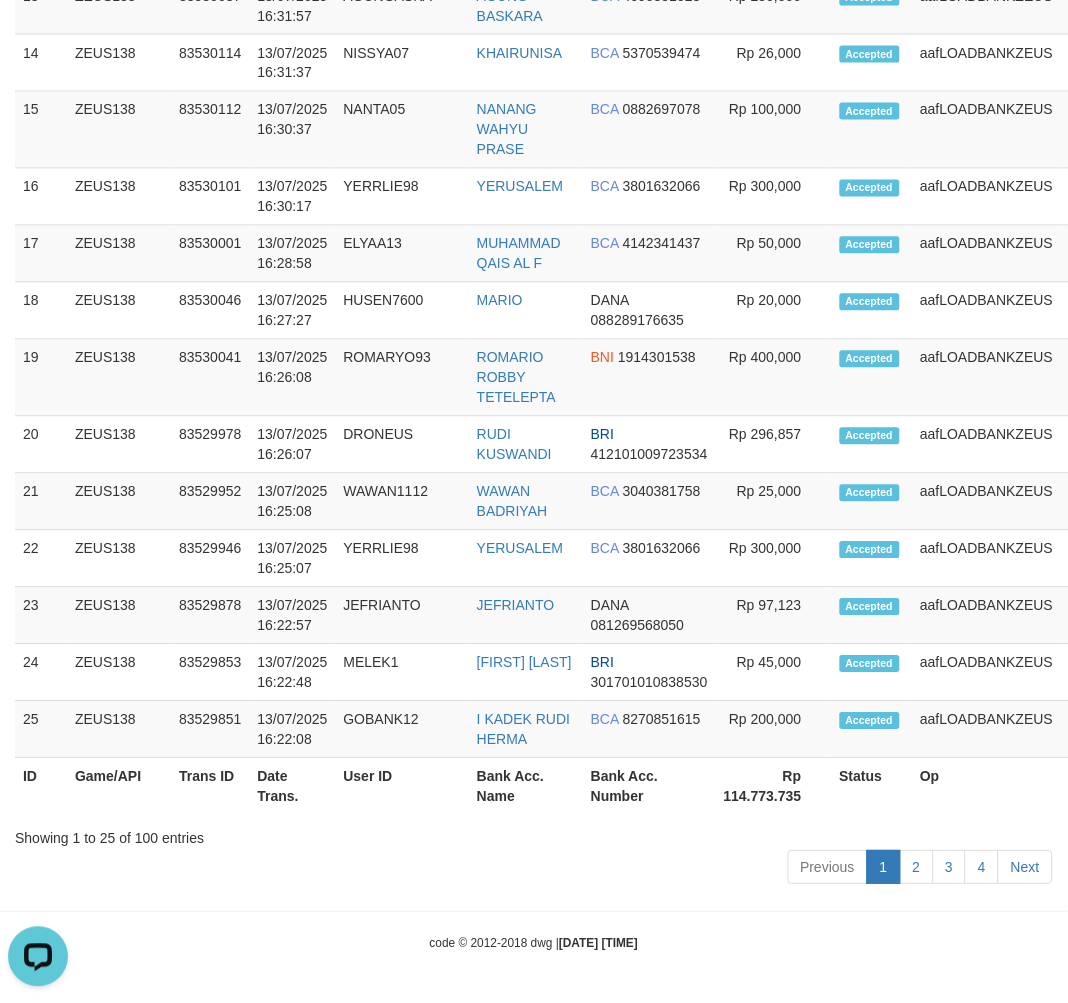 drag, startPoint x: 442, startPoint y: 658, endPoint x: 1, endPoint y: 593, distance: 445.76453 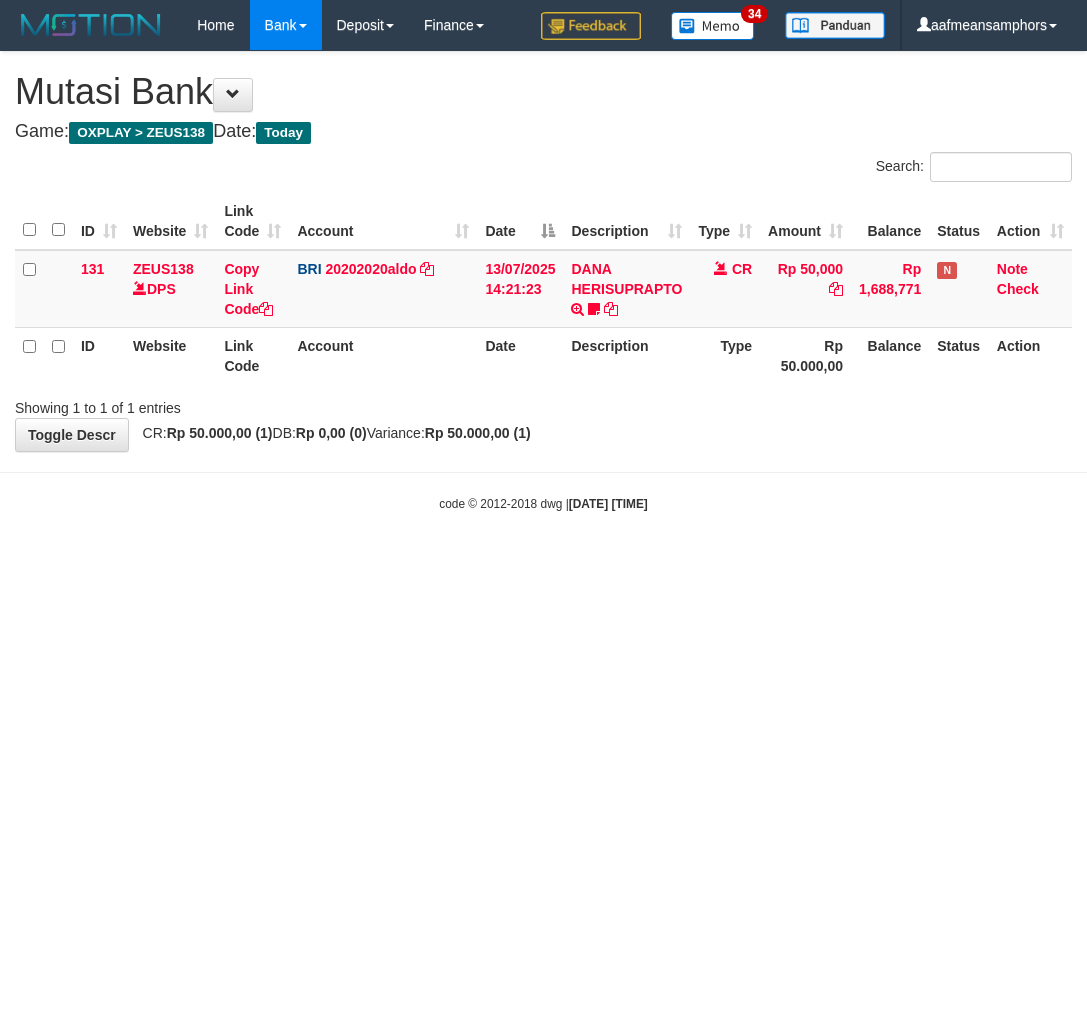 scroll, scrollTop: 0, scrollLeft: 0, axis: both 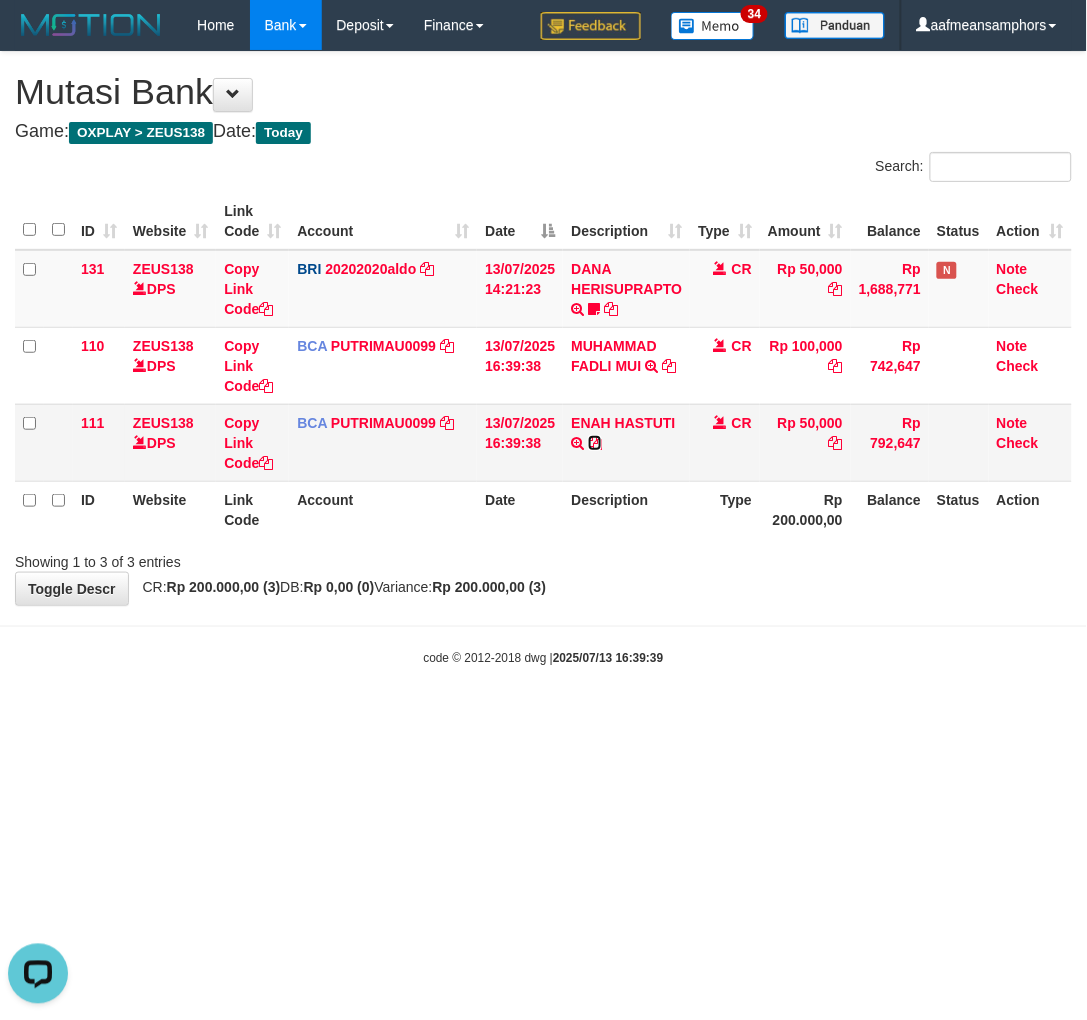 click at bounding box center [595, 443] 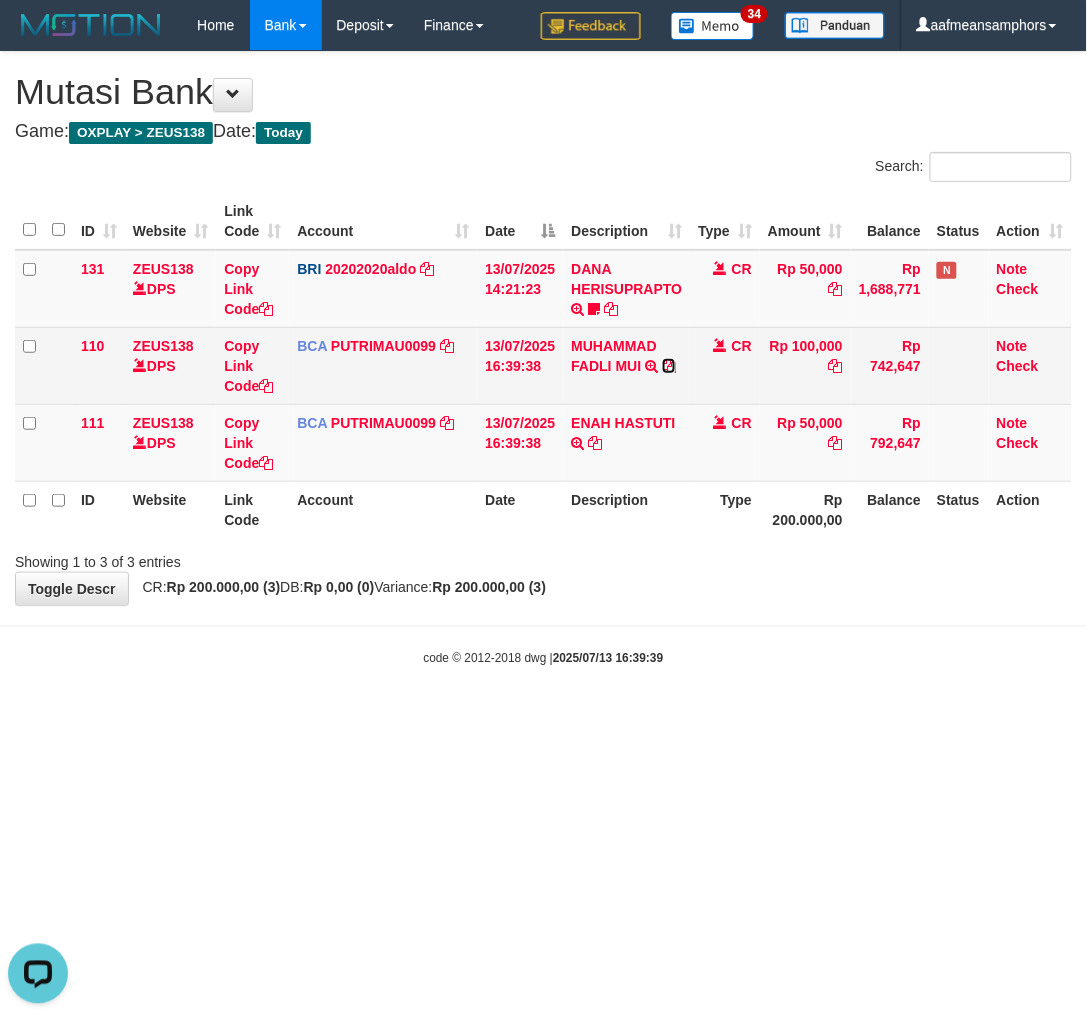 drag, startPoint x: 670, startPoint y: 362, endPoint x: 724, endPoint y: 395, distance: 63.28507 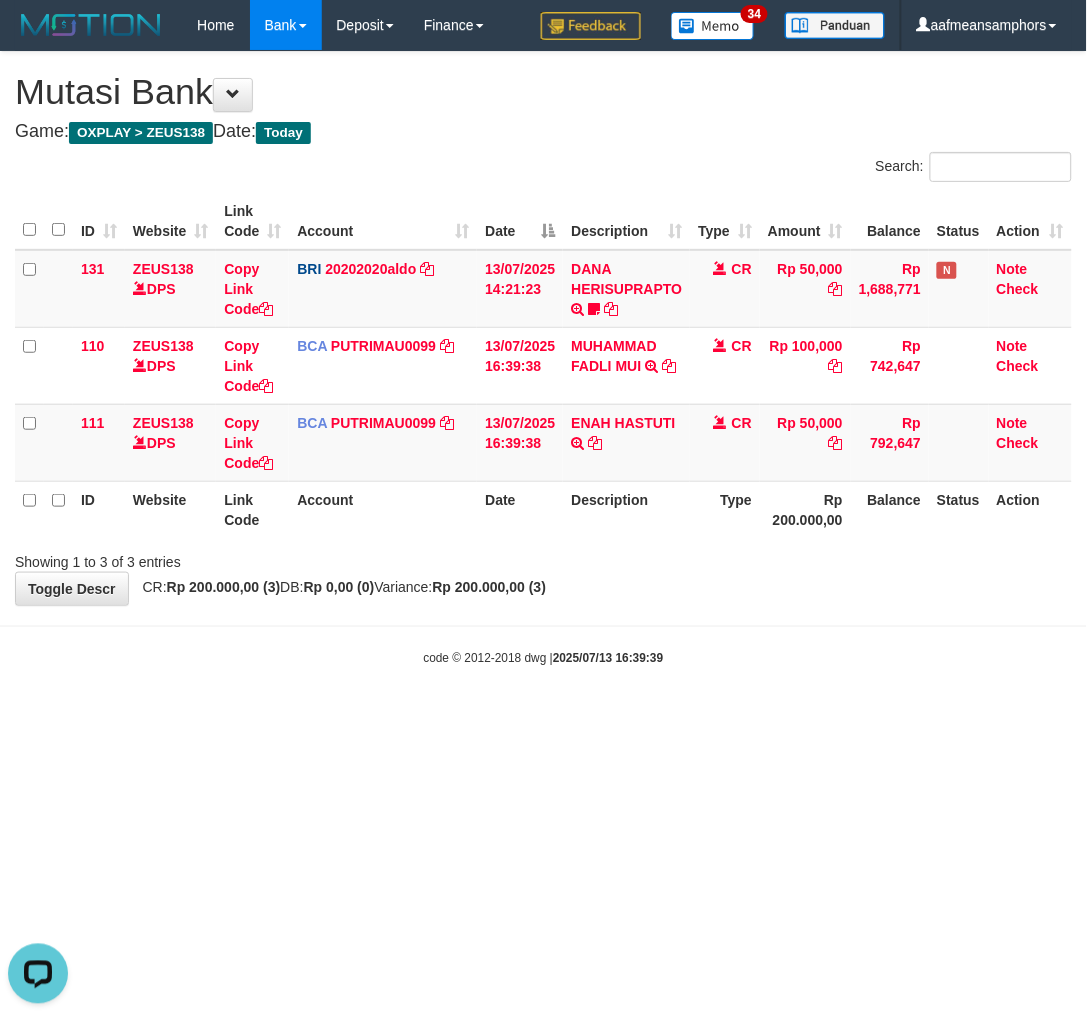 click on "Toggle navigation
Home
Bank
Account List
Load
By Website
Group
[OXPLAY]													ZEUS138
By Load Group (DPS)" at bounding box center (543, 358) 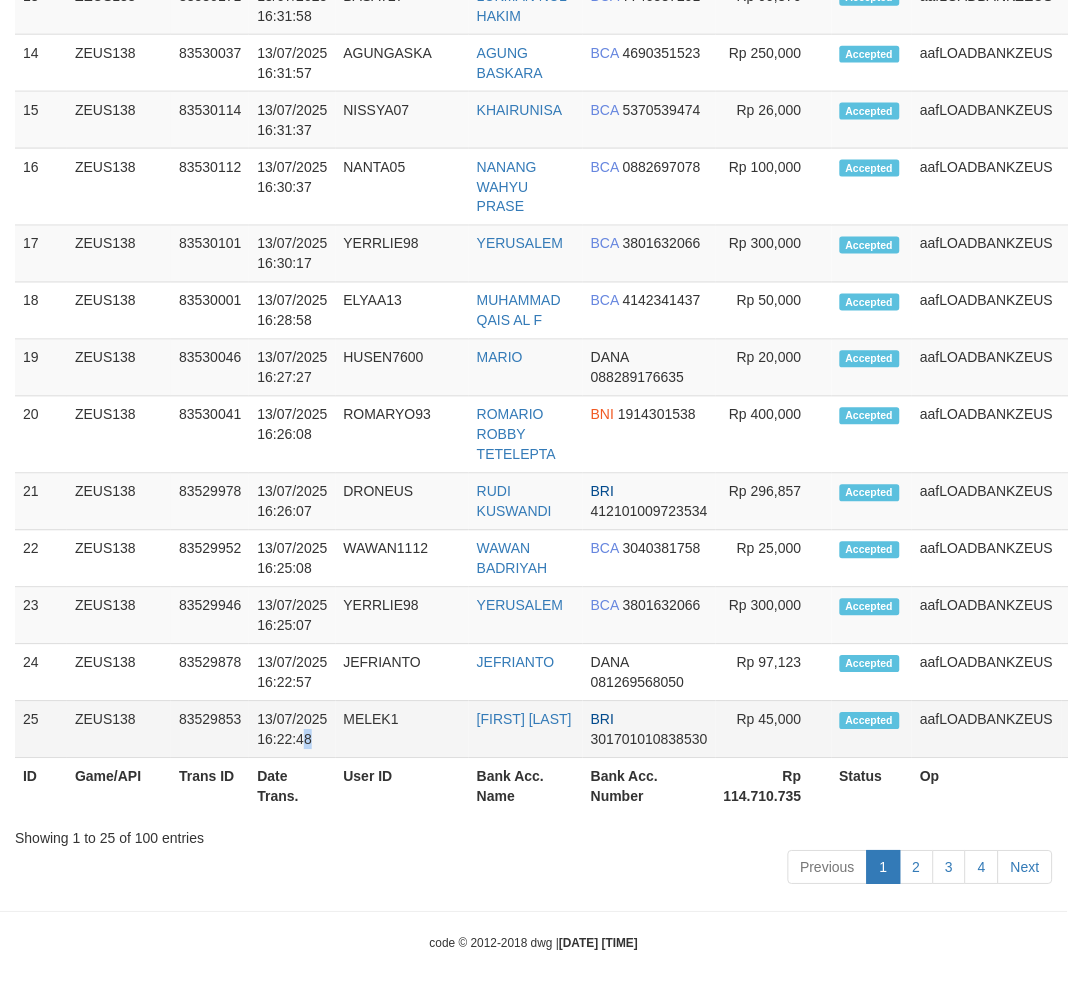 click on "13/07/2025 16:22:48" at bounding box center [292, 730] 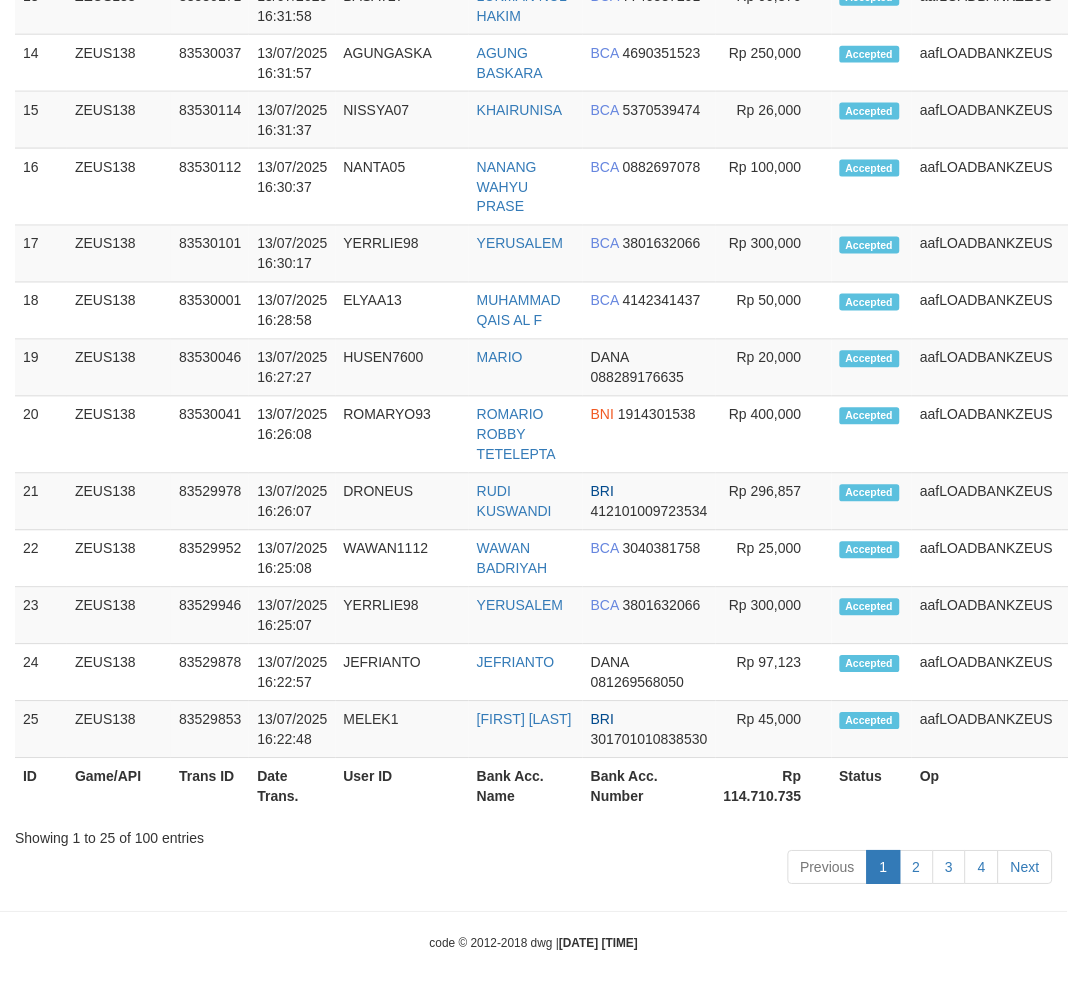 scroll, scrollTop: 86, scrollLeft: 0, axis: vertical 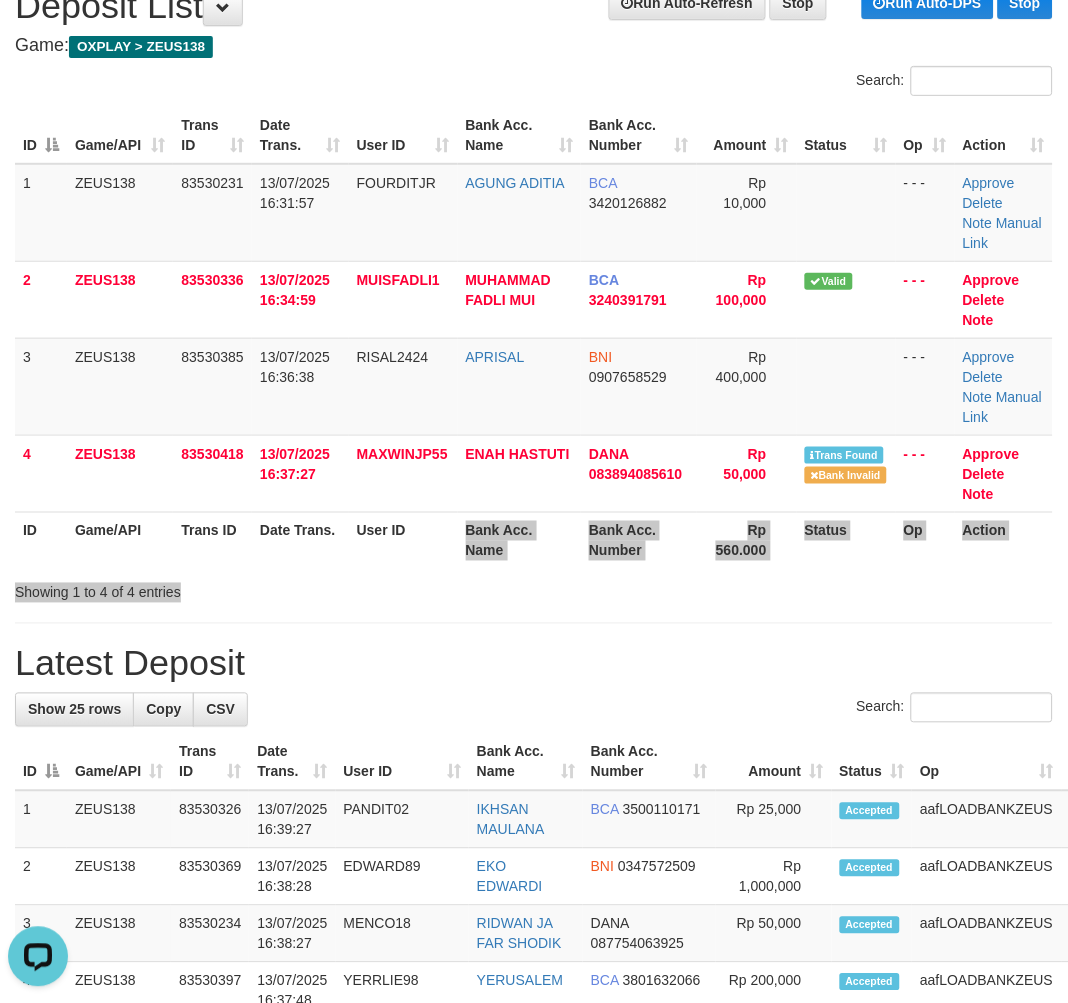 drag, startPoint x: 630, startPoint y: 651, endPoint x: 704, endPoint y: 666, distance: 75.50497 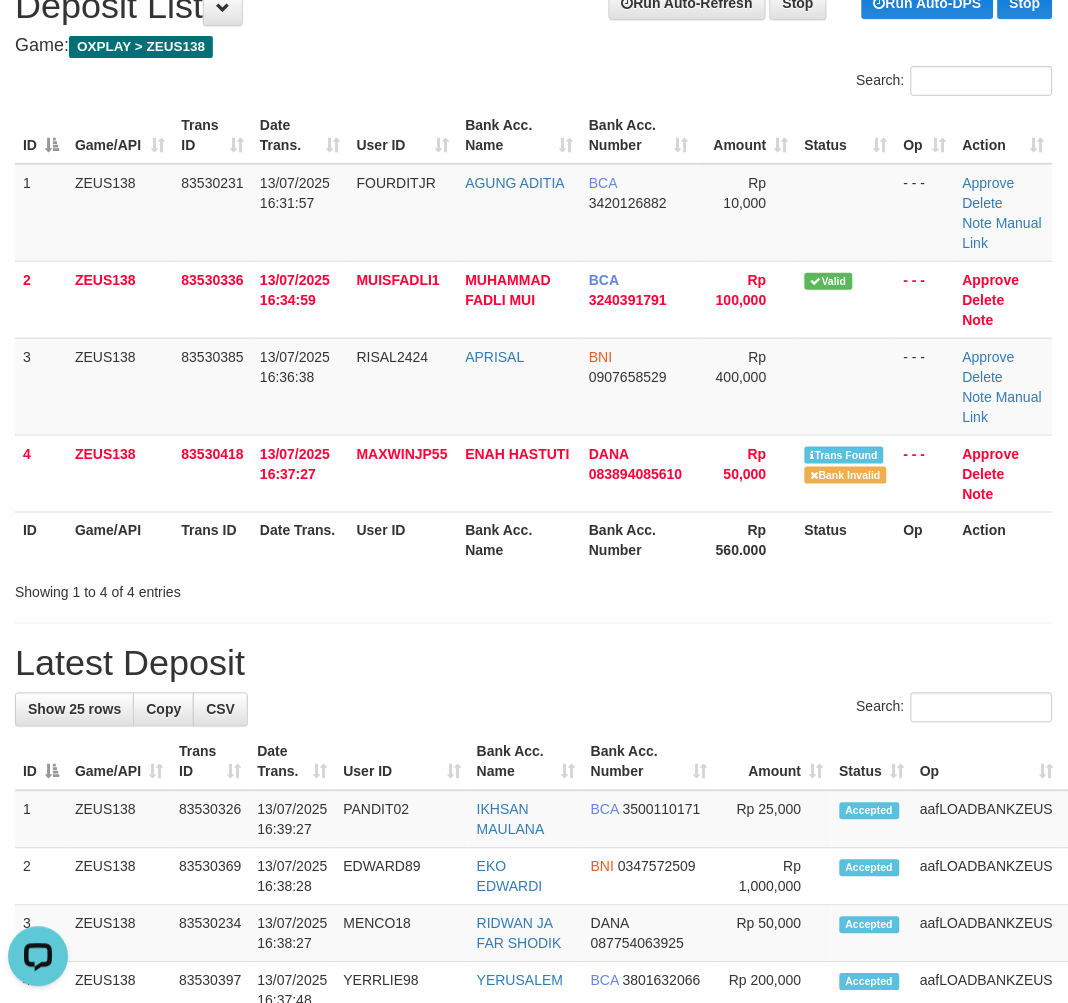 click on "Showing 1 to 4 of 4 entries" at bounding box center (534, 589) 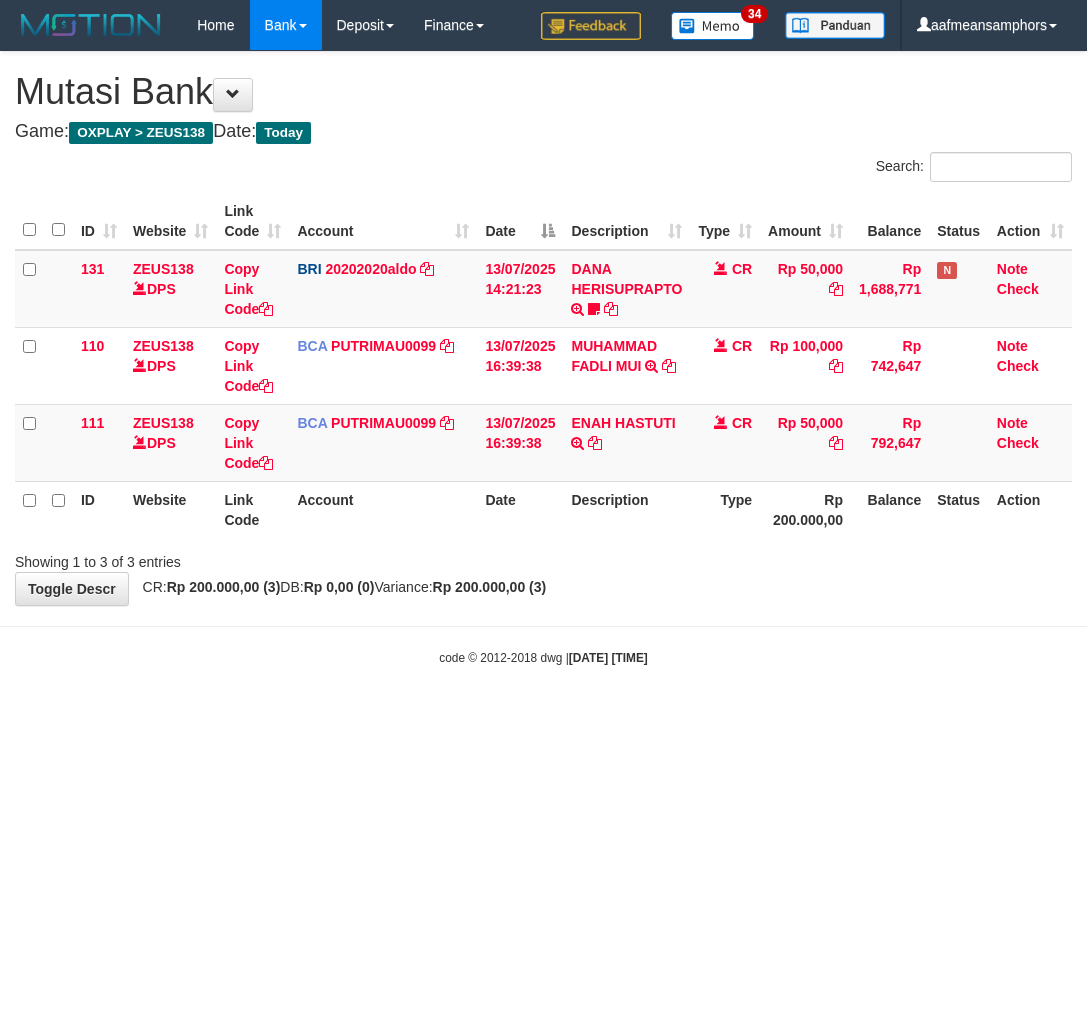 scroll, scrollTop: 0, scrollLeft: 0, axis: both 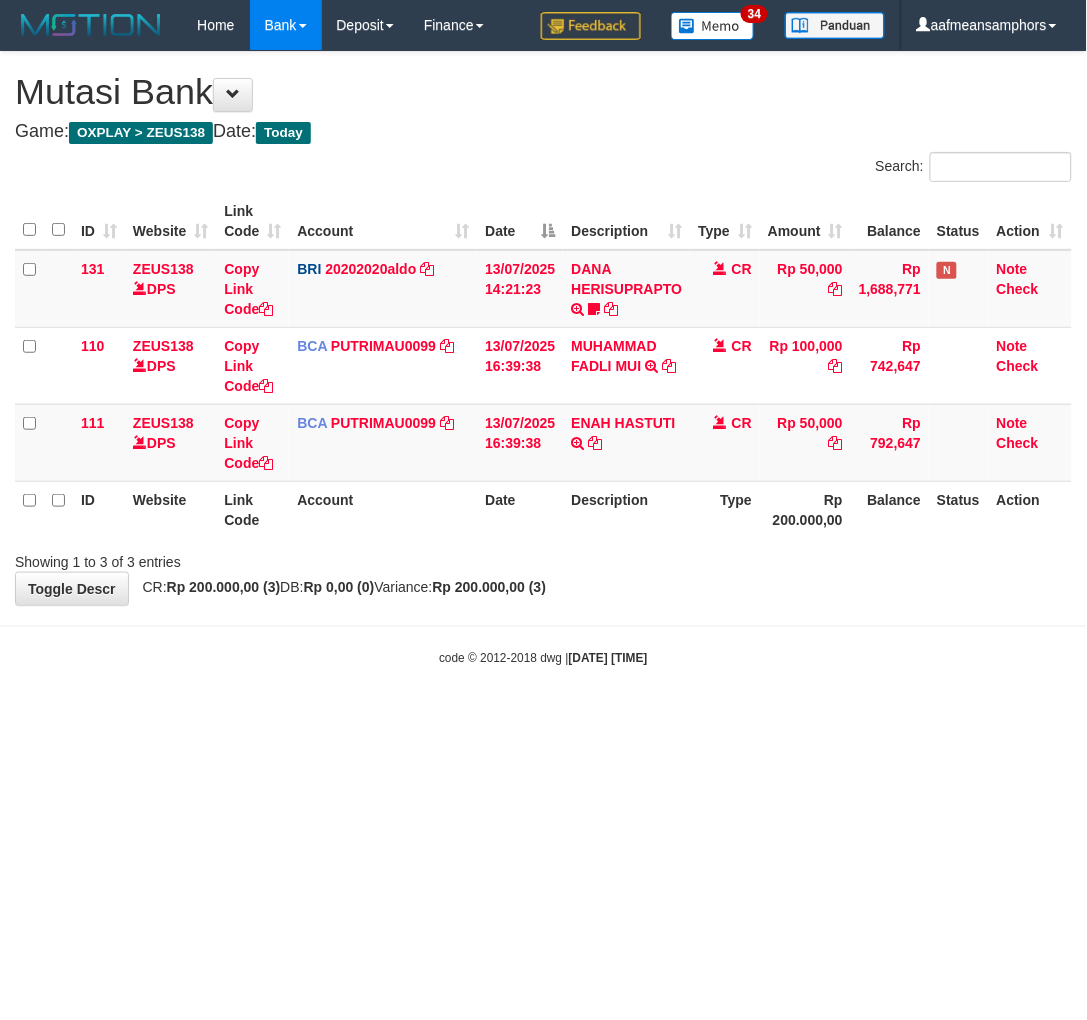 drag, startPoint x: 664, startPoint y: 633, endPoint x: 708, endPoint y: 648, distance: 46.486557 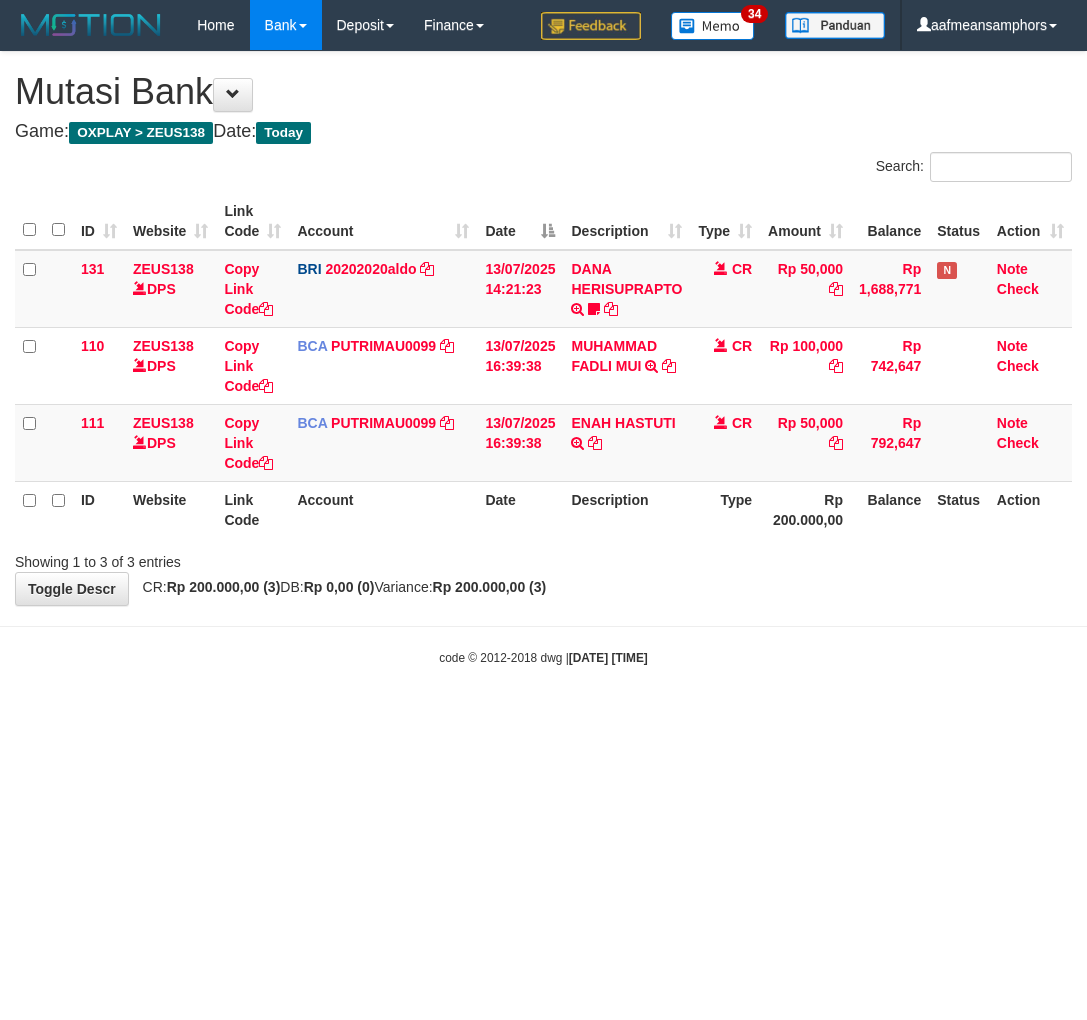 scroll, scrollTop: 0, scrollLeft: 0, axis: both 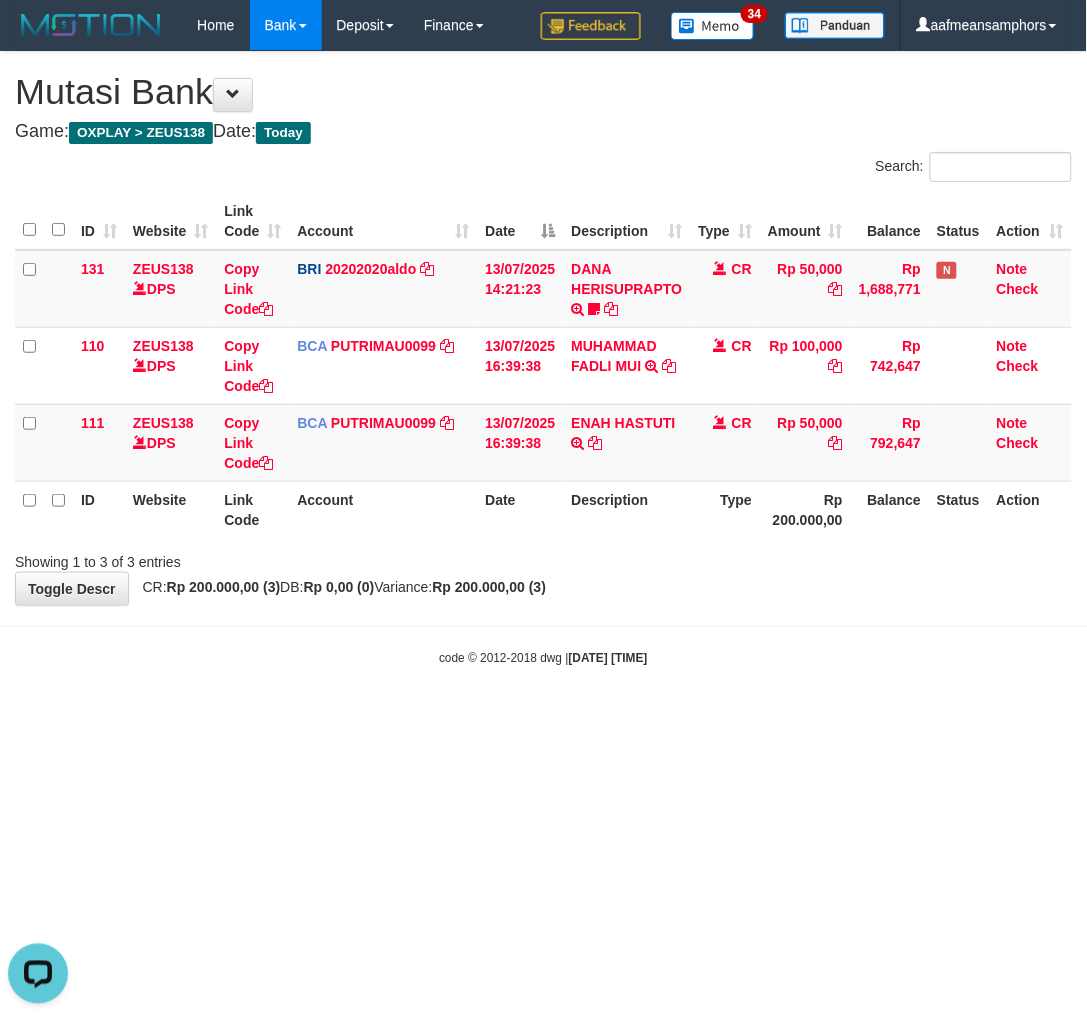 click on "code © 2012-2018 dwg |  2025/07/13 16:39:46" at bounding box center (543, 657) 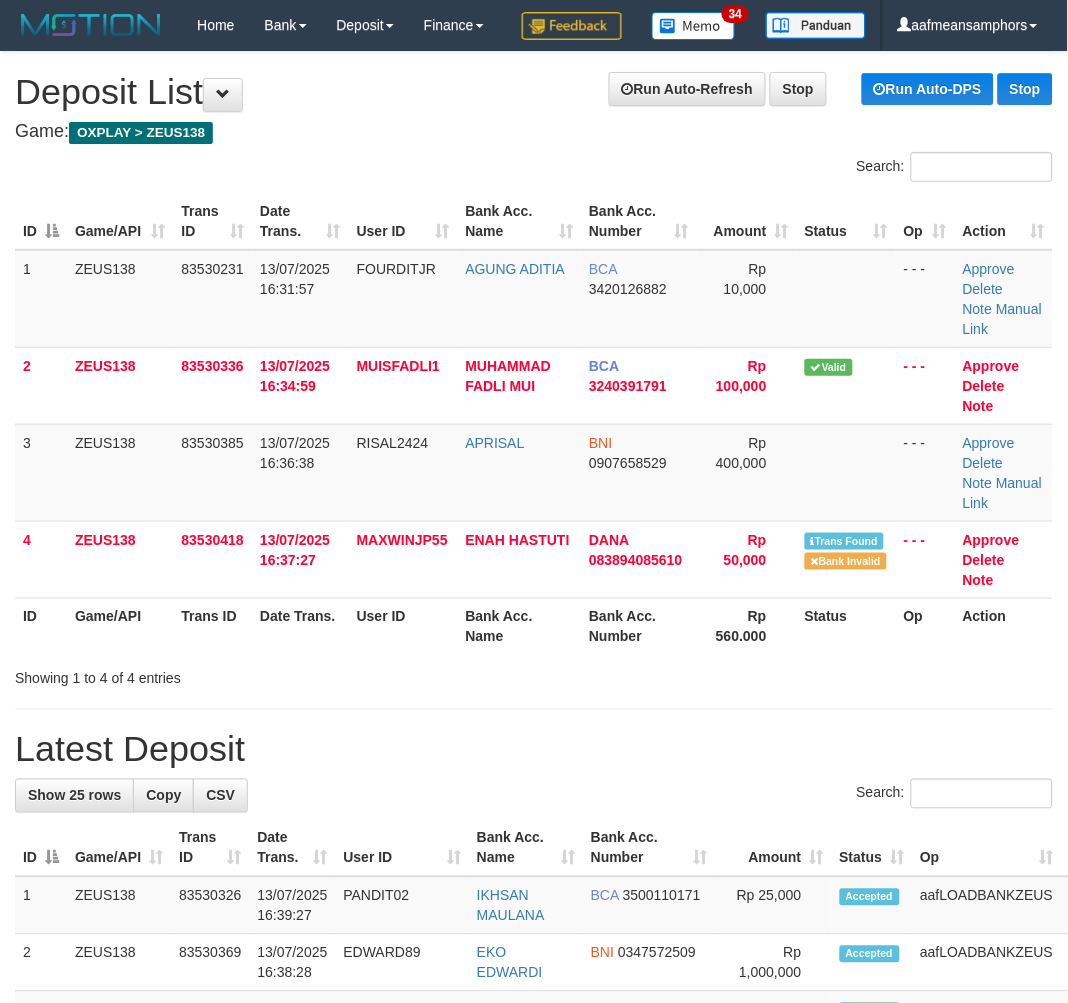 scroll, scrollTop: 136, scrollLeft: 0, axis: vertical 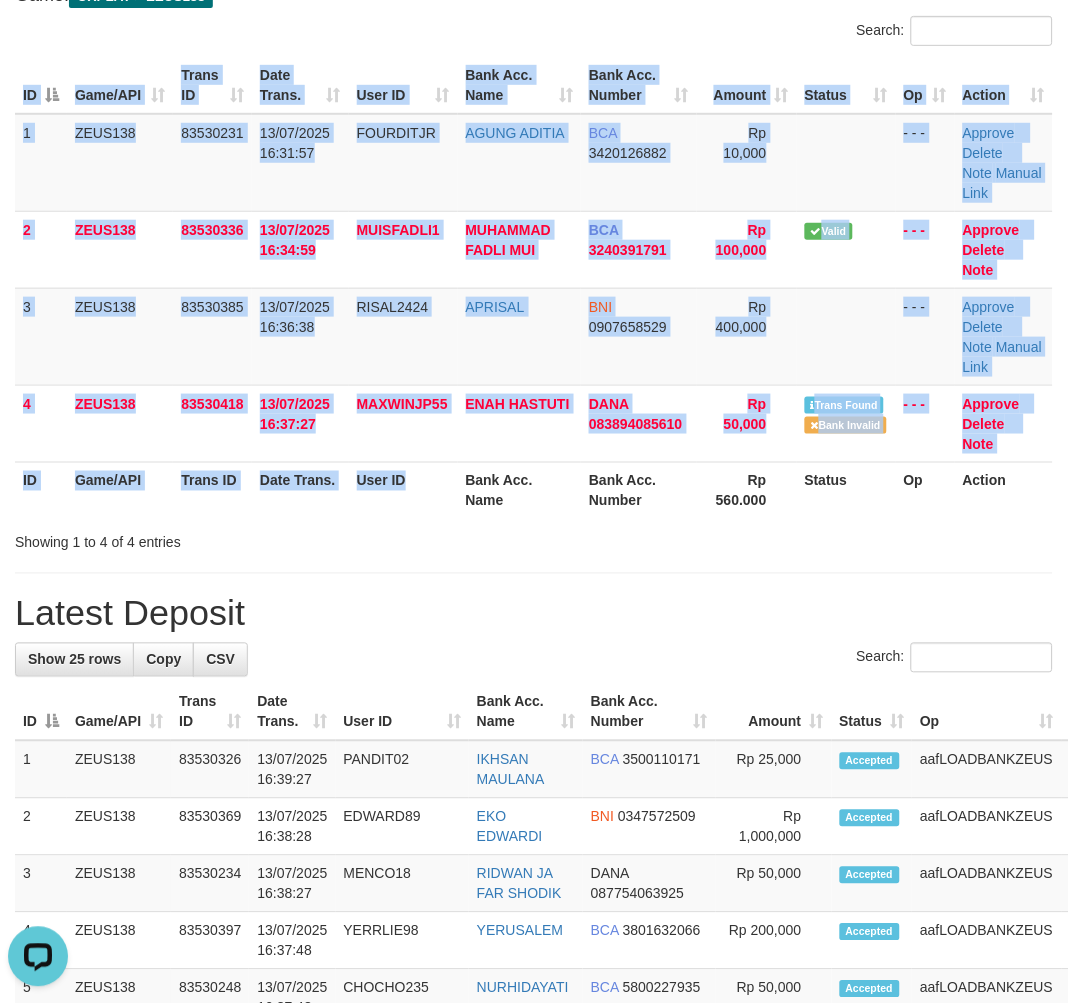 drag, startPoint x: 482, startPoint y: 565, endPoint x: 18, endPoint y: 522, distance: 465.9882 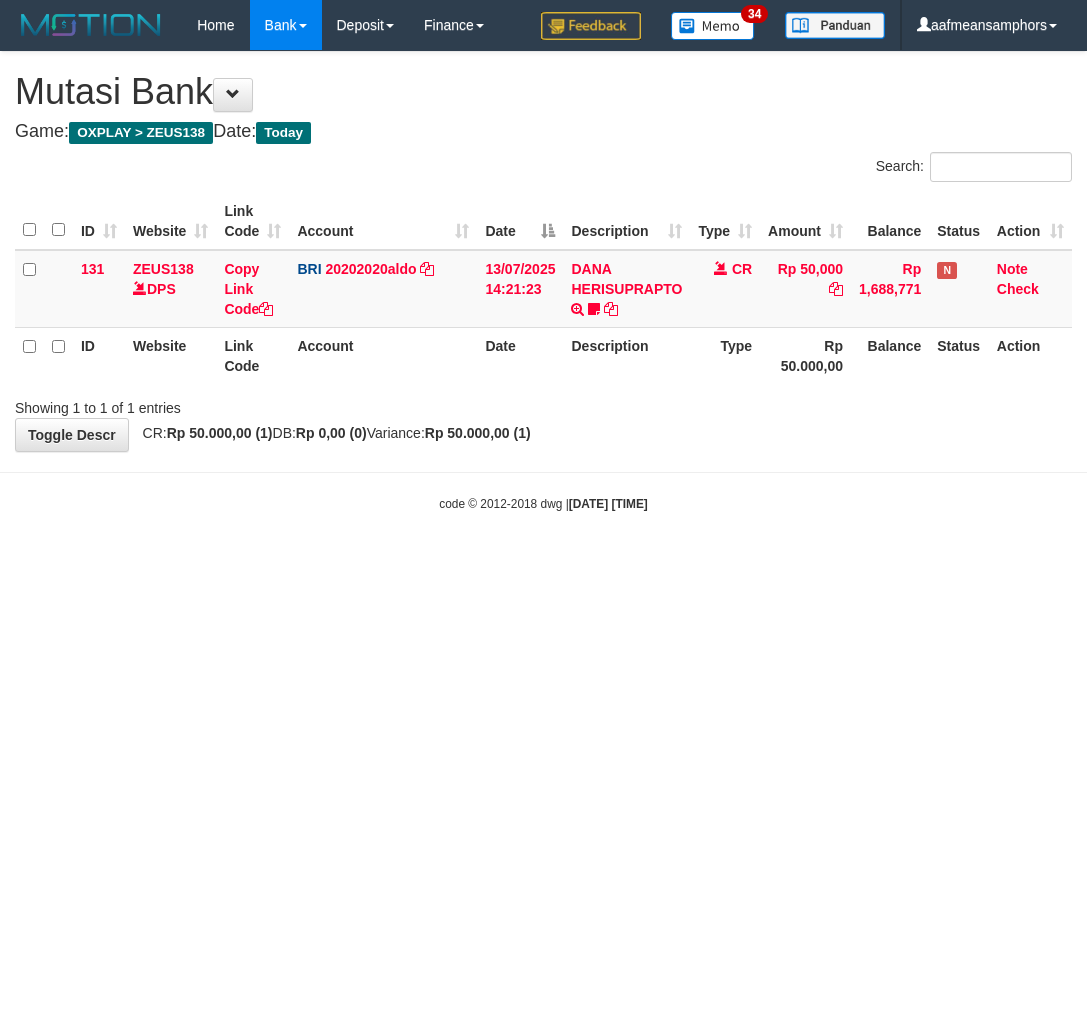 scroll, scrollTop: 0, scrollLeft: 0, axis: both 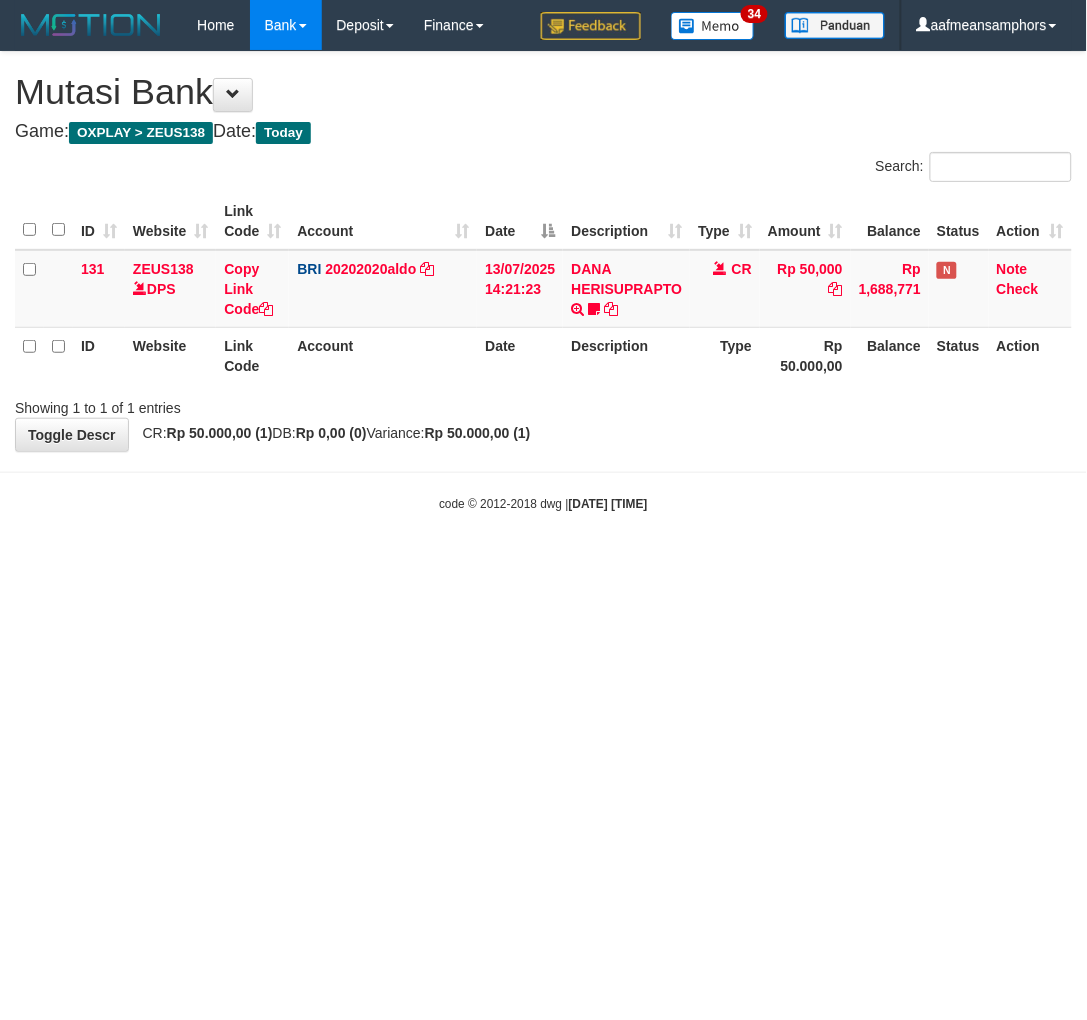 click on "Toggle navigation
Home
Bank
Account List
Load
By Website
Group
[OXPLAY]													ZEUS138
By Load Group (DPS)
Sync" at bounding box center (543, 281) 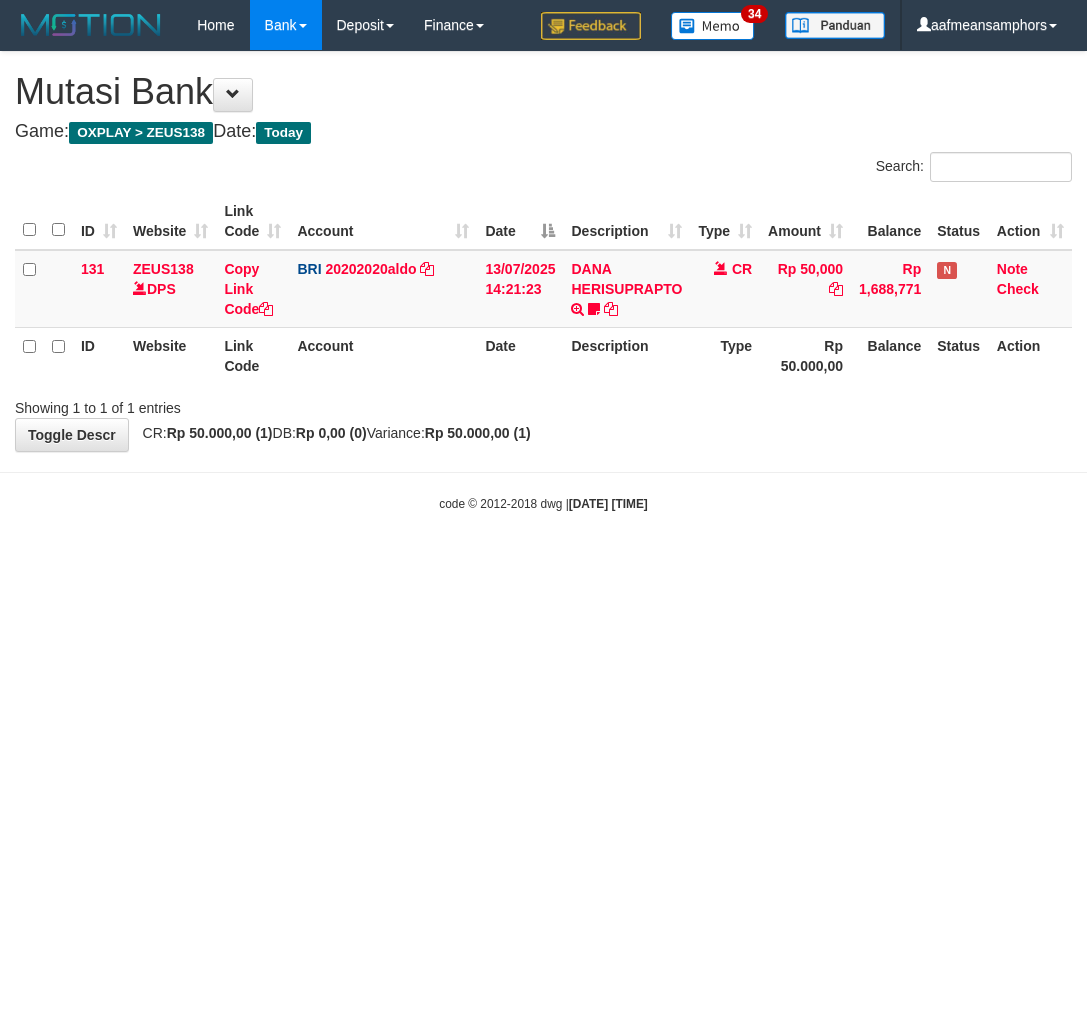 scroll, scrollTop: 0, scrollLeft: 0, axis: both 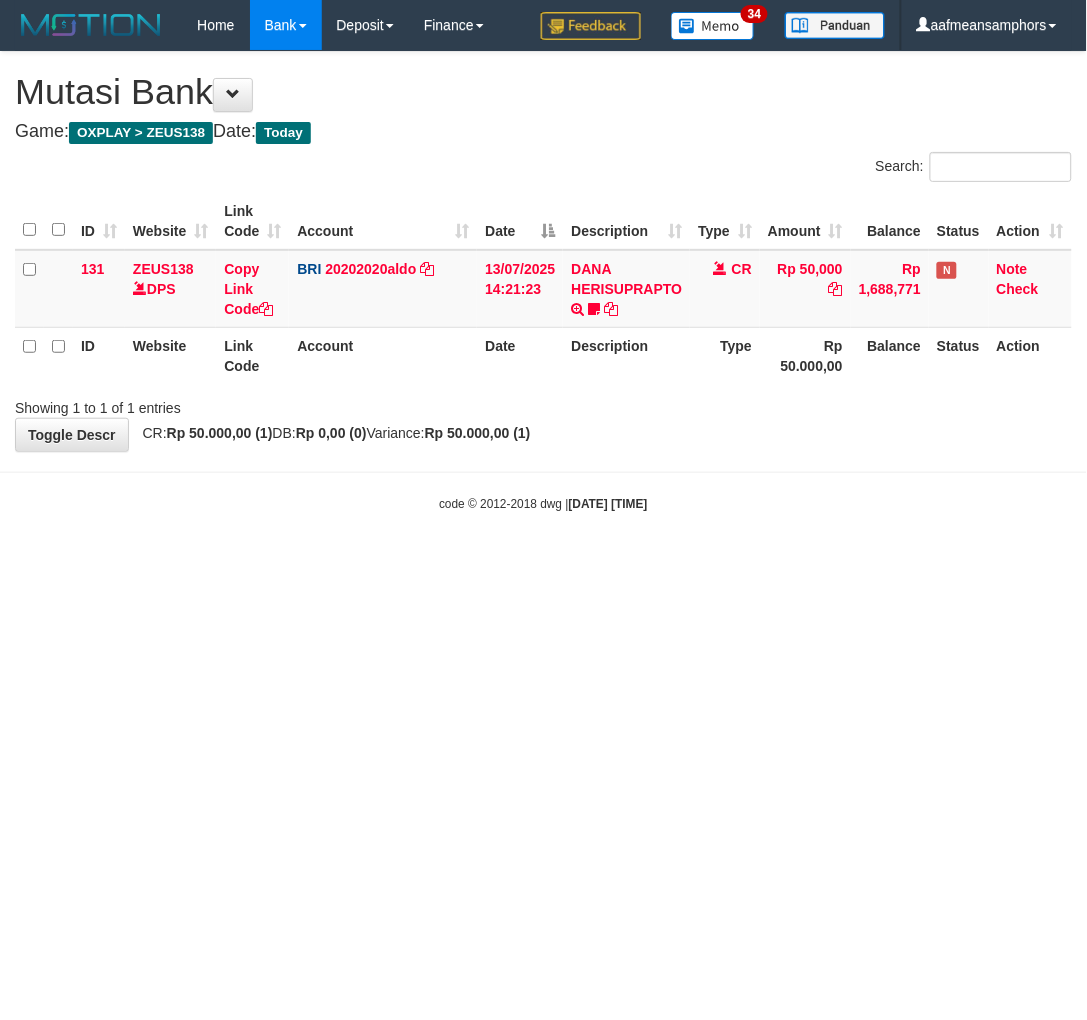 click on "Toggle navigation
Home
Bank
Account List
Load
By Website
Group
[OXPLAY]													ZEUS138
By Load Group (DPS)
Sync" at bounding box center (543, 281) 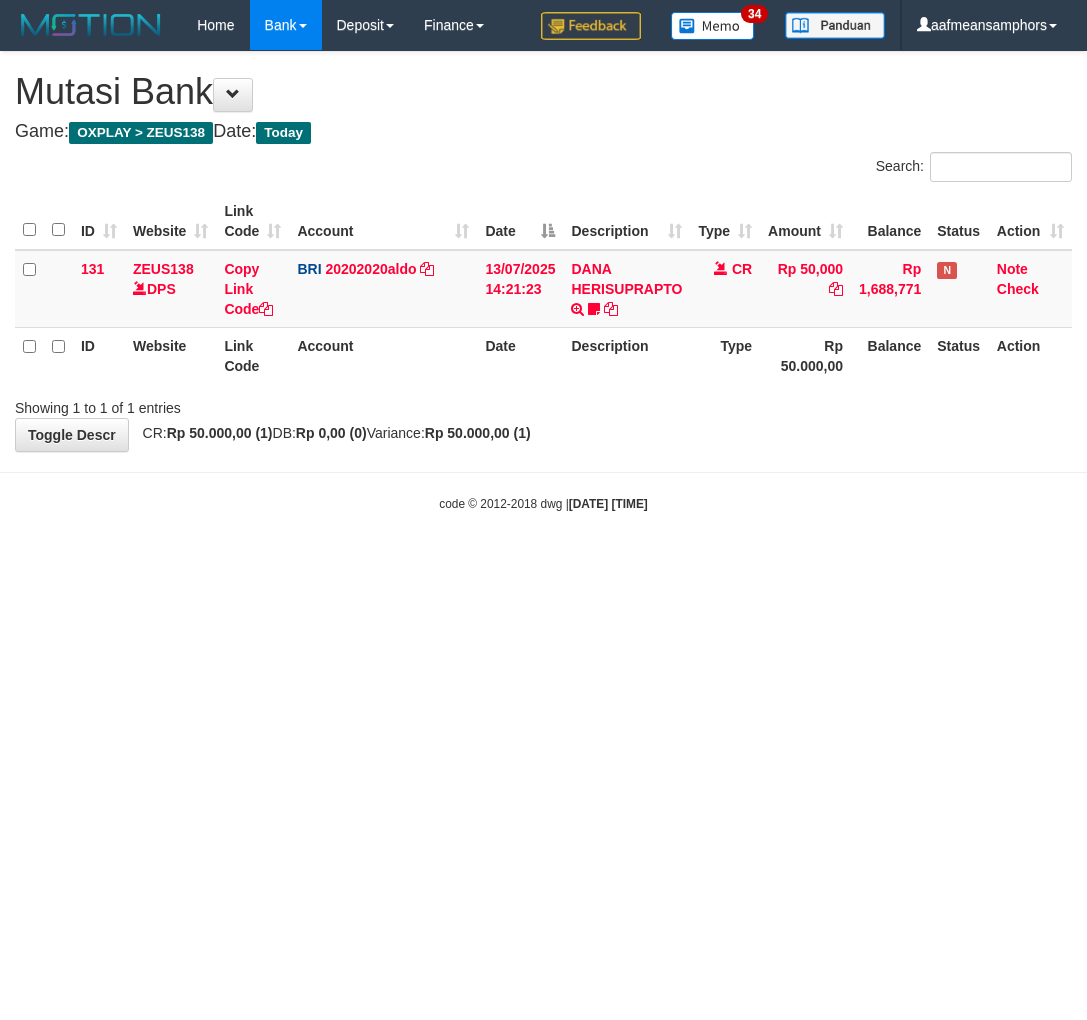 scroll, scrollTop: 0, scrollLeft: 0, axis: both 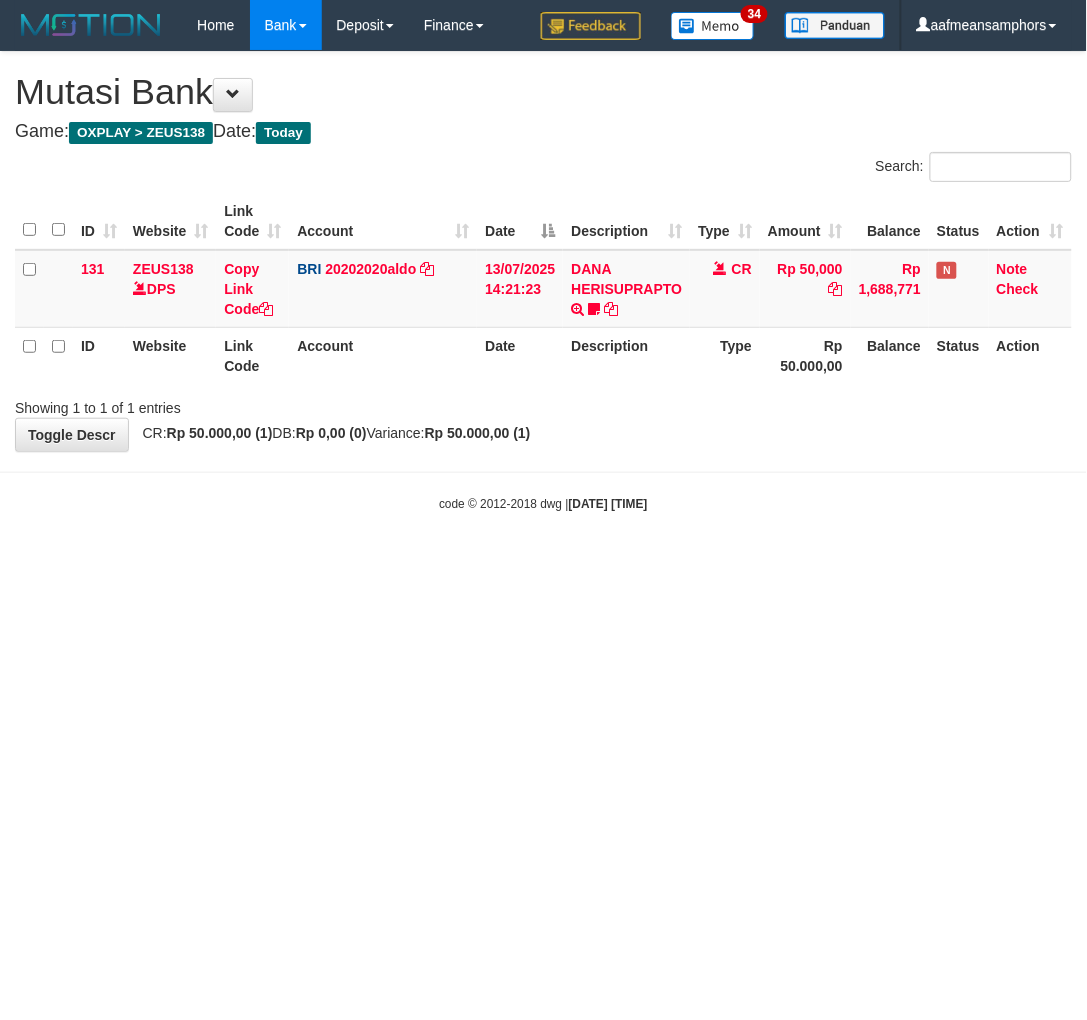 click on "Toggle navigation
Home
Bank
Account List
Load
By Website
Group
[OXPLAY]													ZEUS138
By Load Group (DPS)
Sync" at bounding box center [543, 281] 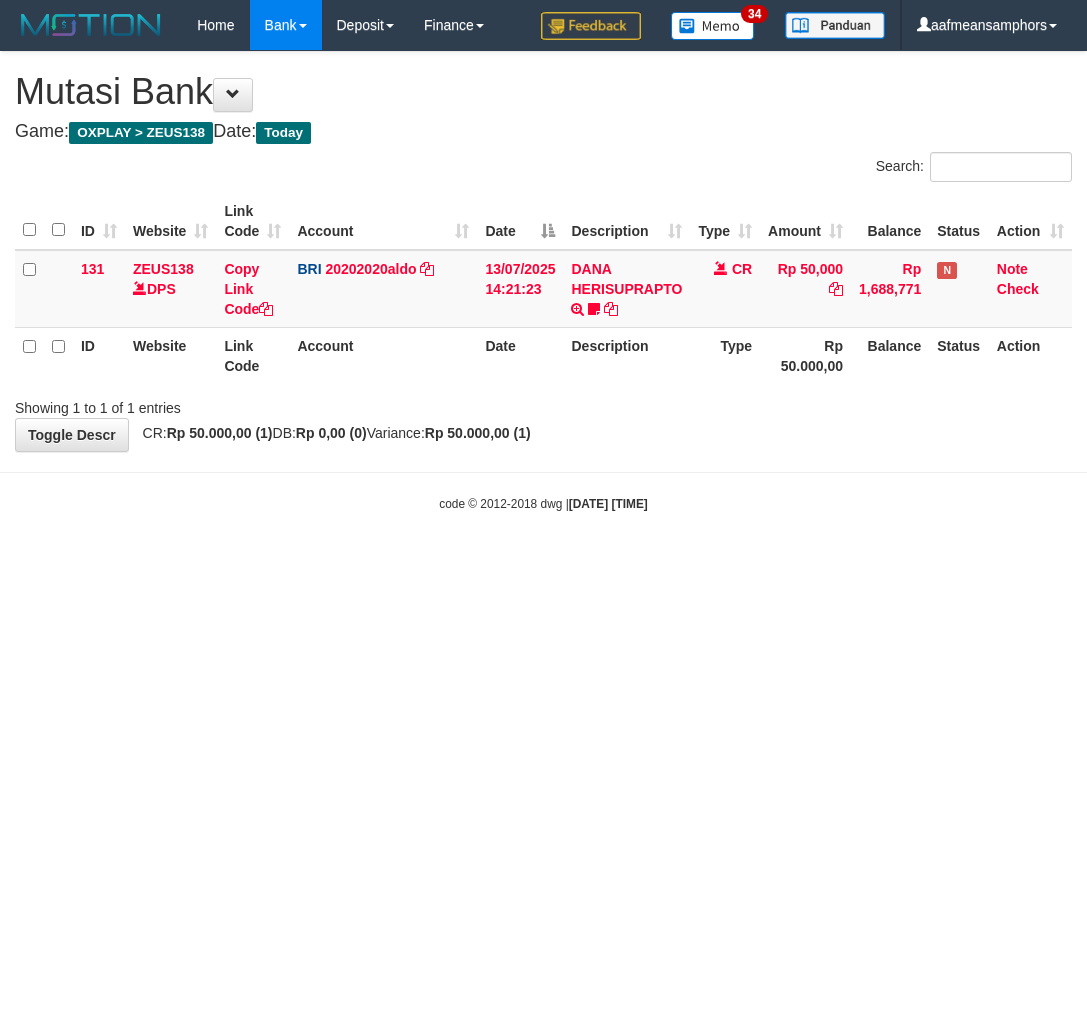 scroll, scrollTop: 0, scrollLeft: 0, axis: both 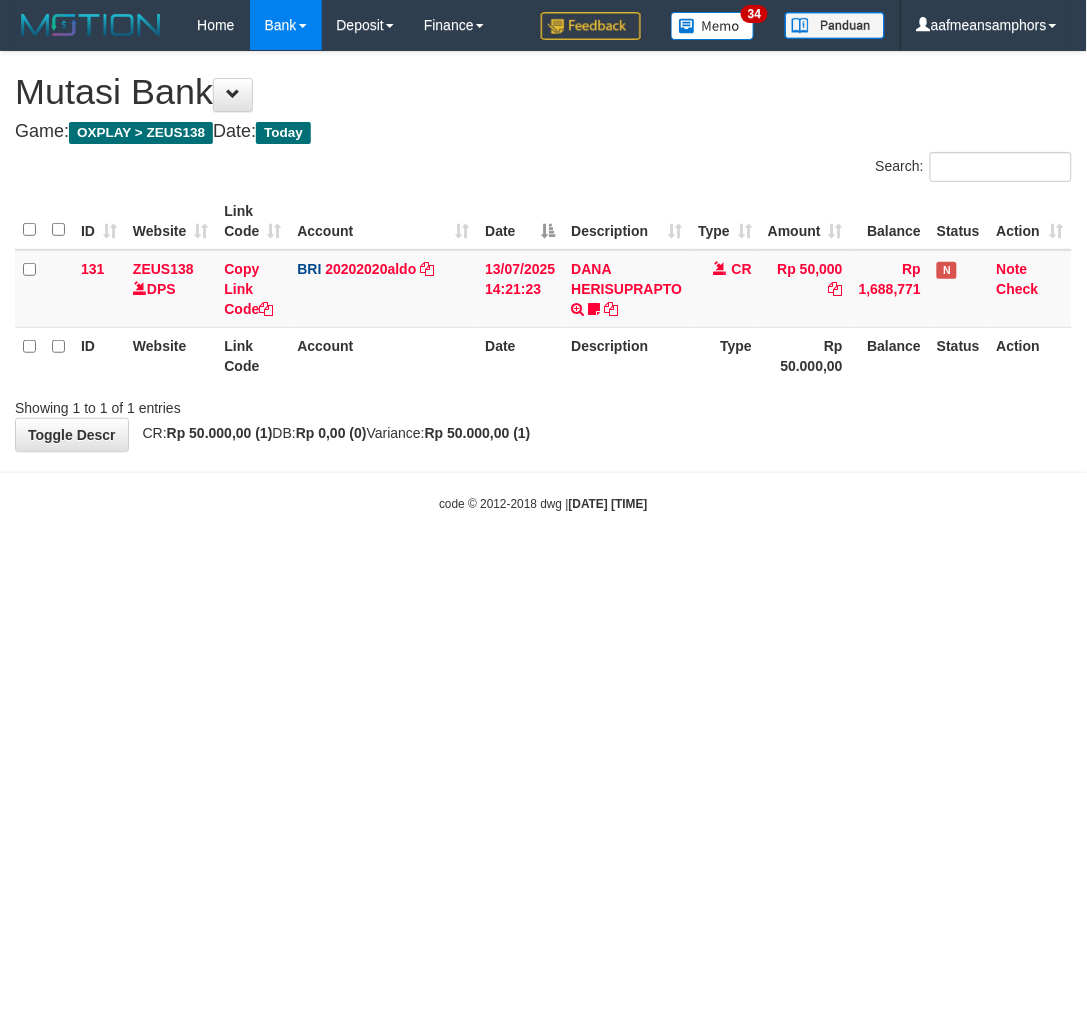 drag, startPoint x: 731, startPoint y: 572, endPoint x: 720, endPoint y: 574, distance: 11.18034 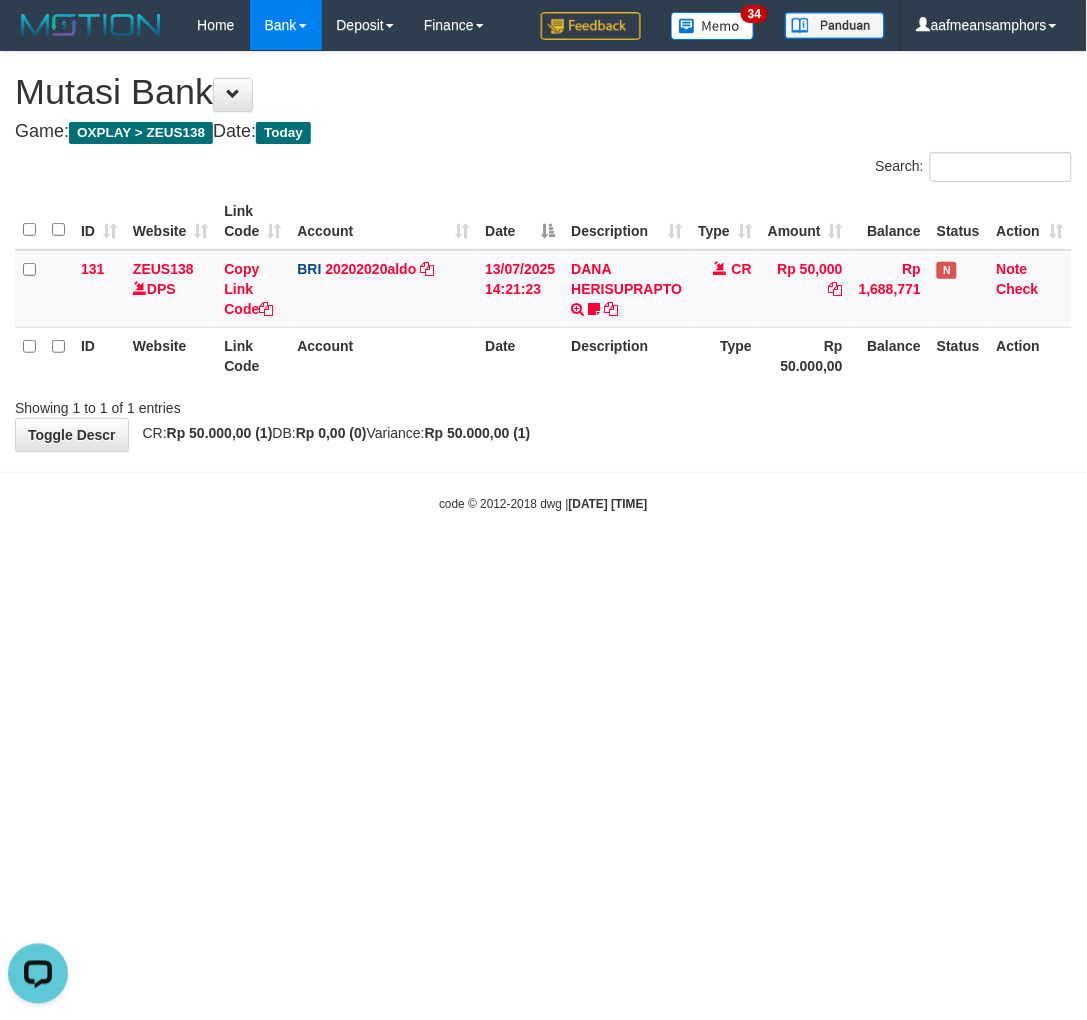 scroll, scrollTop: 0, scrollLeft: 0, axis: both 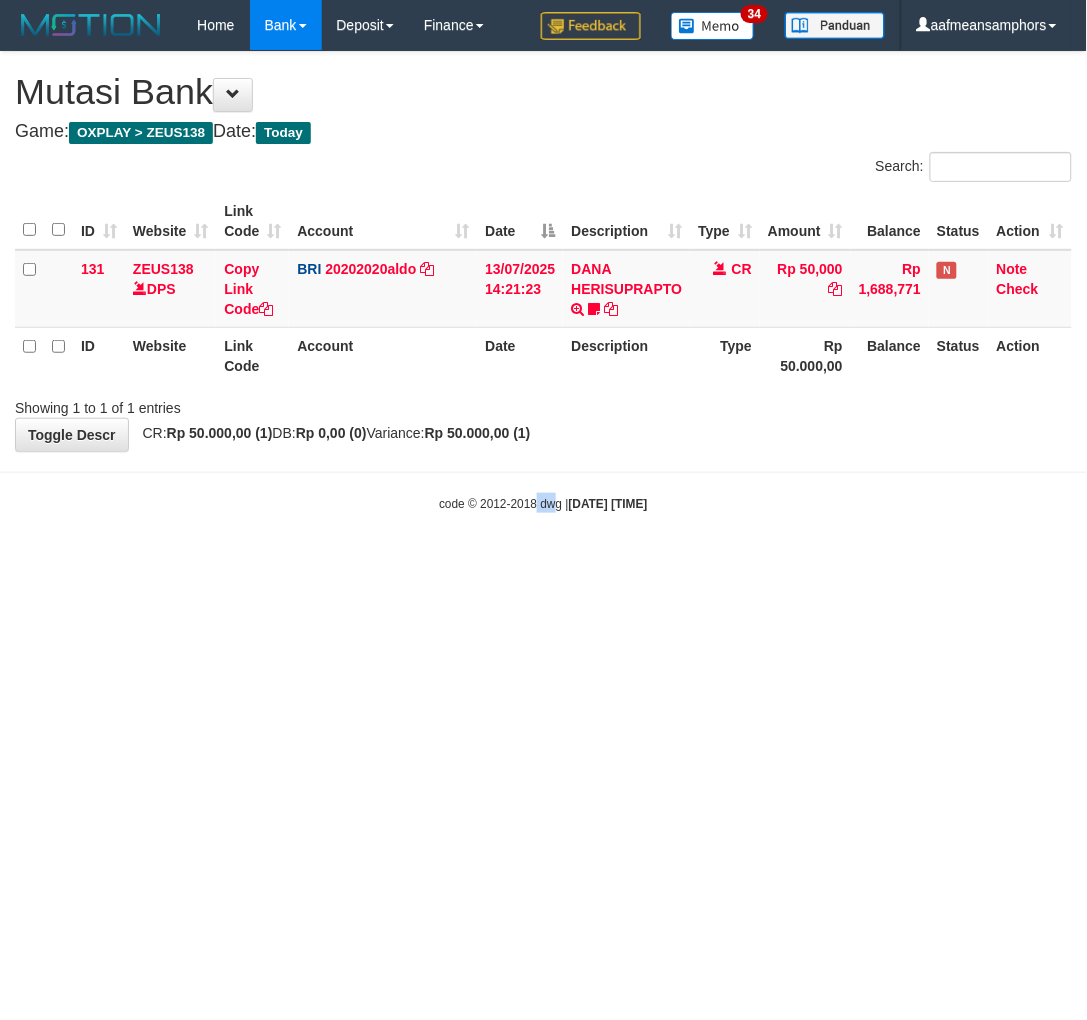 drag, startPoint x: 520, startPoint y: 605, endPoint x: 506, endPoint y: 598, distance: 15.652476 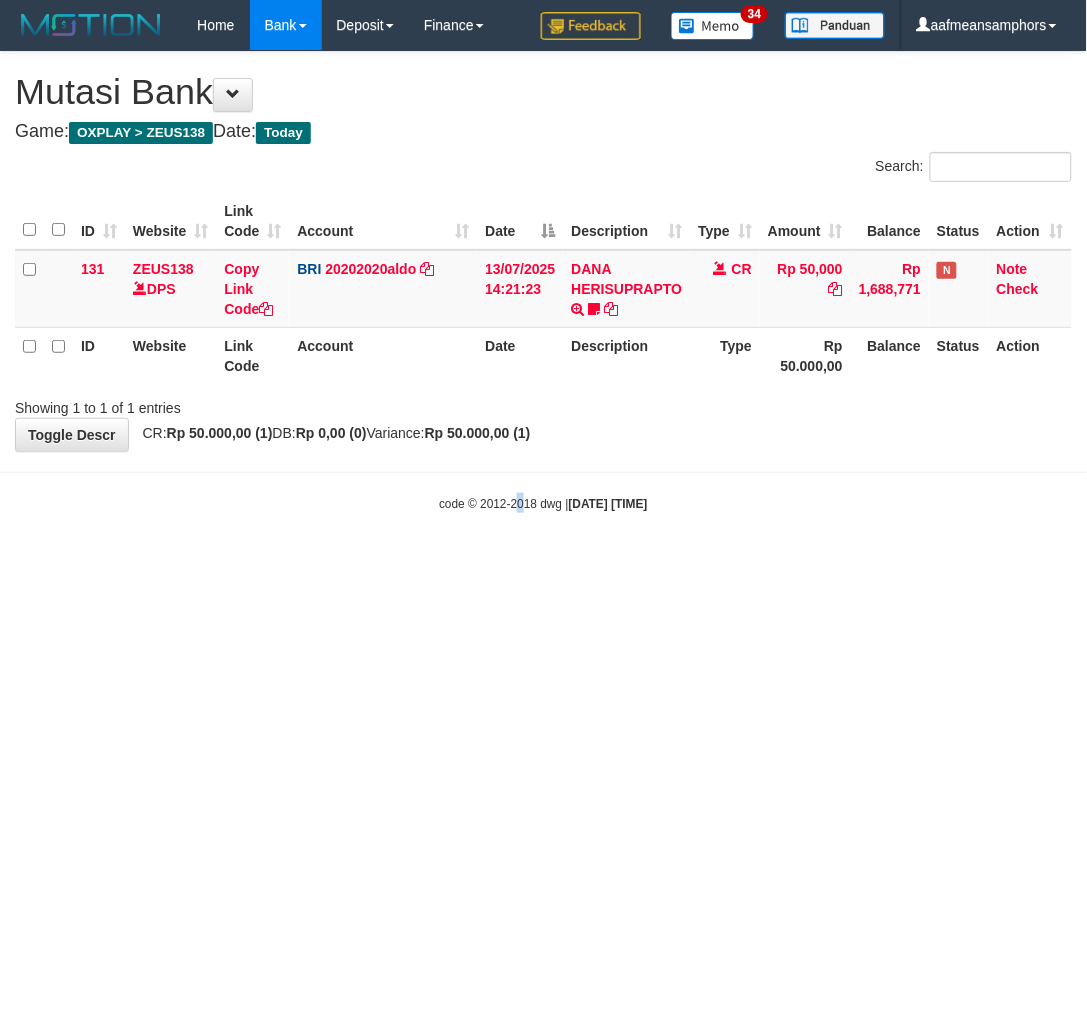 click on "Toggle navigation
Home
Bank
Account List
Load
By Website
Group
[OXPLAY]													ZEUS138
By Load Group (DPS)
Sync" at bounding box center (543, 281) 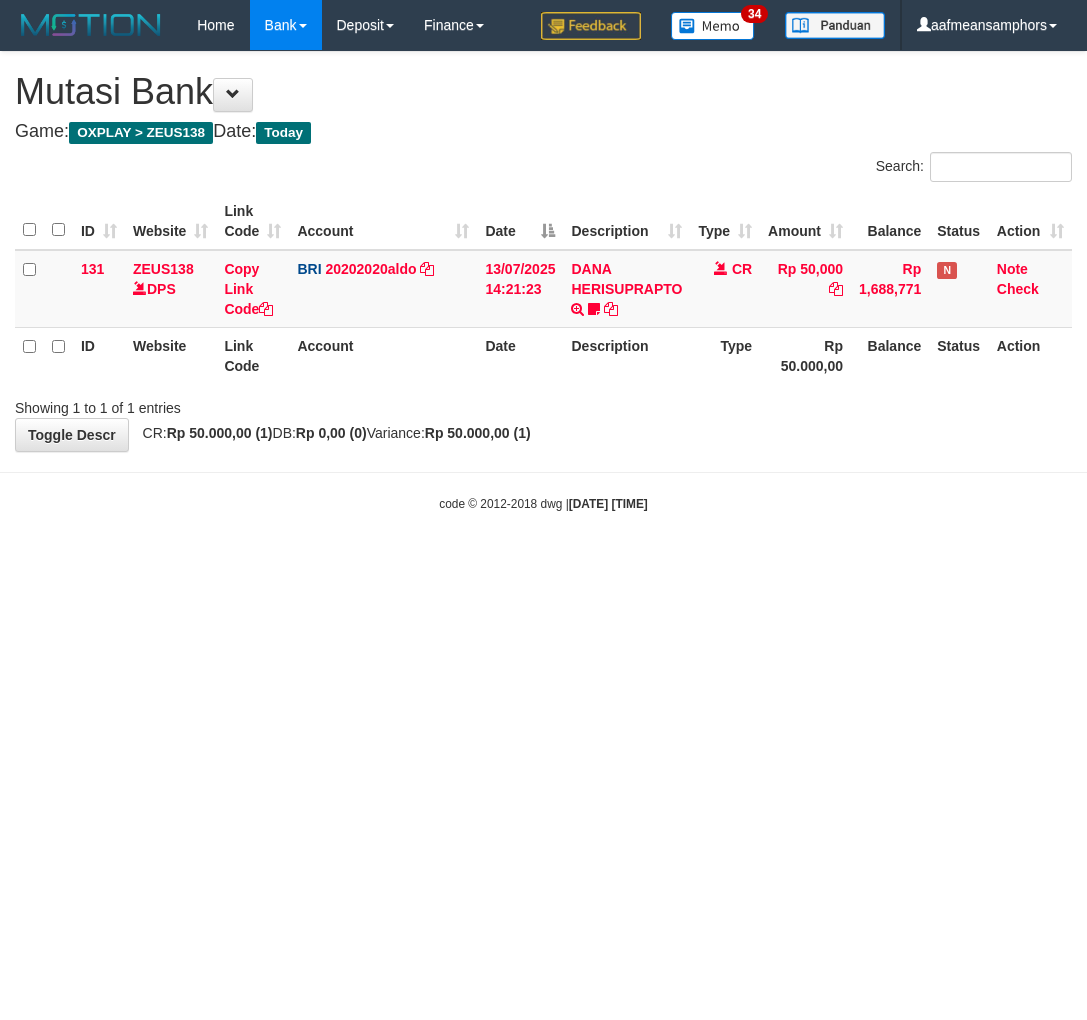 scroll, scrollTop: 0, scrollLeft: 0, axis: both 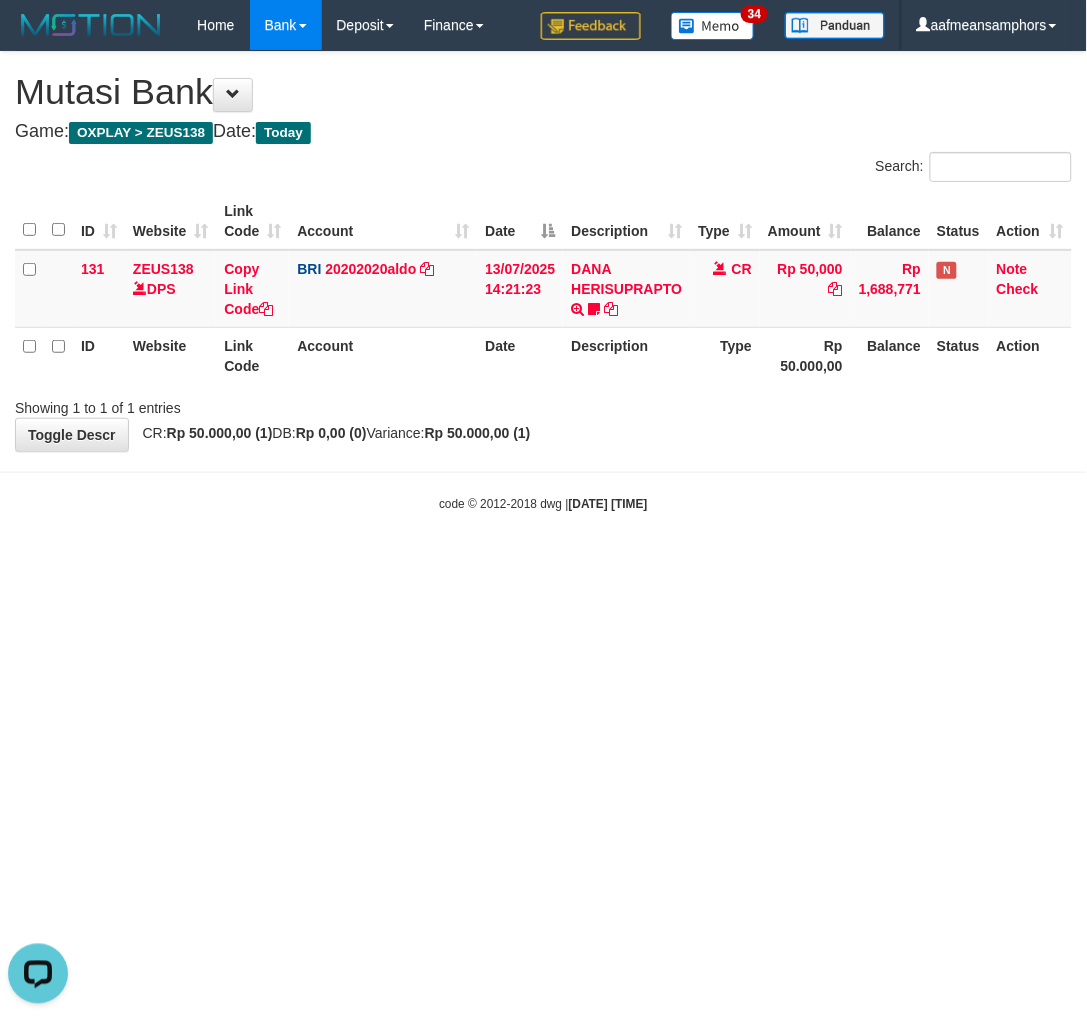 drag, startPoint x: 818, startPoint y: 462, endPoint x: 834, endPoint y: 404, distance: 60.166435 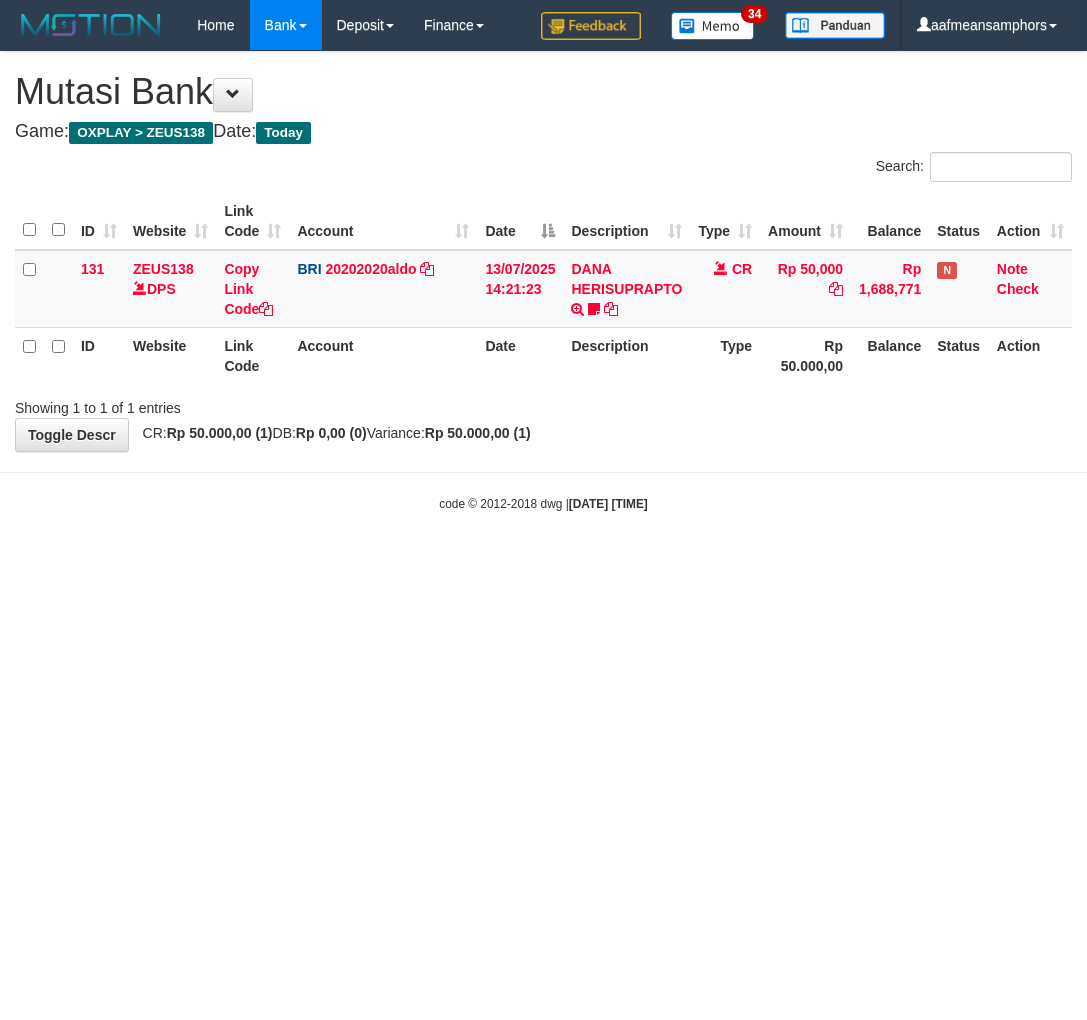 scroll, scrollTop: 0, scrollLeft: 0, axis: both 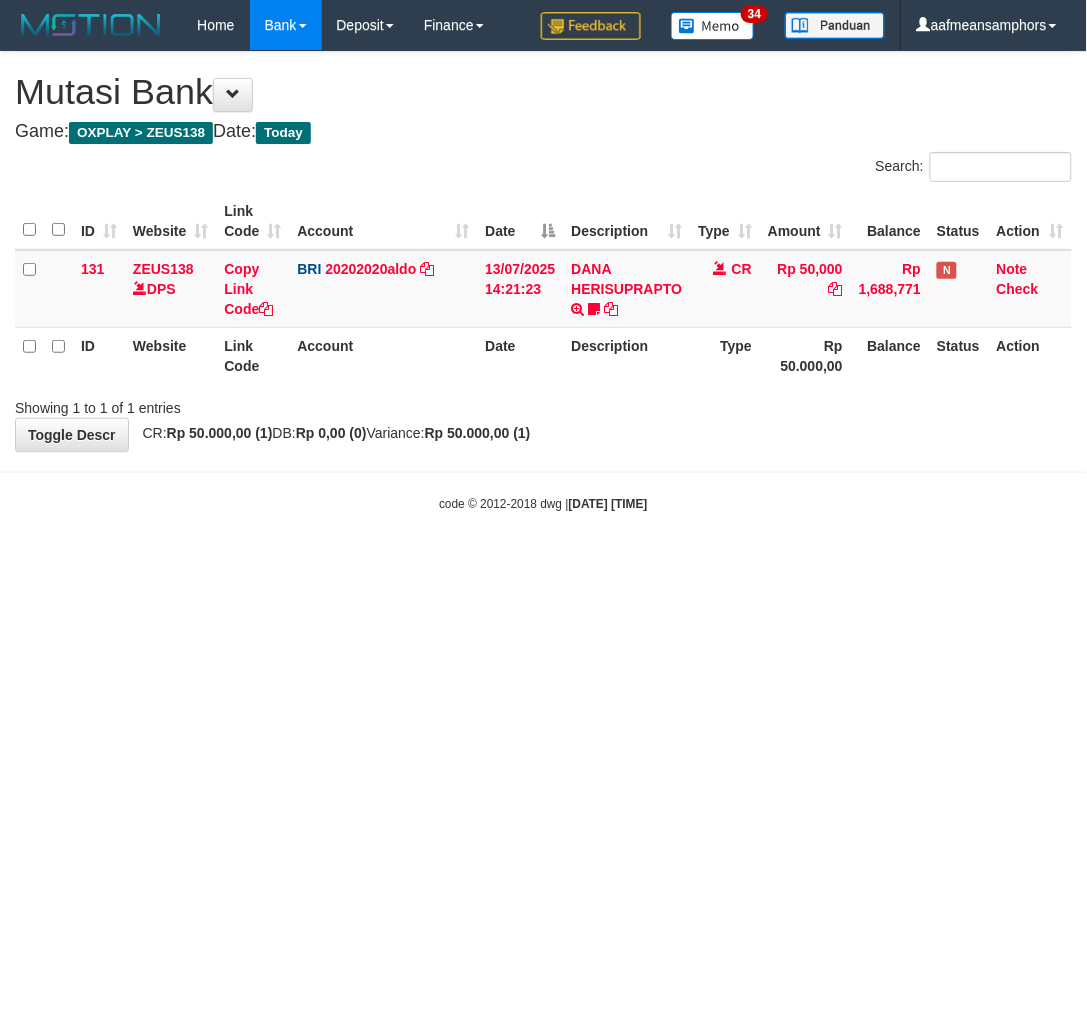 click on "Showing 1 to 1 of 1 entries" at bounding box center [543, 404] 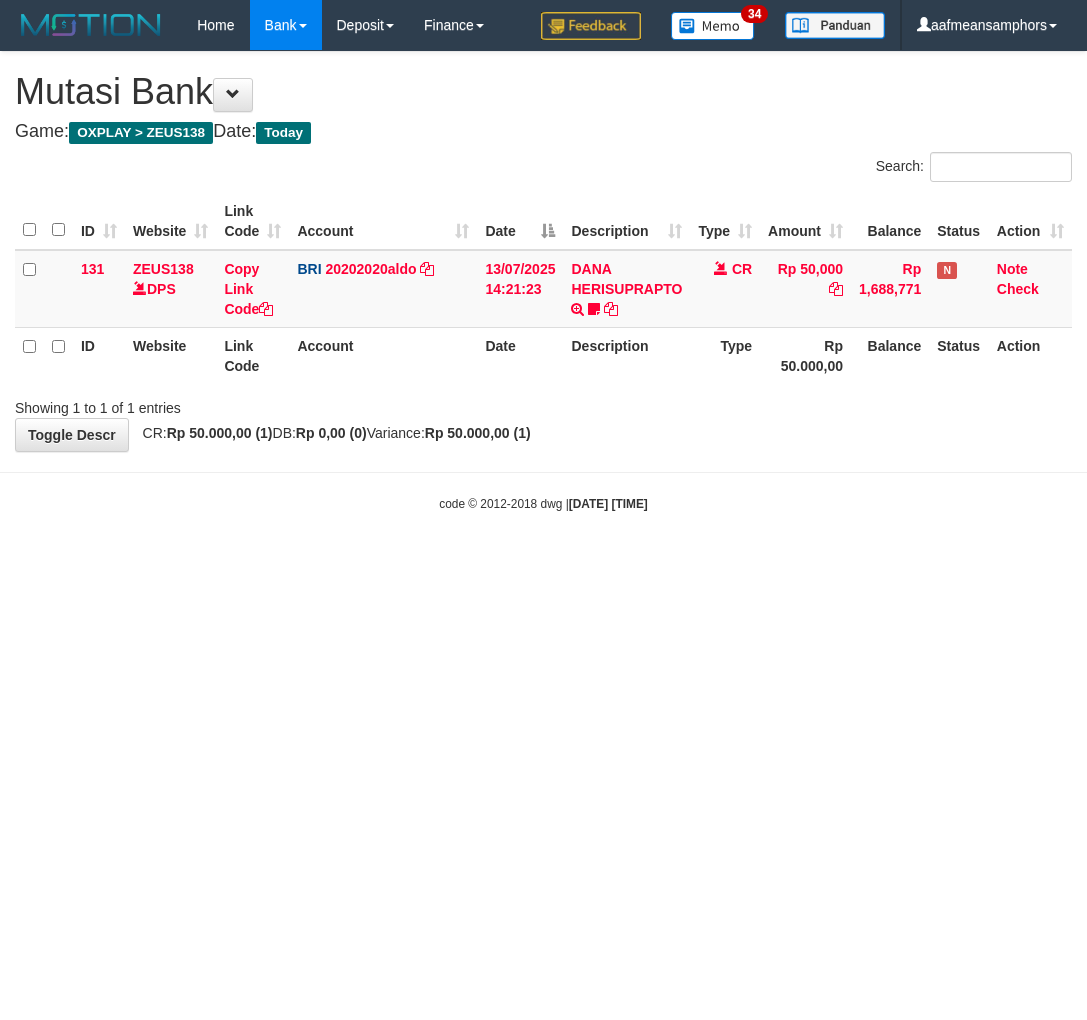 scroll, scrollTop: 0, scrollLeft: 0, axis: both 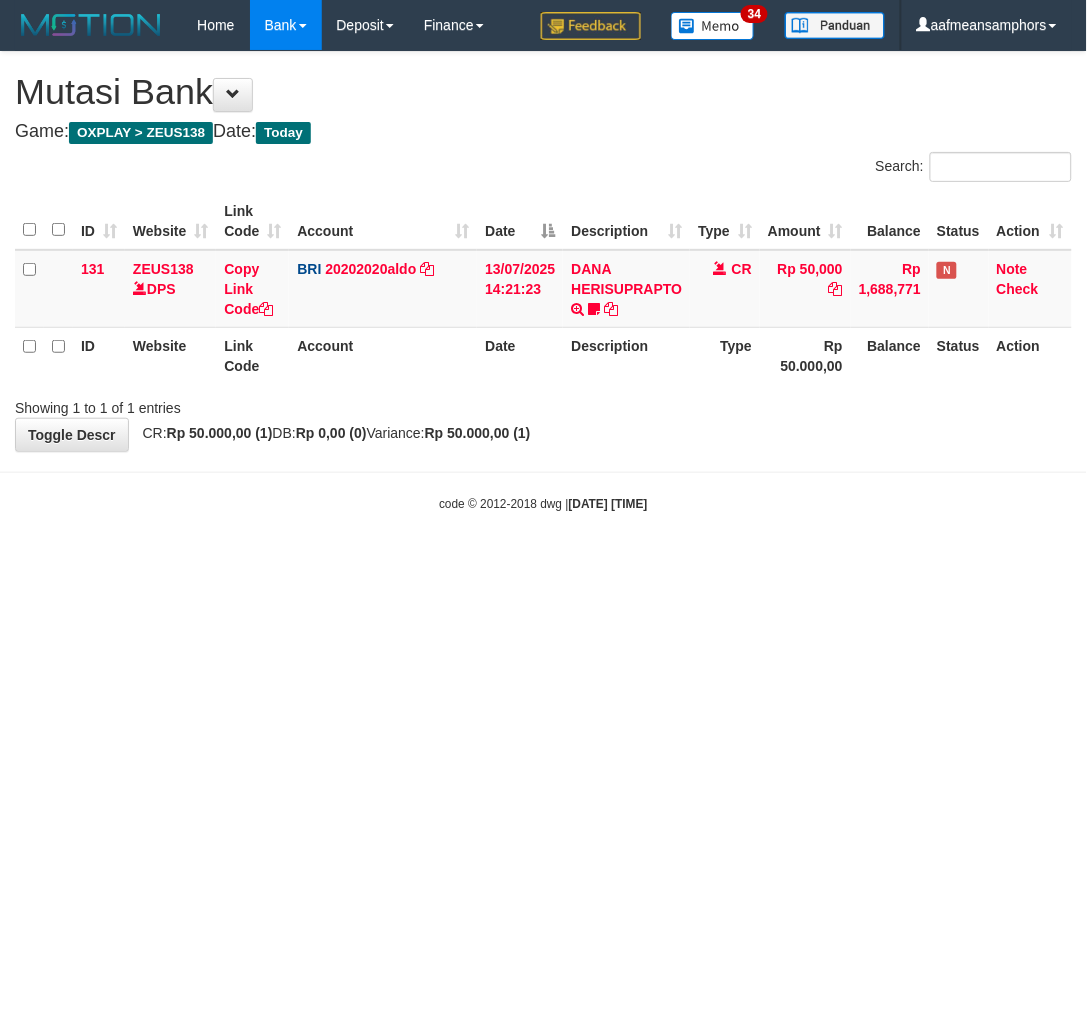 drag, startPoint x: 0, startPoint y: 0, endPoint x: 874, endPoint y: 403, distance: 962.437 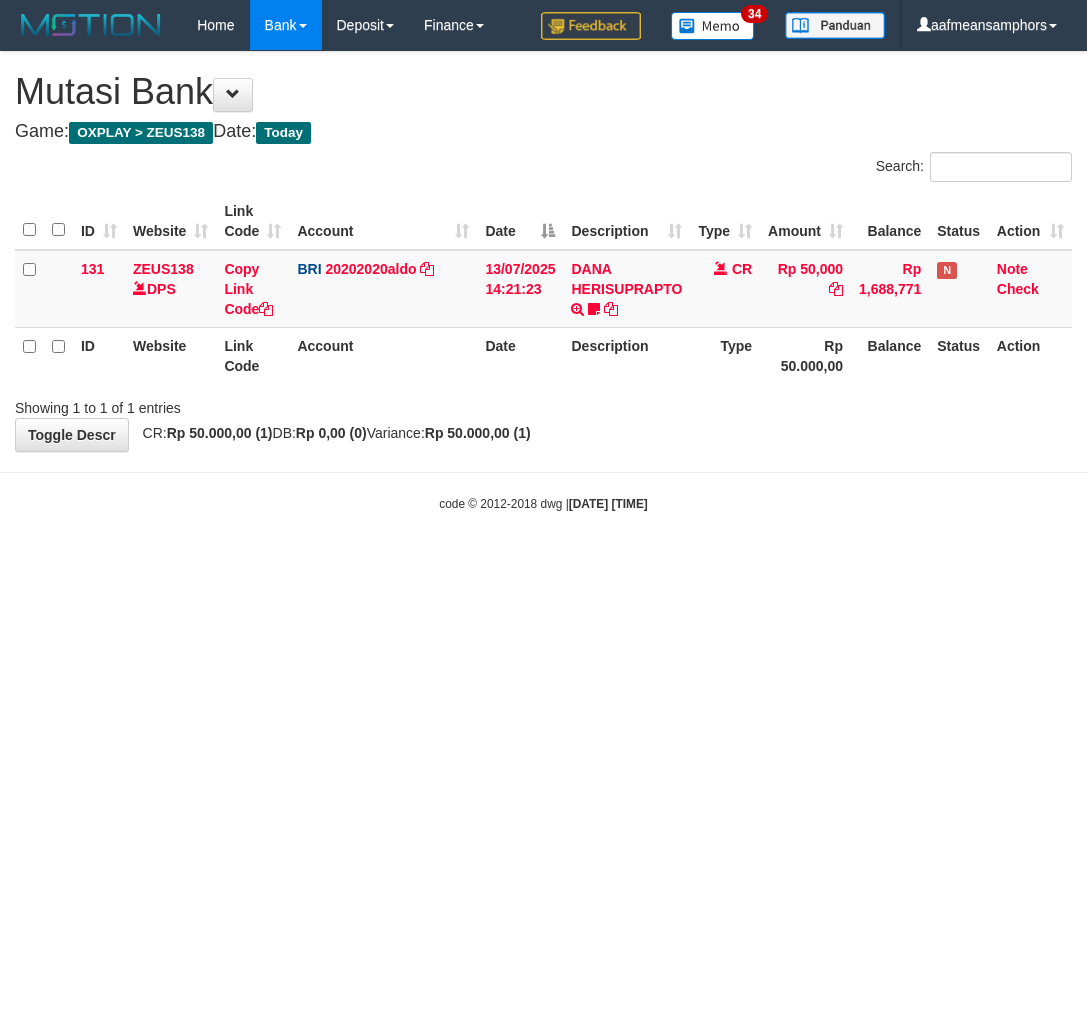 scroll, scrollTop: 0, scrollLeft: 0, axis: both 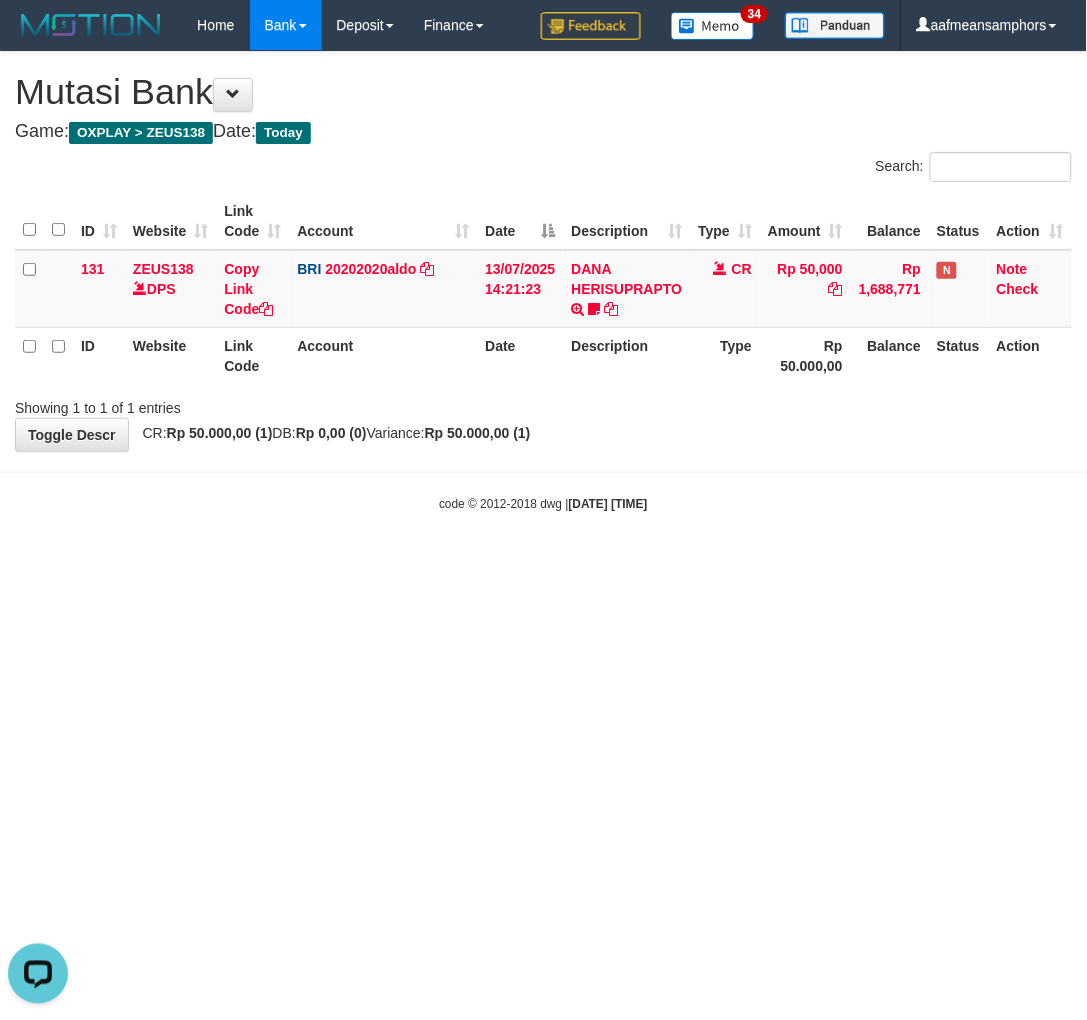 drag, startPoint x: 835, startPoint y: 527, endPoint x: 810, endPoint y: 551, distance: 34.655445 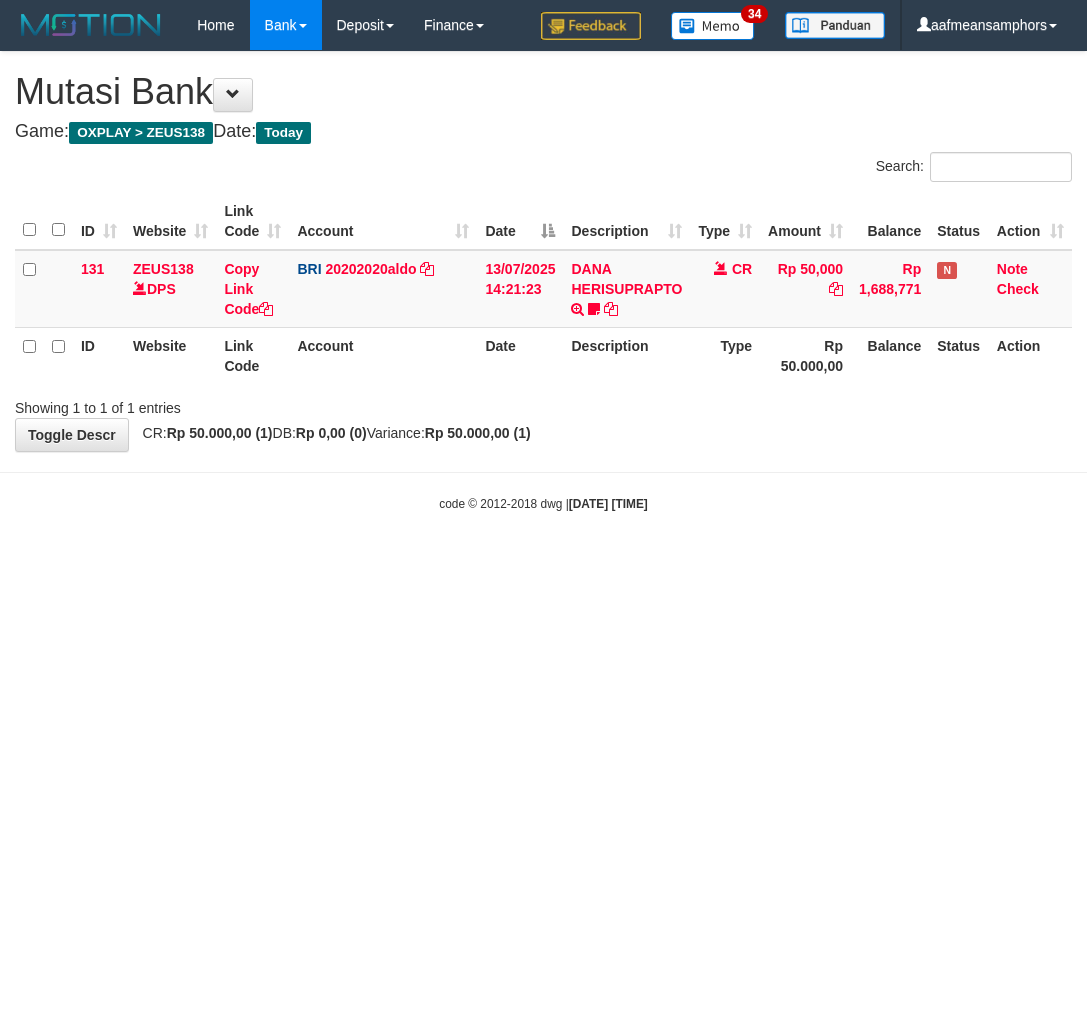 scroll, scrollTop: 0, scrollLeft: 0, axis: both 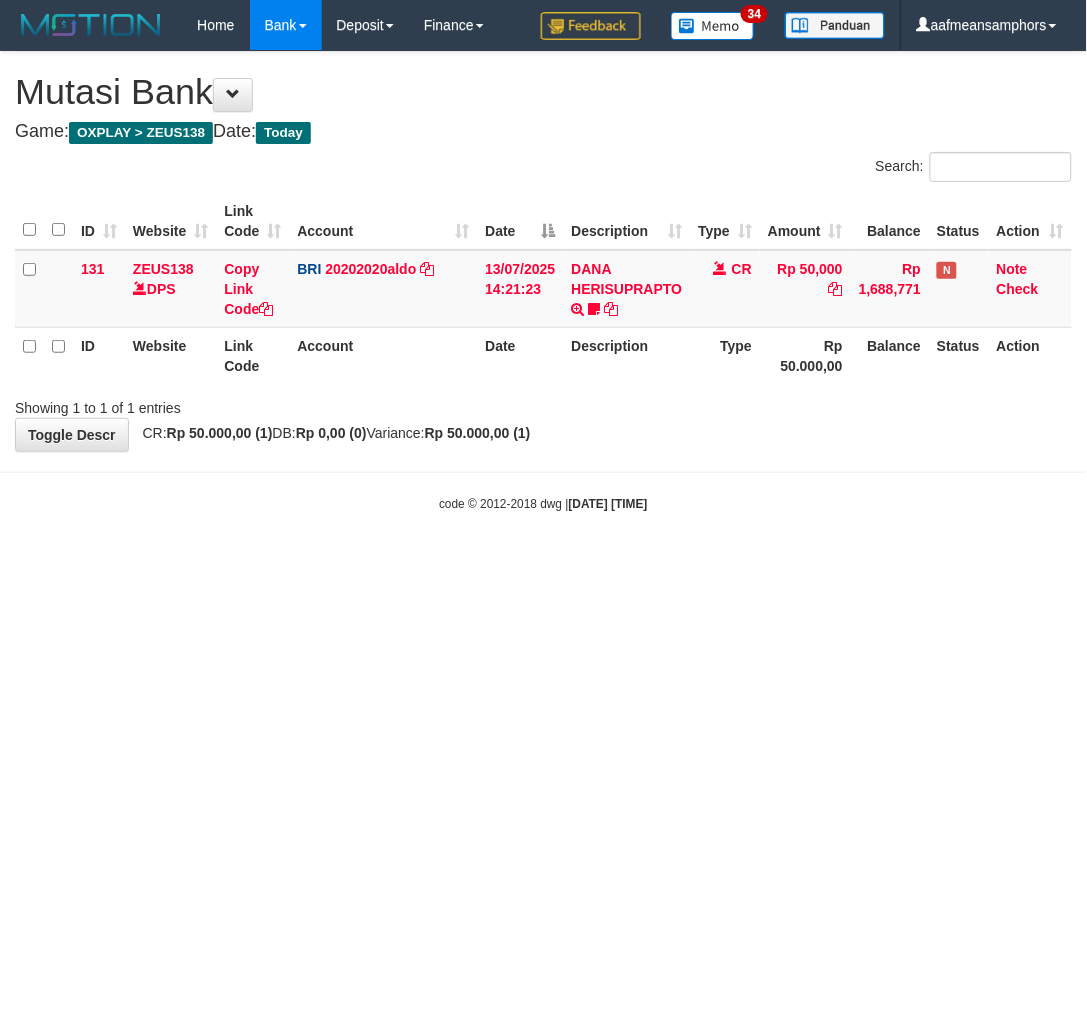 drag, startPoint x: 791, startPoint y: 564, endPoint x: 772, endPoint y: 566, distance: 19.104973 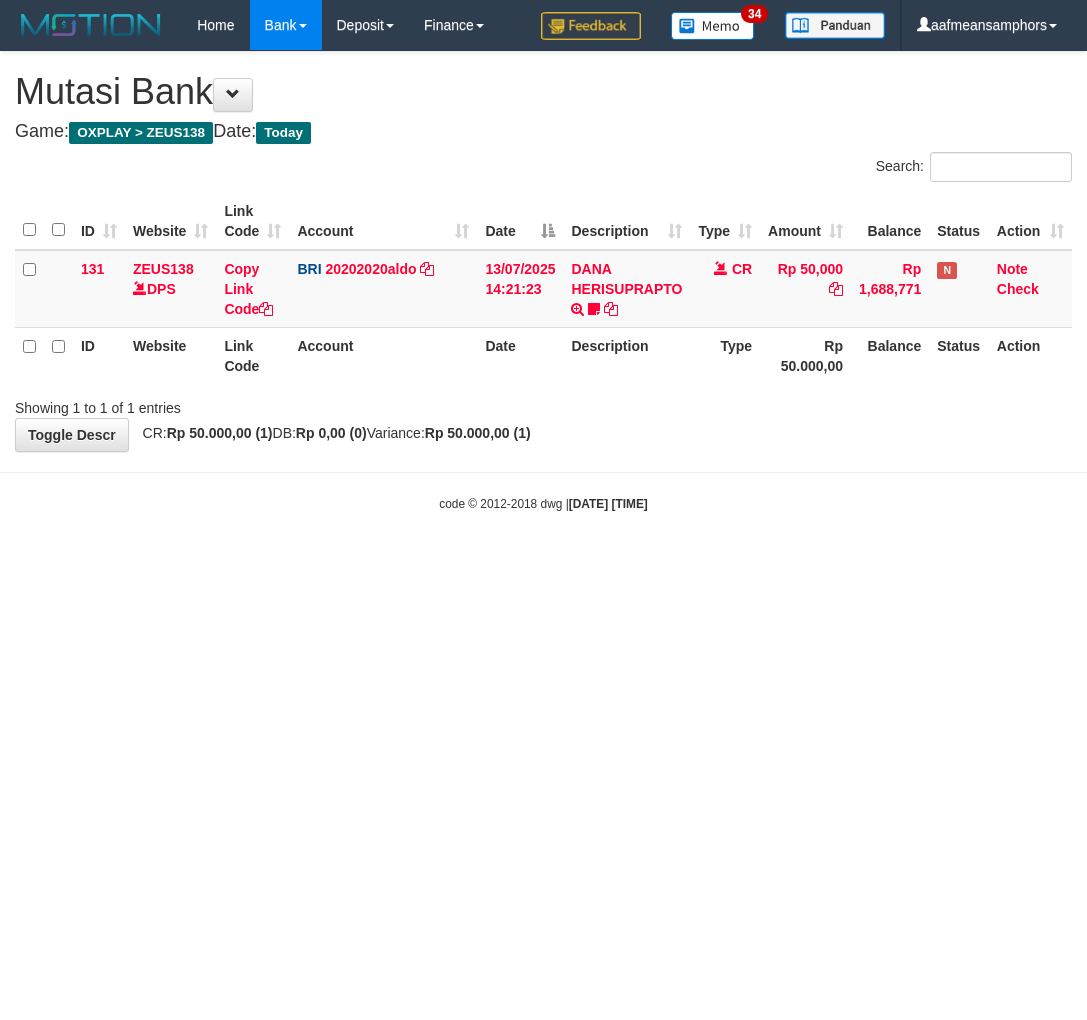 scroll, scrollTop: 0, scrollLeft: 0, axis: both 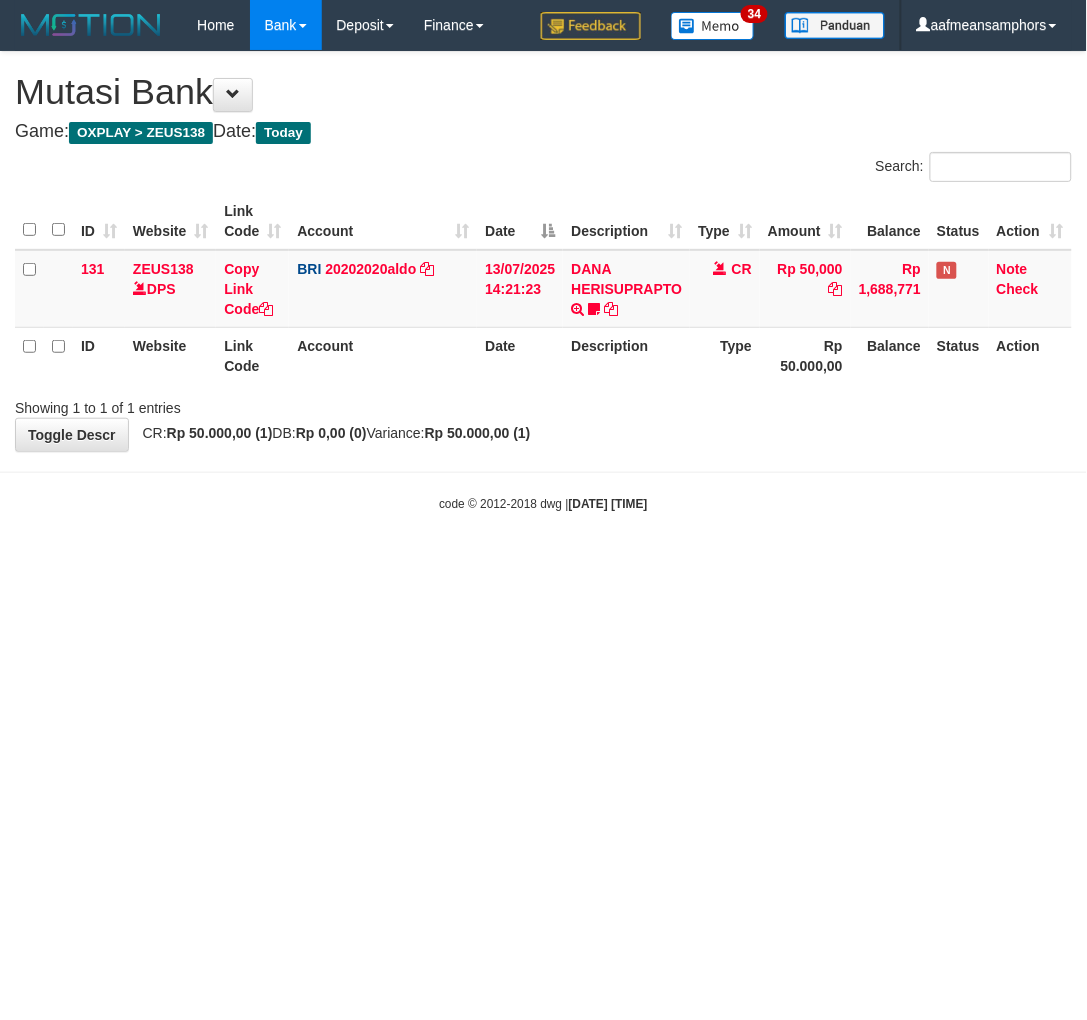drag, startPoint x: 707, startPoint y: 596, endPoint x: 716, endPoint y: 584, distance: 15 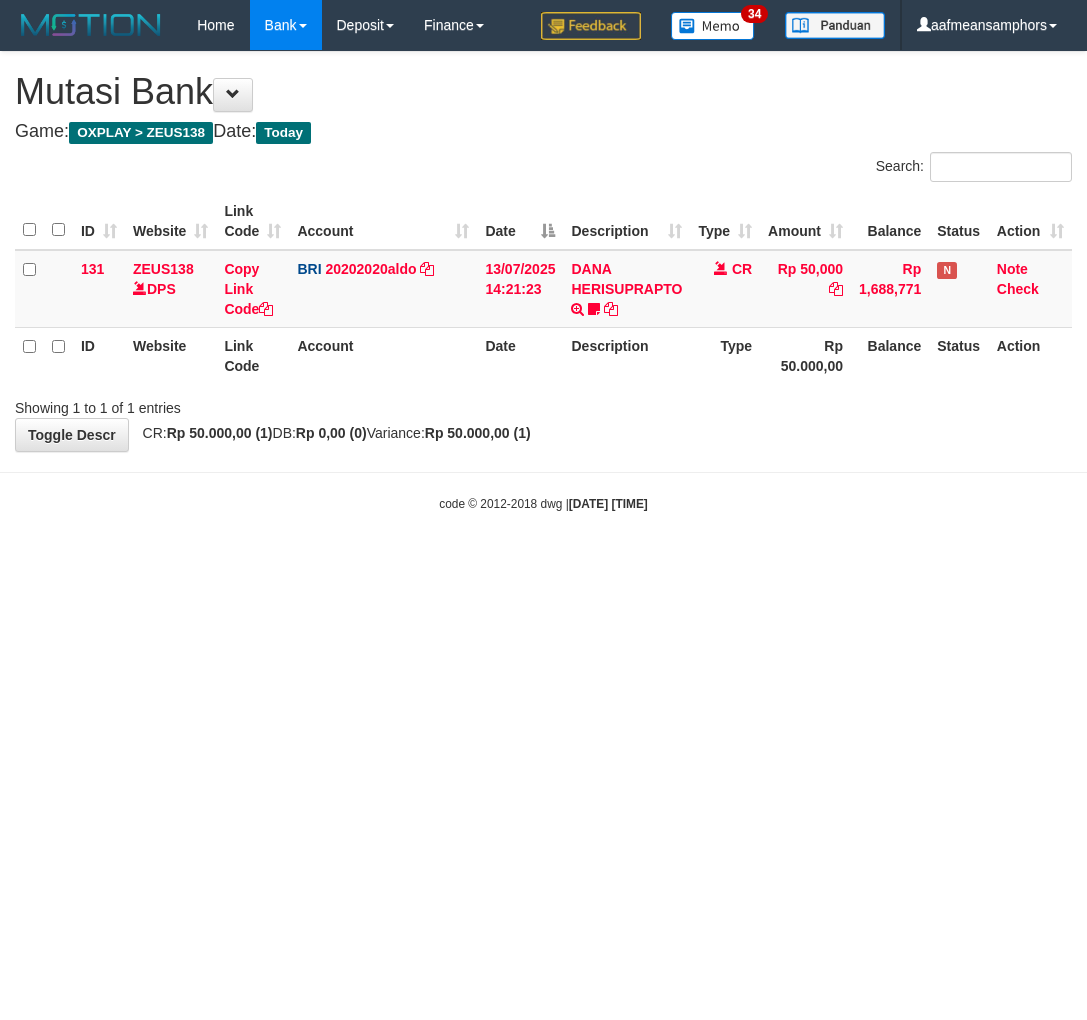 scroll, scrollTop: 0, scrollLeft: 0, axis: both 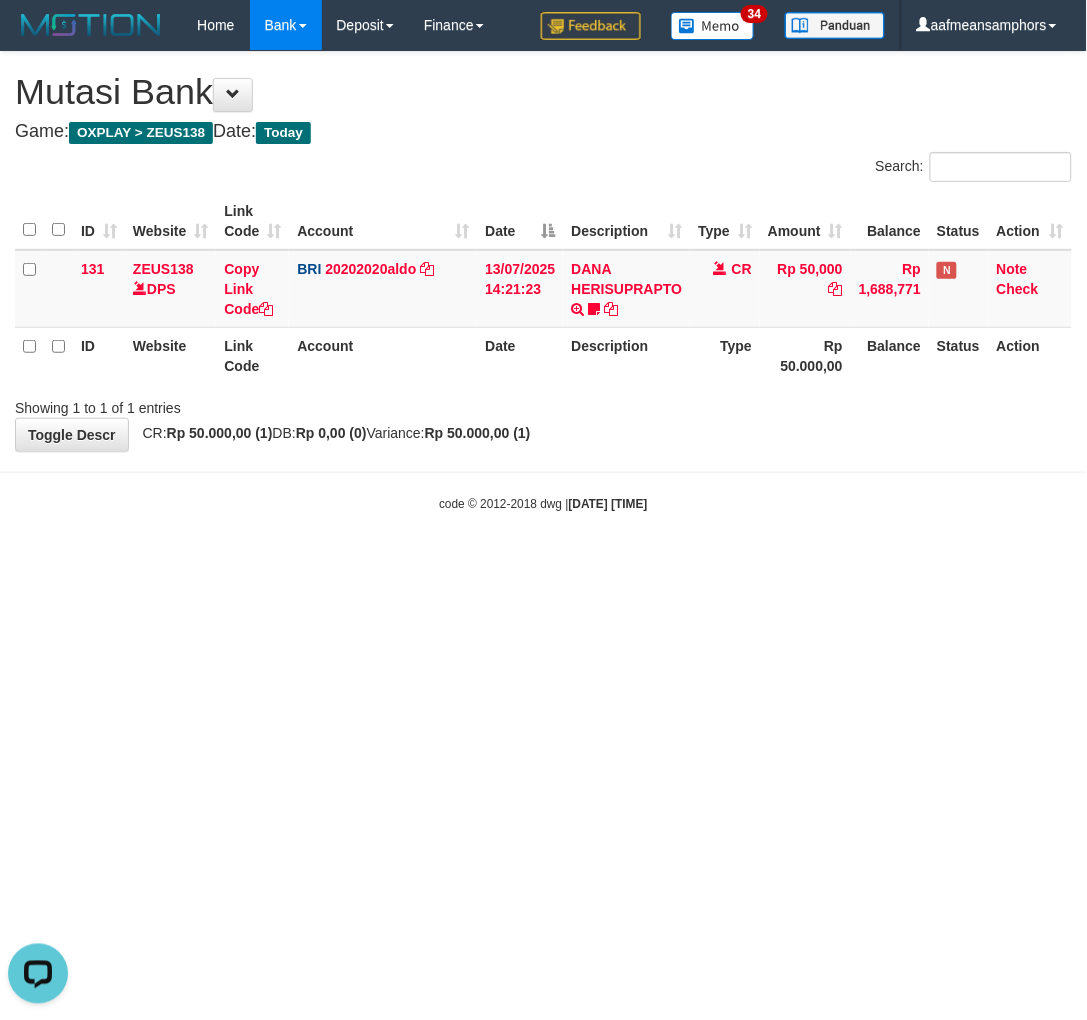 click on "Toggle navigation
Home
Bank
Account List
Load
By Website
Group
[OXPLAY]													ZEUS138
By Load Group (DPS)
Sync" at bounding box center [543, 281] 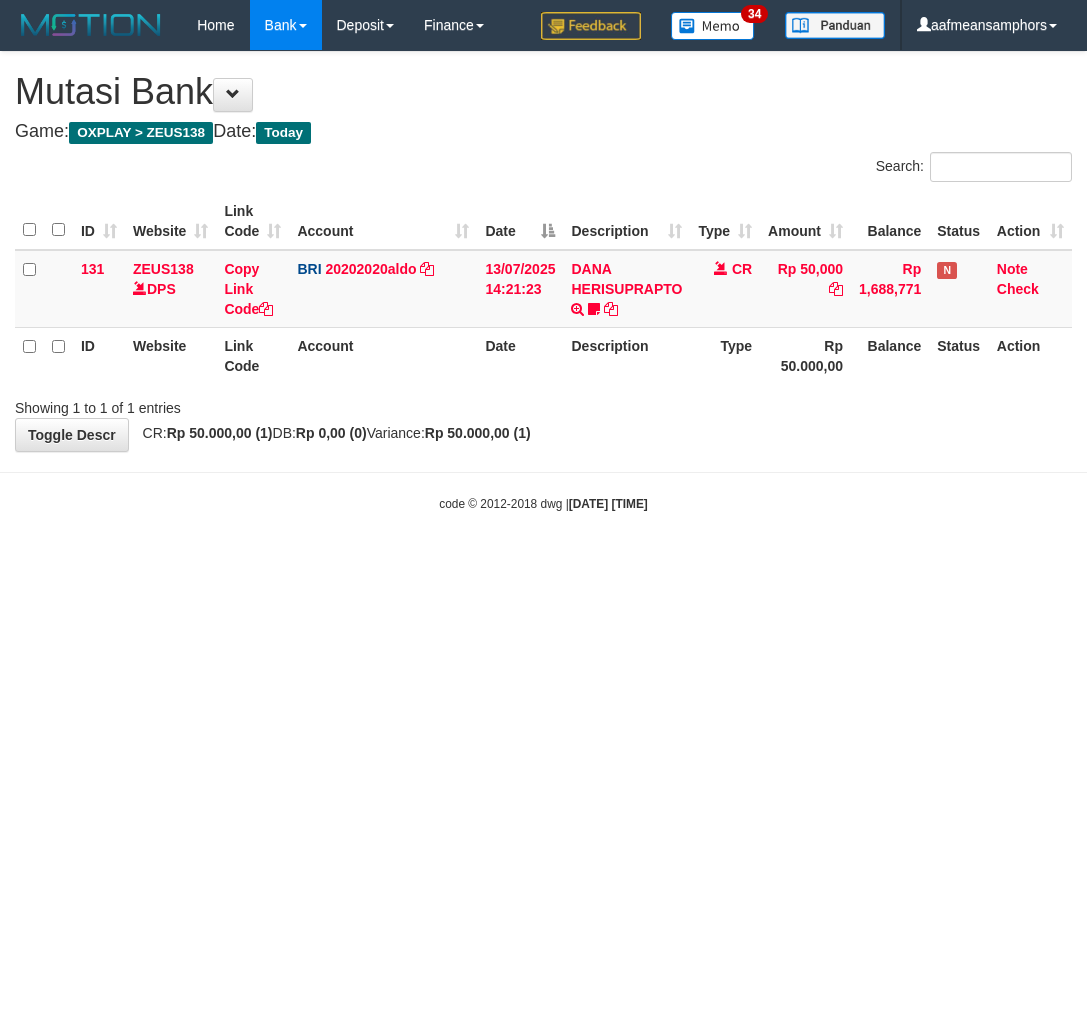 scroll, scrollTop: 0, scrollLeft: 0, axis: both 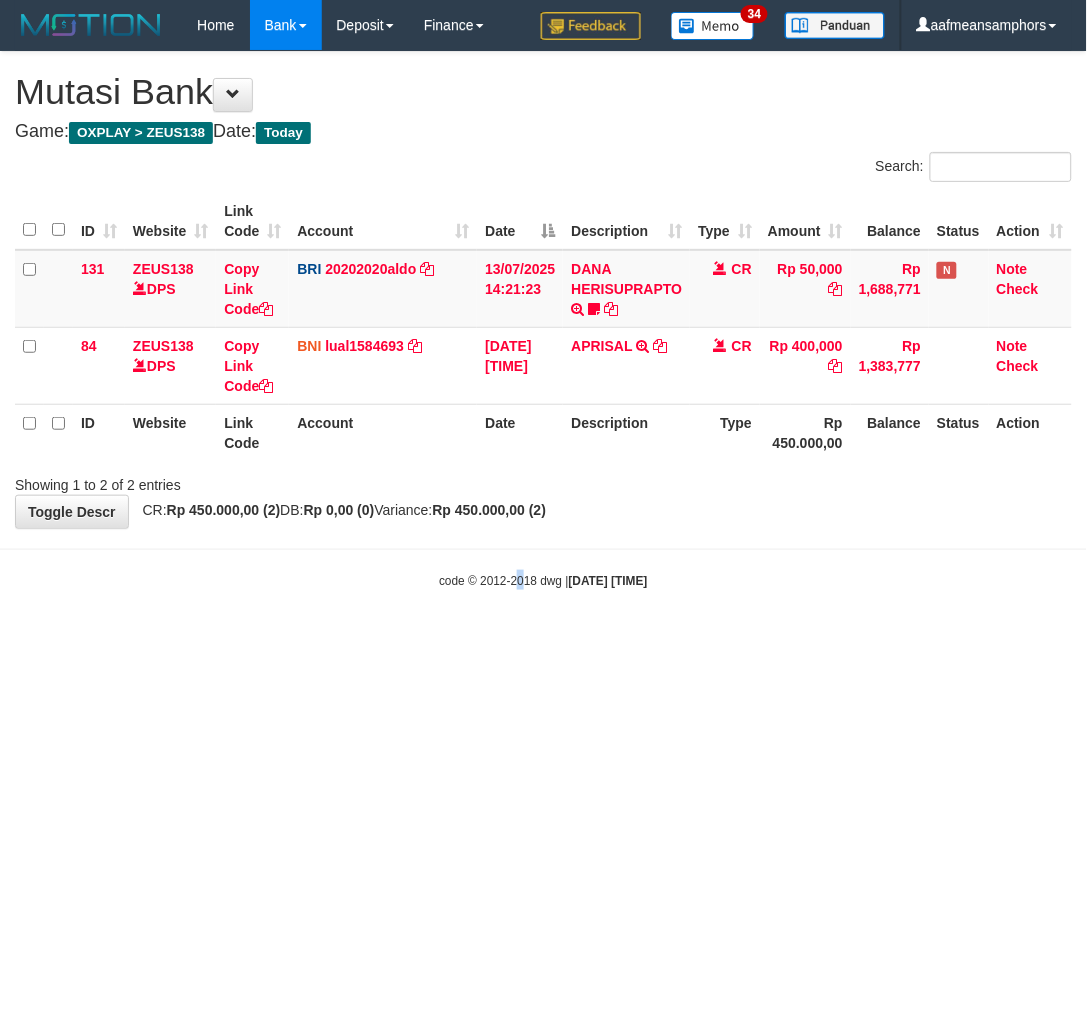 drag, startPoint x: 508, startPoint y: 701, endPoint x: 550, endPoint y: 668, distance: 53.413483 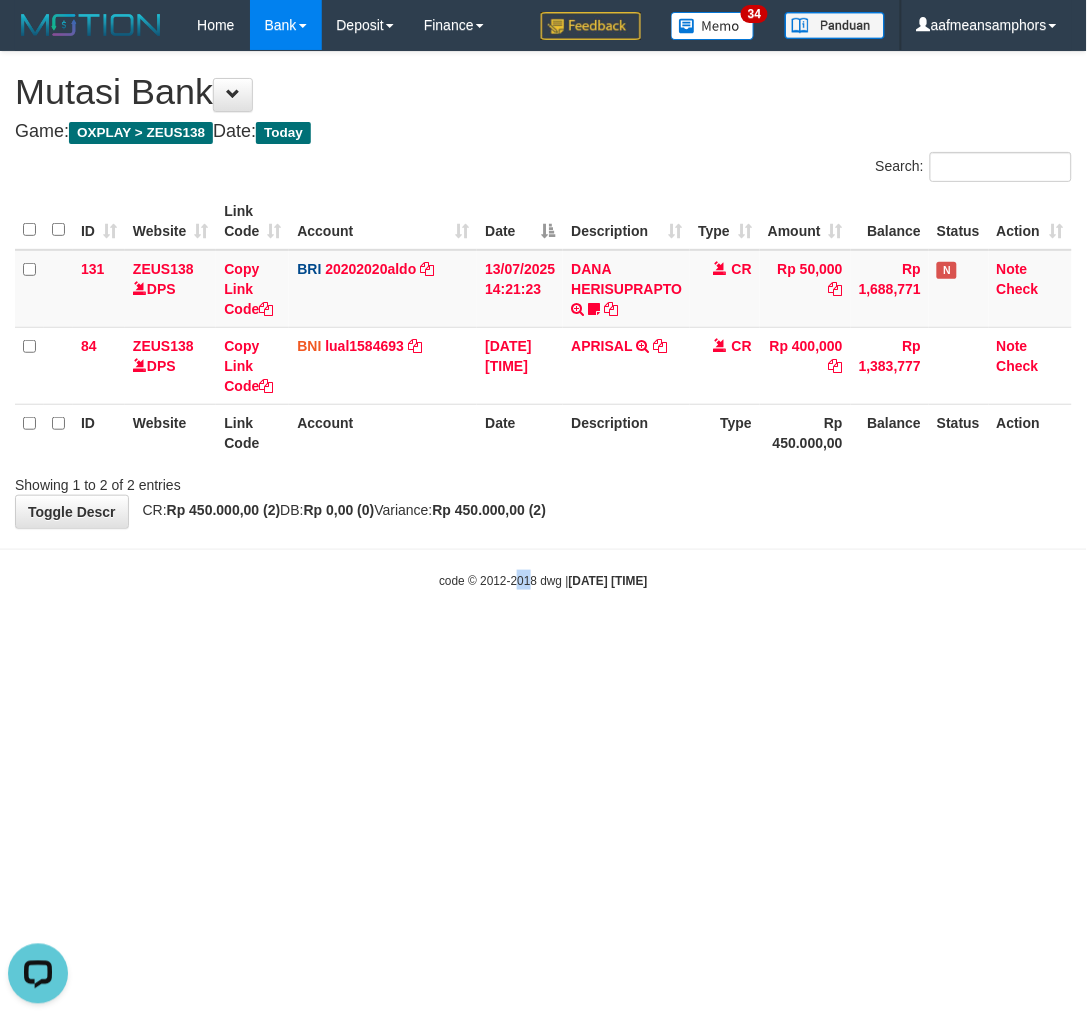 scroll, scrollTop: 0, scrollLeft: 0, axis: both 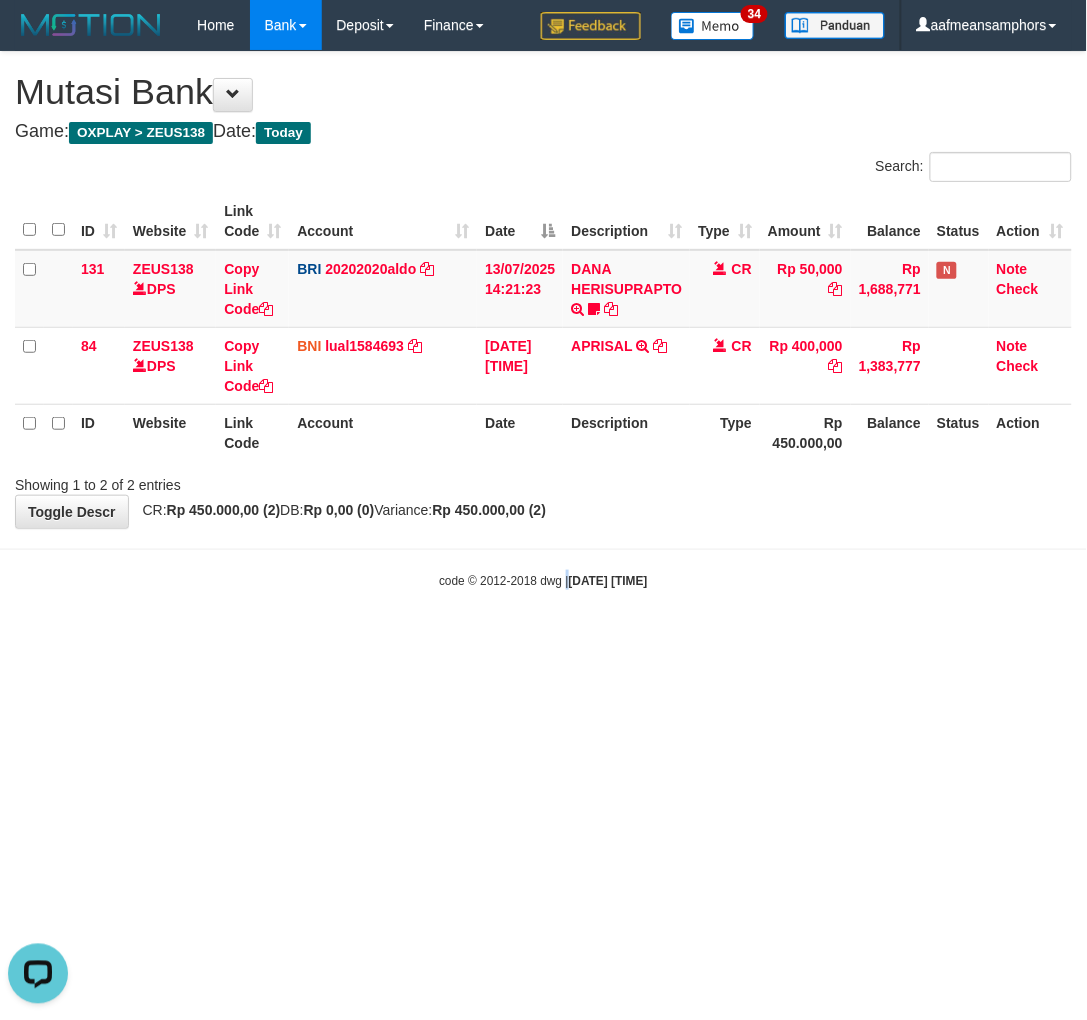 drag, startPoint x: 550, startPoint y: 668, endPoint x: 608, endPoint y: 644, distance: 62.76942 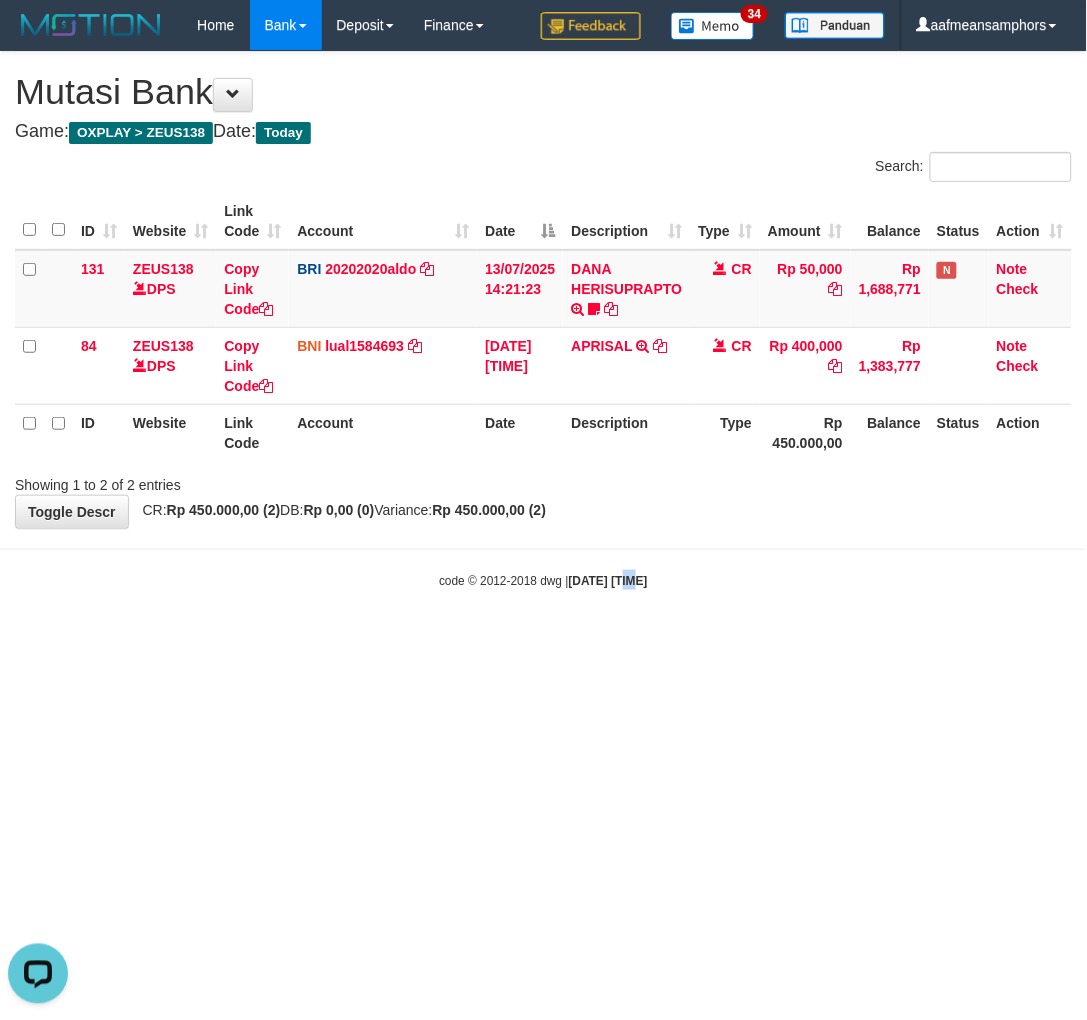 drag, startPoint x: 618, startPoint y: 654, endPoint x: 606, endPoint y: 661, distance: 13.892444 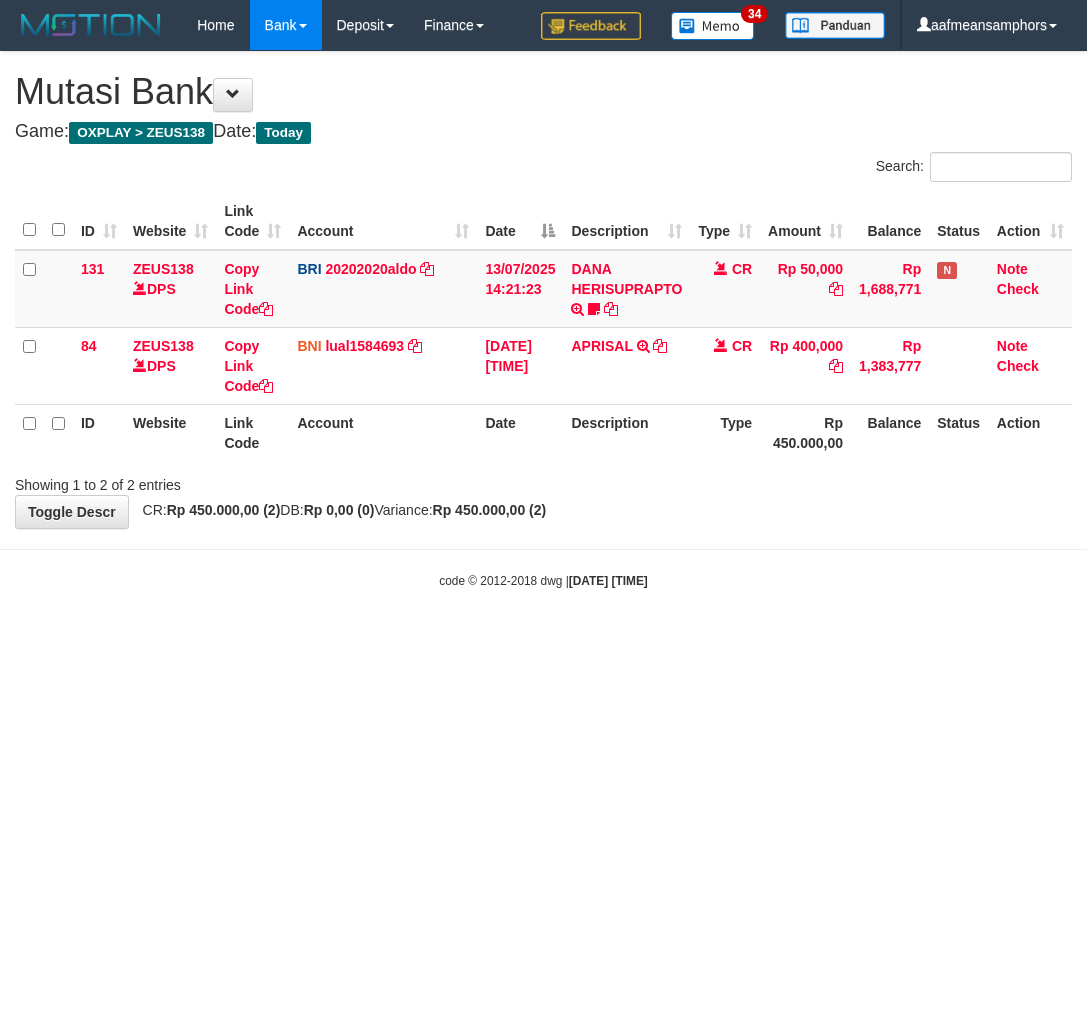 scroll, scrollTop: 0, scrollLeft: 0, axis: both 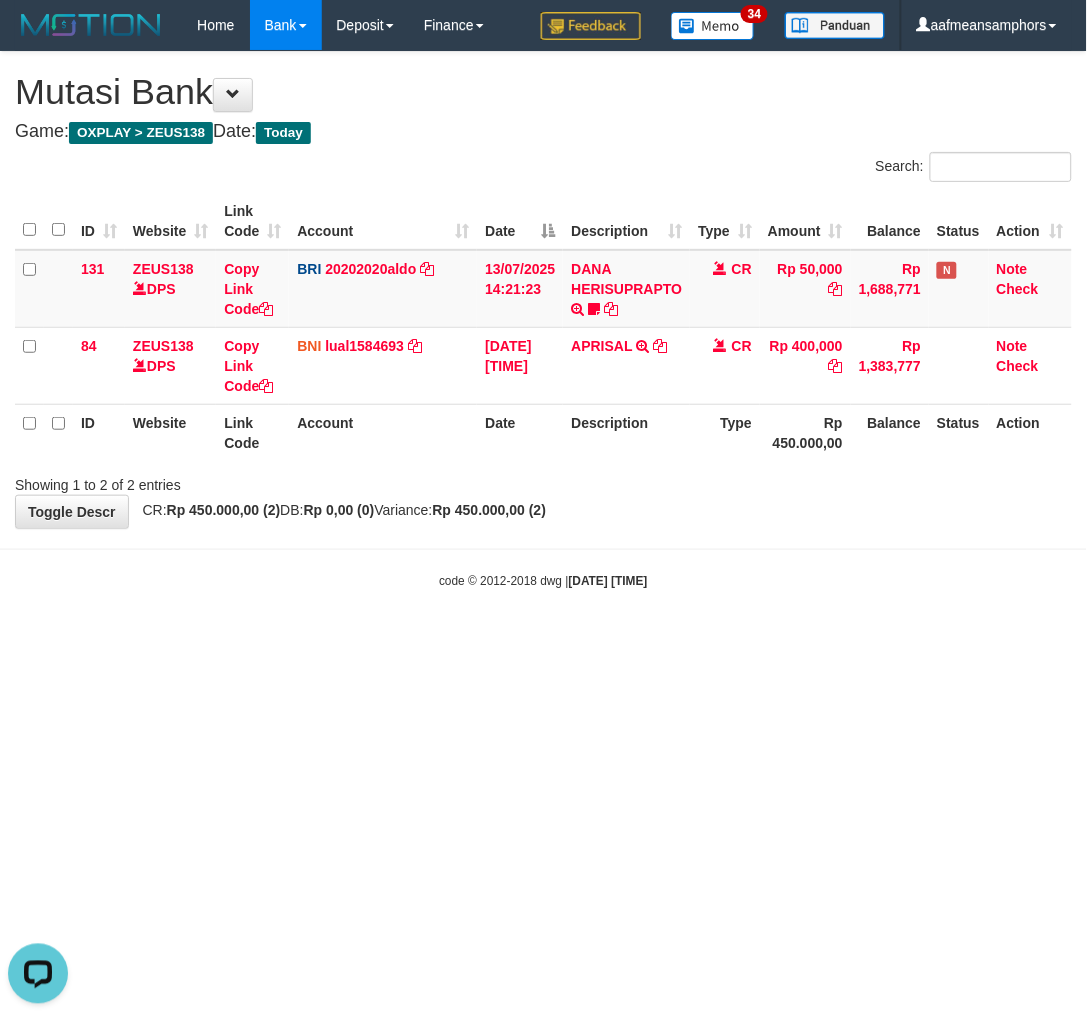 click on "code © 2012-2018 dwg |  2025/07/13 16:43:27" at bounding box center [543, 580] 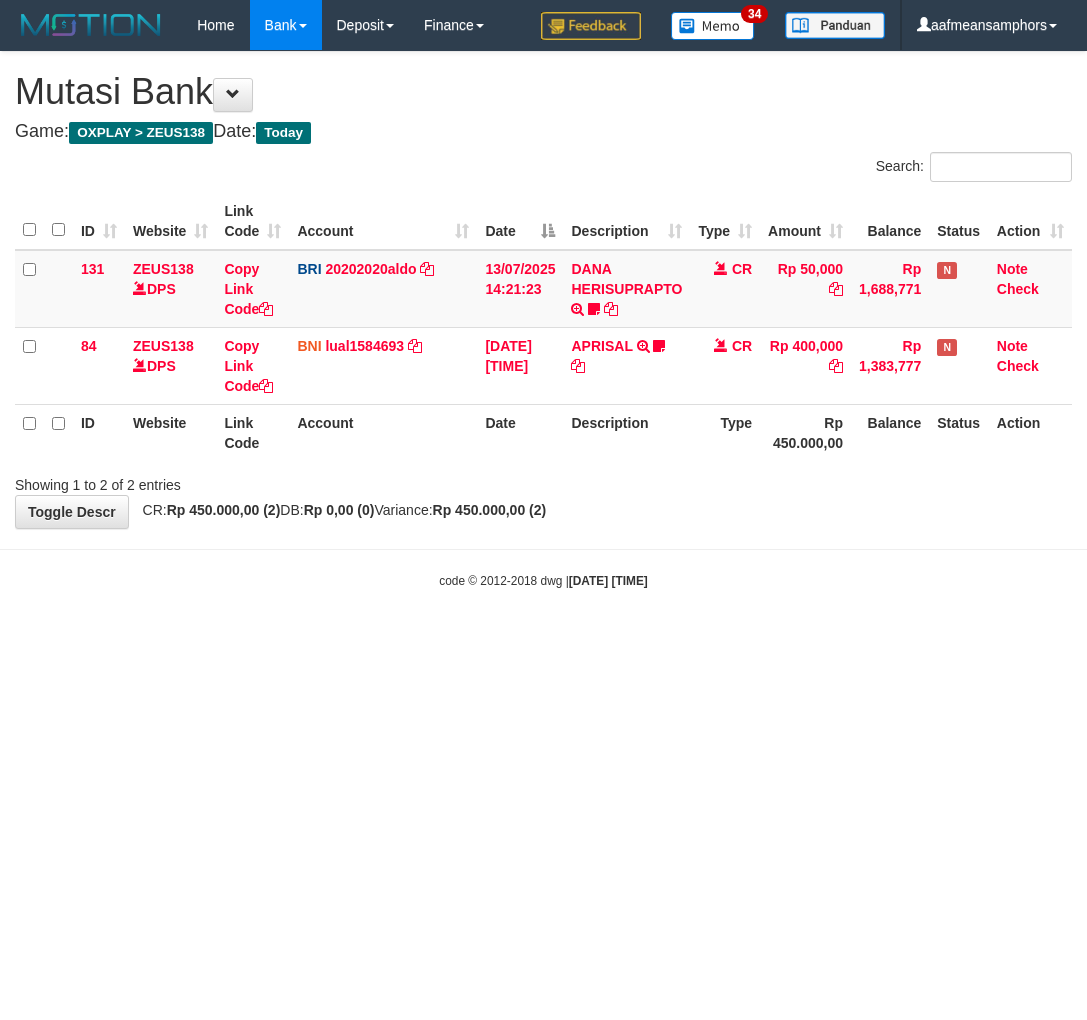 scroll, scrollTop: 0, scrollLeft: 0, axis: both 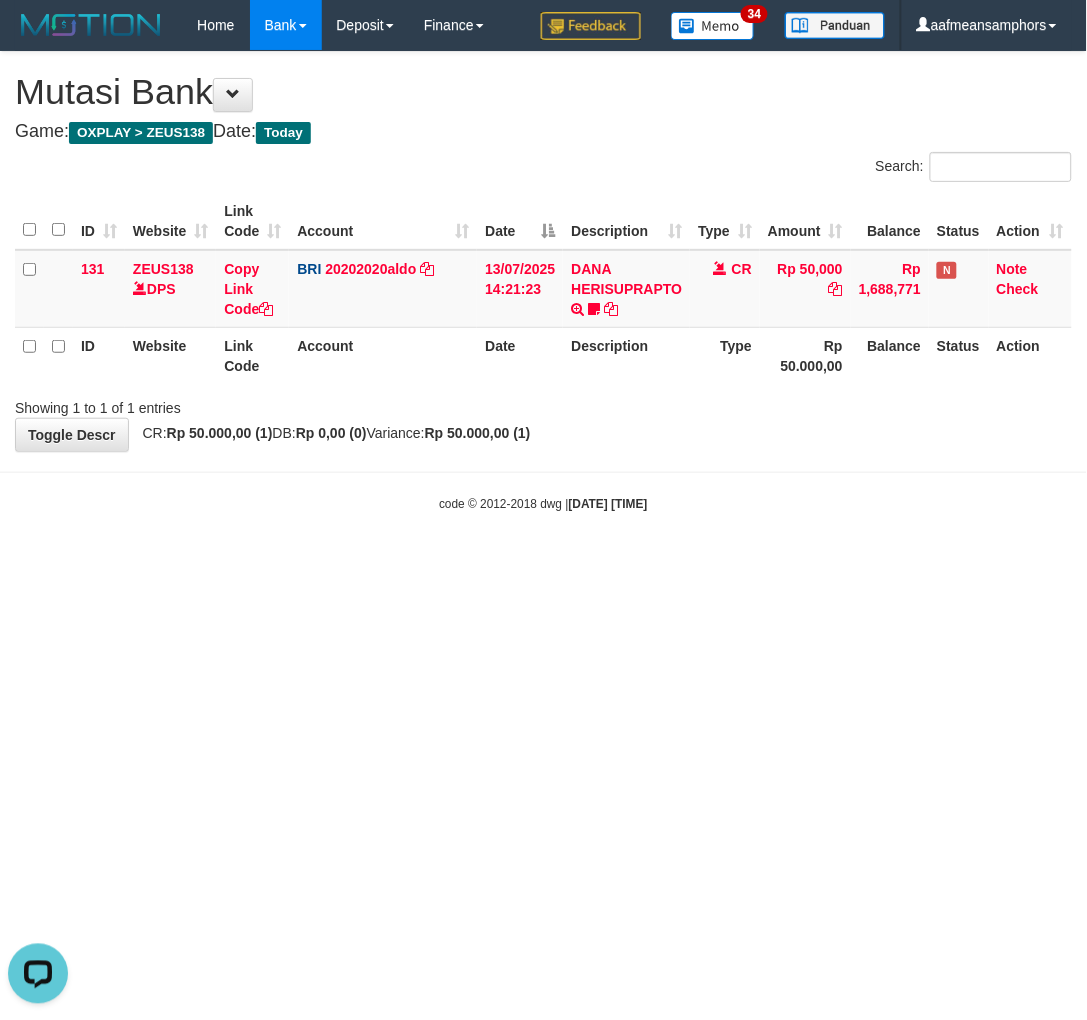 drag, startPoint x: 644, startPoint y: 452, endPoint x: 758, endPoint y: 508, distance: 127.01181 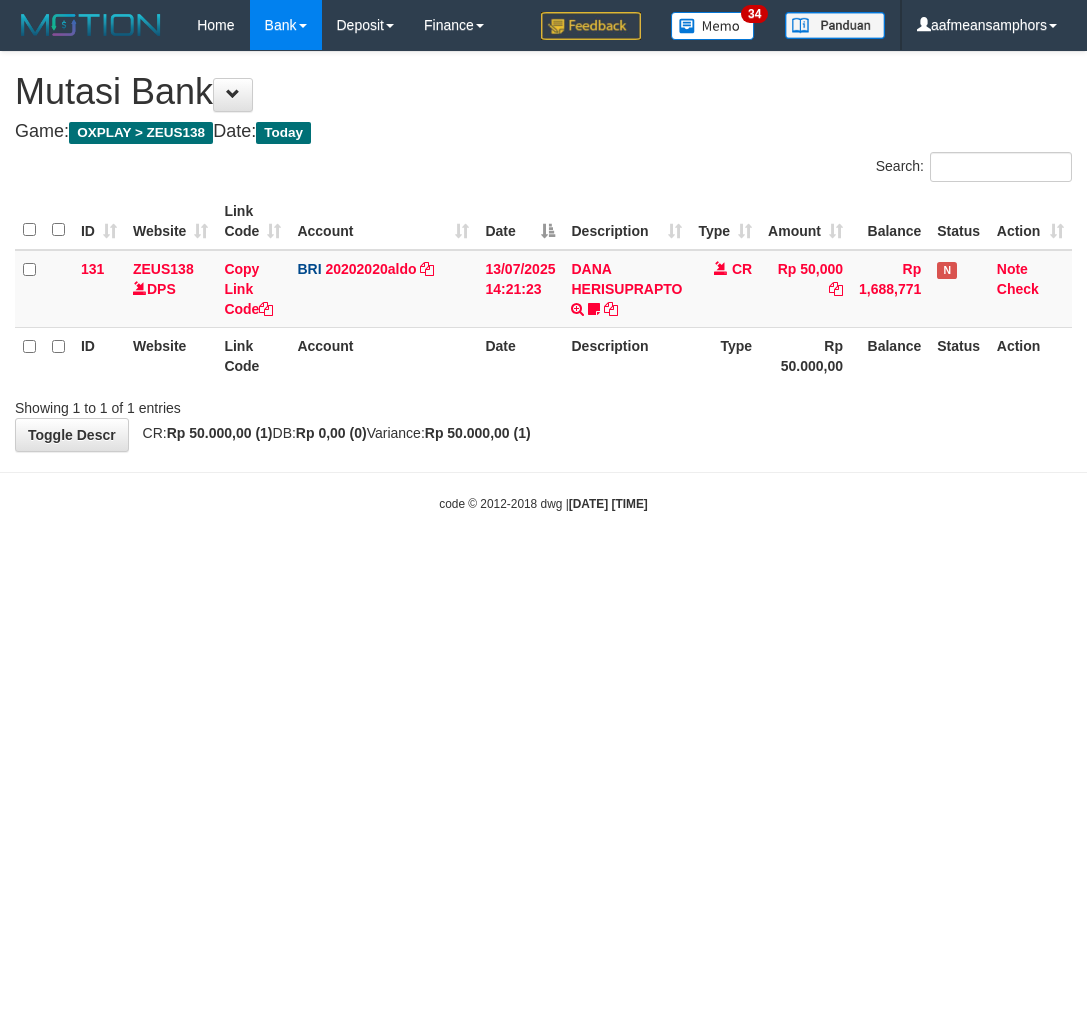 scroll, scrollTop: 0, scrollLeft: 0, axis: both 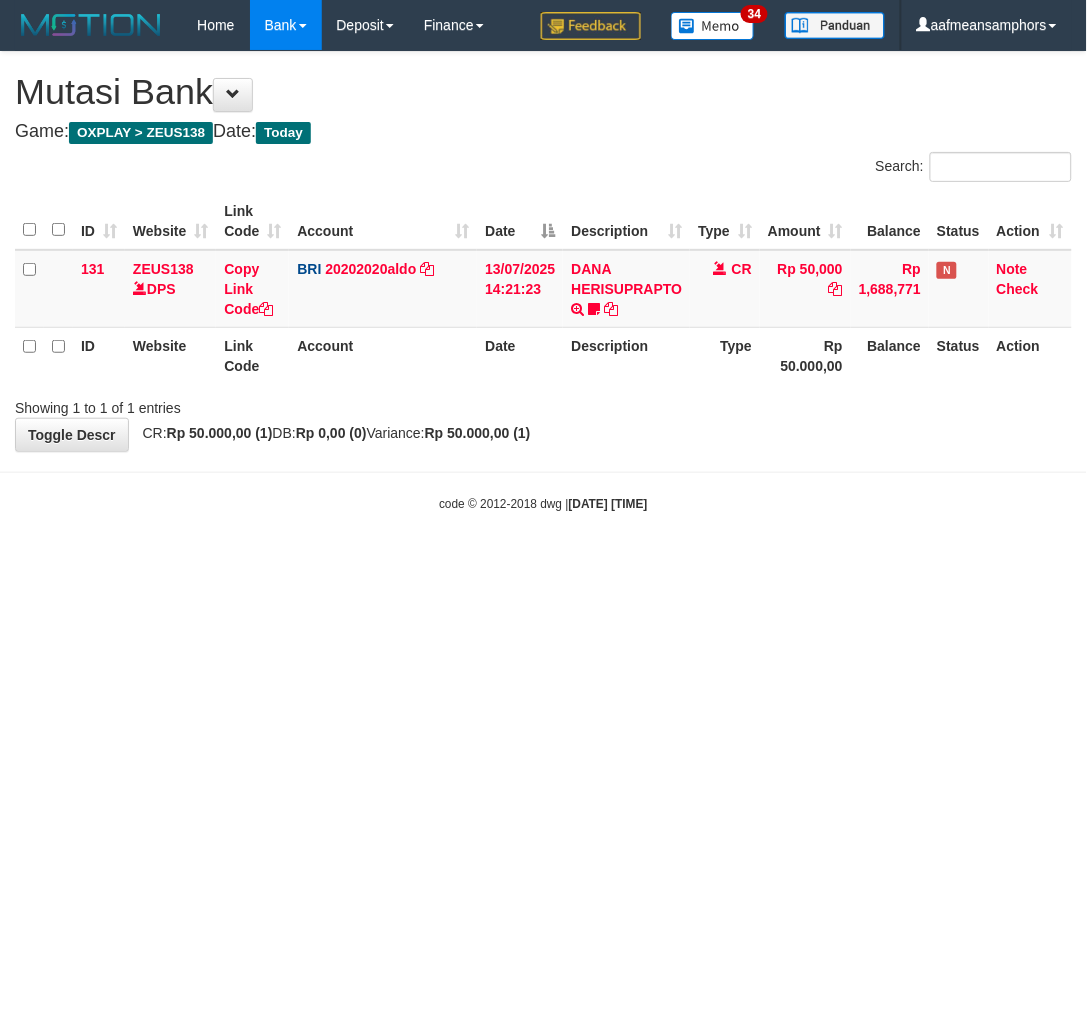 click on "Toggle navigation
Home
Bank
Account List
Load
By Website
Group
[OXPLAY]													ZEUS138
By Load Group (DPS)
Sync" at bounding box center [543, 281] 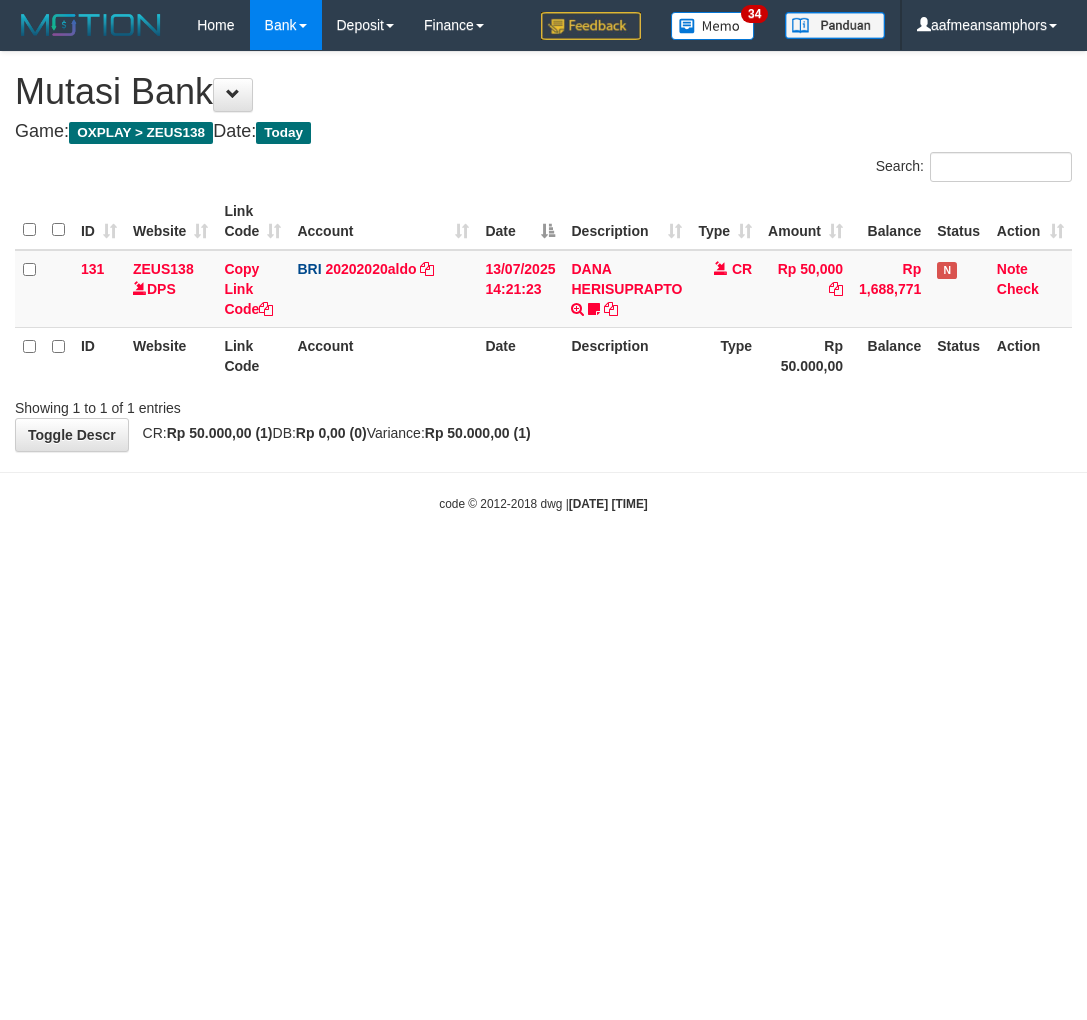 scroll, scrollTop: 0, scrollLeft: 0, axis: both 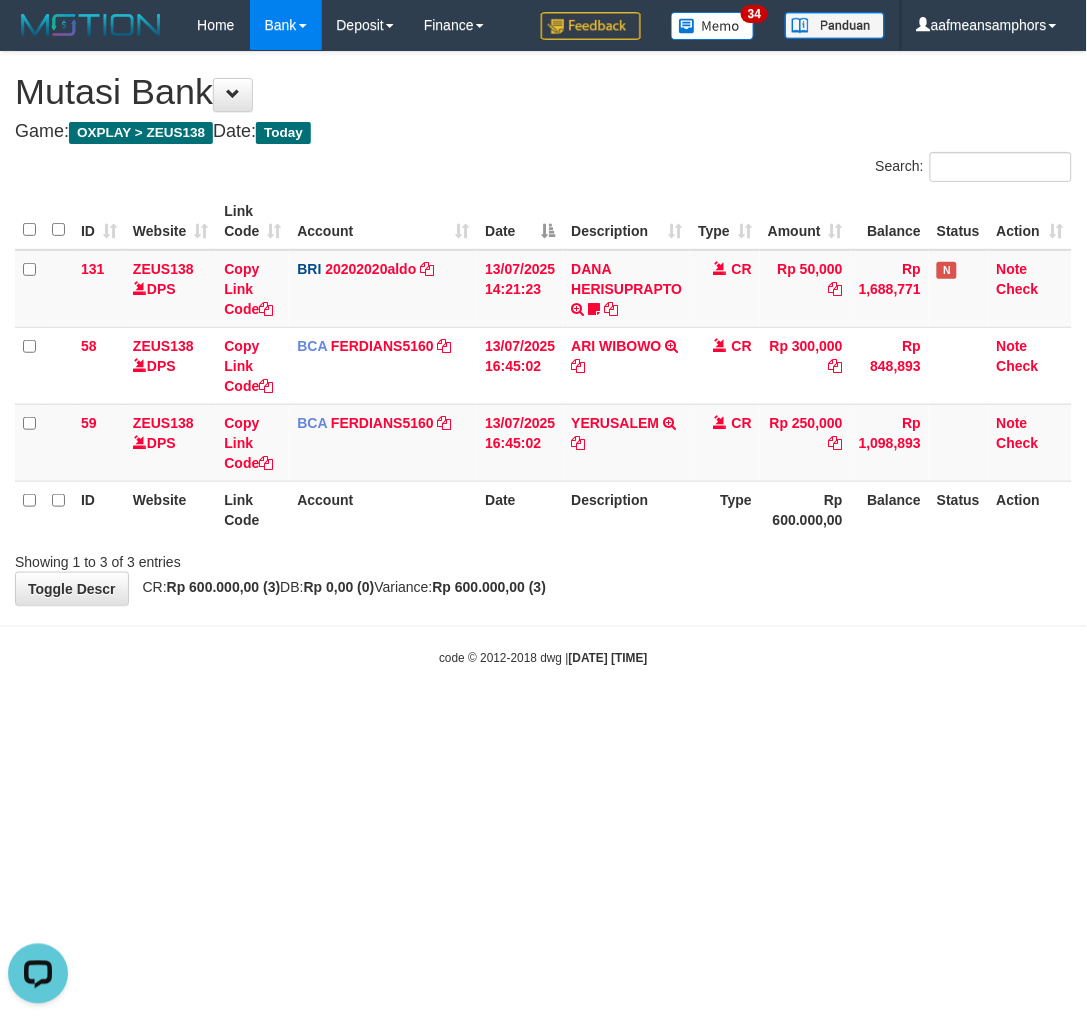click on "Toggle navigation
Home
Bank
Account List
Load
By Website
Group
[OXPLAY]													ZEUS138
By Load Group (DPS)" at bounding box center [543, 358] 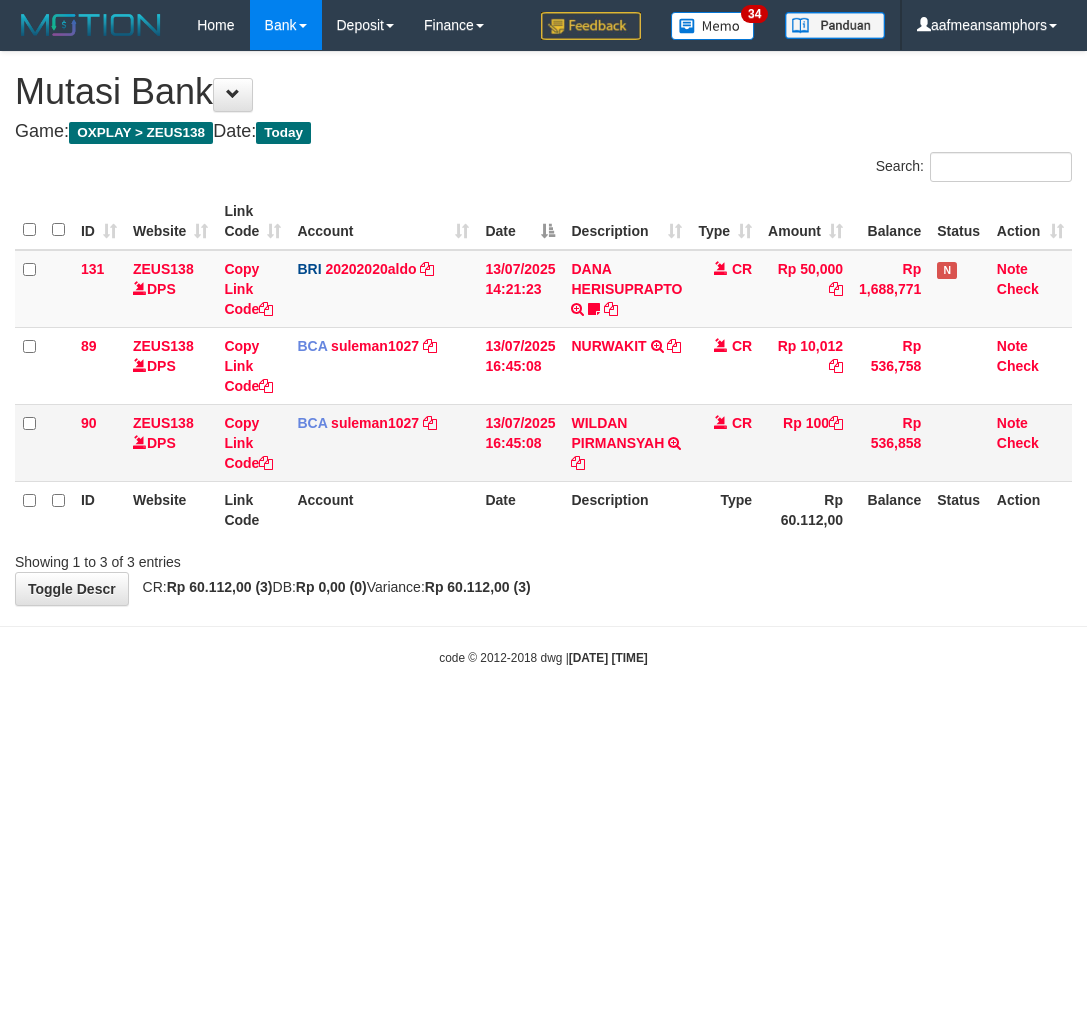 scroll, scrollTop: 0, scrollLeft: 0, axis: both 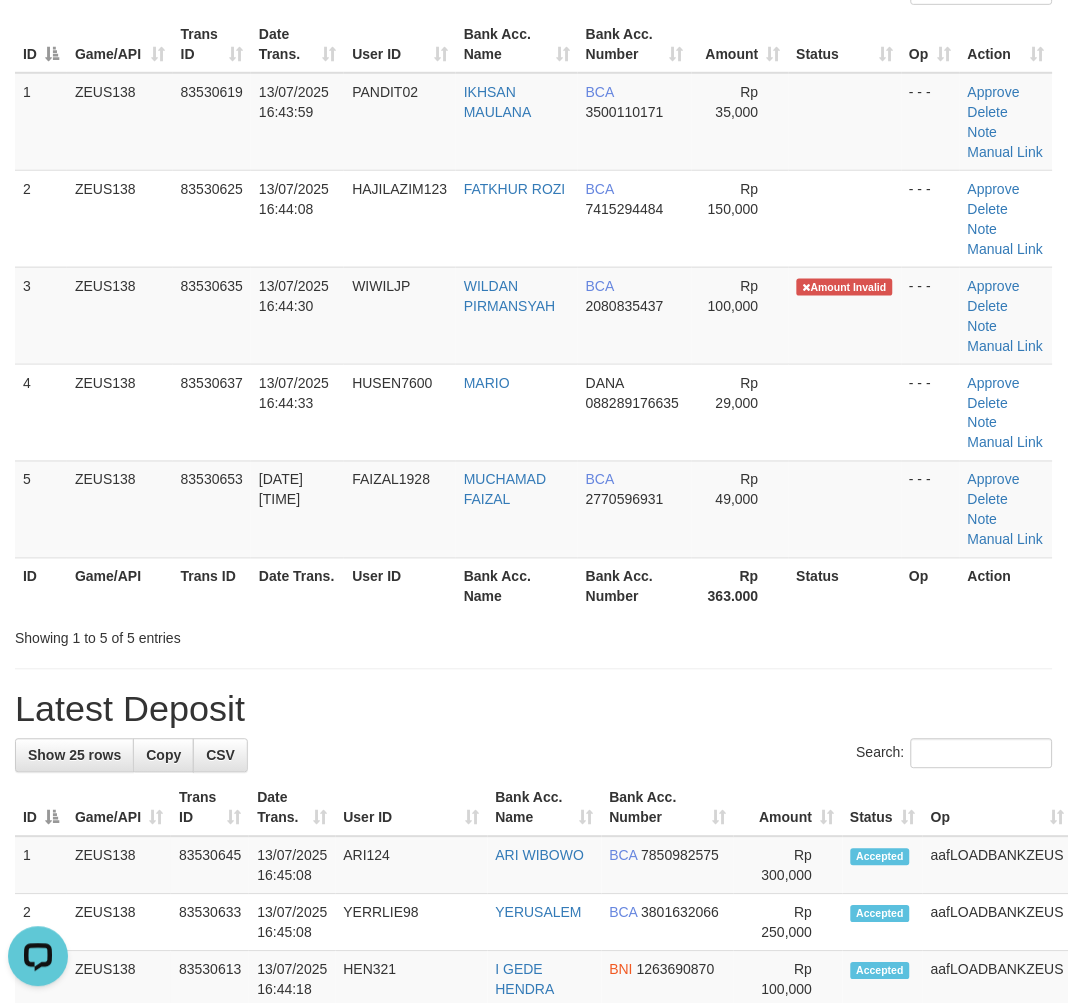 drag, startPoint x: 932, startPoint y: 682, endPoint x: 603, endPoint y: 632, distance: 332.7777 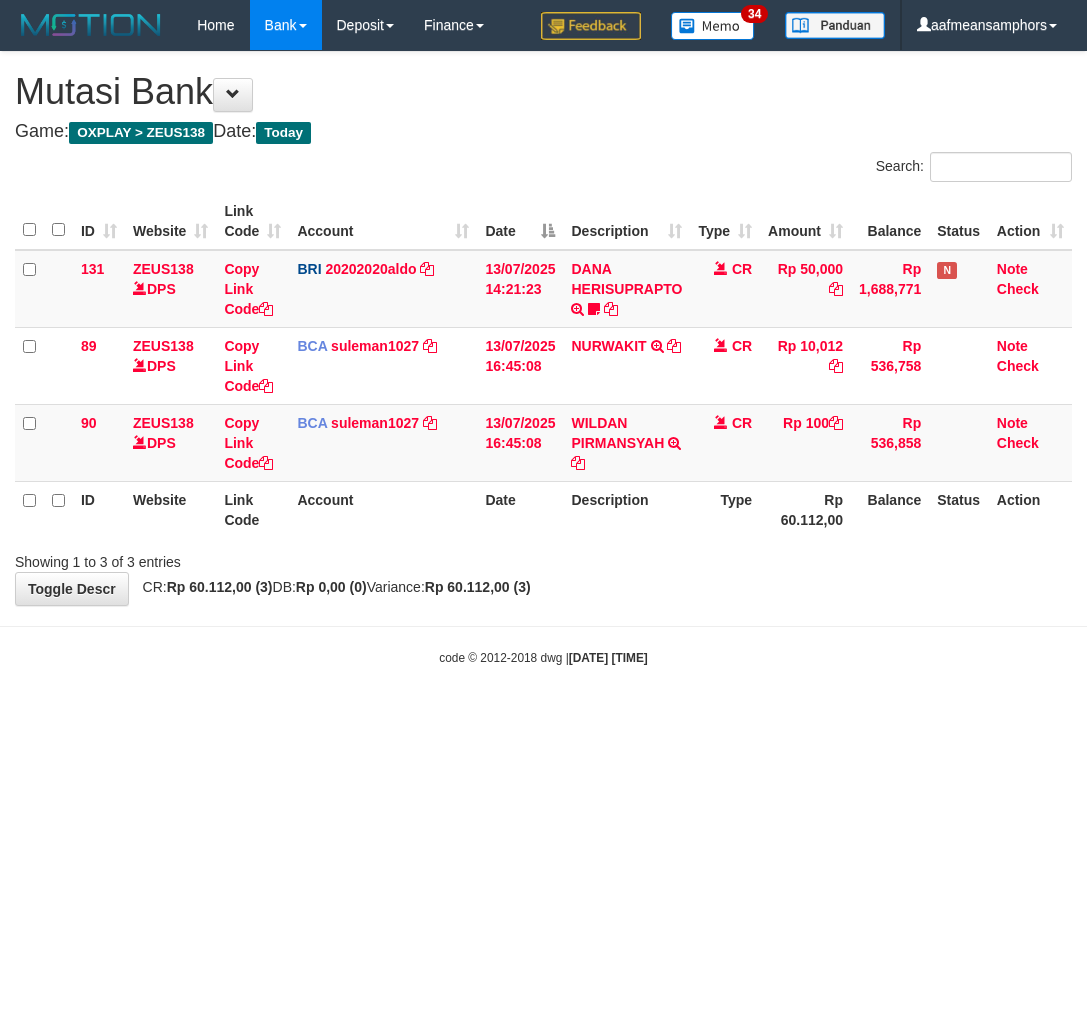 scroll, scrollTop: 0, scrollLeft: 0, axis: both 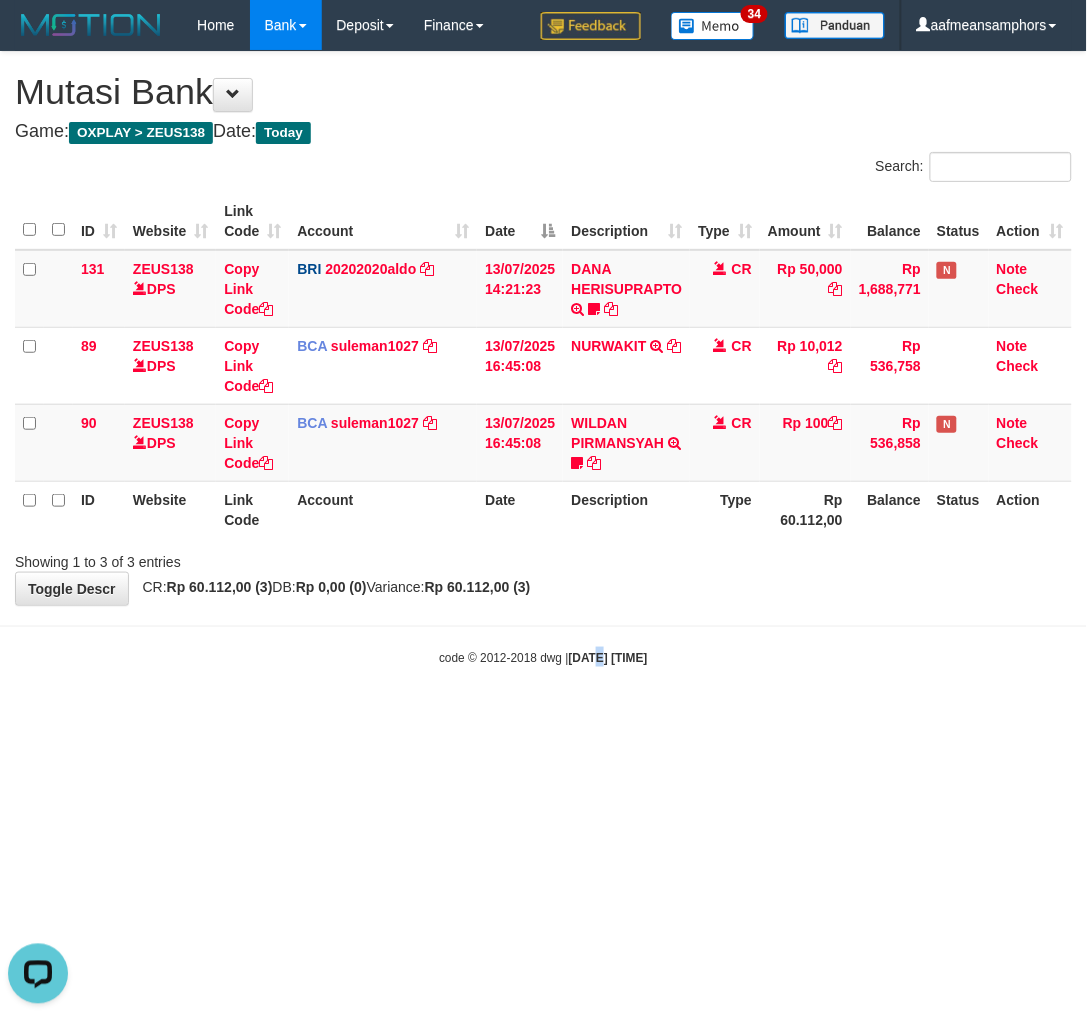 click on "Toggle navigation
Home
Bank
Account List
Load
By Website
Group
[OXPLAY]													ZEUS138
By Load Group (DPS)" at bounding box center (543, 358) 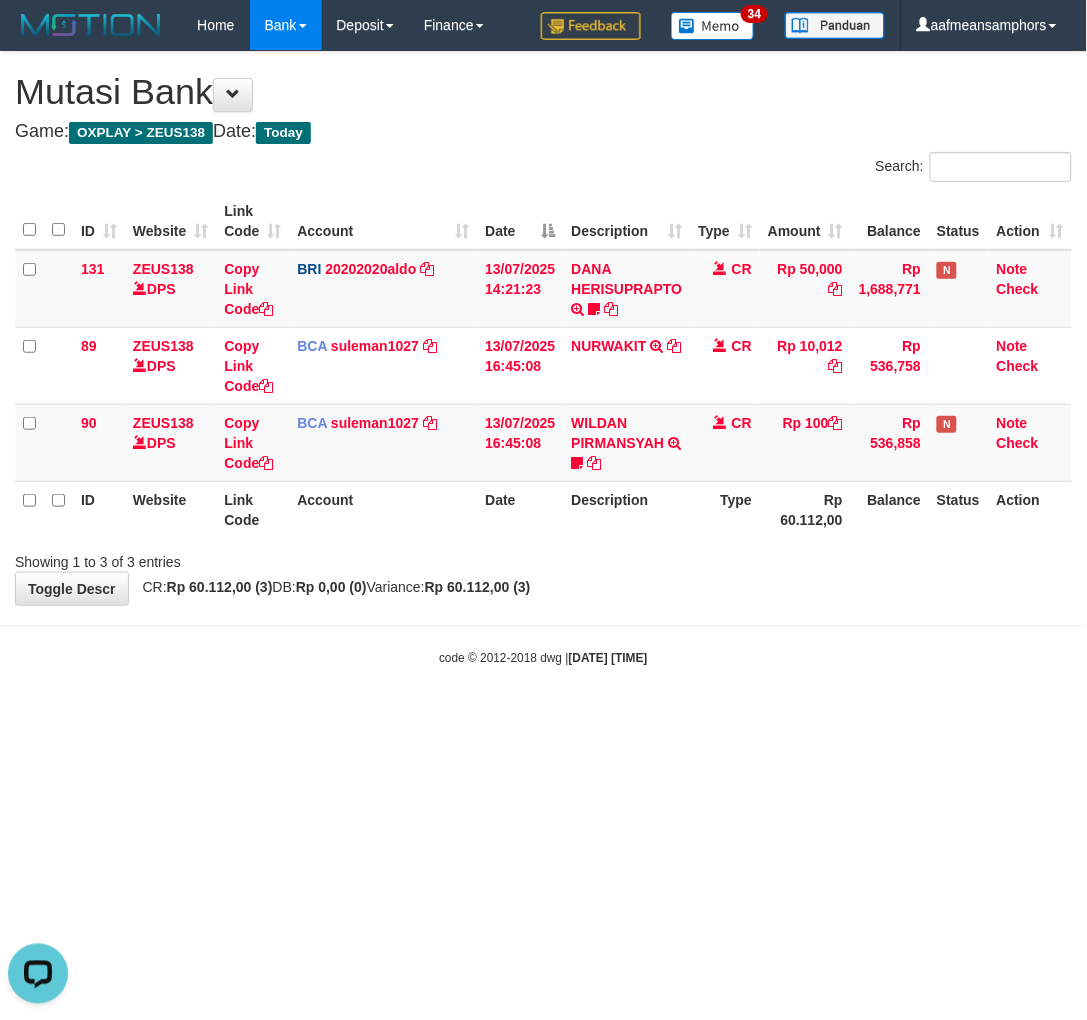 drag, startPoint x: 751, startPoint y: 633, endPoint x: 738, endPoint y: 636, distance: 13.341664 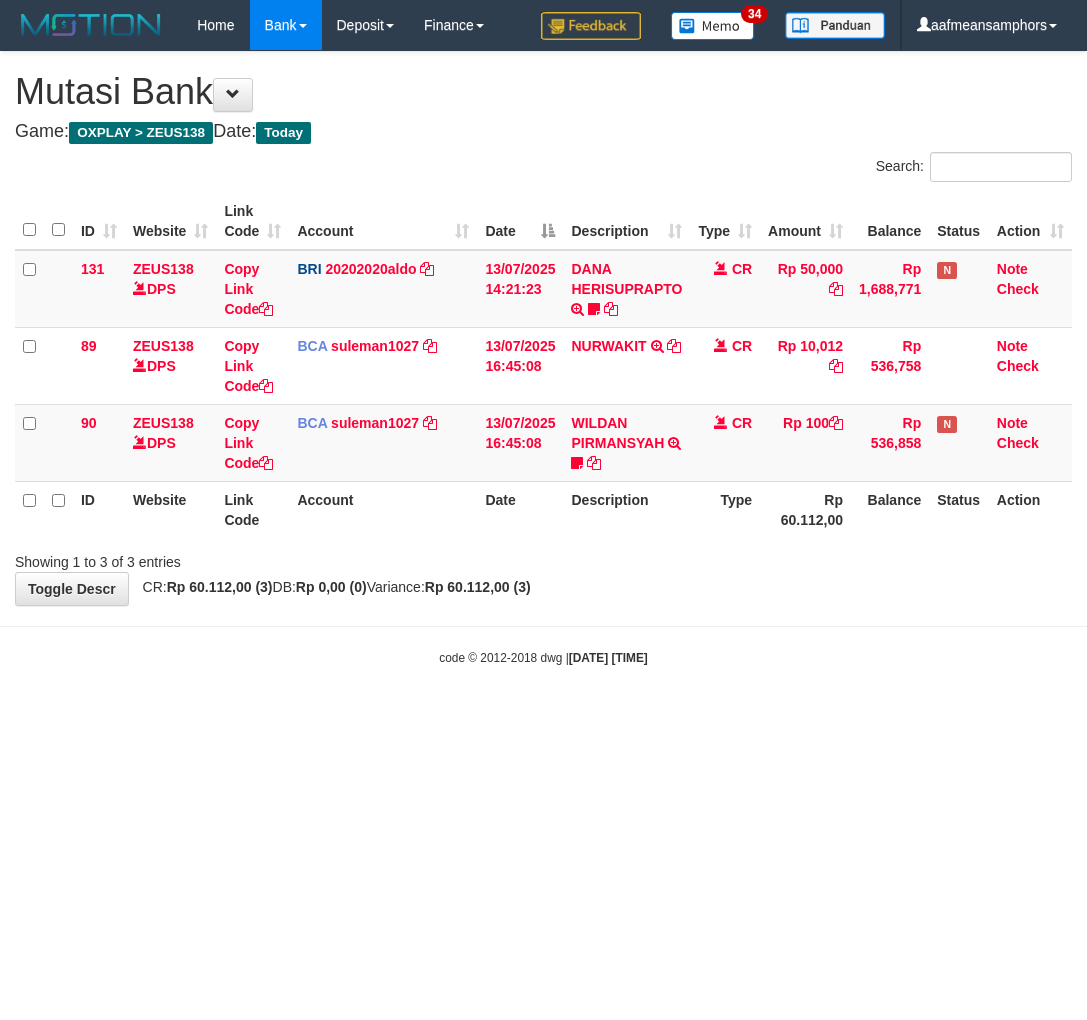 scroll, scrollTop: 0, scrollLeft: 0, axis: both 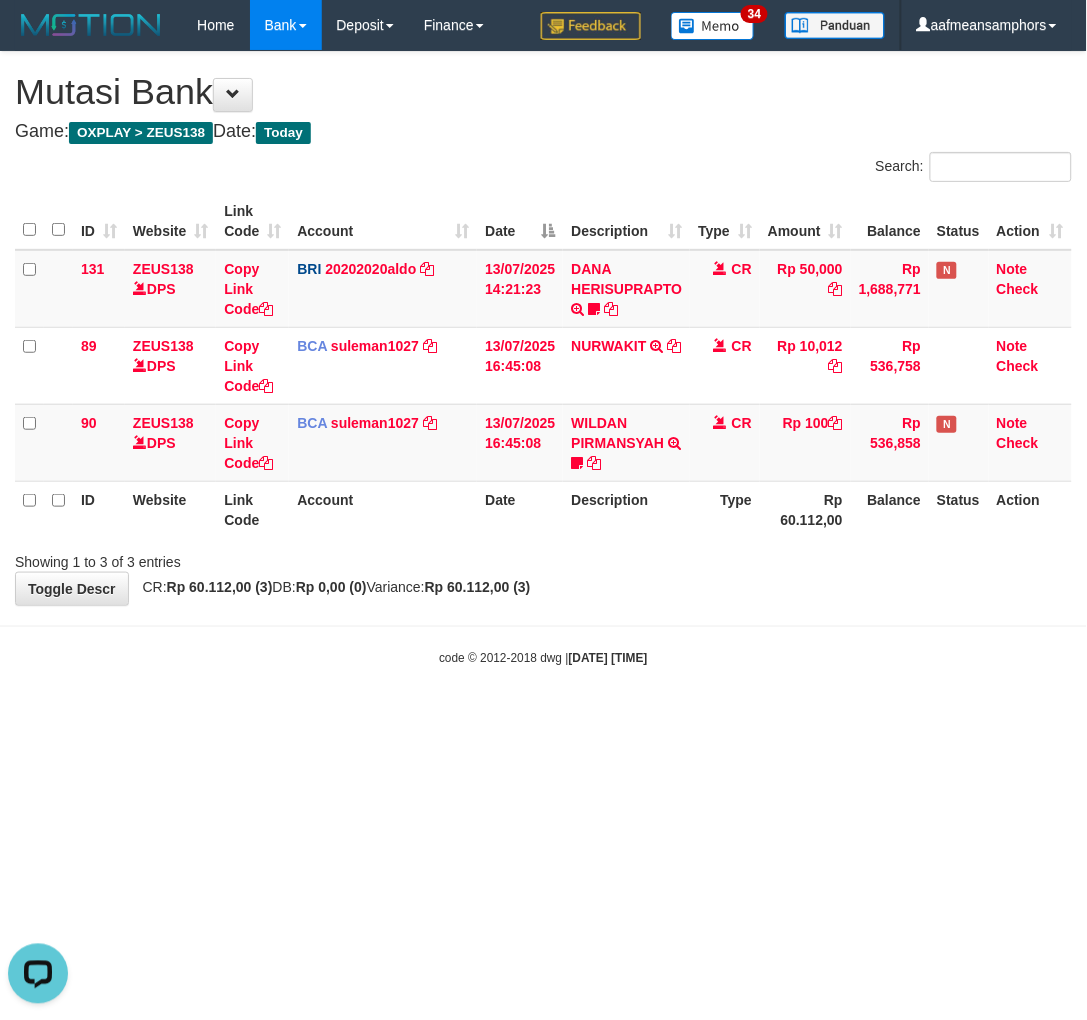 click on "Showing 1 to 3 of 3 entries" at bounding box center [543, 558] 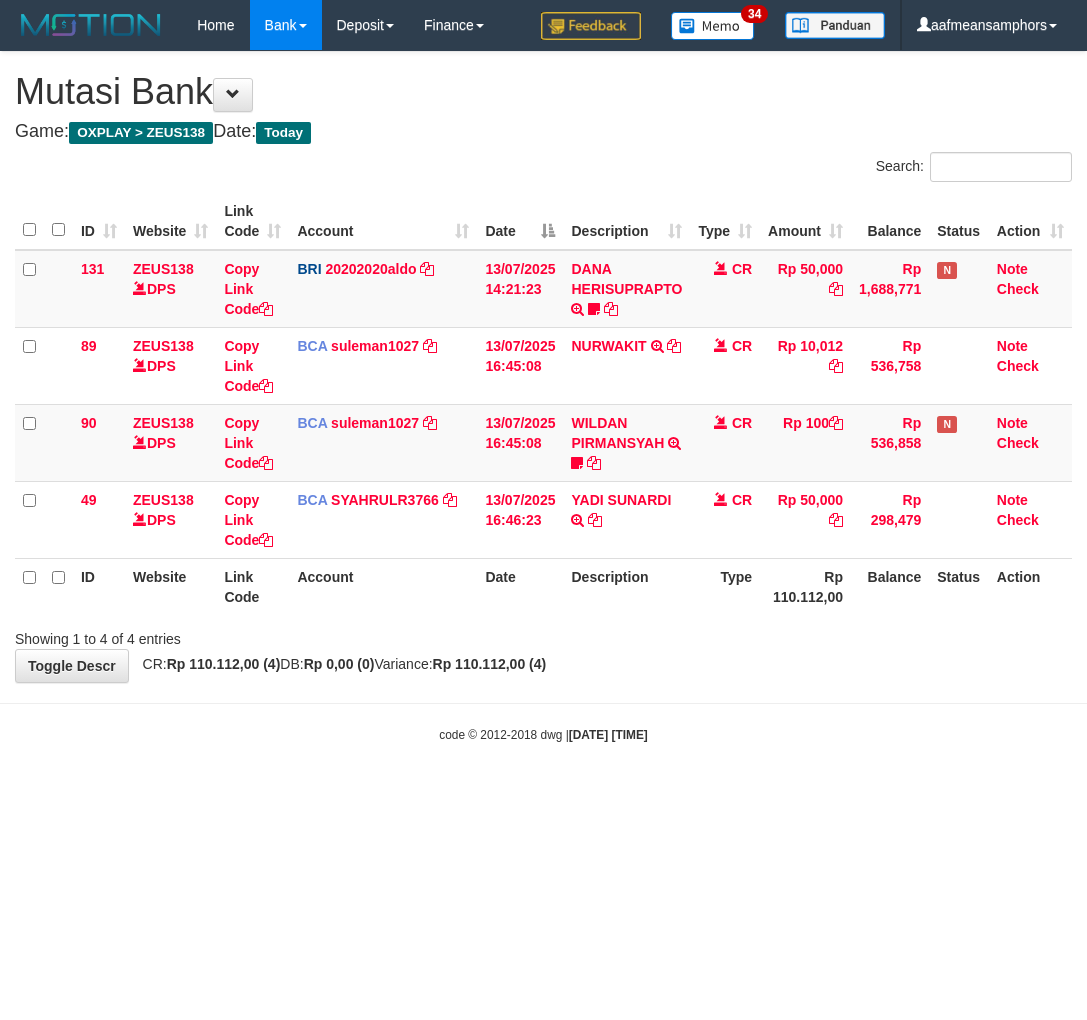 scroll, scrollTop: 0, scrollLeft: 0, axis: both 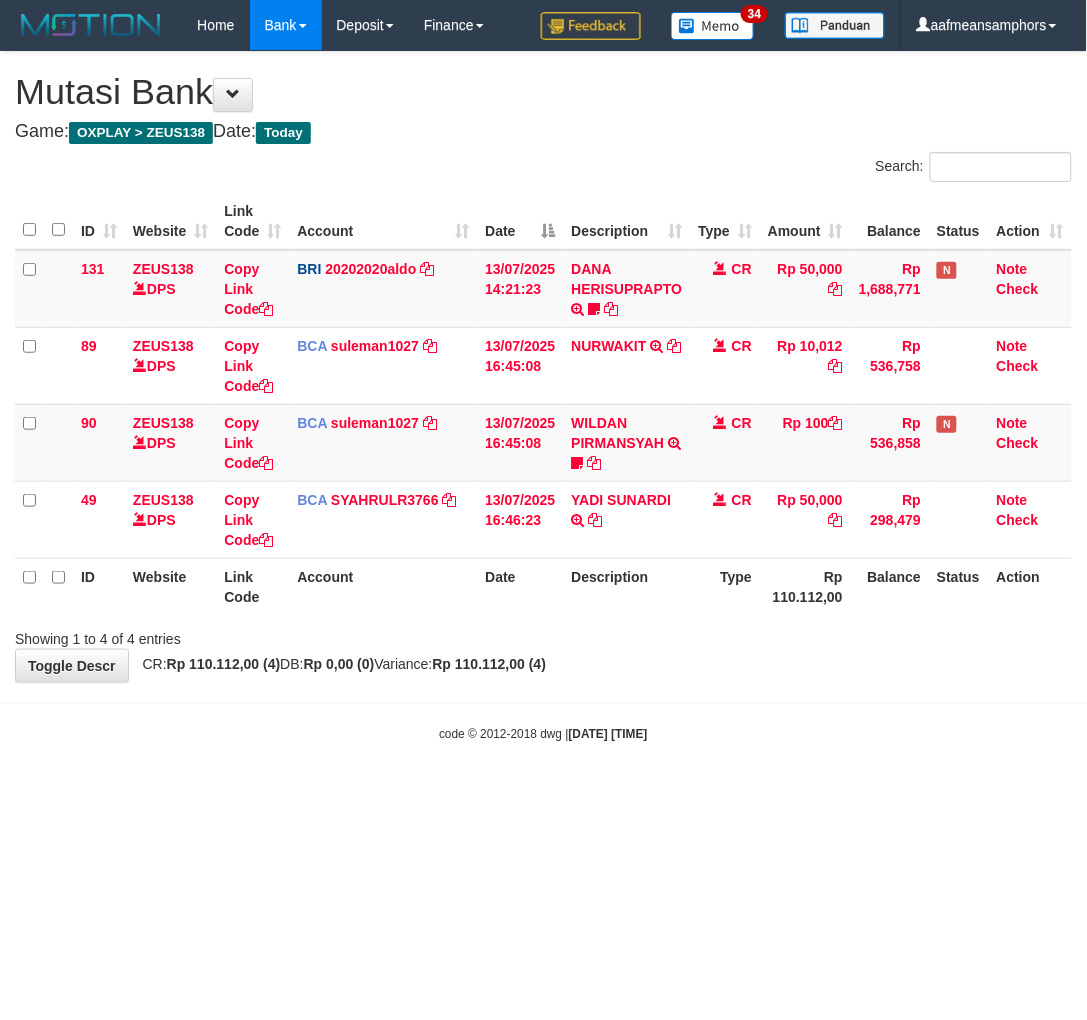 click on "Type" at bounding box center [725, 586] 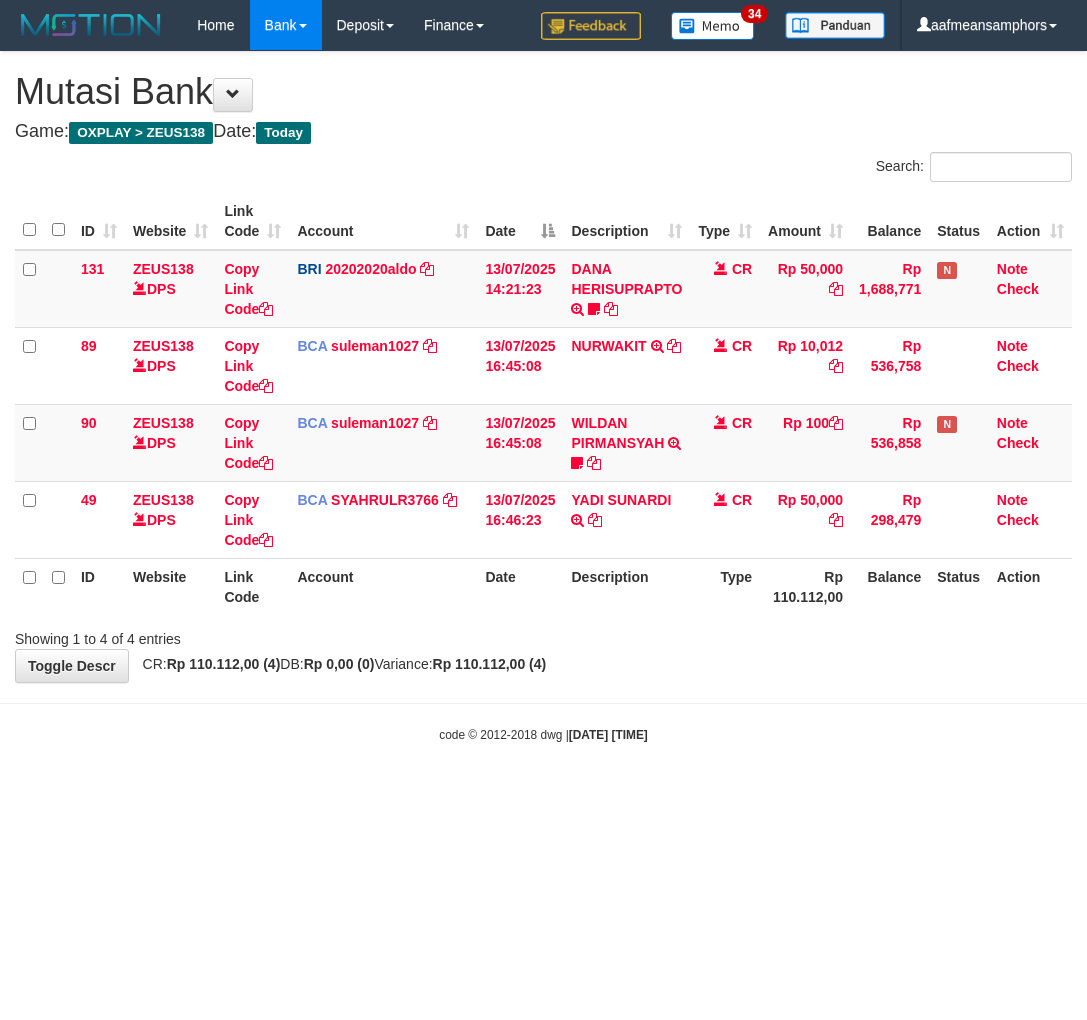 scroll, scrollTop: 0, scrollLeft: 0, axis: both 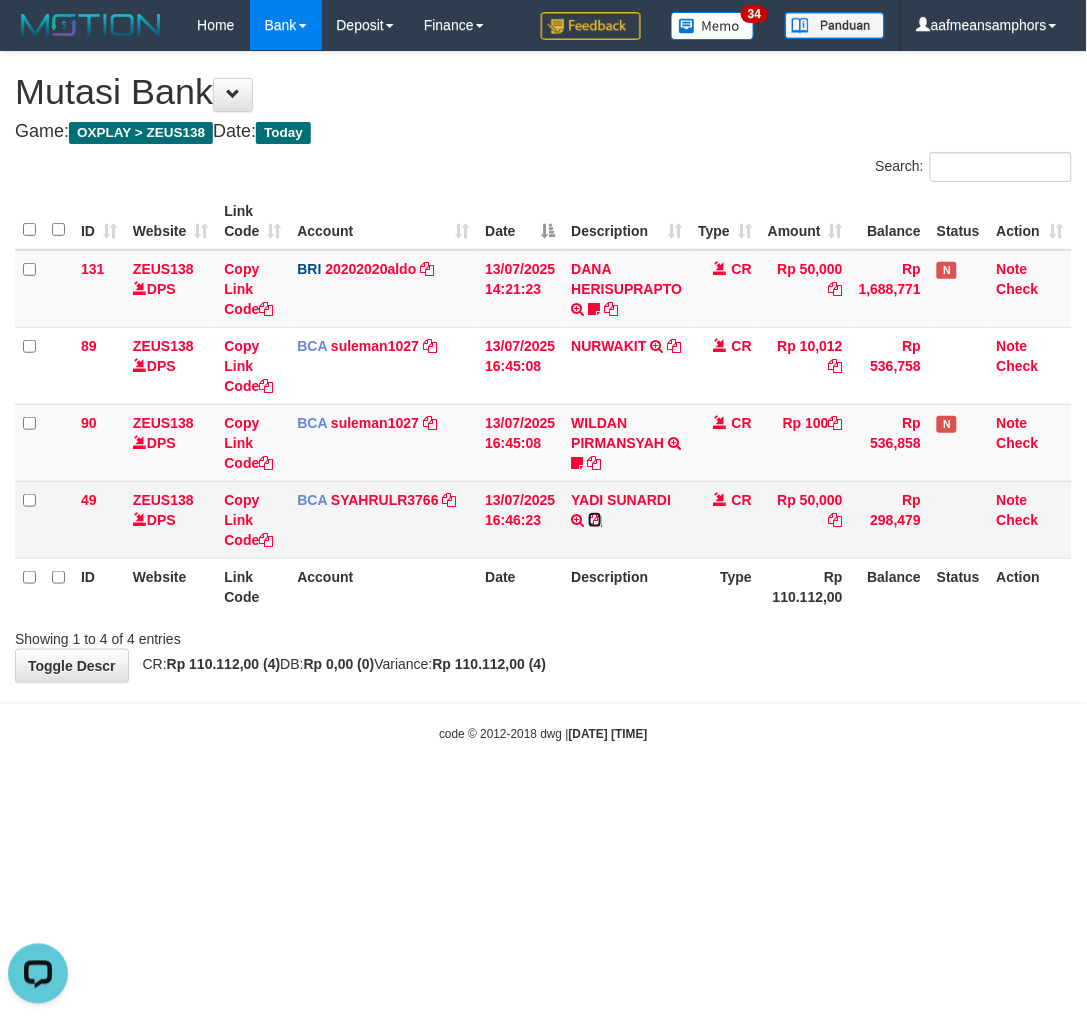 drag, startPoint x: 597, startPoint y: 512, endPoint x: 660, endPoint y: 512, distance: 63 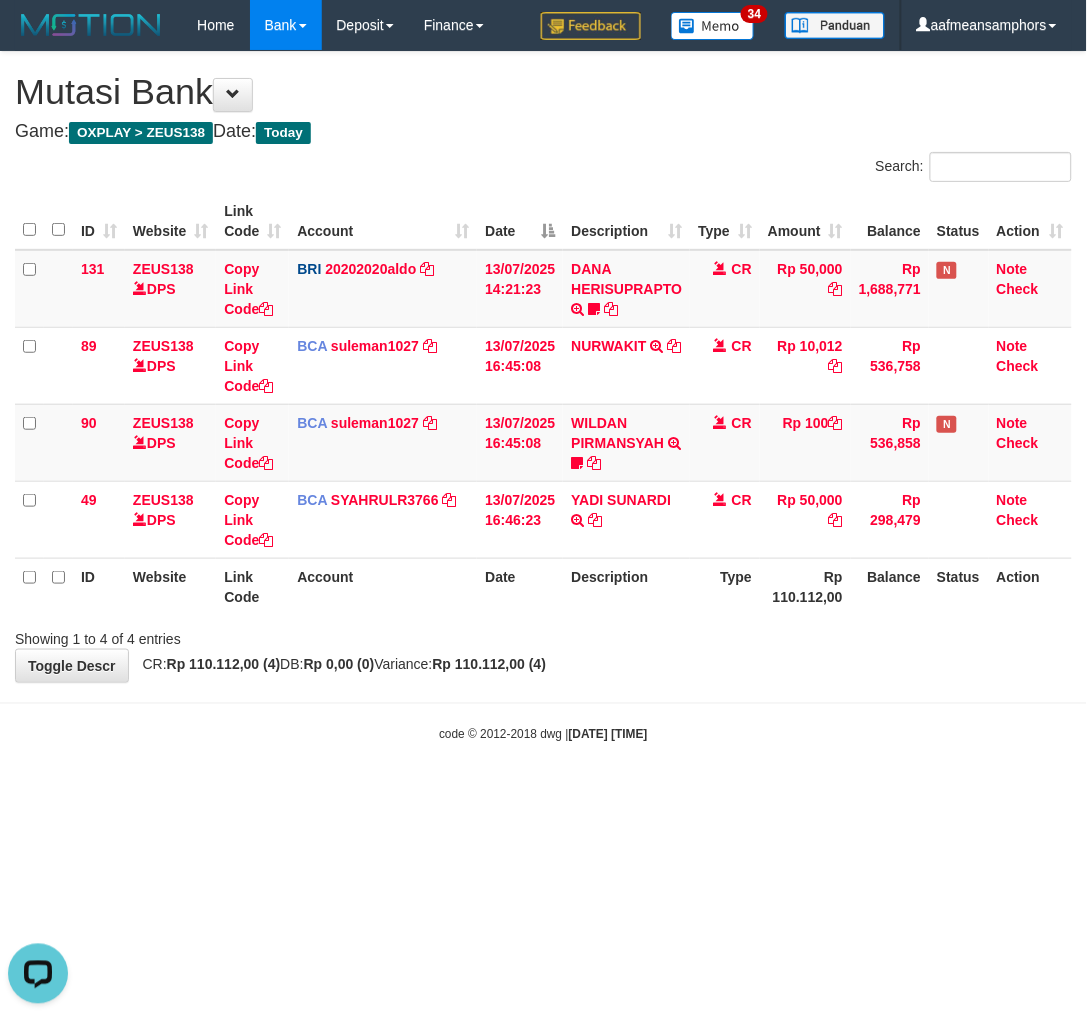 click on "Toggle navigation
Home
Bank
Account List
Load
By Website
Group
[OXPLAY]													ZEUS138
By Load Group (DPS)" at bounding box center [543, 397] 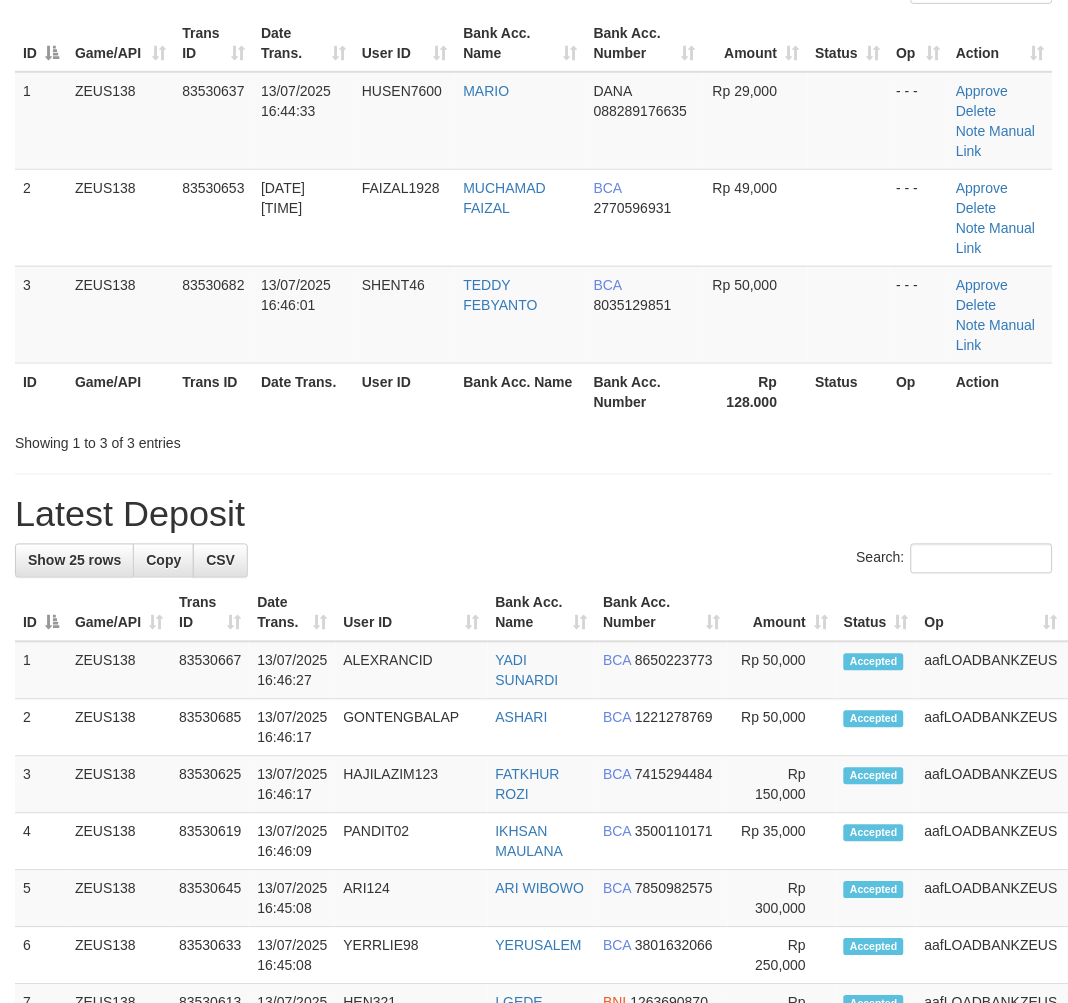 scroll, scrollTop: 228, scrollLeft: 0, axis: vertical 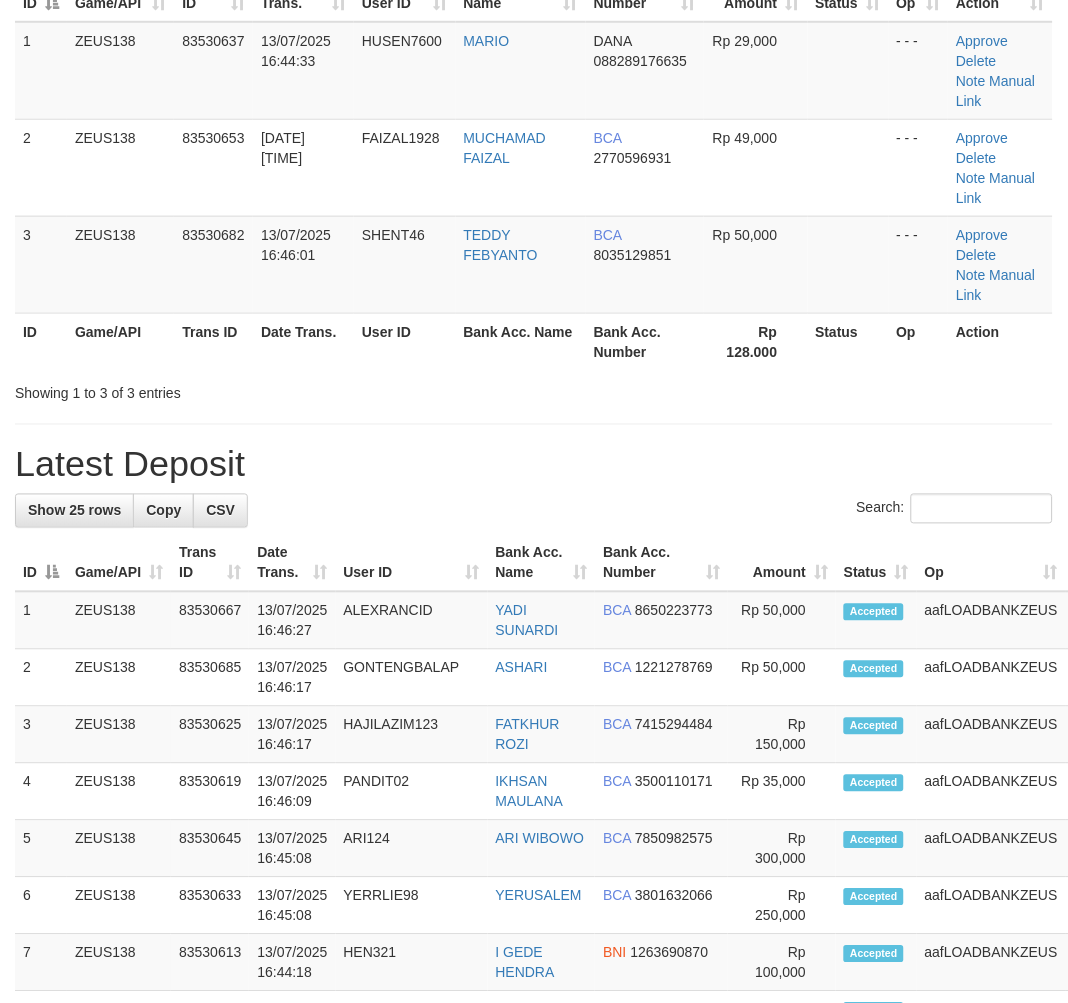 drag, startPoint x: 653, startPoint y: 561, endPoint x: 677, endPoint y: 567, distance: 24.738634 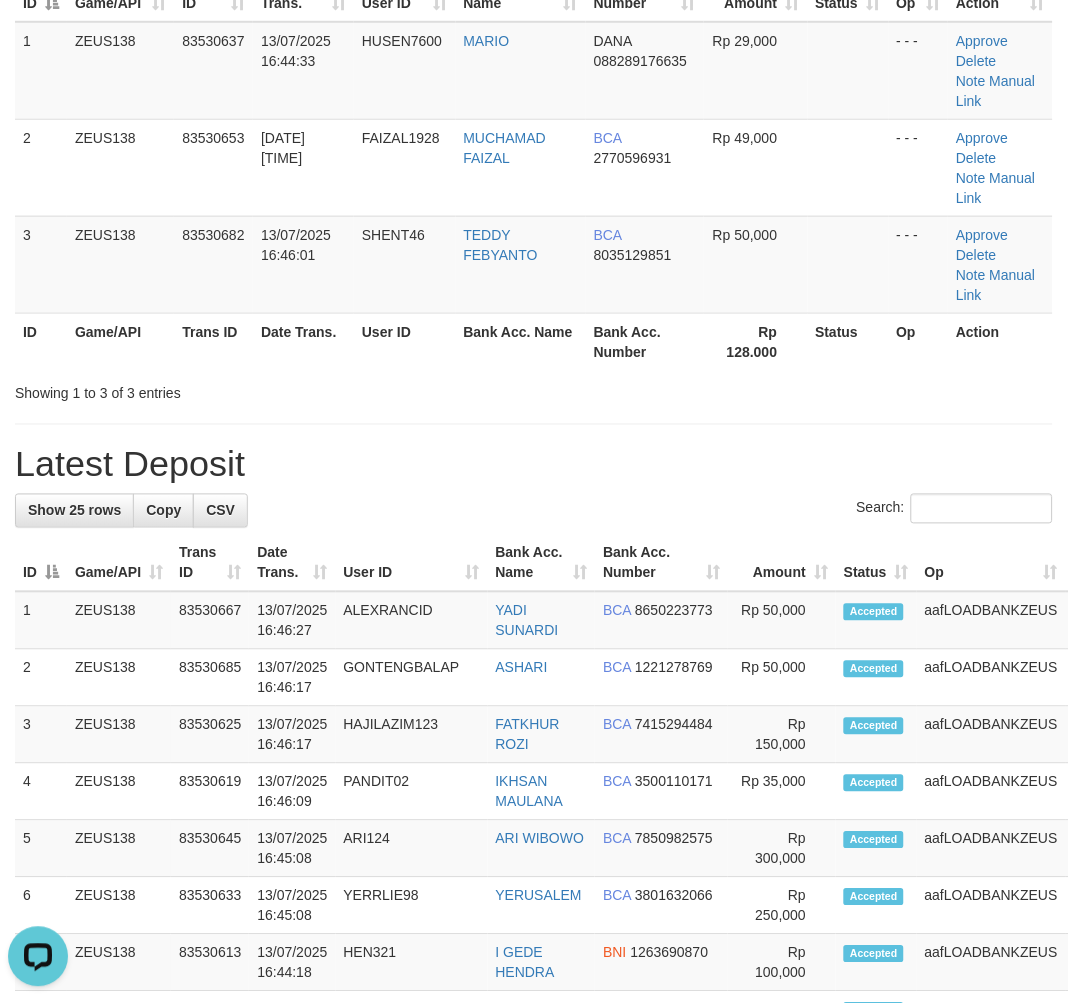 scroll, scrollTop: 0, scrollLeft: 0, axis: both 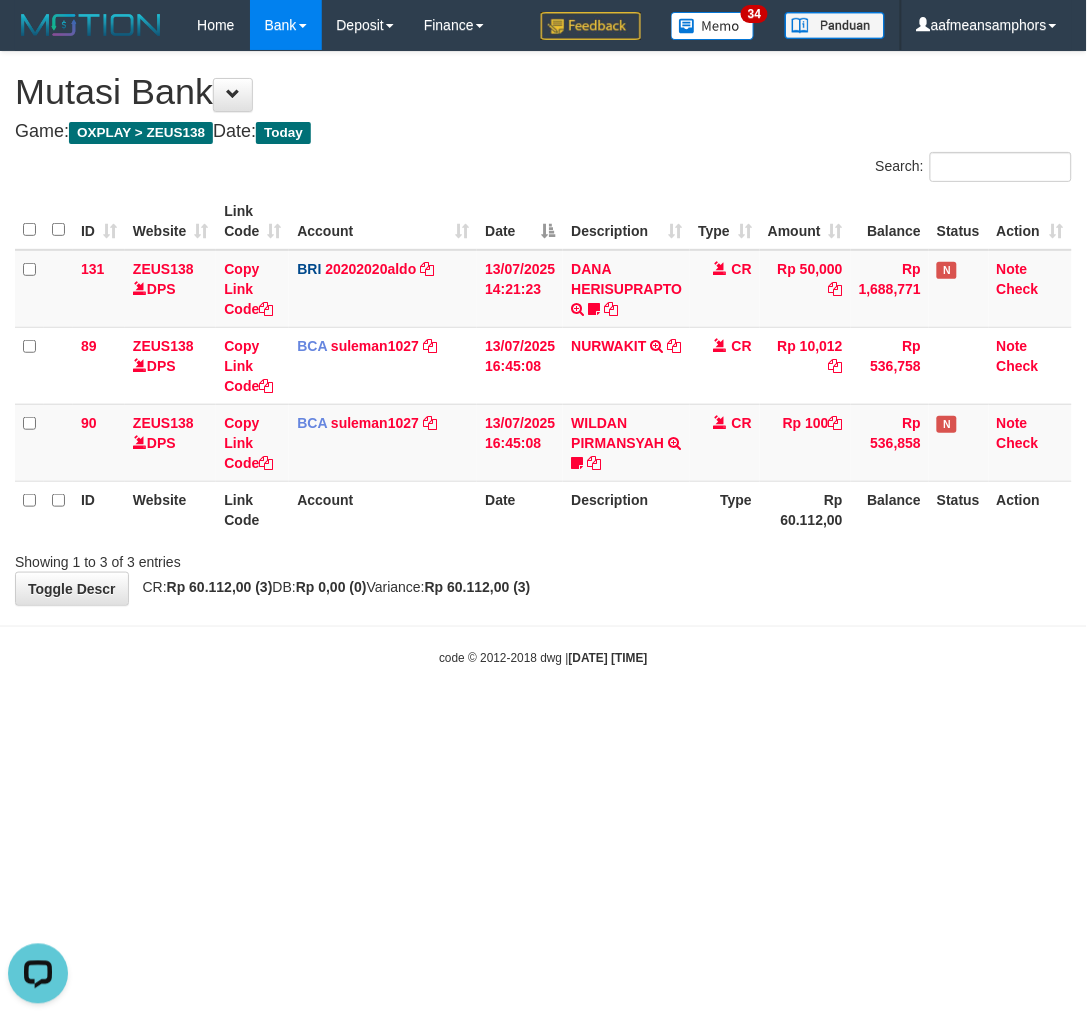 drag, startPoint x: 745, startPoint y: 580, endPoint x: 730, endPoint y: 587, distance: 16.552946 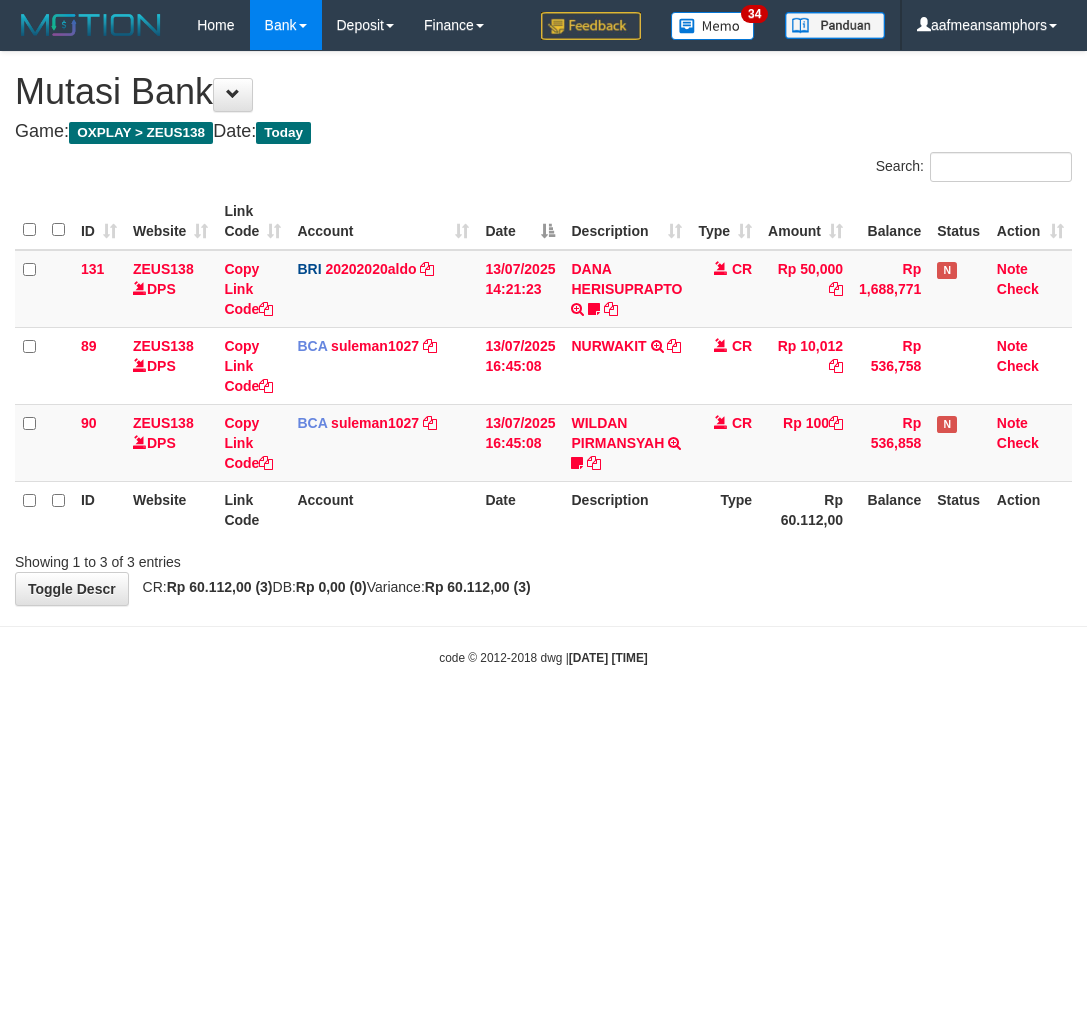 scroll, scrollTop: 0, scrollLeft: 0, axis: both 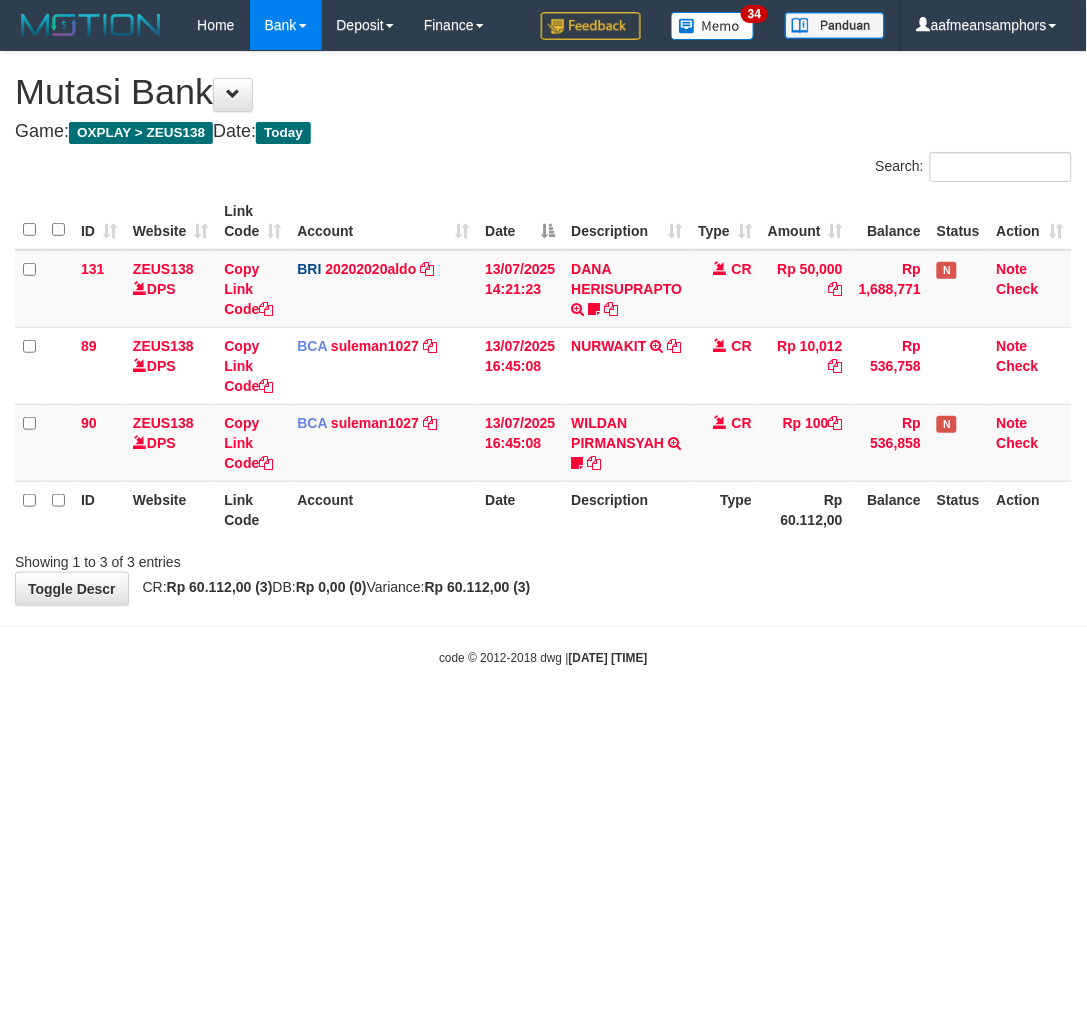 click on "code © [YEAR]-[YEAR] dwg |  [DATE] [TIME]" at bounding box center [543, 657] 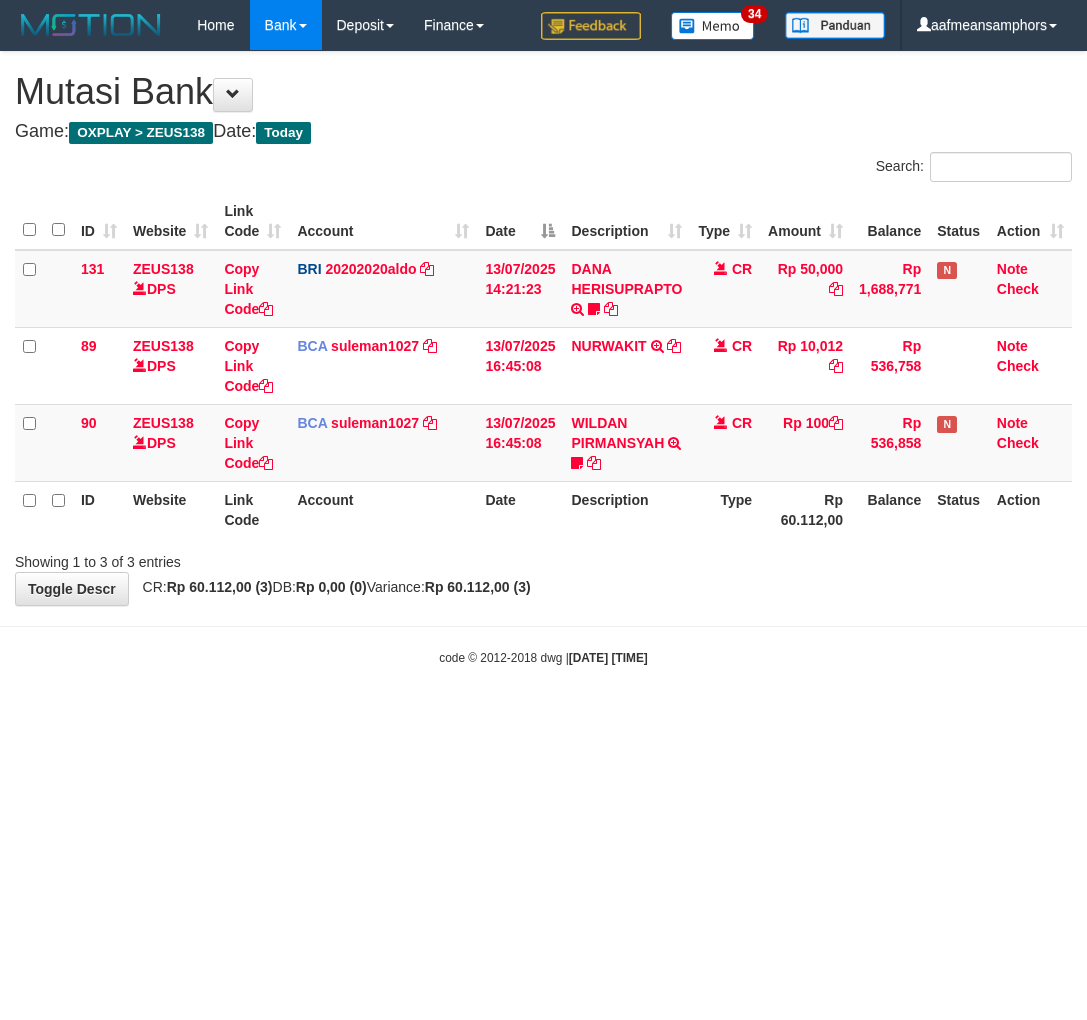 scroll, scrollTop: 0, scrollLeft: 0, axis: both 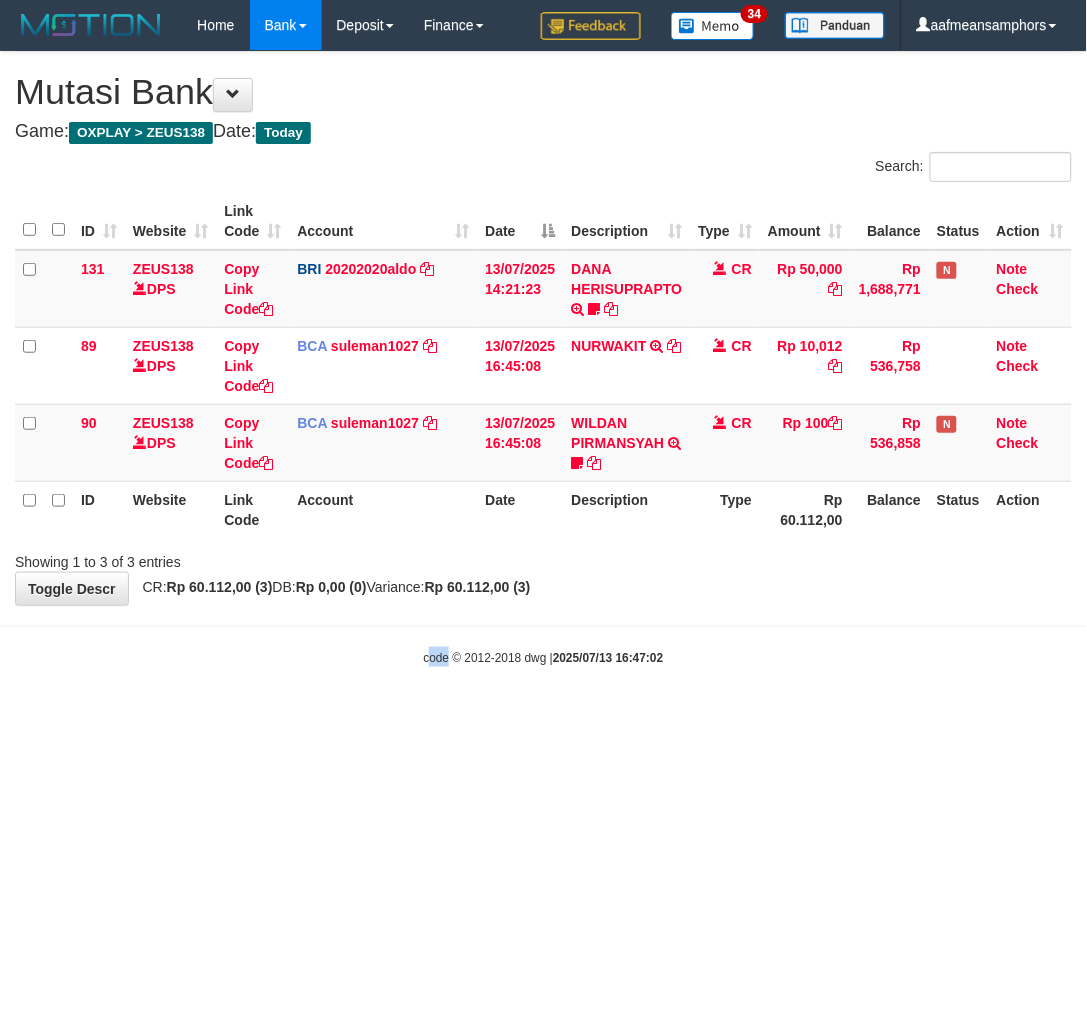 click on "Toggle navigation
Home
Bank
Account List
Load
By Website
Group
[OXPLAY]													ZEUS138
By Load Group (DPS)" at bounding box center (543, 358) 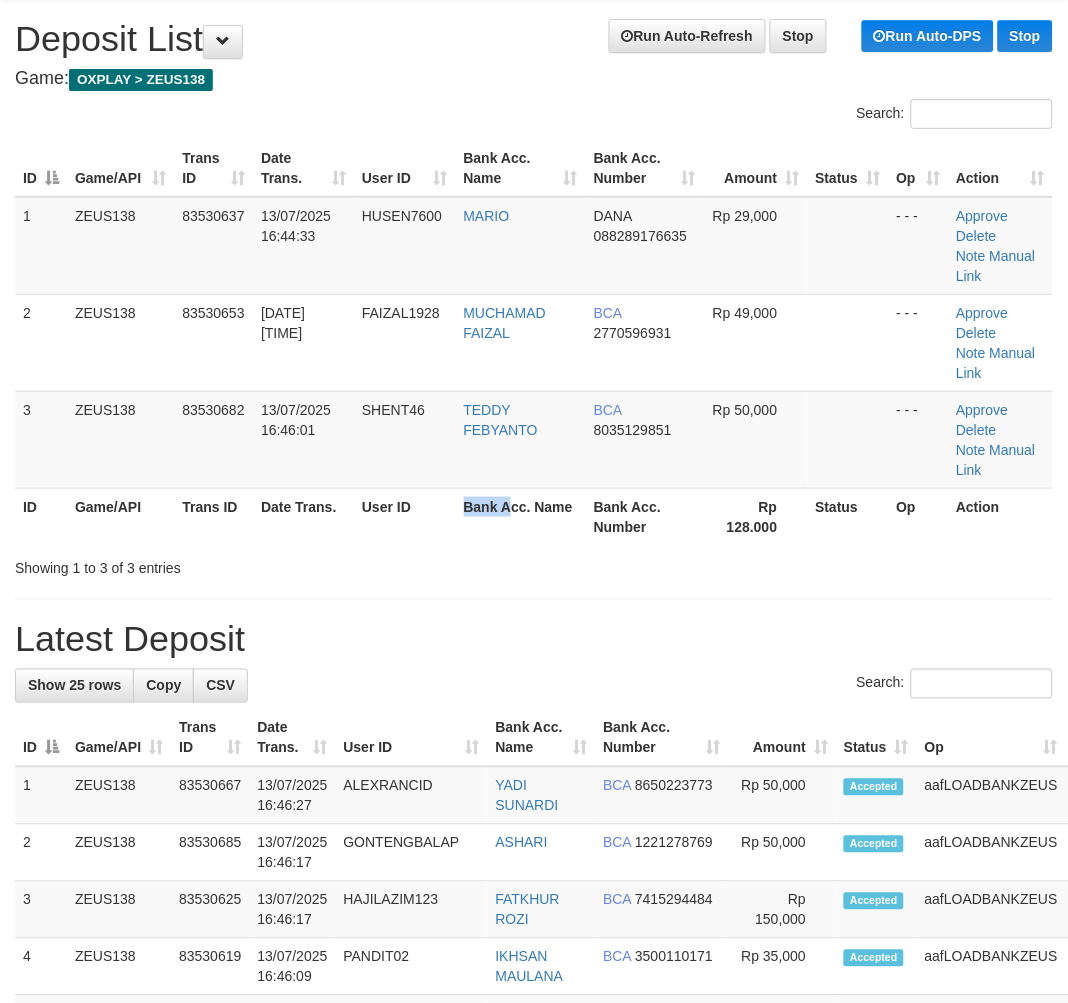 click on "ID Game/API Trans ID Date Trans. User ID Bank Acc. Name Bank Acc. Number Rp 128.000 Status Op Action" at bounding box center (534, 516) 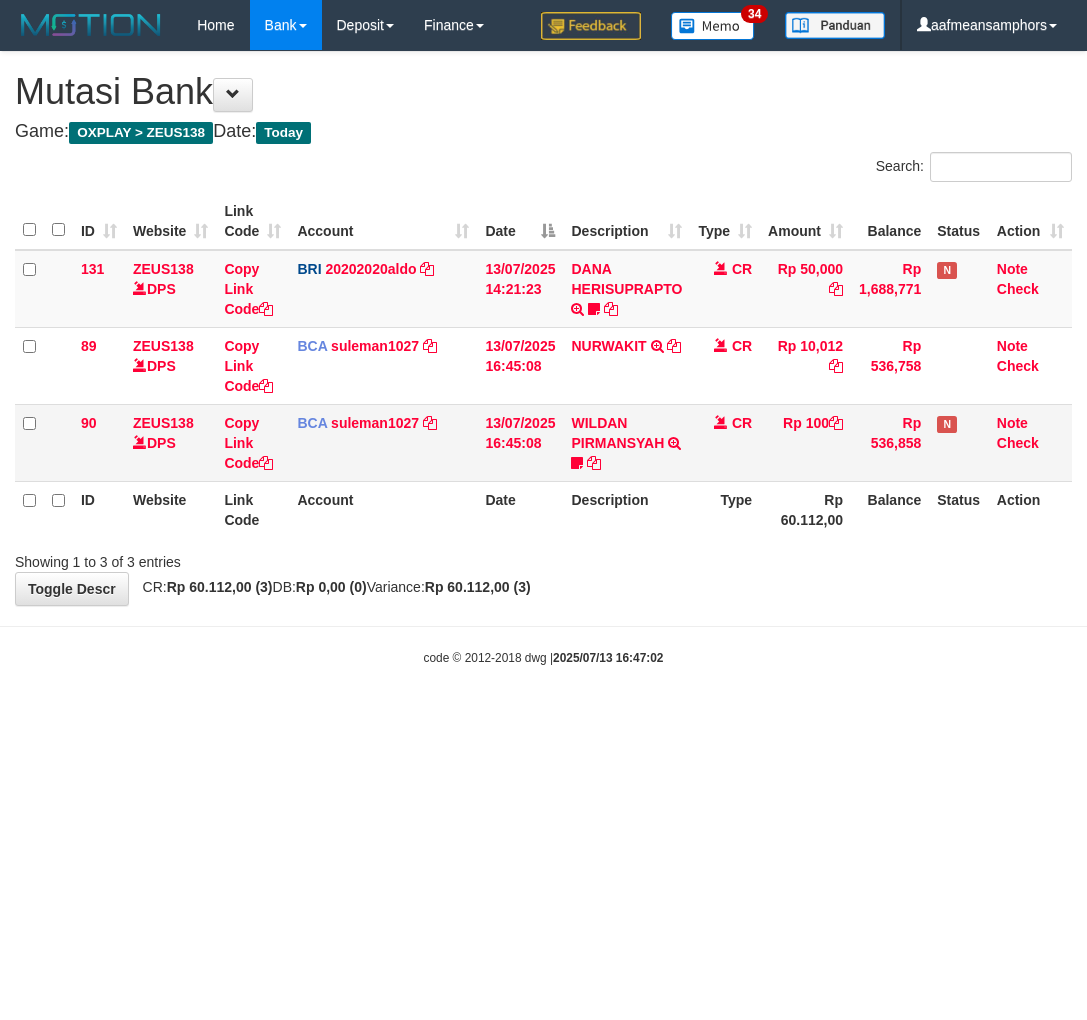 scroll, scrollTop: 0, scrollLeft: 0, axis: both 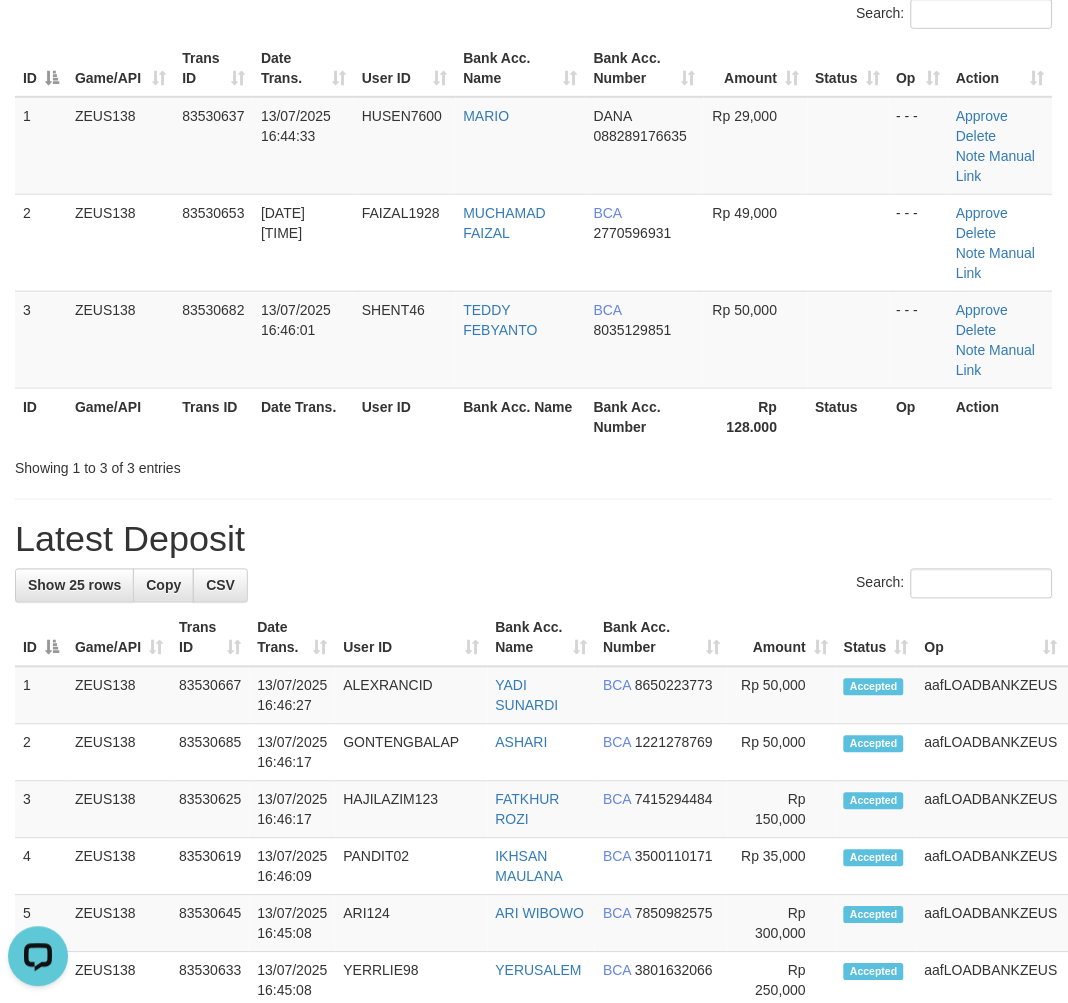 drag, startPoint x: 471, startPoint y: 508, endPoint x: 1, endPoint y: 486, distance: 470.51462 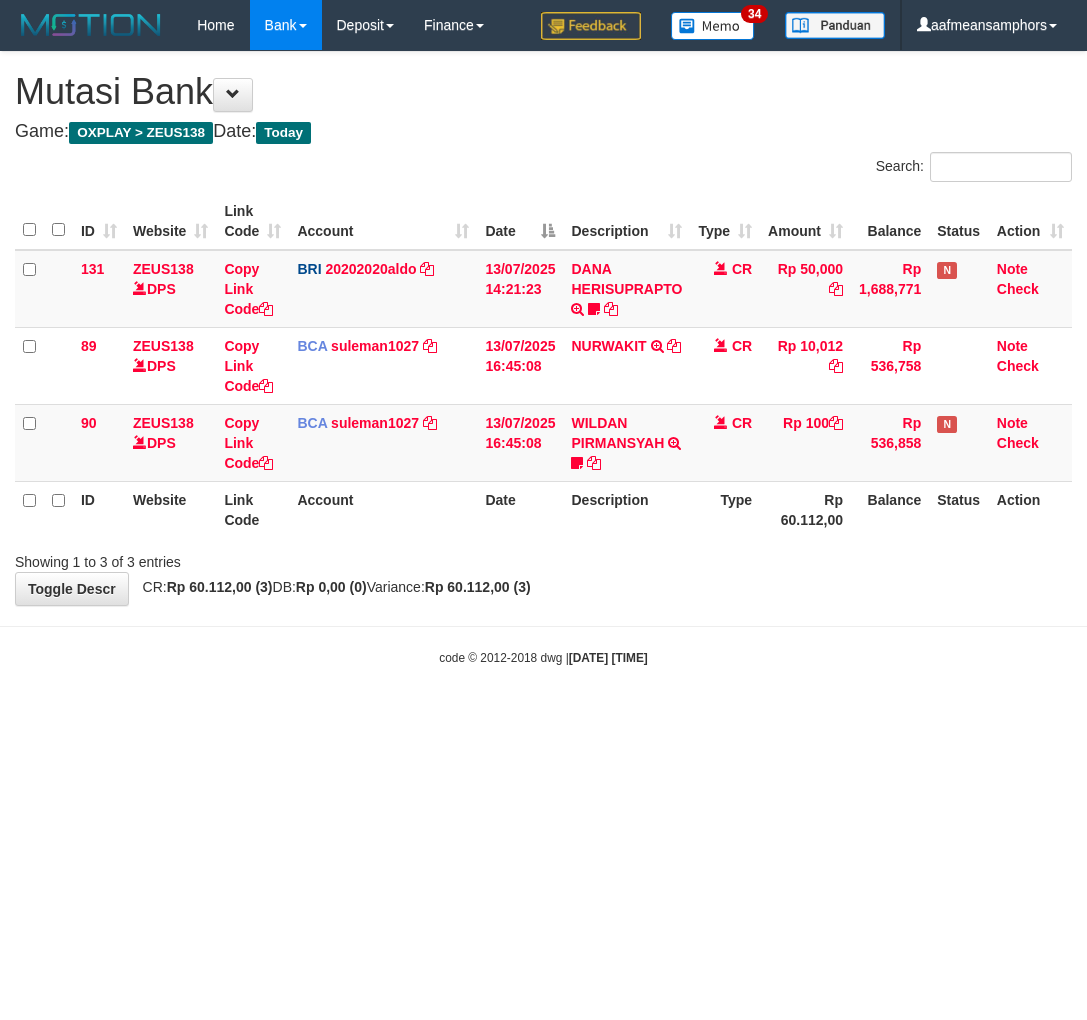 scroll, scrollTop: 0, scrollLeft: 0, axis: both 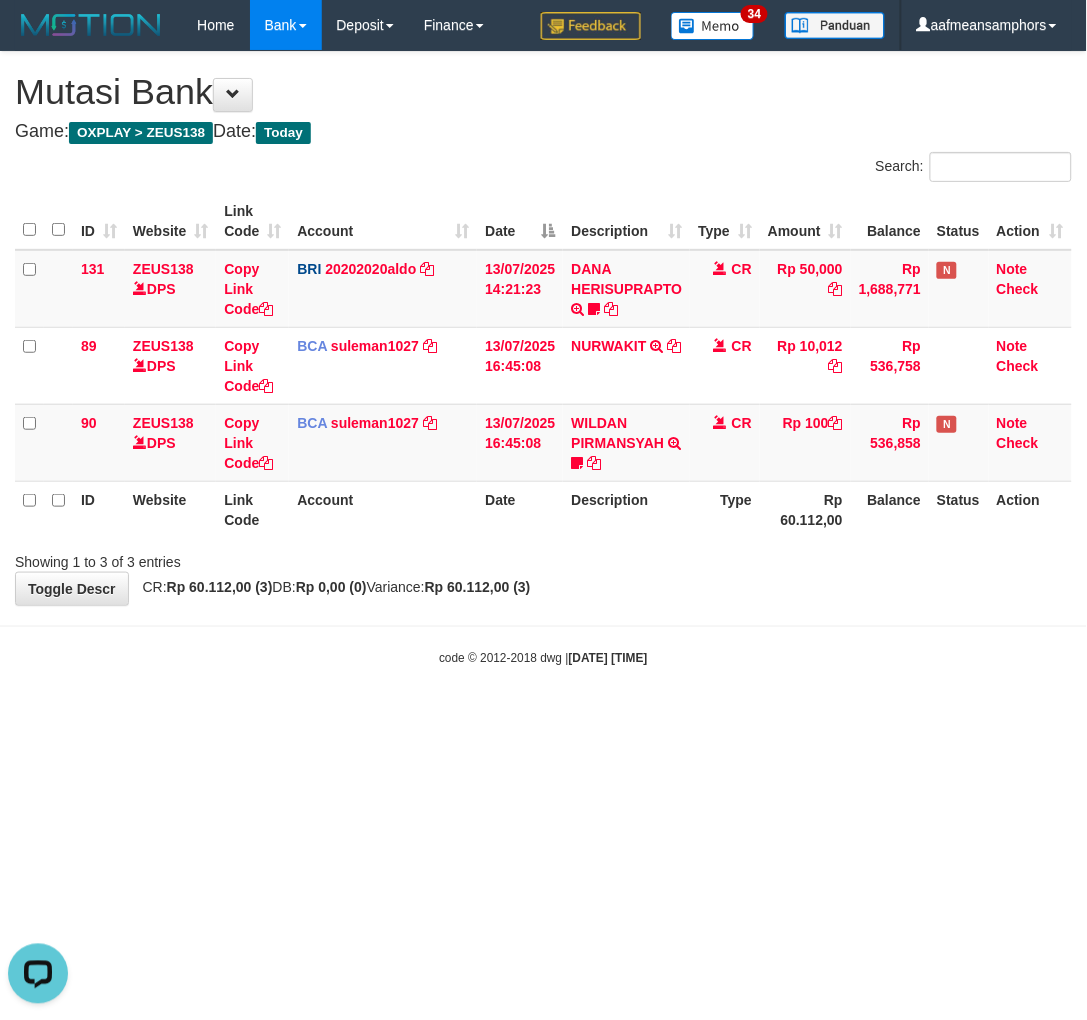 click on "Showing 1 to 3 of 3 entries" at bounding box center (543, 558) 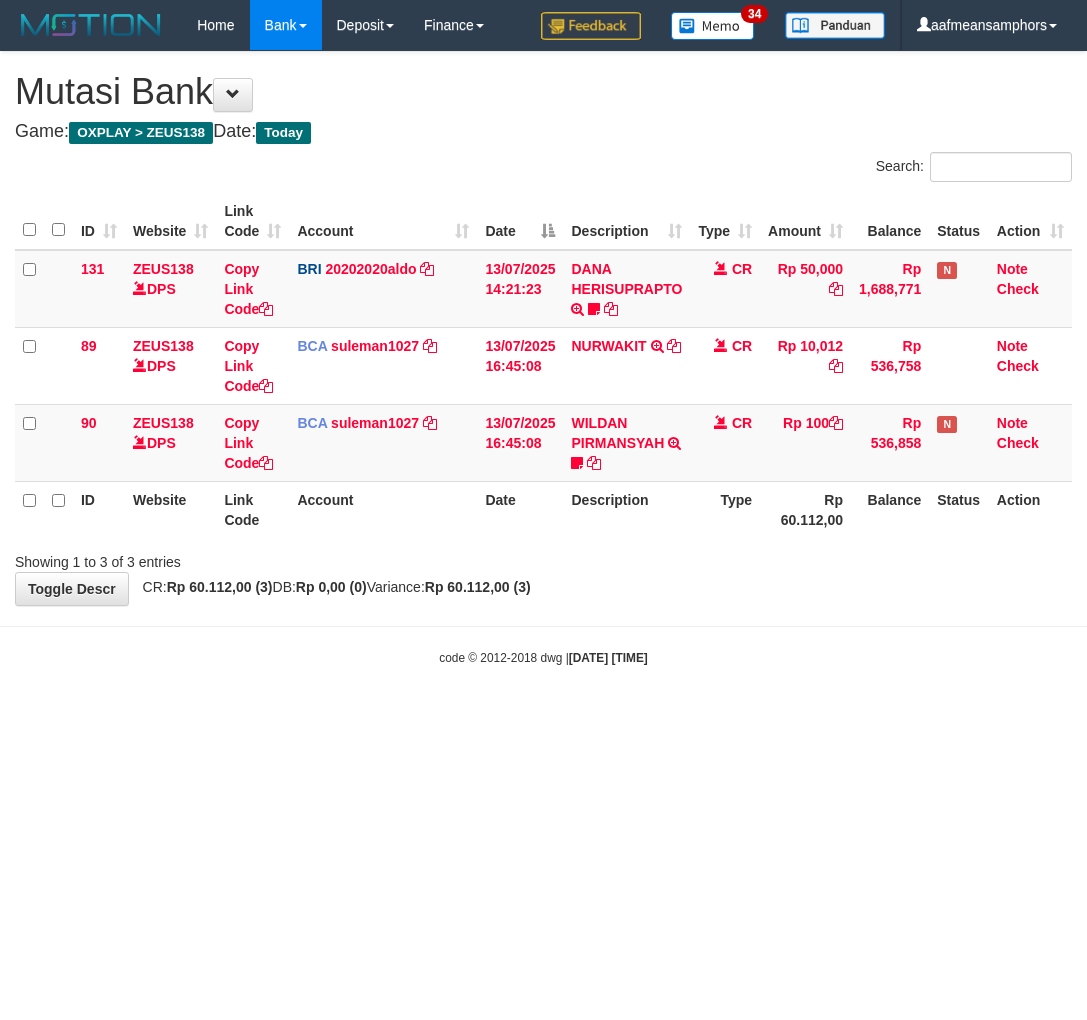 scroll, scrollTop: 0, scrollLeft: 0, axis: both 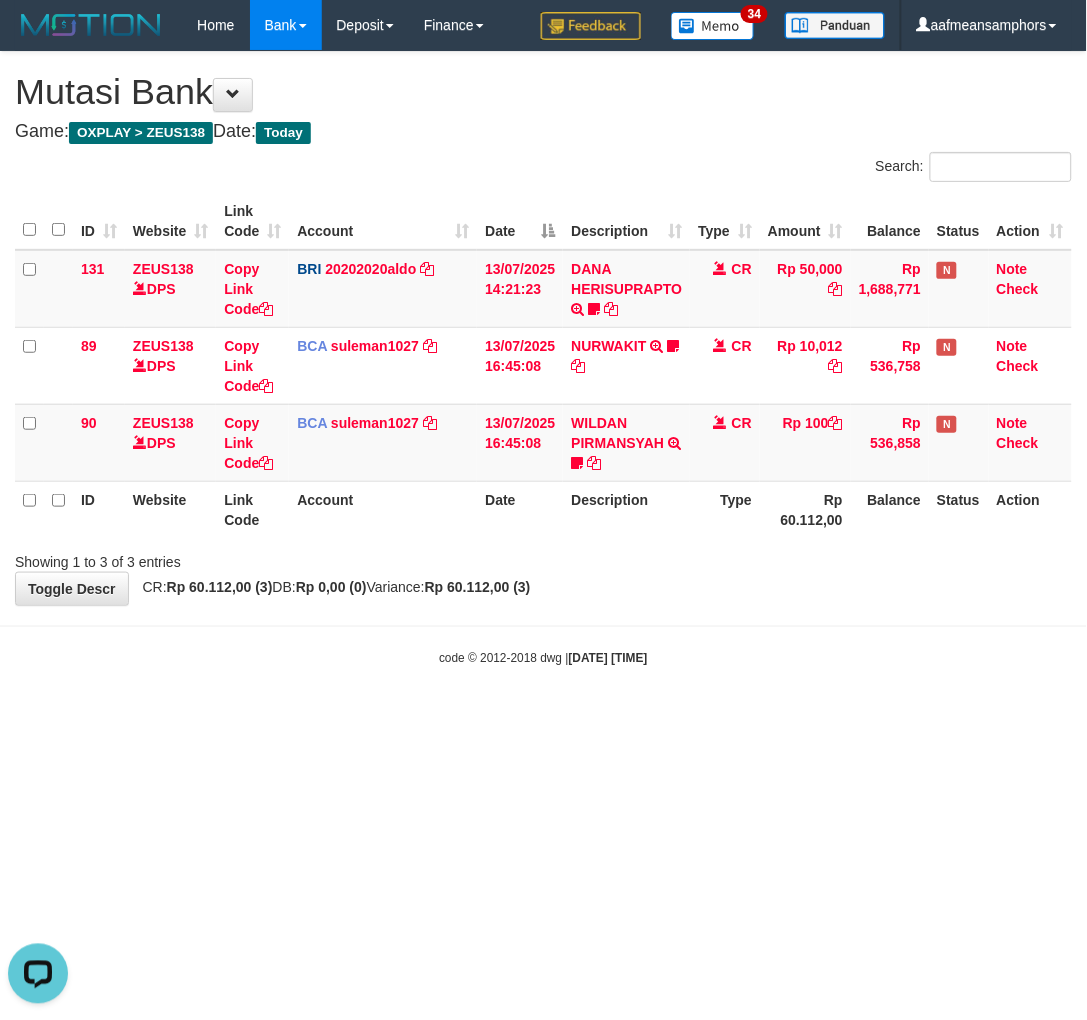 click on "**********" at bounding box center [543, 328] 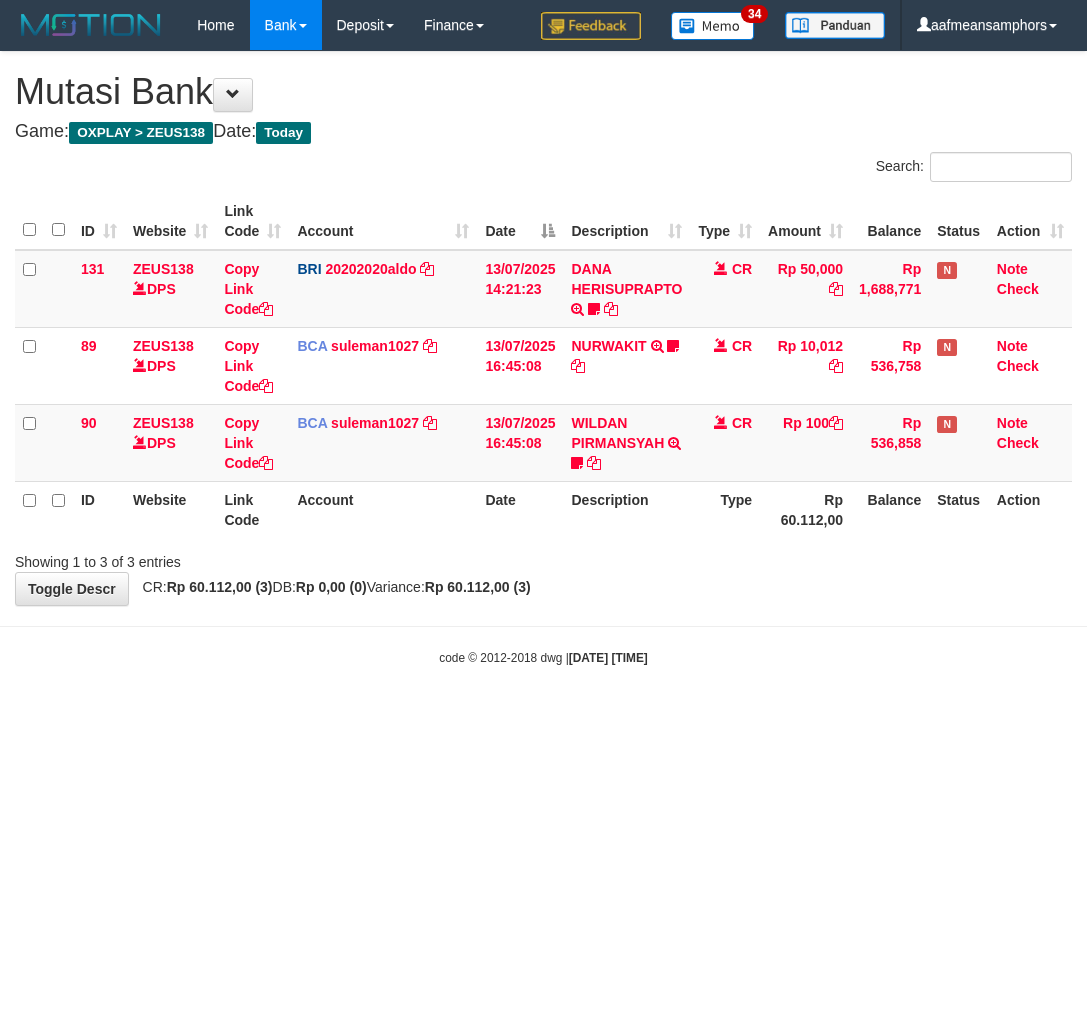 scroll, scrollTop: 0, scrollLeft: 0, axis: both 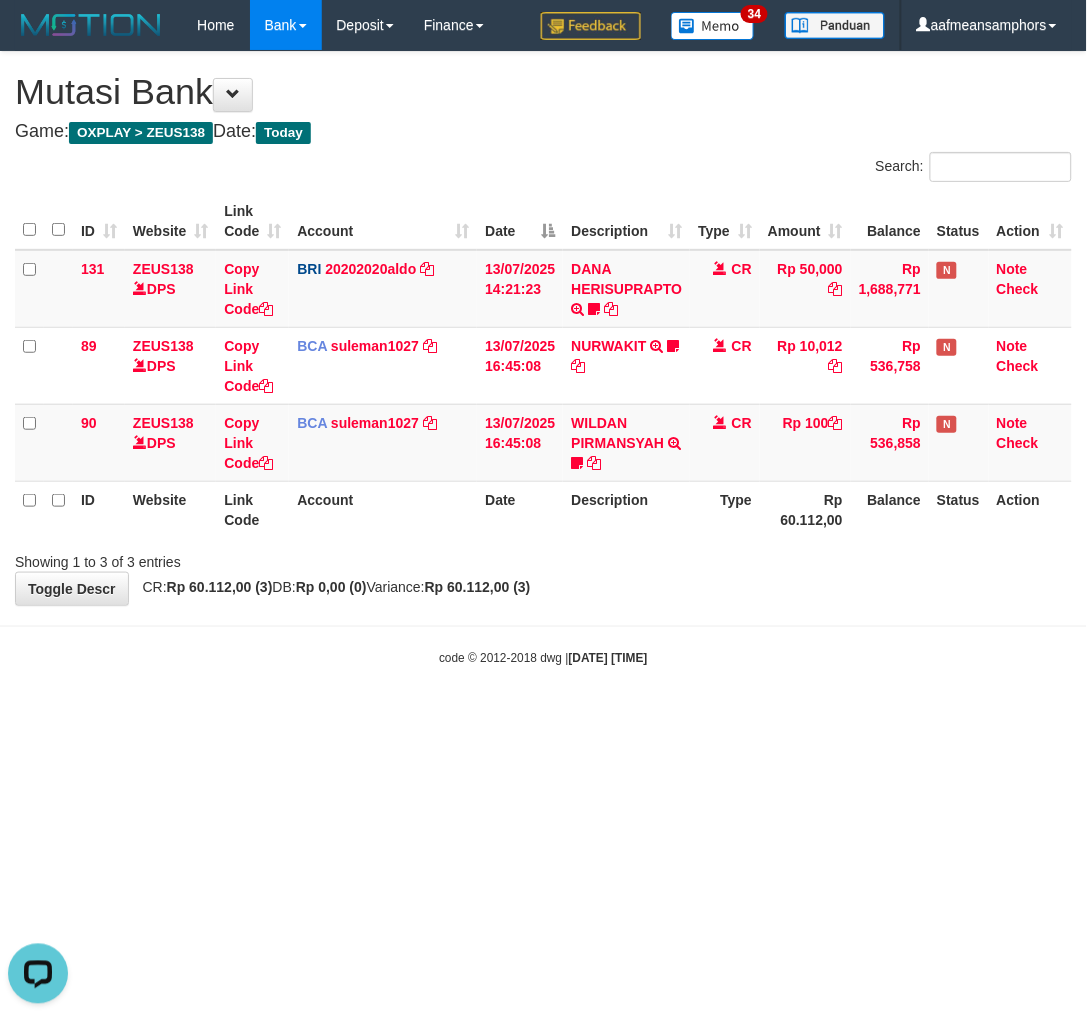 click on "Toggle navigation
Home
Bank
Account List
Load
By Website
Group
[OXPLAY]													ZEUS138
By Load Group (DPS)" at bounding box center [543, 358] 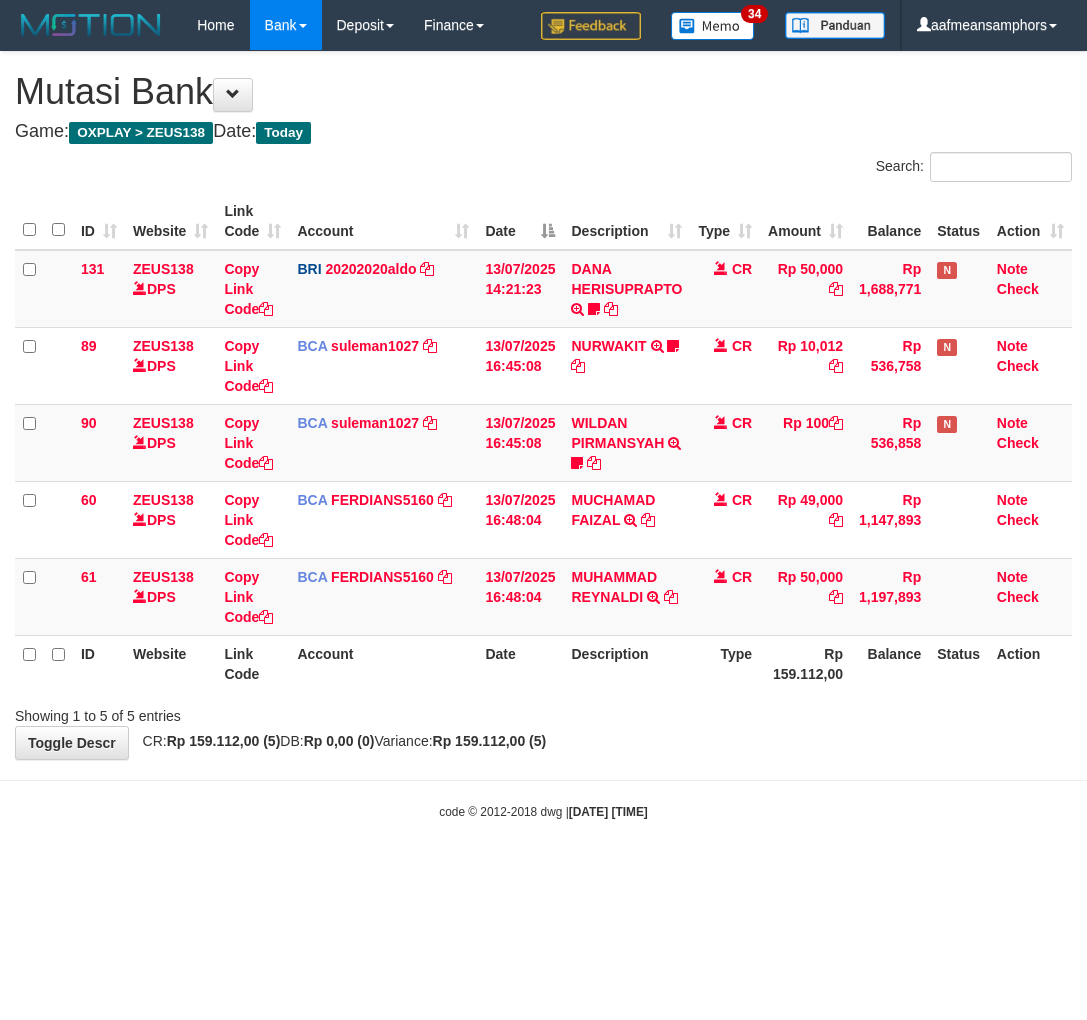 scroll, scrollTop: 0, scrollLeft: 0, axis: both 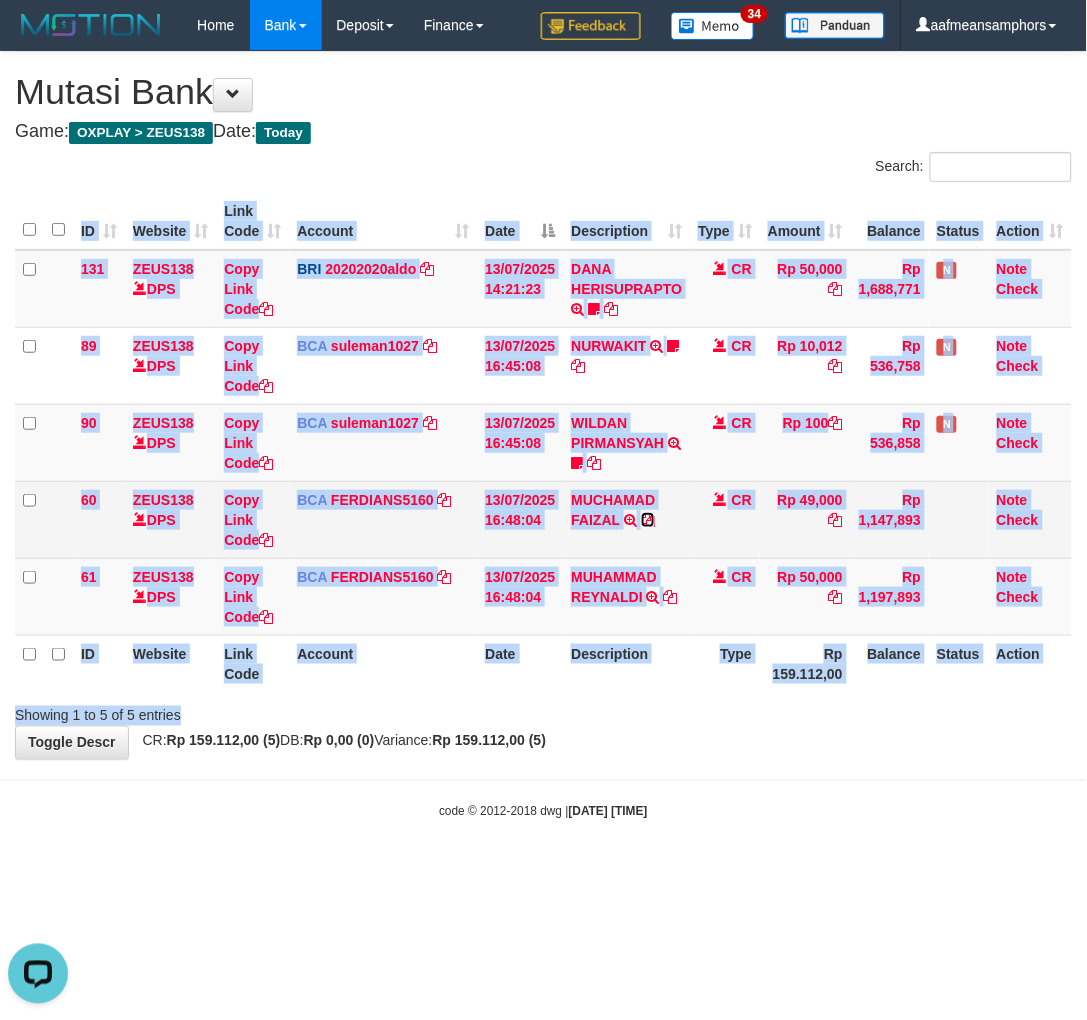 click at bounding box center (648, 520) 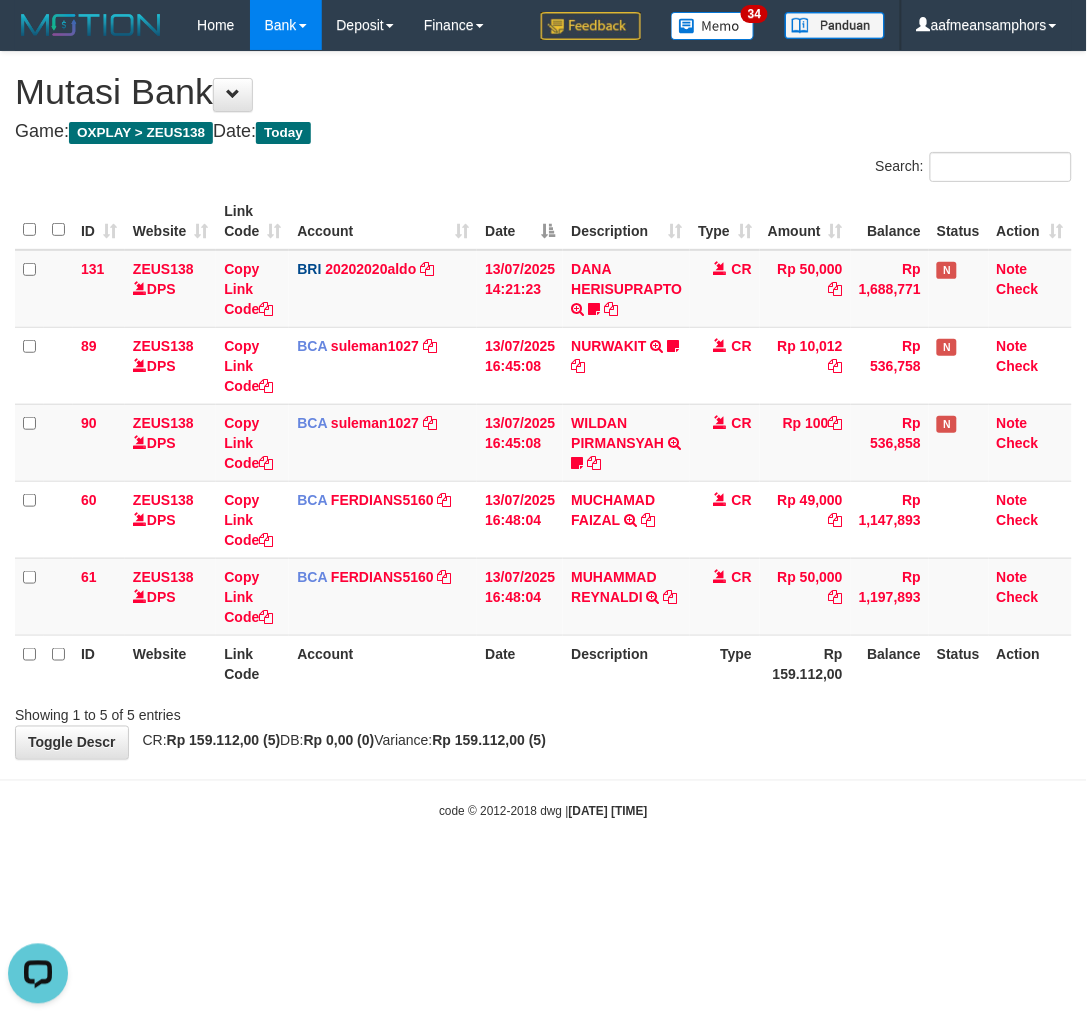 drag, startPoint x: 716, startPoint y: 656, endPoint x: 742, endPoint y: 654, distance: 26.076809 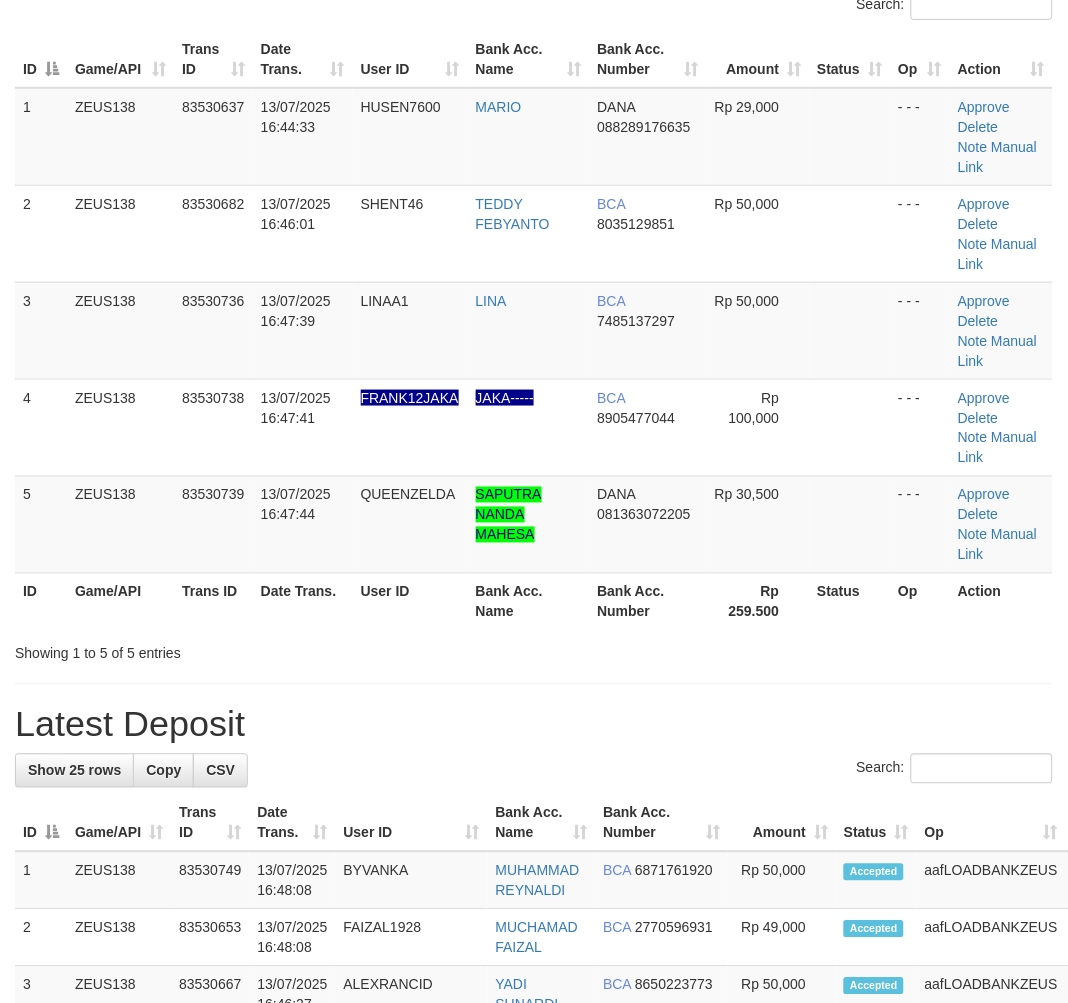 scroll, scrollTop: 312, scrollLeft: 0, axis: vertical 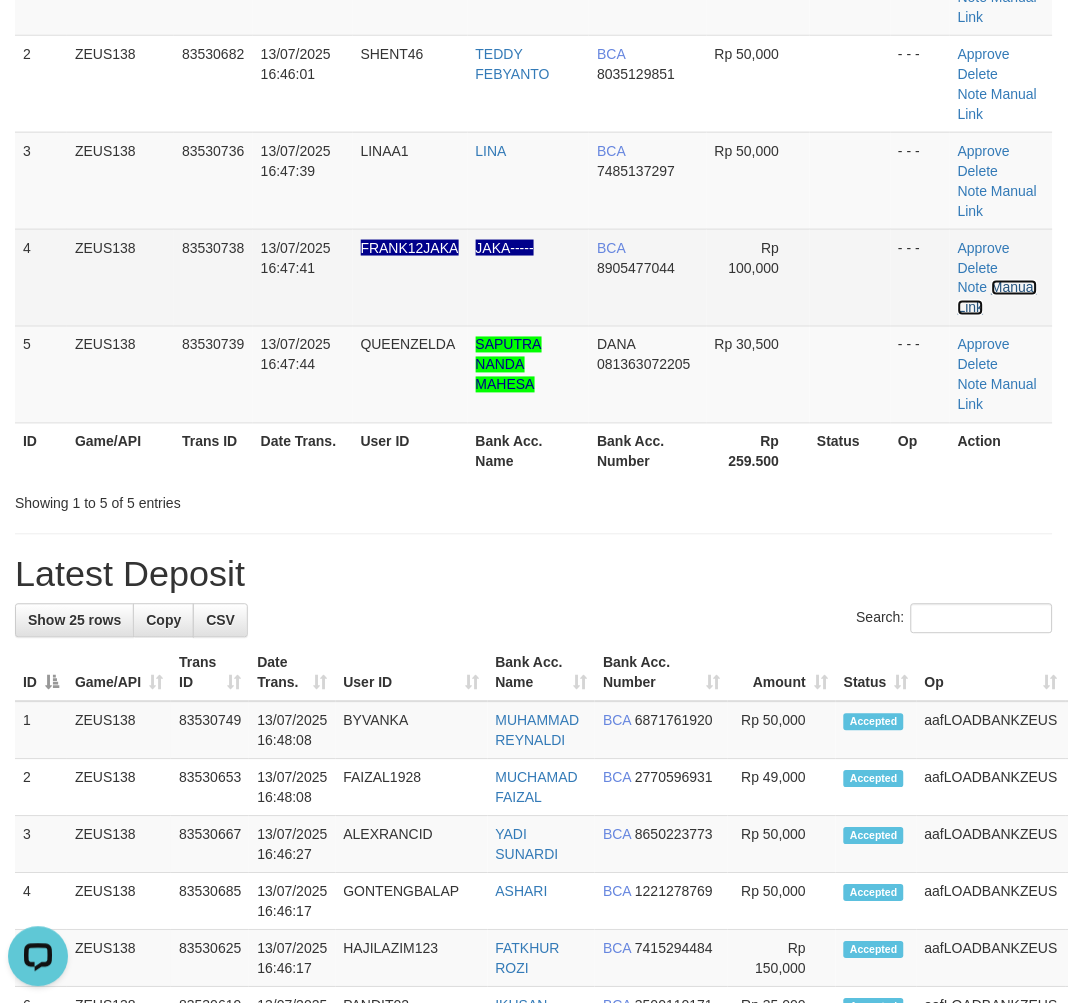 click on "Manual Link" at bounding box center [997, 298] 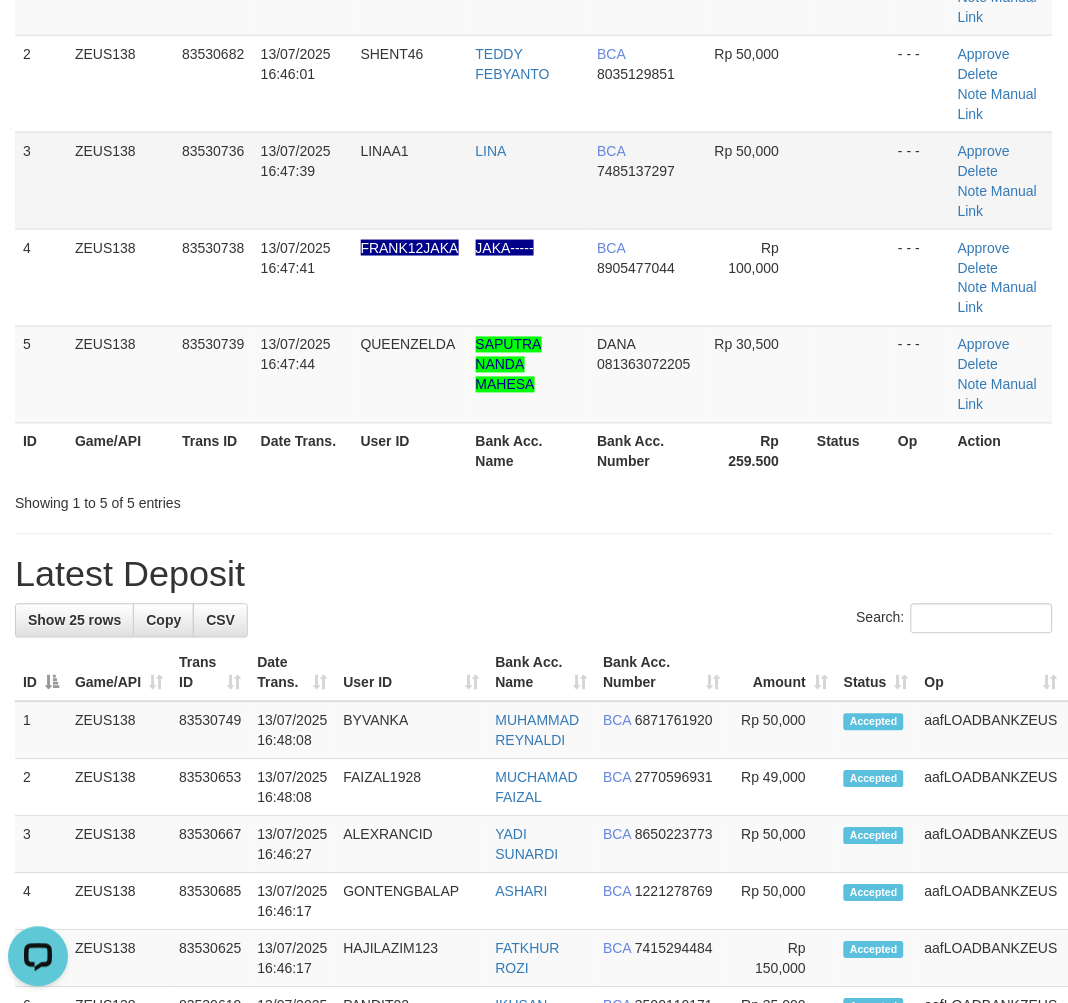 click on "LINAA1" at bounding box center (385, 151) 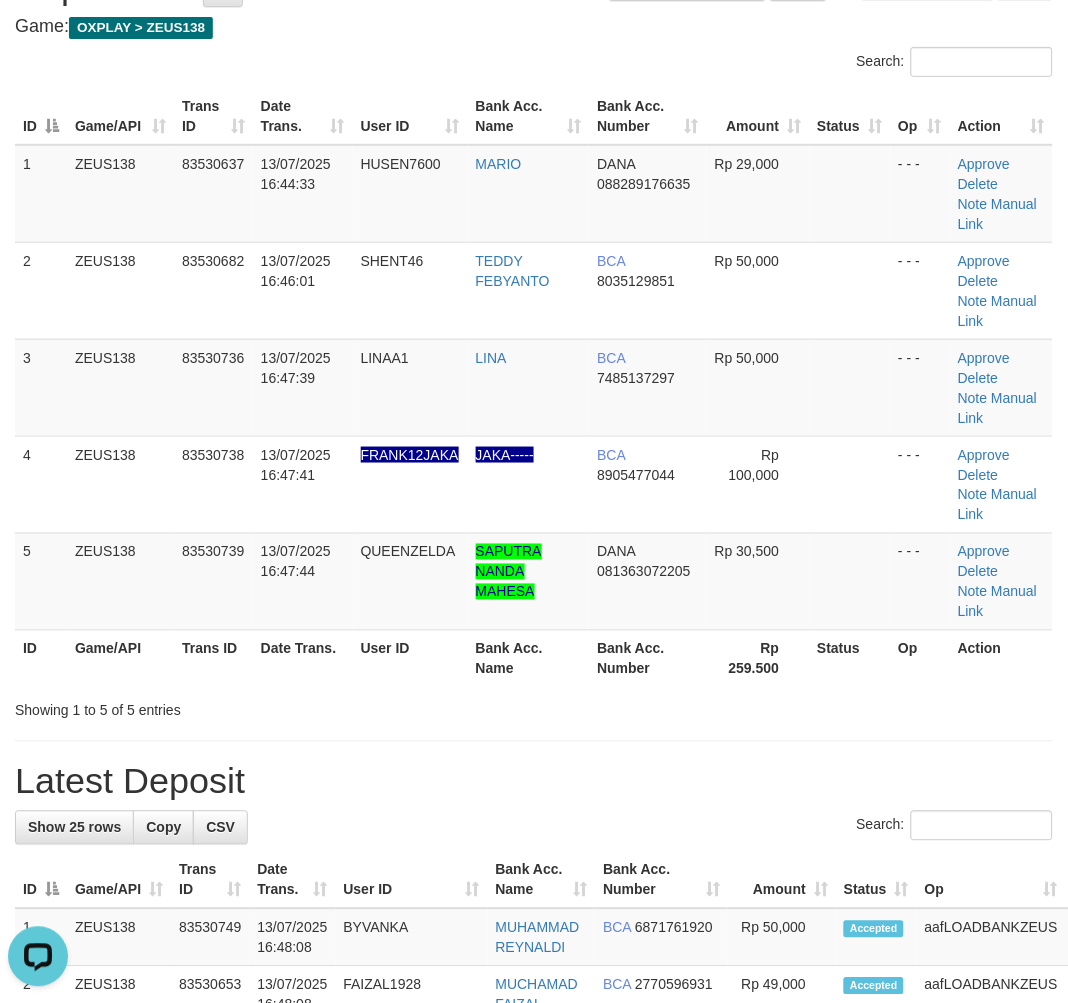 scroll, scrollTop: 86, scrollLeft: 0, axis: vertical 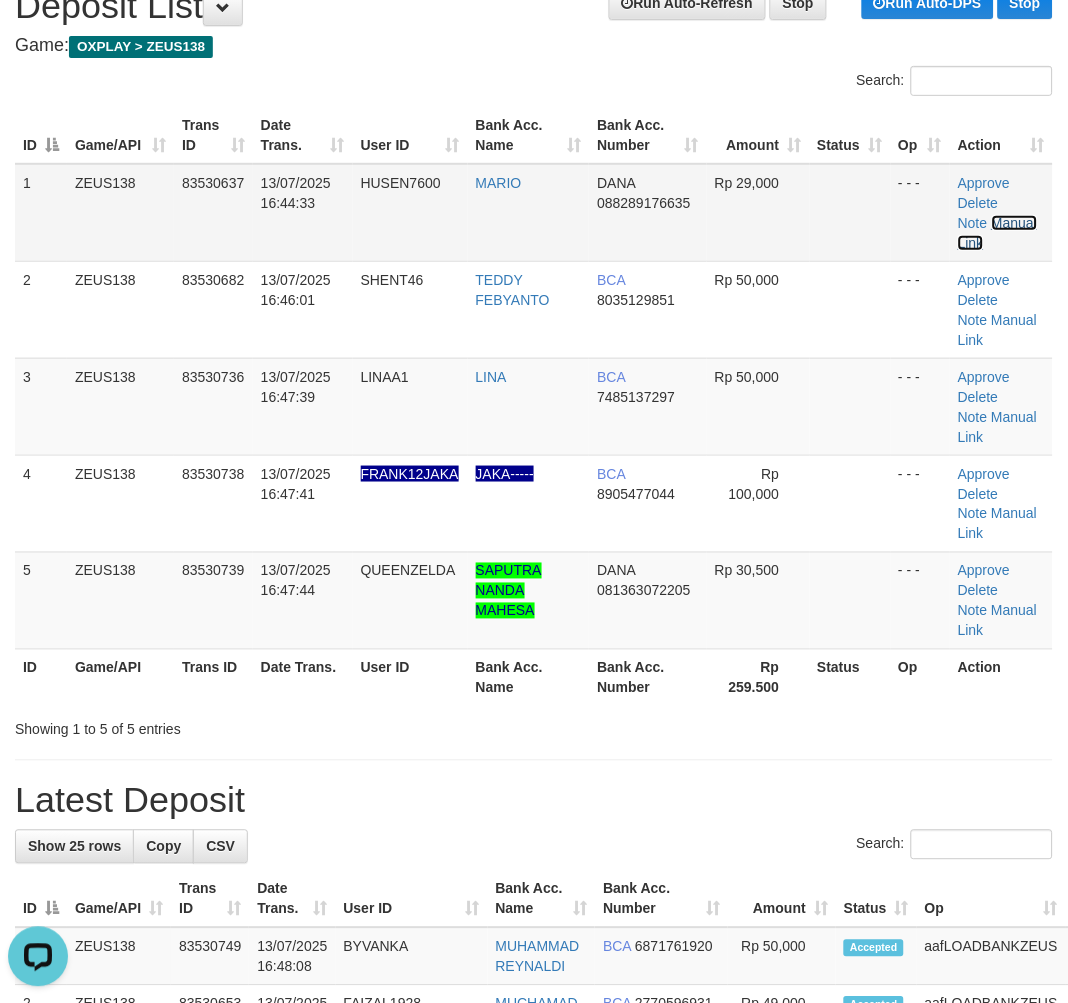 click on "Manual Link" at bounding box center (997, 233) 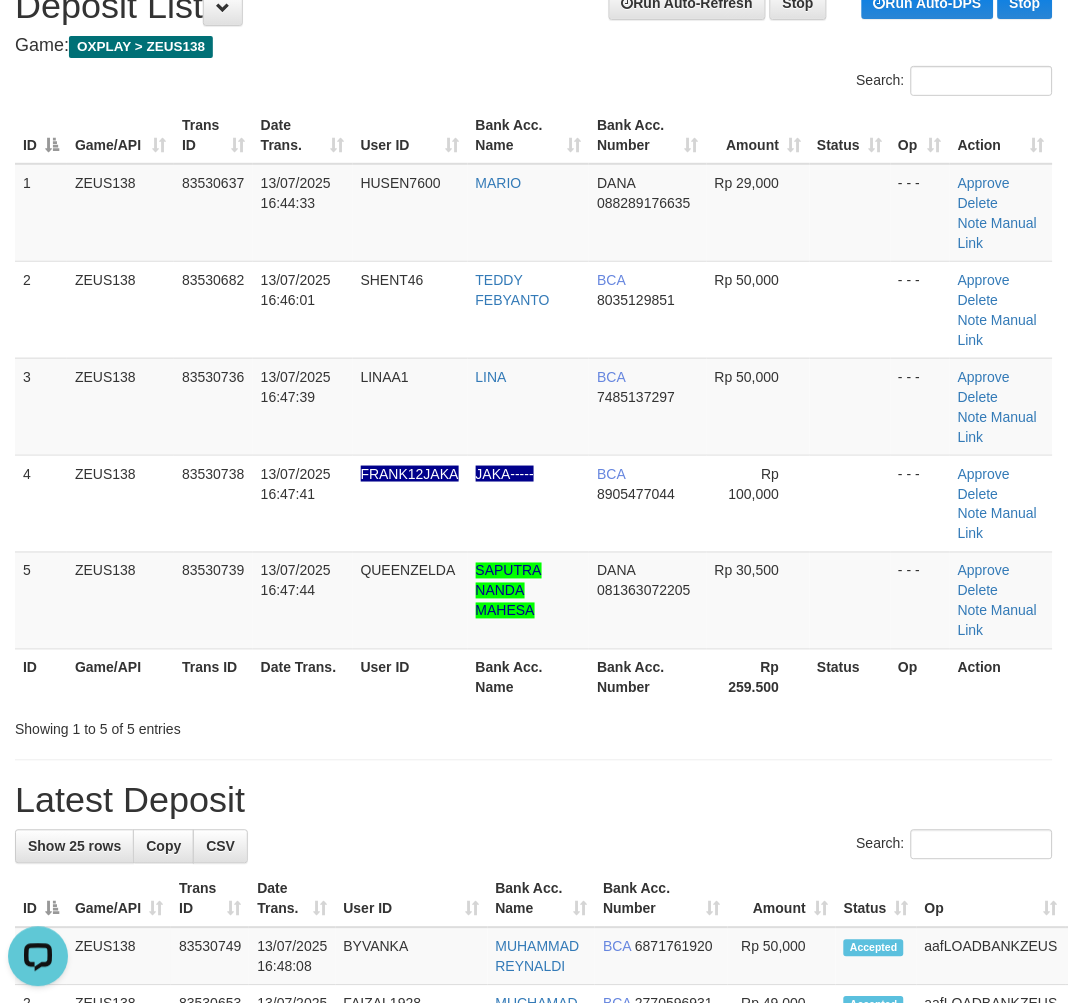 drag, startPoint x: 466, startPoint y: 103, endPoint x: 494, endPoint y: 148, distance: 53 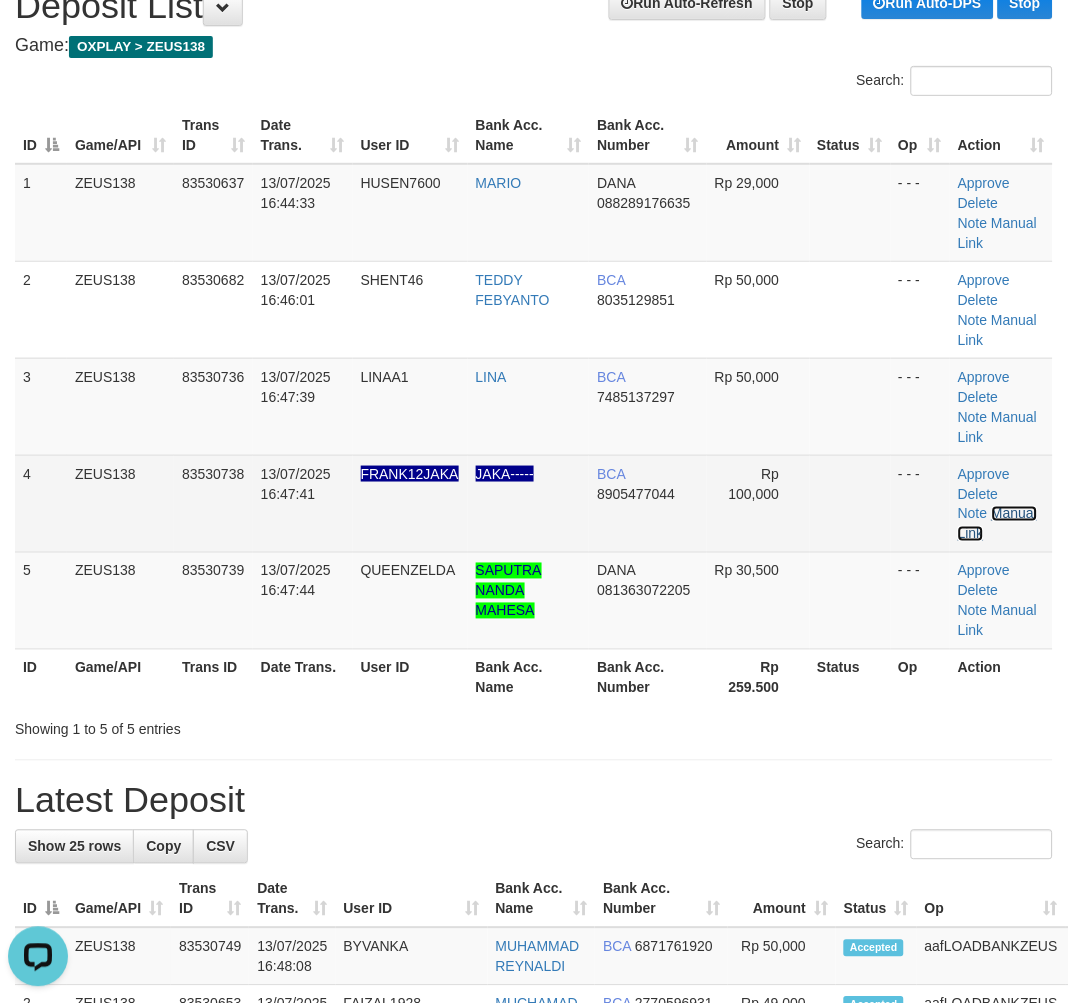 click on "Manual Link" at bounding box center (997, 524) 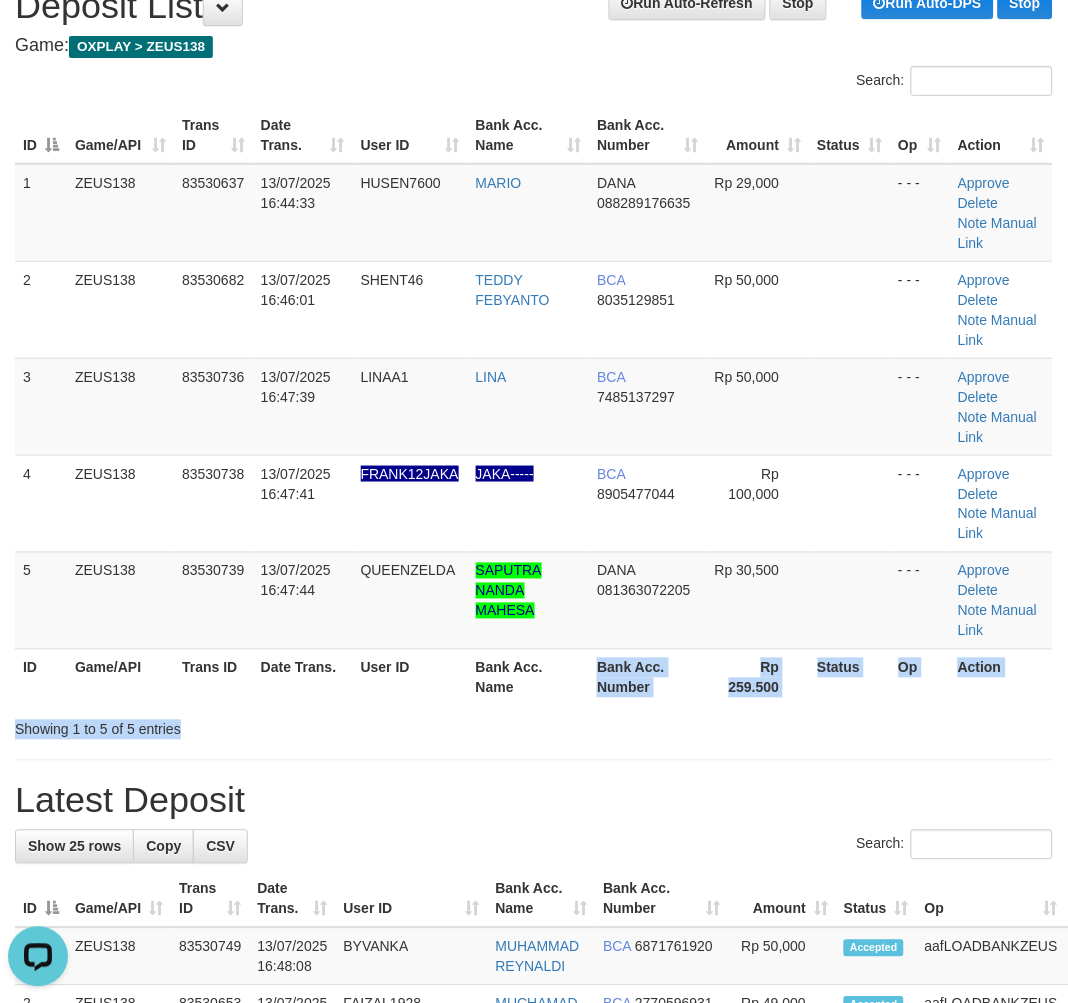 drag, startPoint x: 502, startPoint y: 750, endPoint x: 3, endPoint y: 741, distance: 499.08115 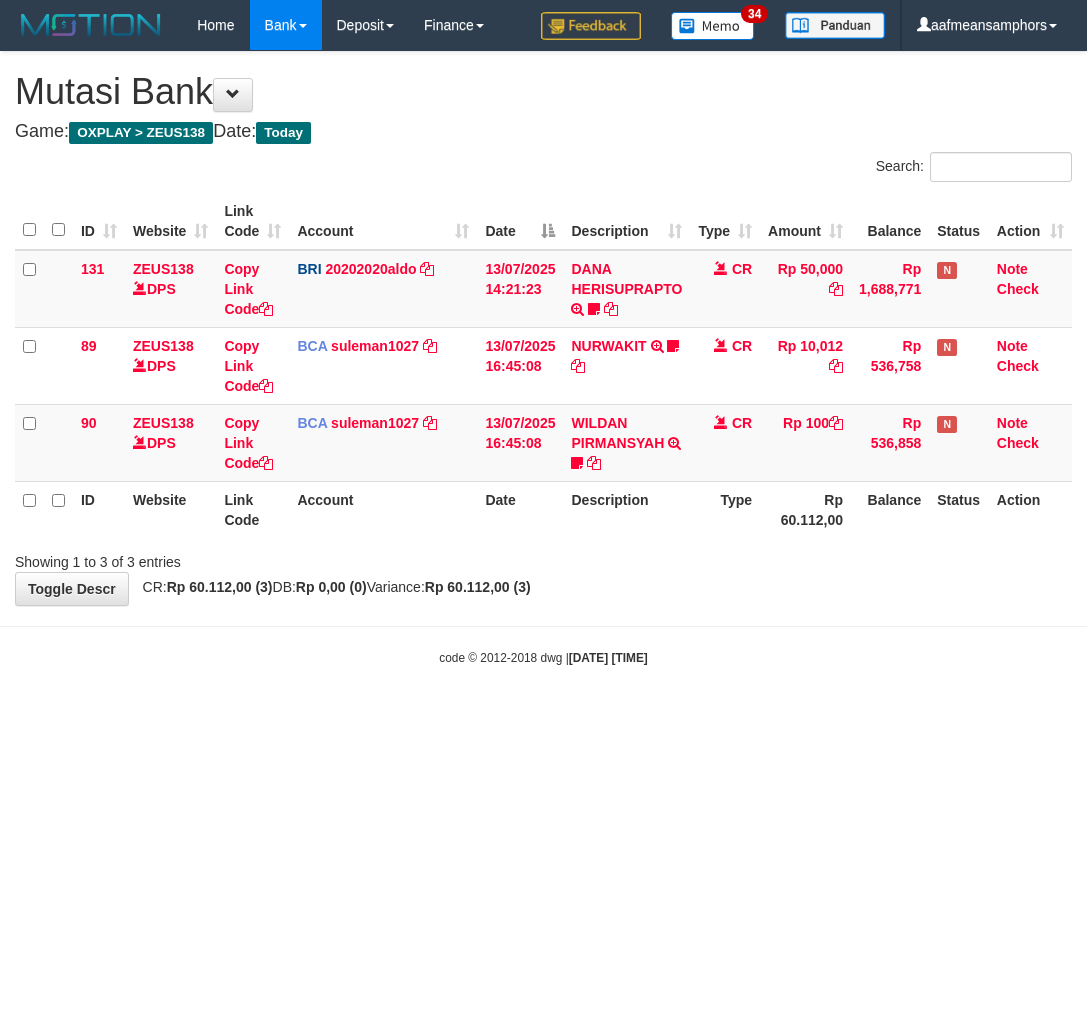 scroll, scrollTop: 0, scrollLeft: 0, axis: both 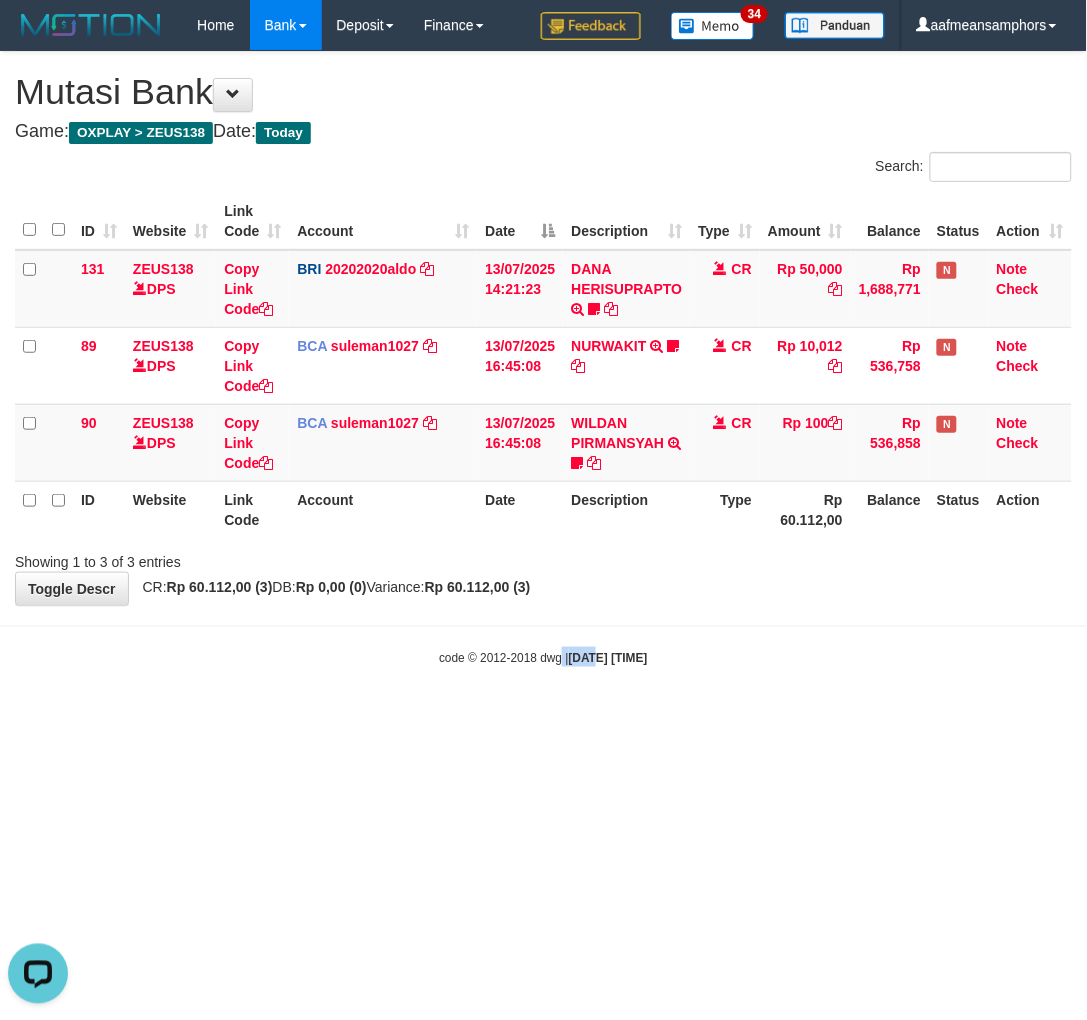 drag, startPoint x: 583, startPoint y: 715, endPoint x: 544, endPoint y: 732, distance: 42.544094 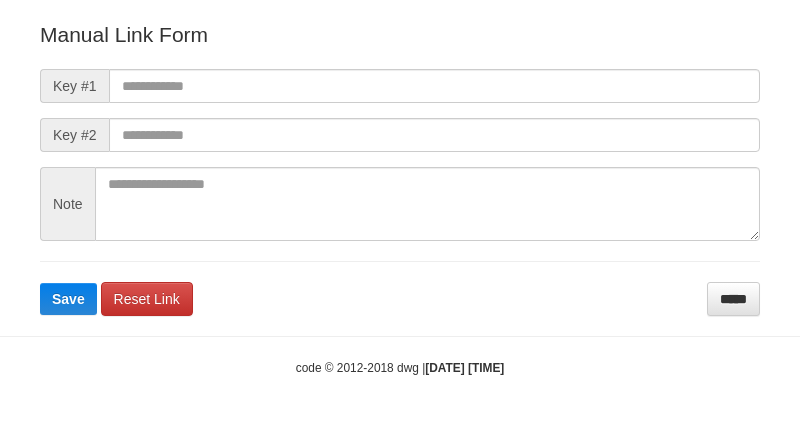scroll, scrollTop: 222, scrollLeft: 0, axis: vertical 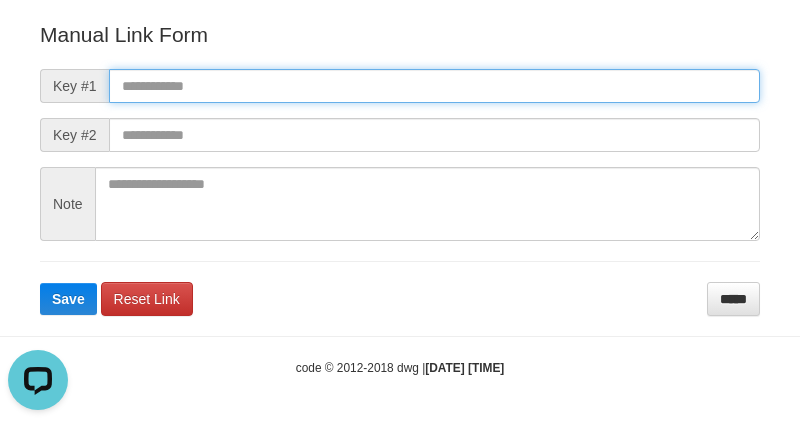 click at bounding box center [434, 86] 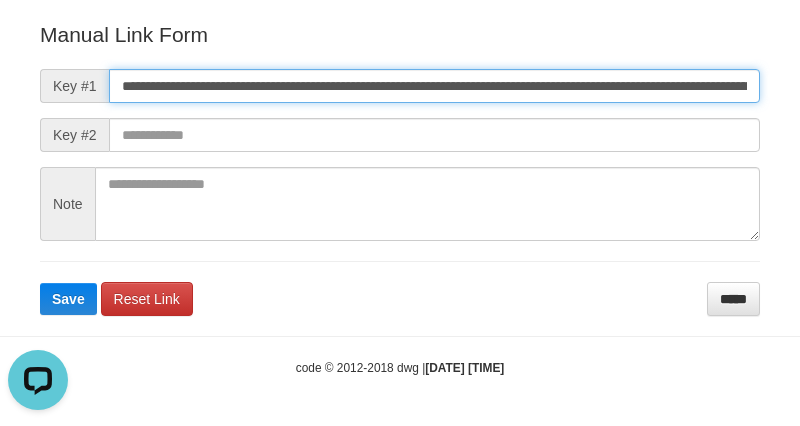 scroll, scrollTop: 0, scrollLeft: 1426, axis: horizontal 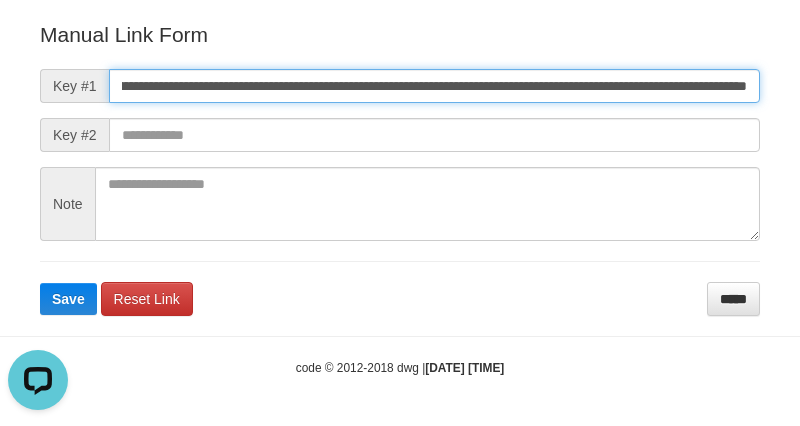 type on "**********" 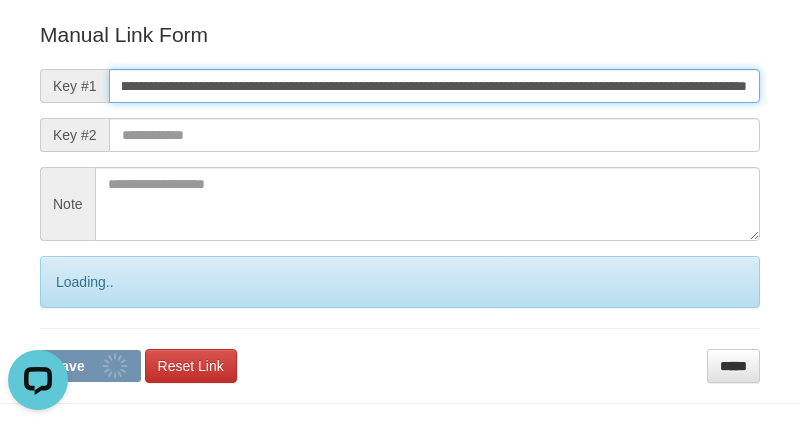 click on "Save" at bounding box center [90, 366] 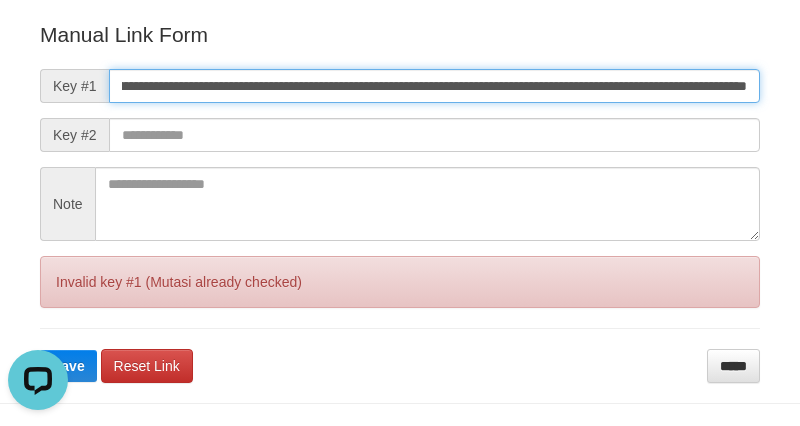 click on "Save" at bounding box center [68, 366] 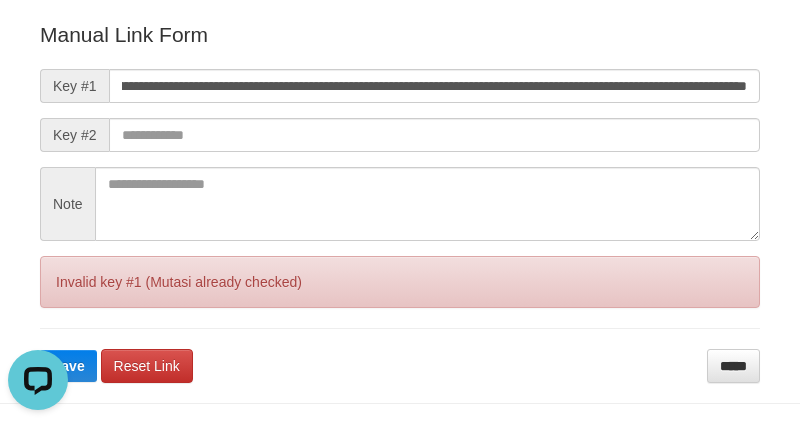 scroll, scrollTop: 0, scrollLeft: 0, axis: both 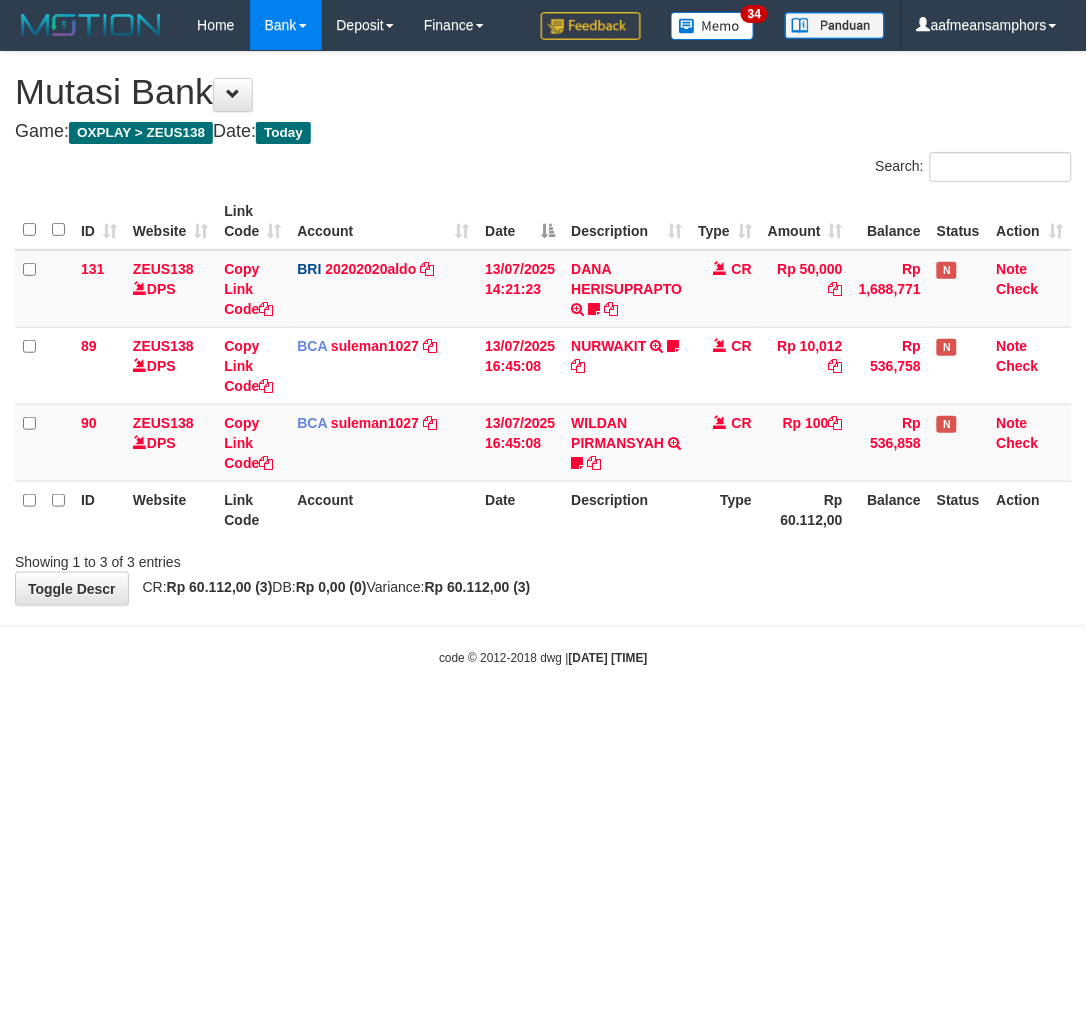 click on "Toggle navigation
Home
Bank
Account List
Load
By Website
Group
[OXPLAY]													ZEUS138
By Load Group (DPS)
Sync" at bounding box center (543, 358) 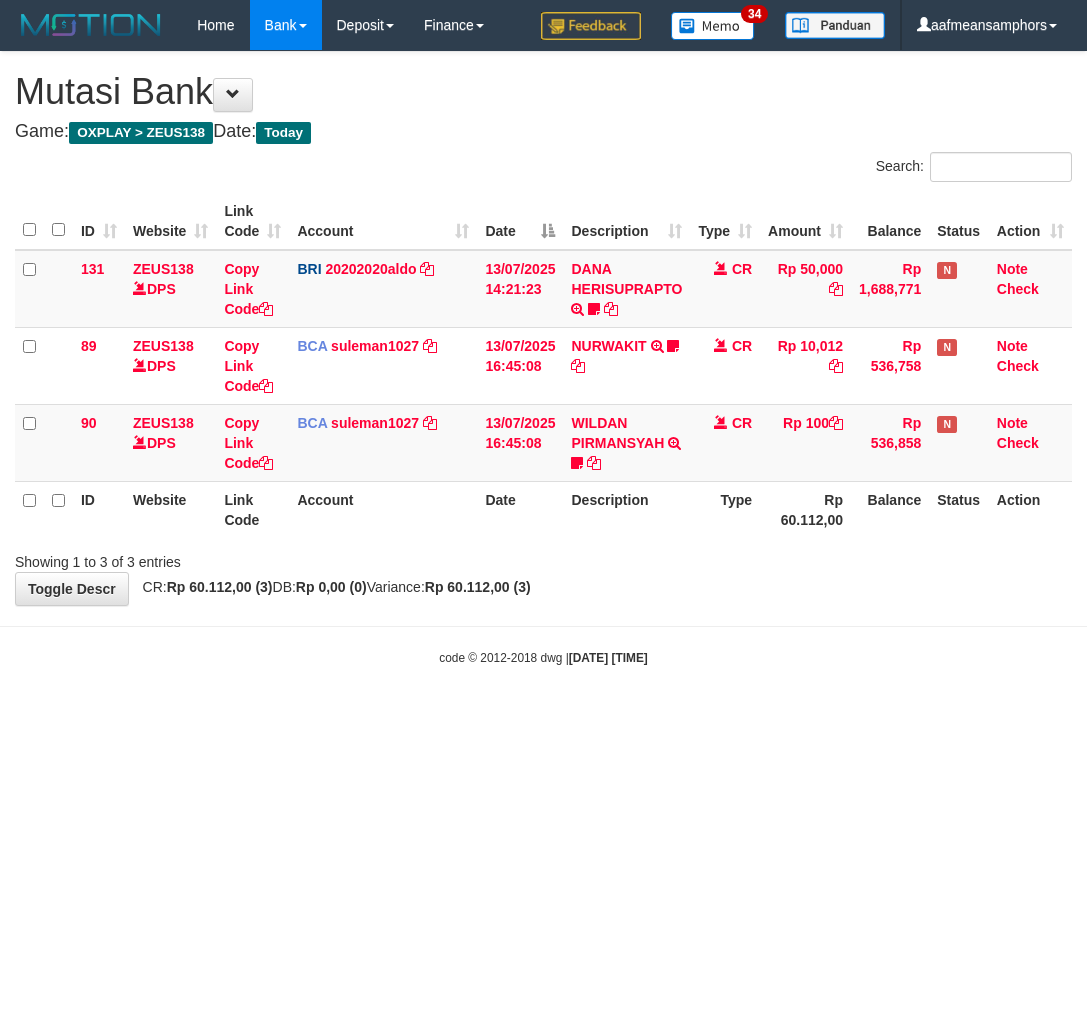 scroll, scrollTop: 0, scrollLeft: 0, axis: both 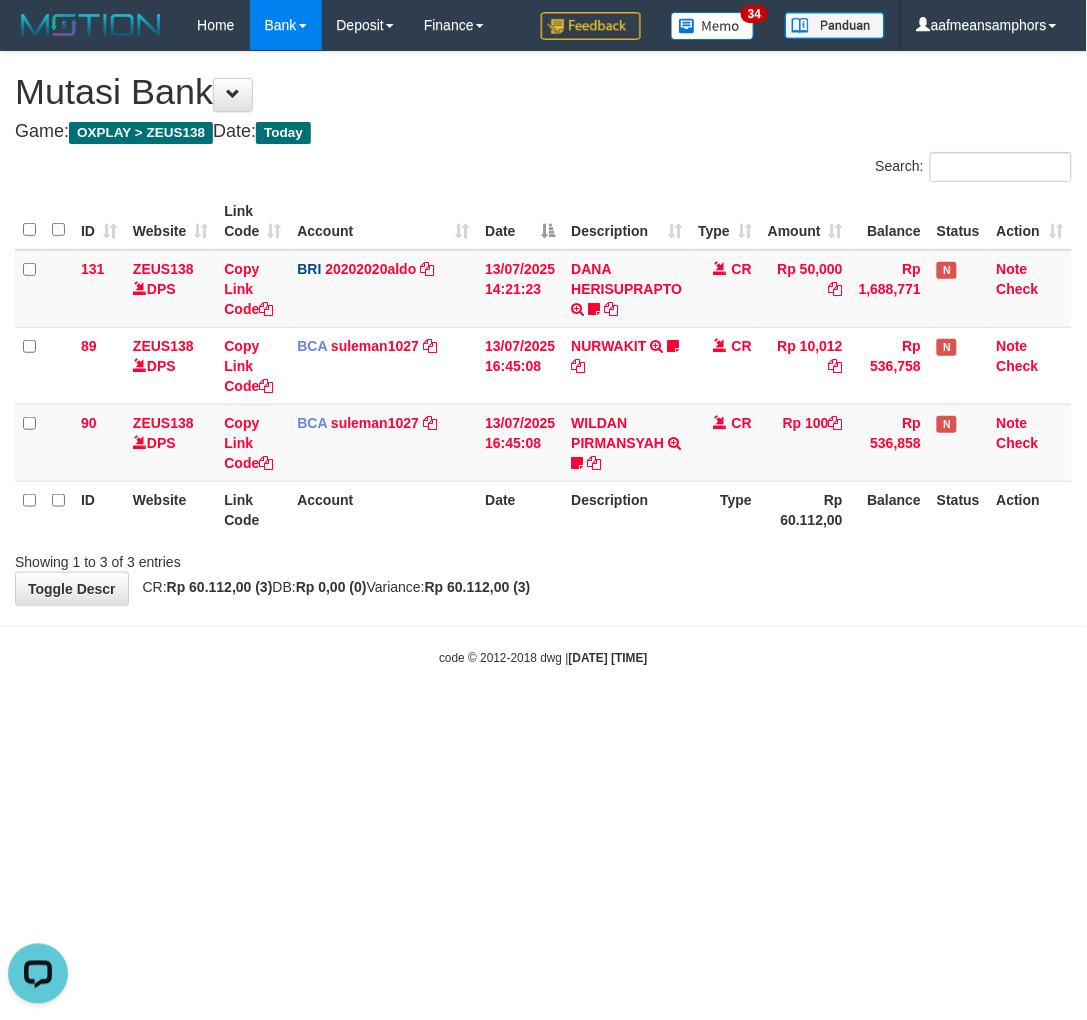 drag, startPoint x: 722, startPoint y: 773, endPoint x: 748, endPoint y: 775, distance: 26.076809 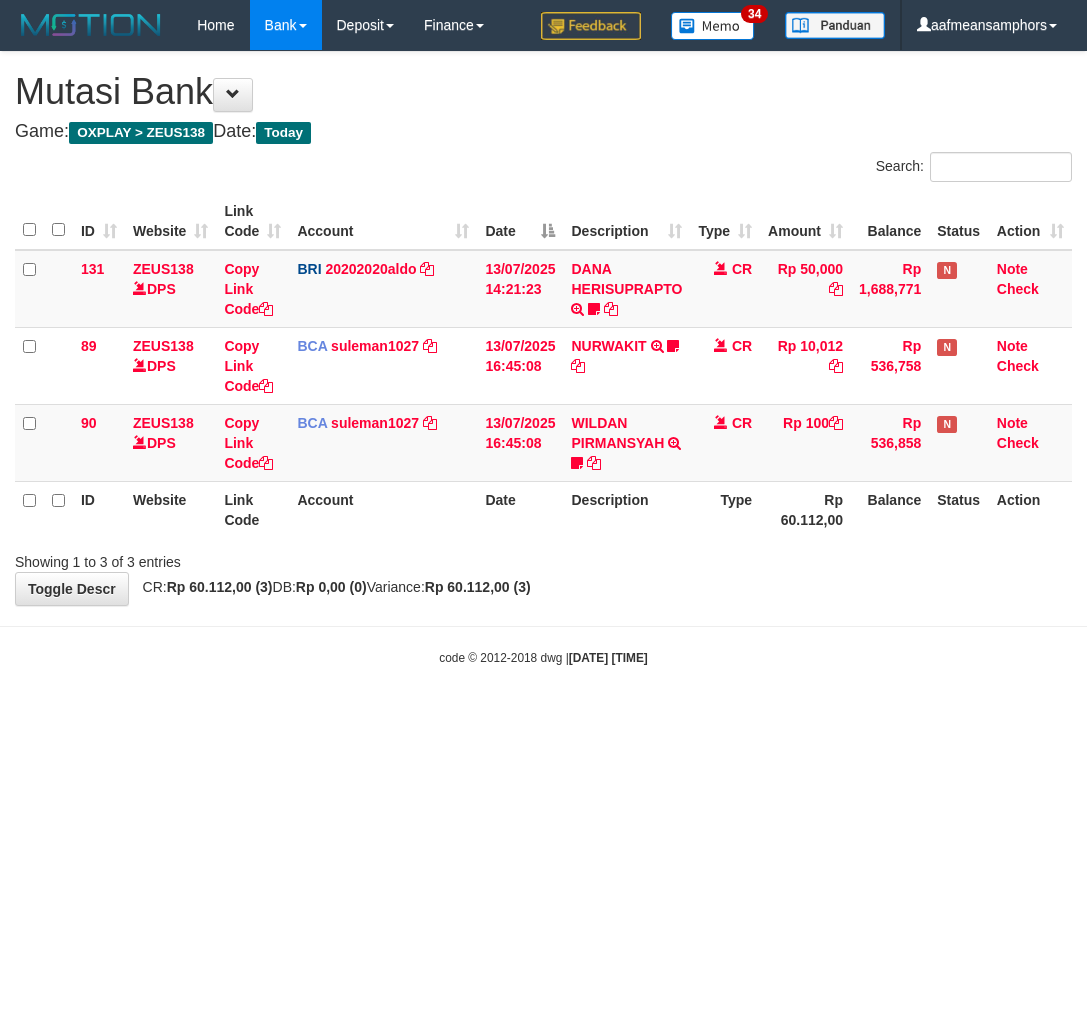 scroll, scrollTop: 0, scrollLeft: 0, axis: both 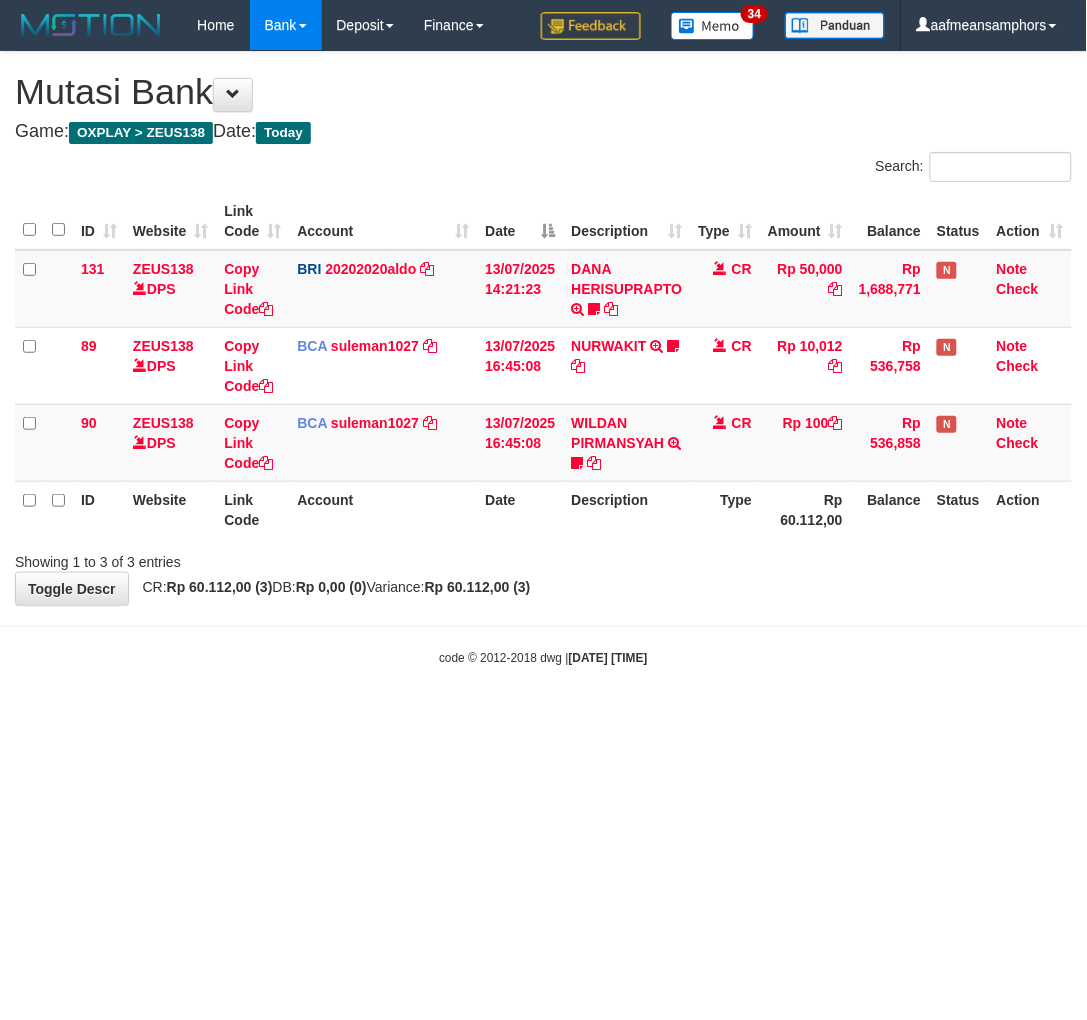click on "Toggle navigation
Home
Bank
Account List
Load
By Website
Group
[OXPLAY]													ZEUS138
By Load Group (DPS)" at bounding box center (543, 358) 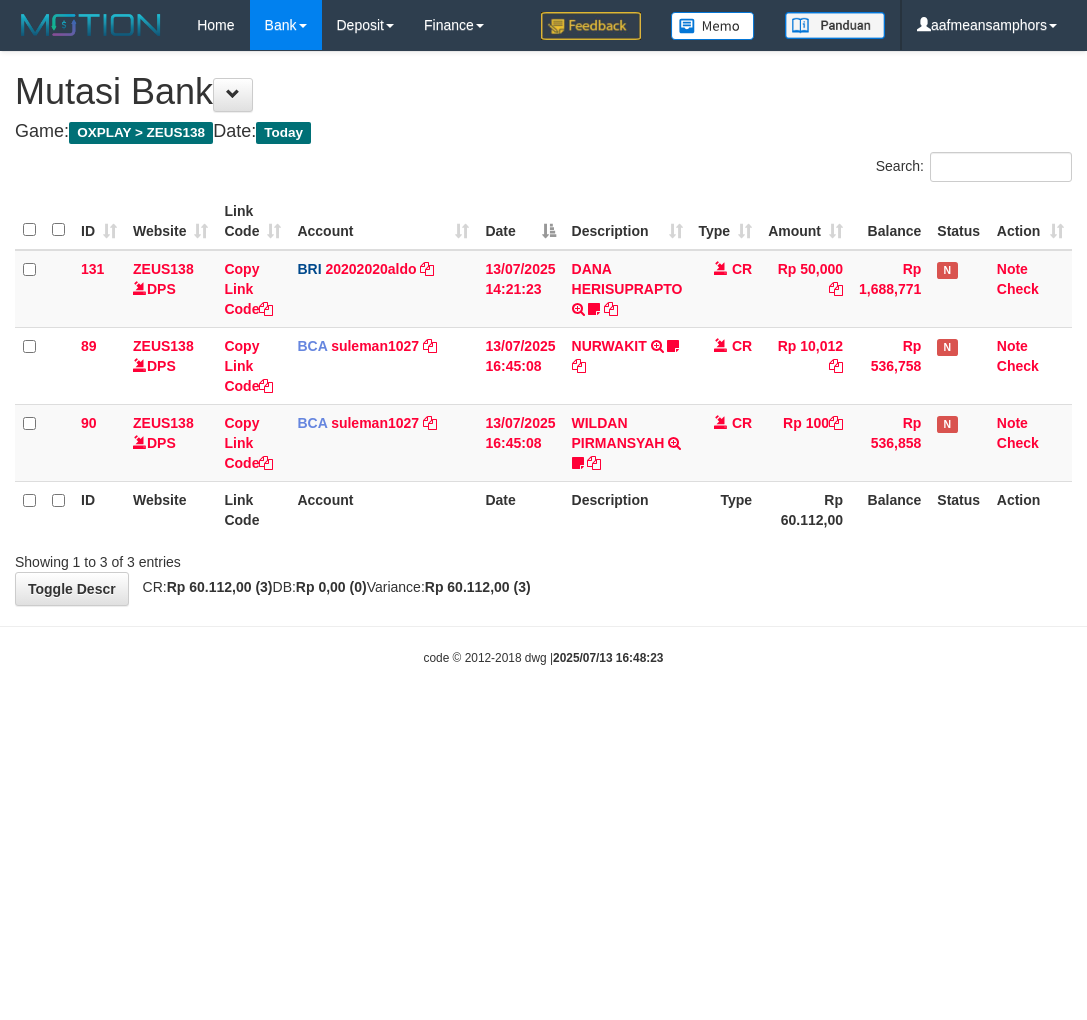 scroll, scrollTop: 0, scrollLeft: 0, axis: both 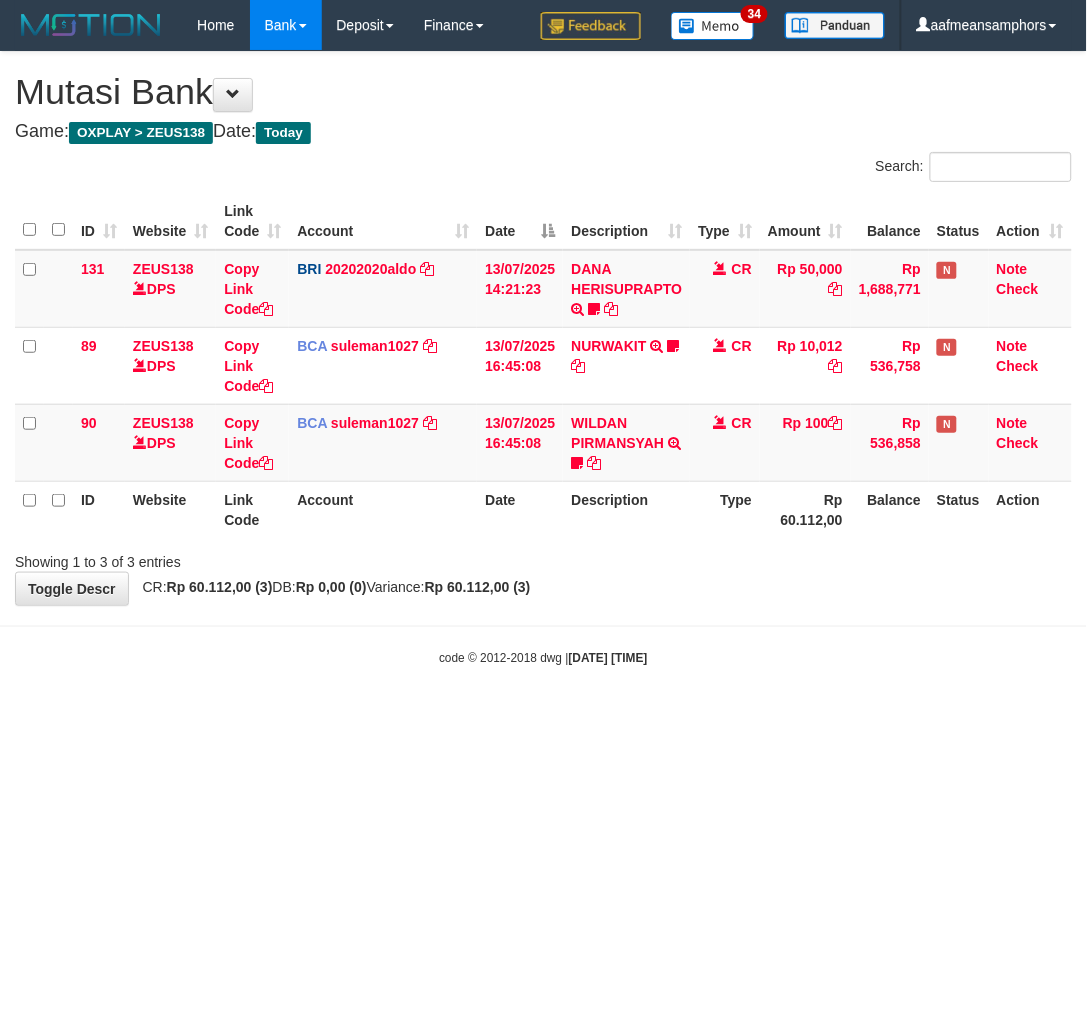 click on "Toggle navigation
Home
Bank
Account List
Load
By Website
Group
[OXPLAY]													ZEUS138
By Load Group (DPS)" at bounding box center [543, 358] 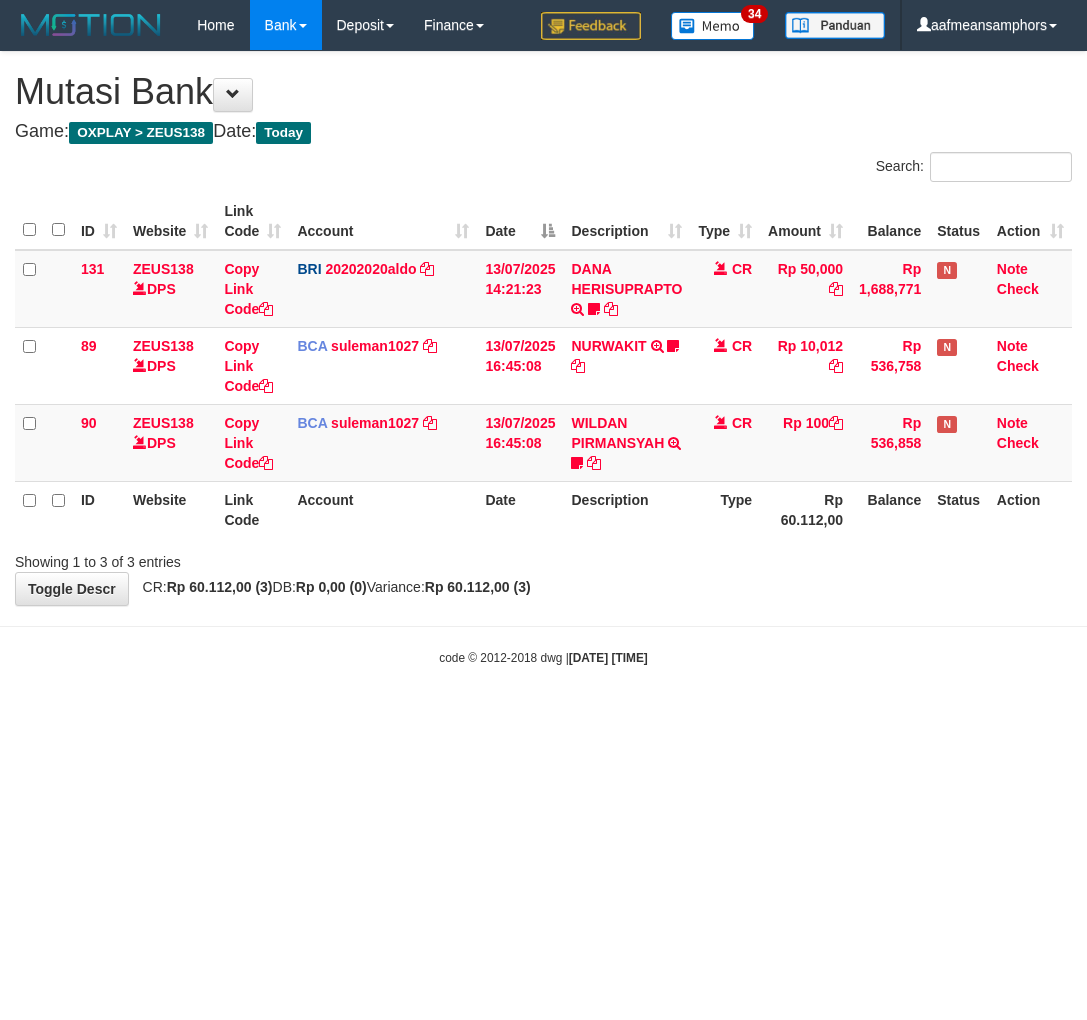 scroll, scrollTop: 0, scrollLeft: 0, axis: both 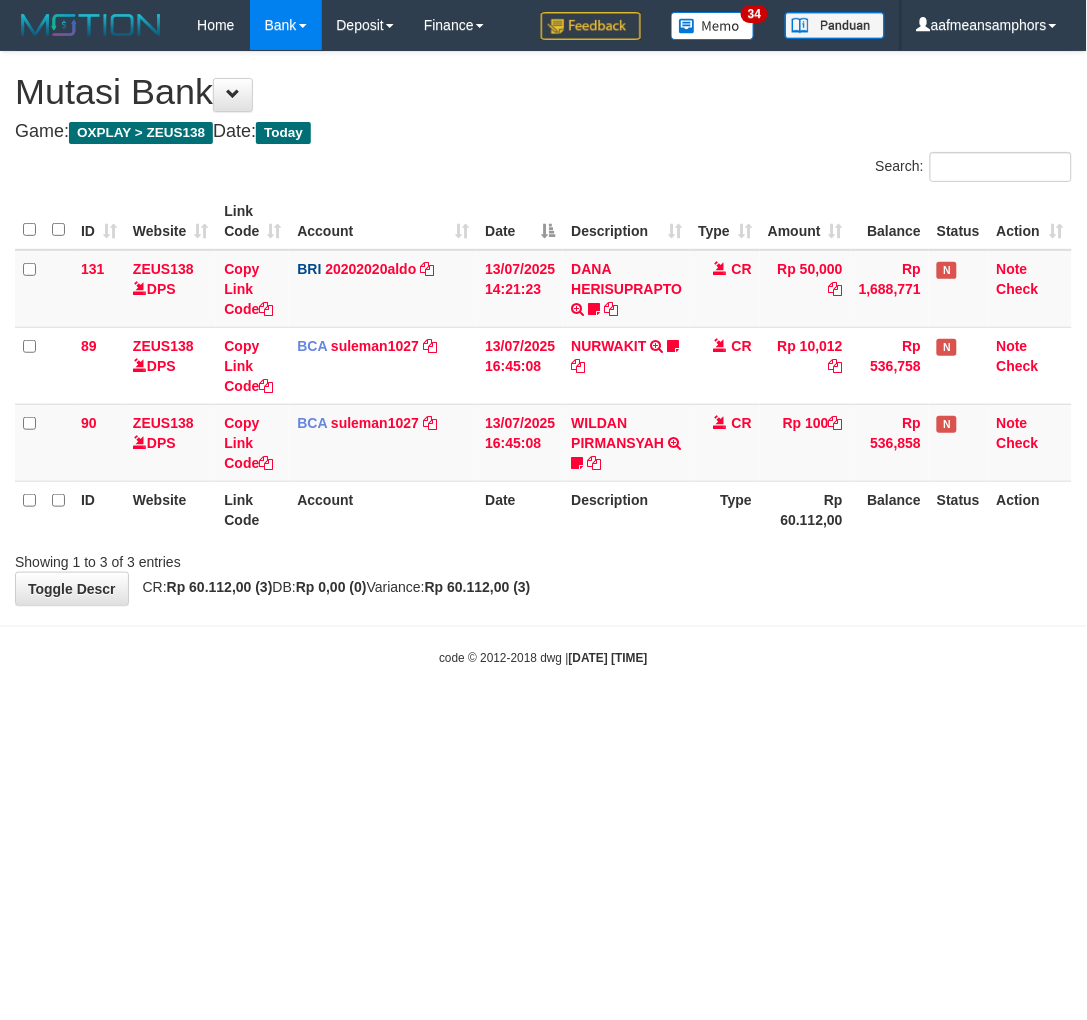 click on "Toggle navigation
Home
Bank
Account List
Load
By Website
Group
[OXPLAY]													ZEUS138
By Load Group (DPS)" at bounding box center (543, 358) 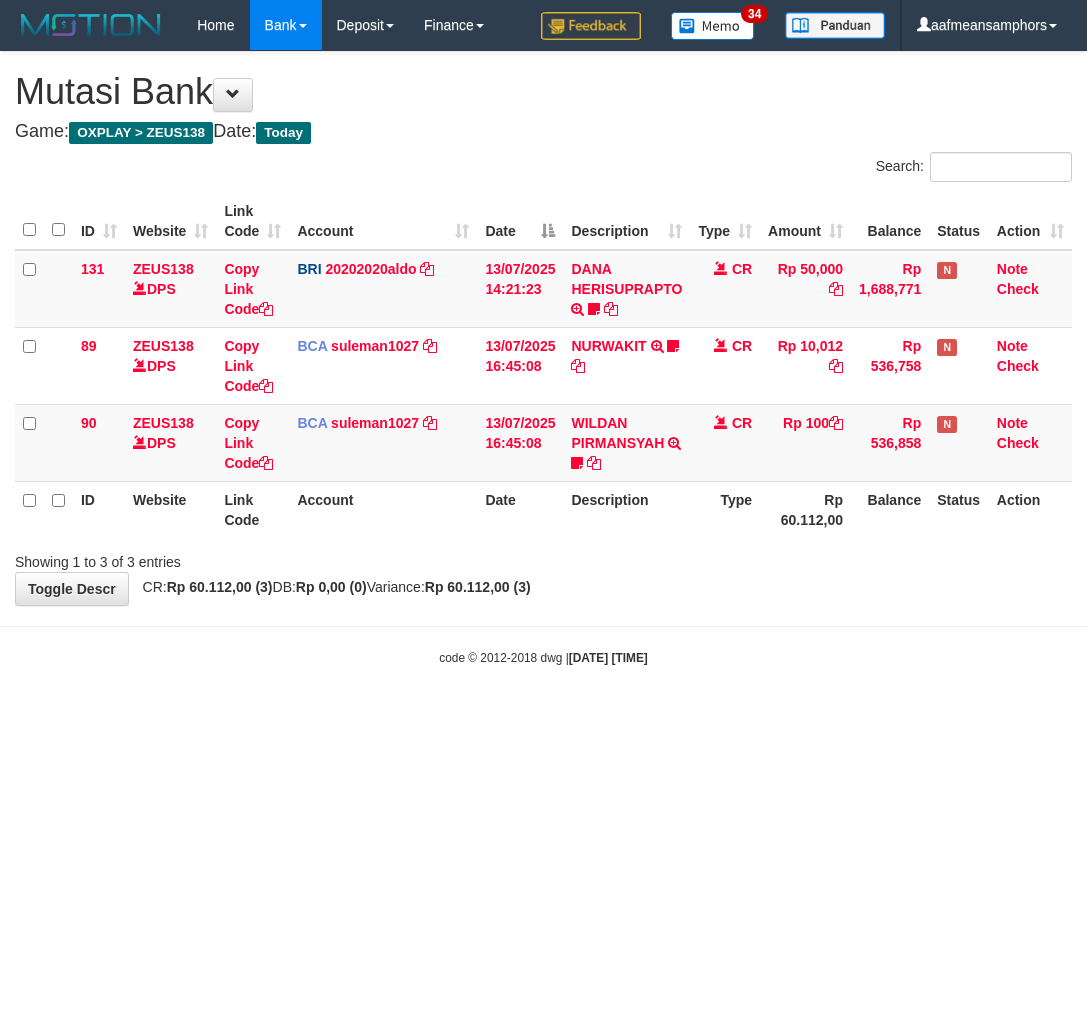 scroll, scrollTop: 0, scrollLeft: 0, axis: both 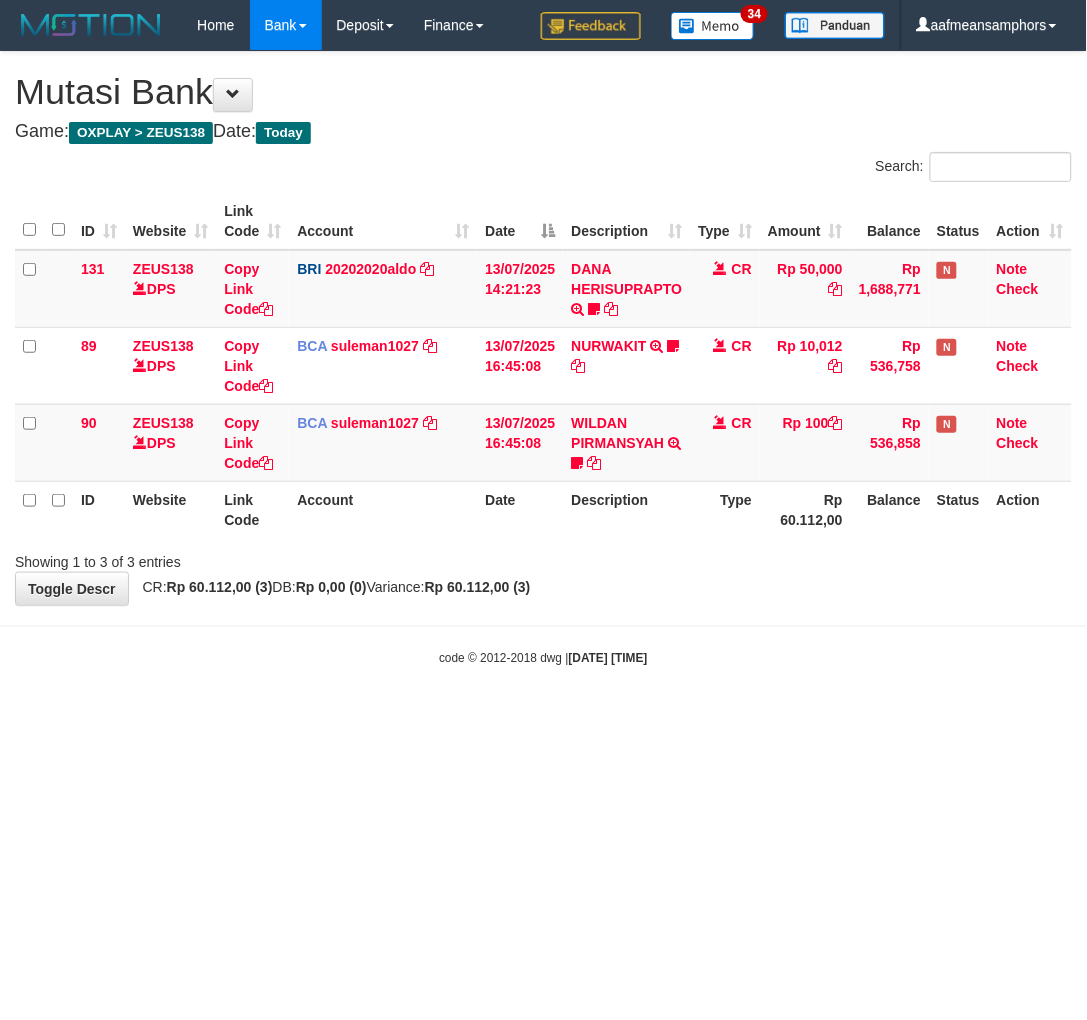 click on "code © 2012-2018 dwg |  2025/07/13 16:48:26" at bounding box center (543, 657) 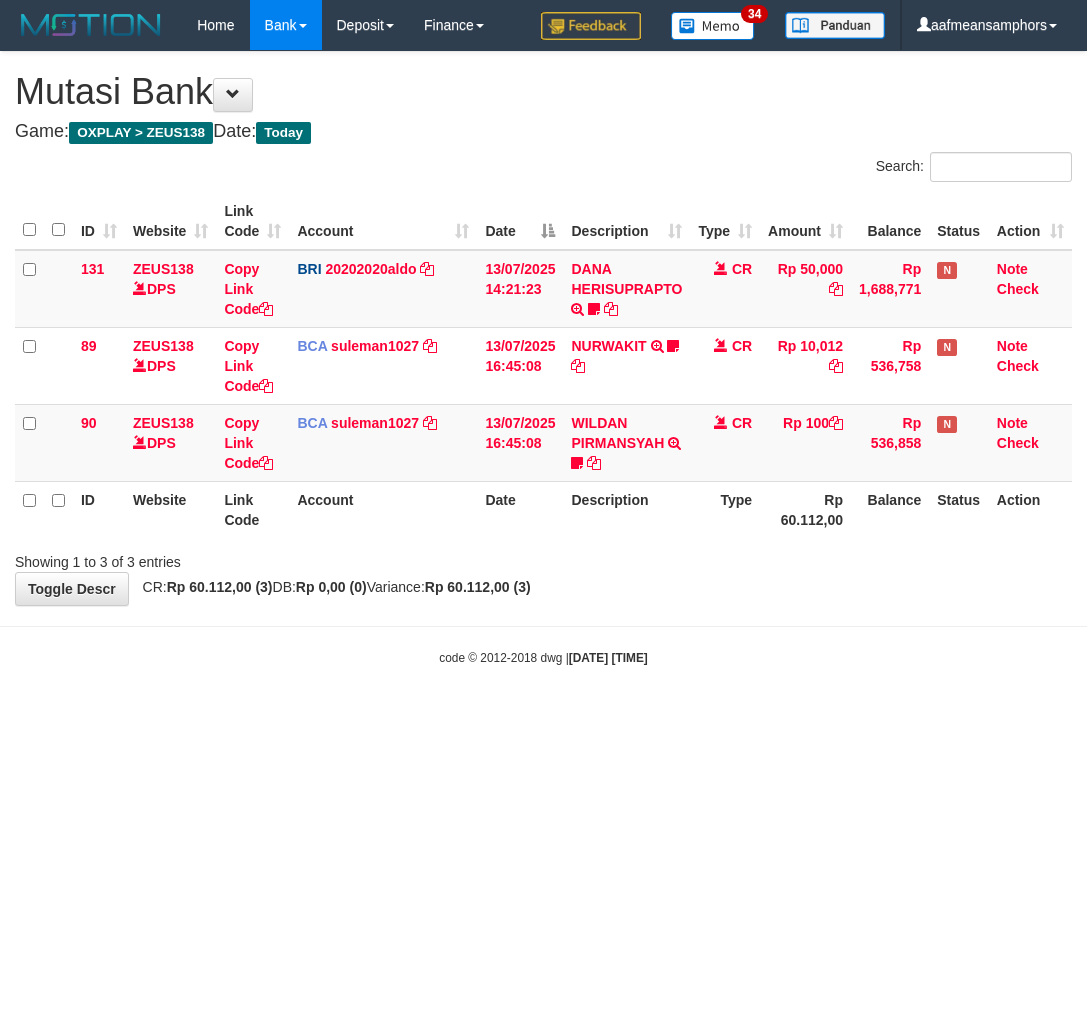 scroll, scrollTop: 0, scrollLeft: 0, axis: both 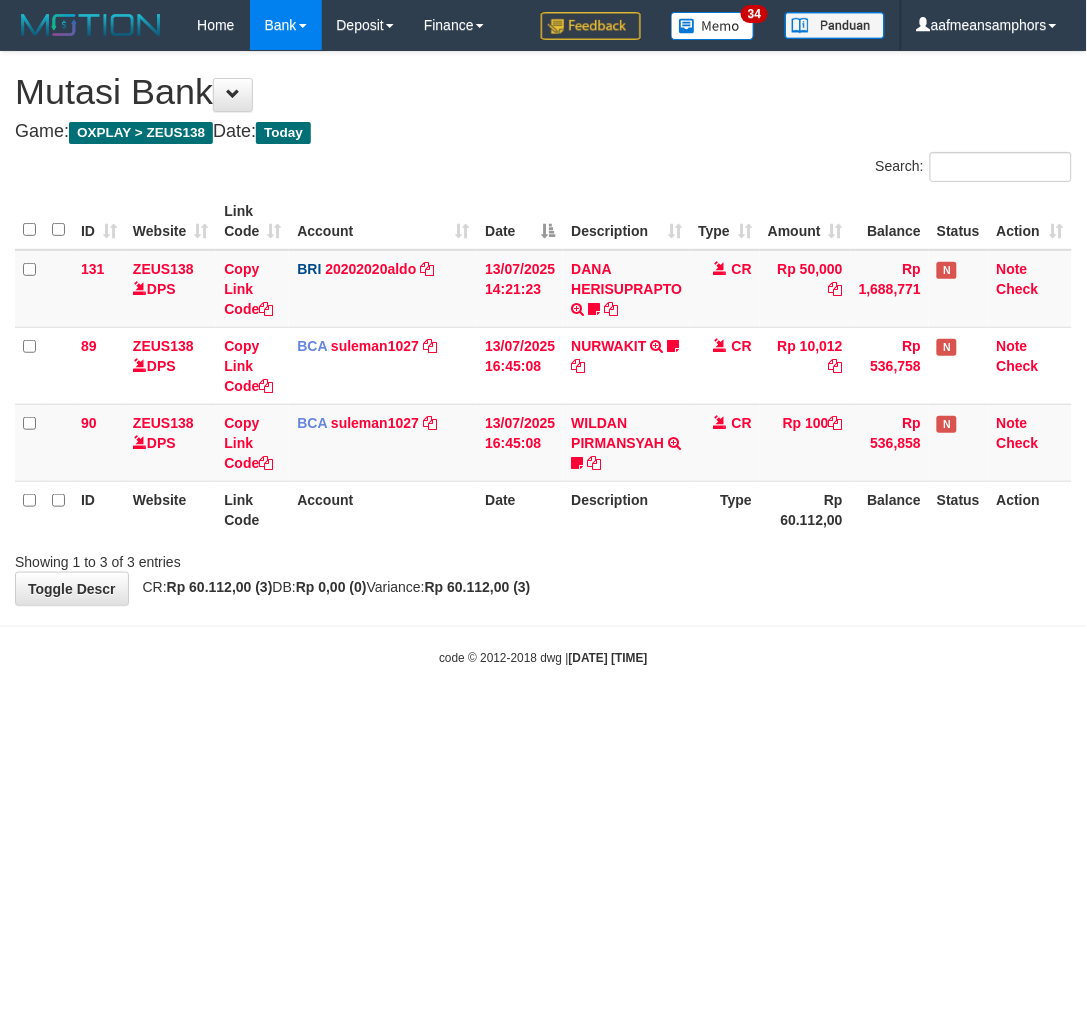 click on "2025/07/13 16:48:31" at bounding box center [608, 658] 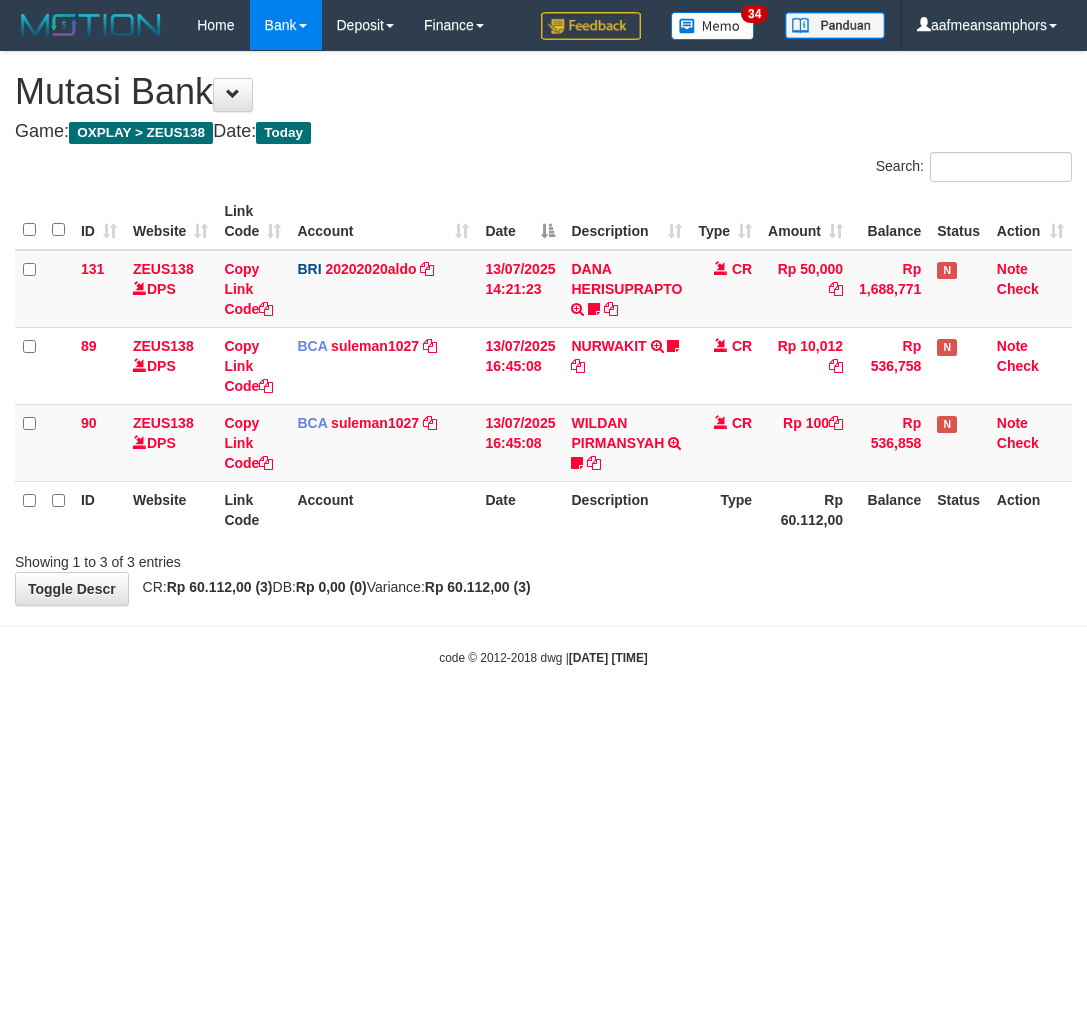 scroll, scrollTop: 0, scrollLeft: 0, axis: both 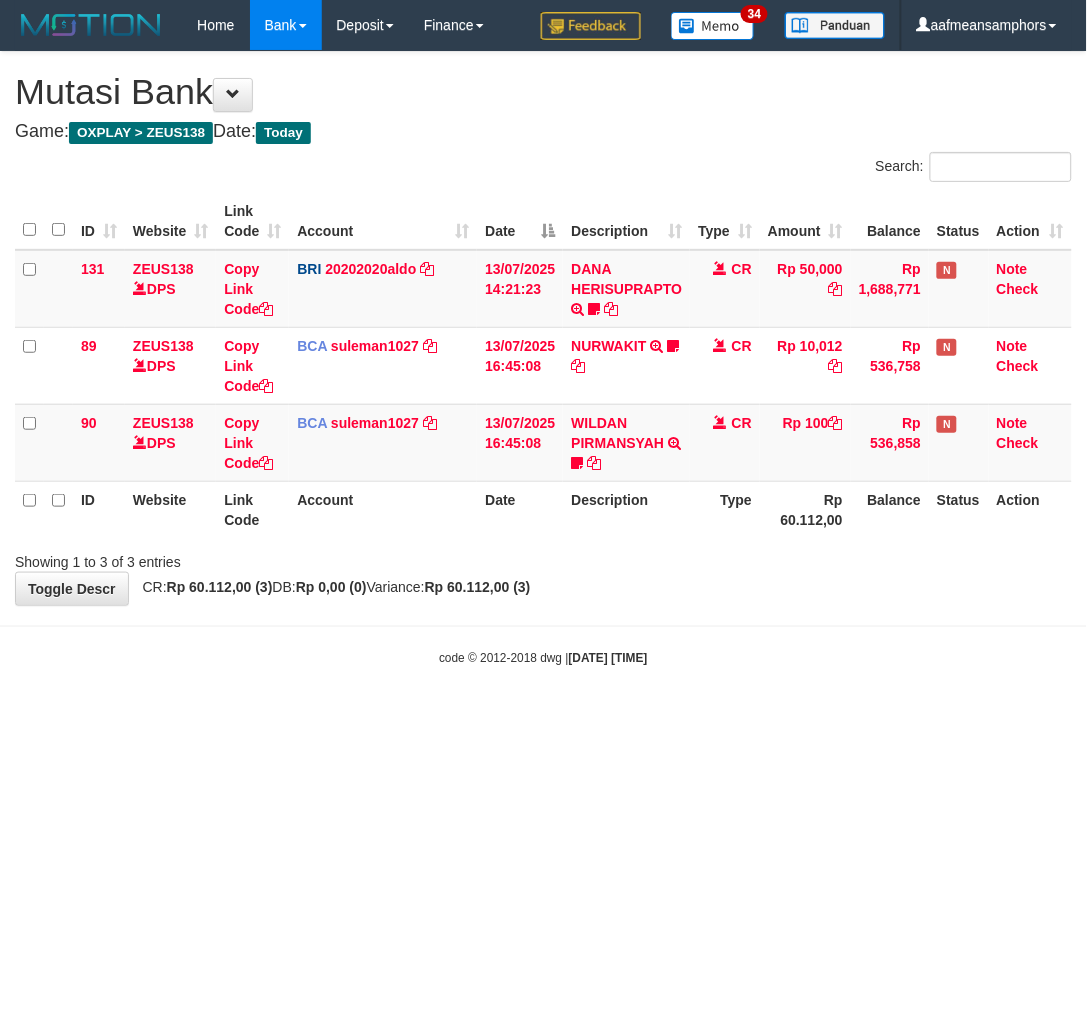 click on "Toggle navigation
Home
Bank
Account List
Load
By Website
Group
[OXPLAY]													ZEUS138
By Load Group (DPS)" at bounding box center [543, 358] 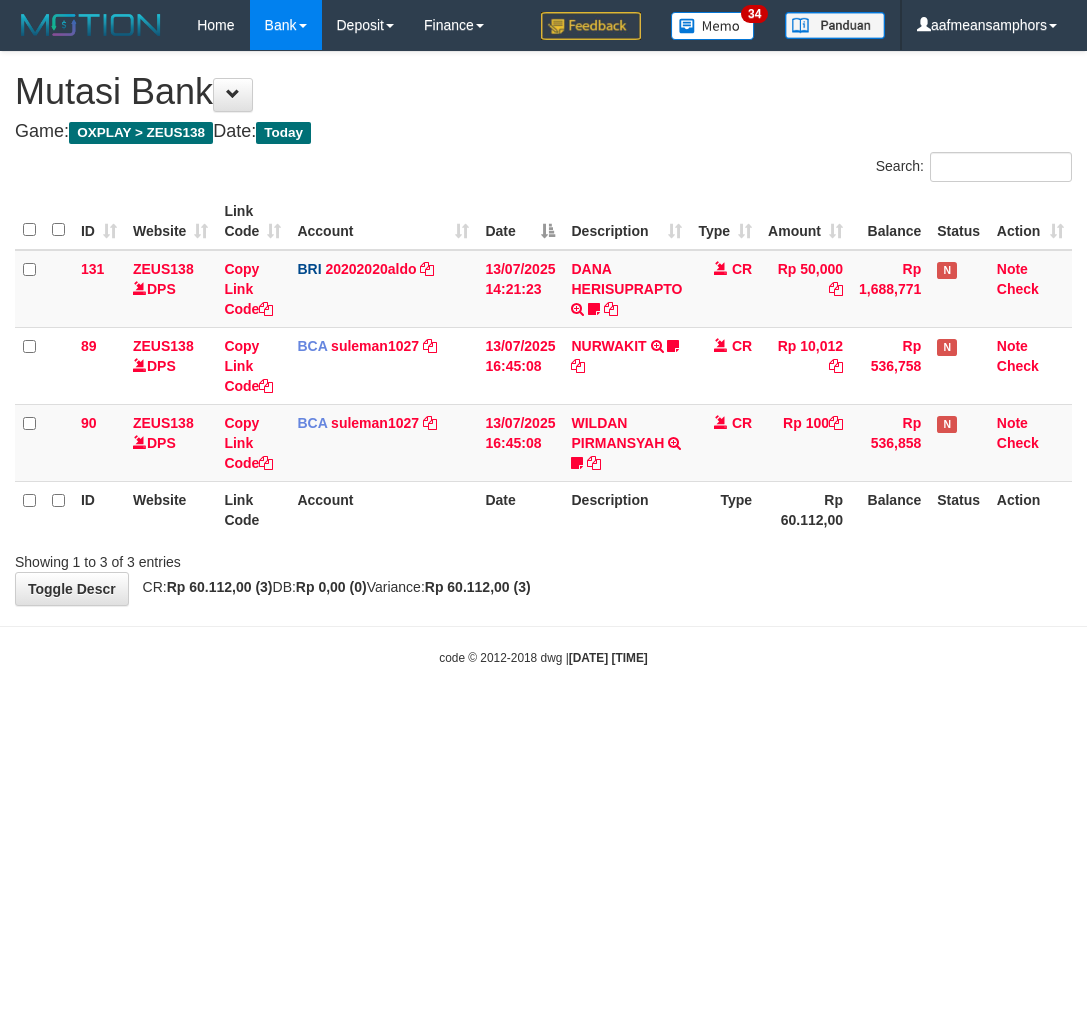 scroll, scrollTop: 0, scrollLeft: 0, axis: both 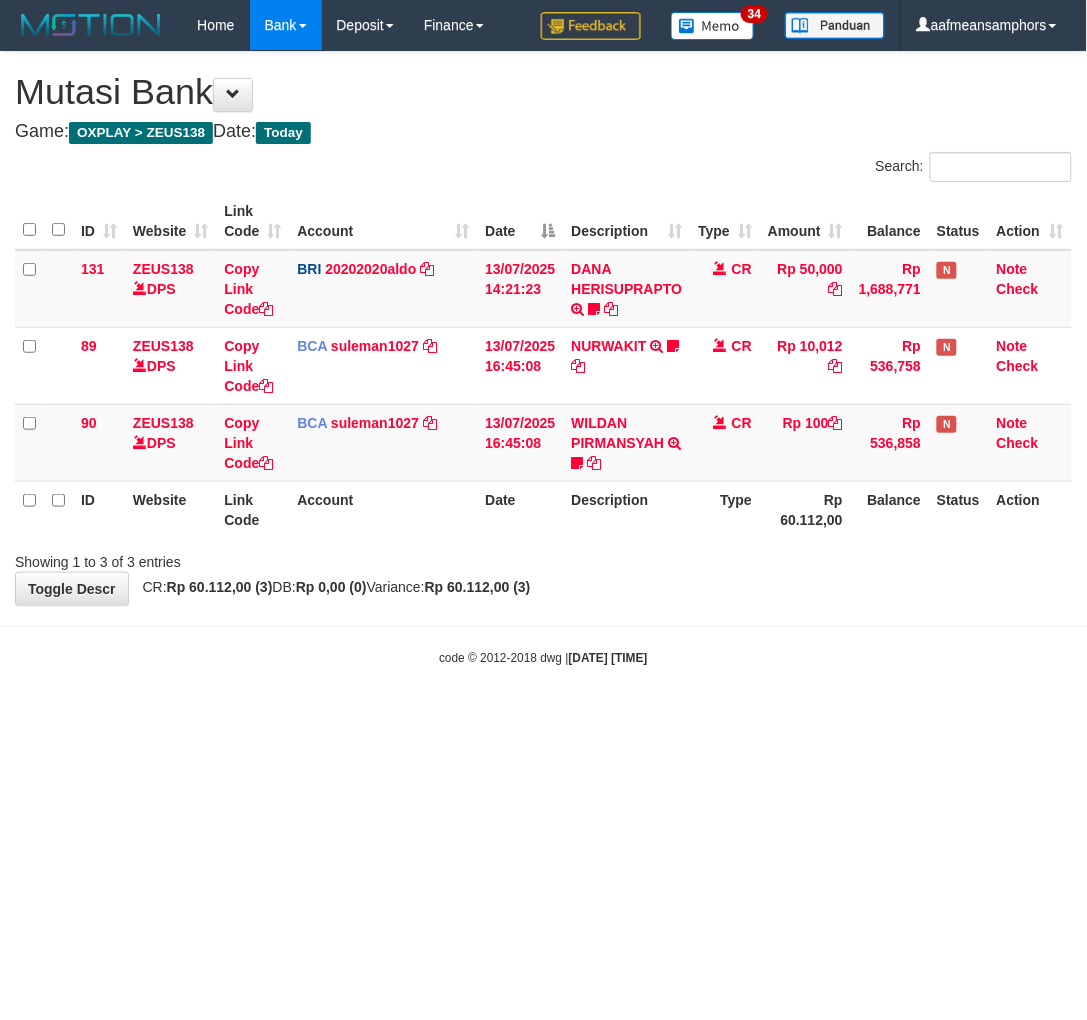 click on "Toggle navigation
Home
Bank
Account List
Load
By Website
Group
[OXPLAY]													ZEUS138
By Load Group (DPS)" at bounding box center [543, 358] 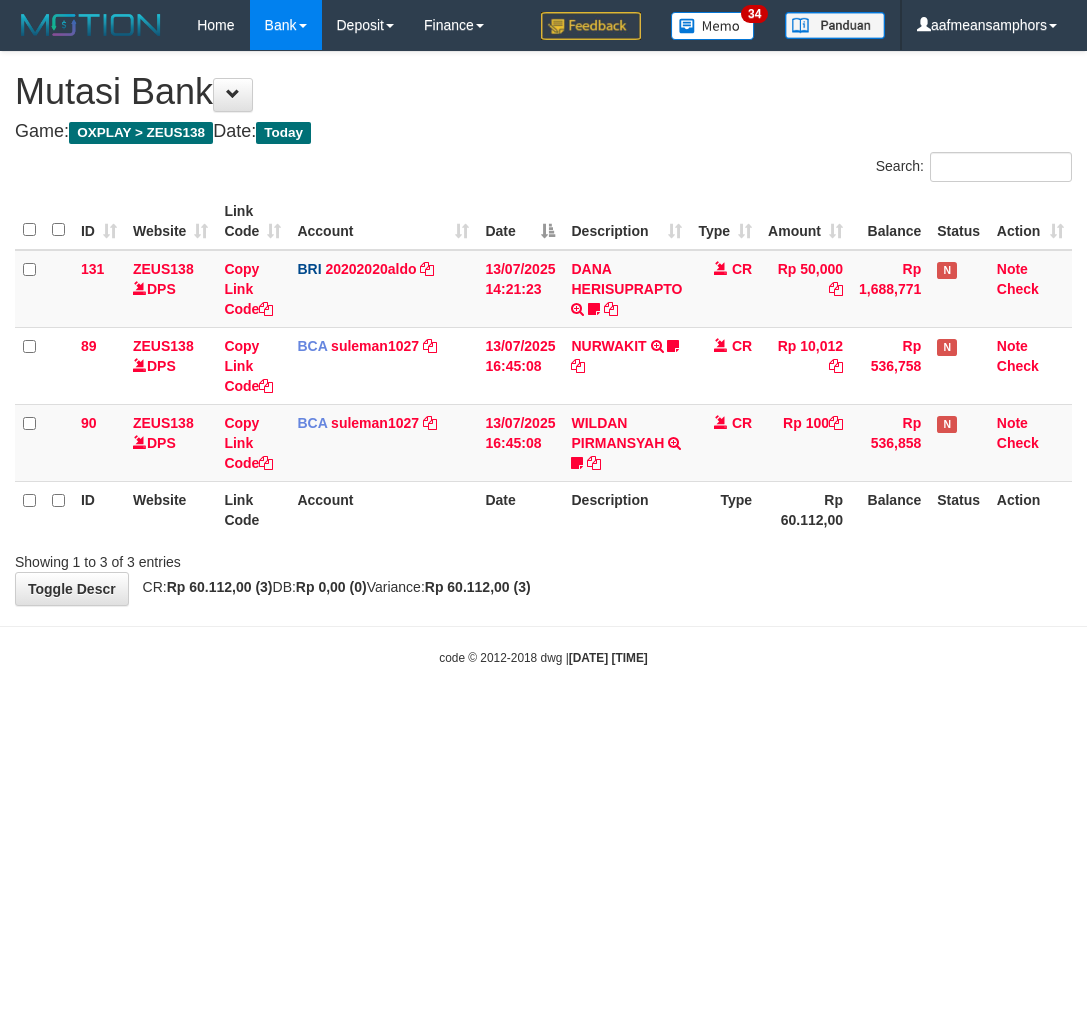 scroll, scrollTop: 0, scrollLeft: 0, axis: both 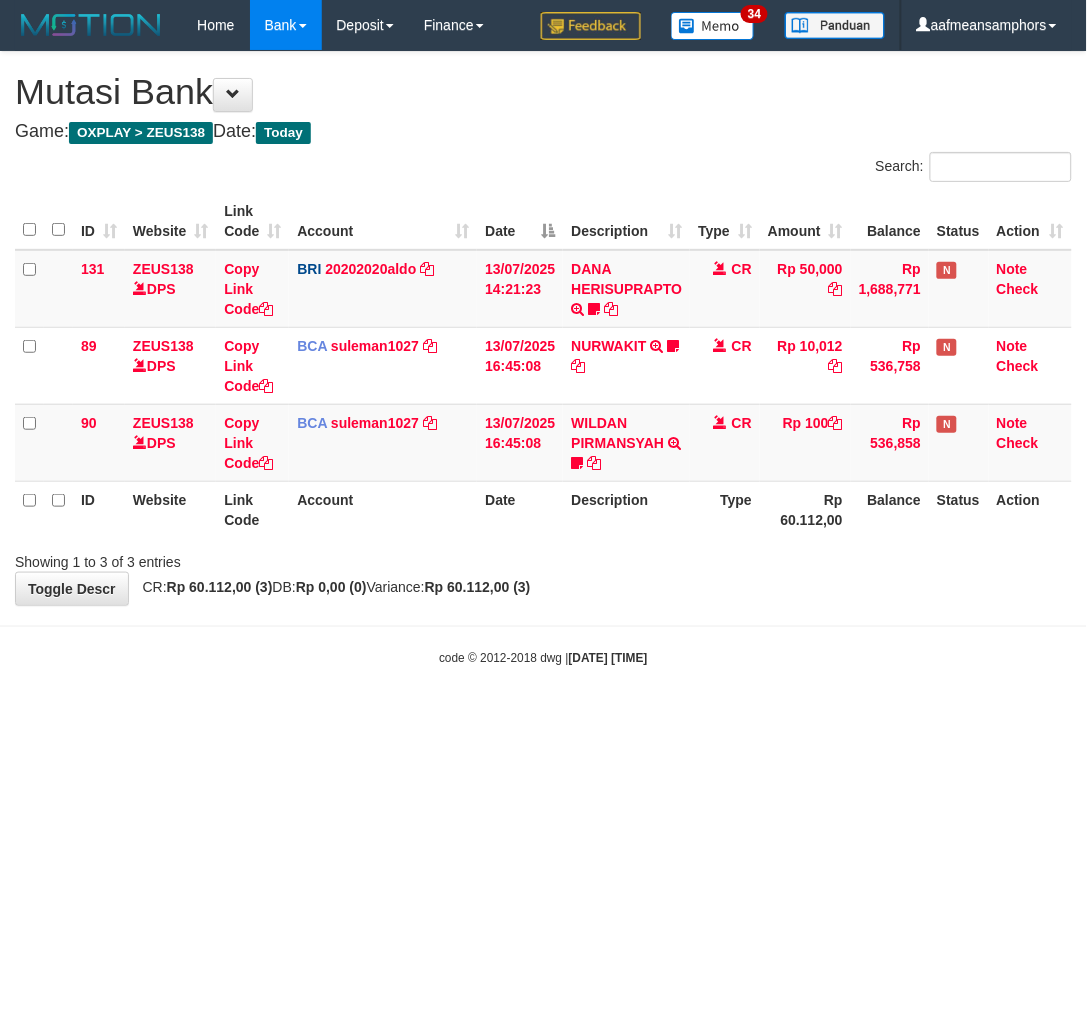 click on "Toggle navigation
Home
Bank
Account List
Load
By Website
Group
[OXPLAY]													ZEUS138
By Load Group (DPS)" at bounding box center (543, 358) 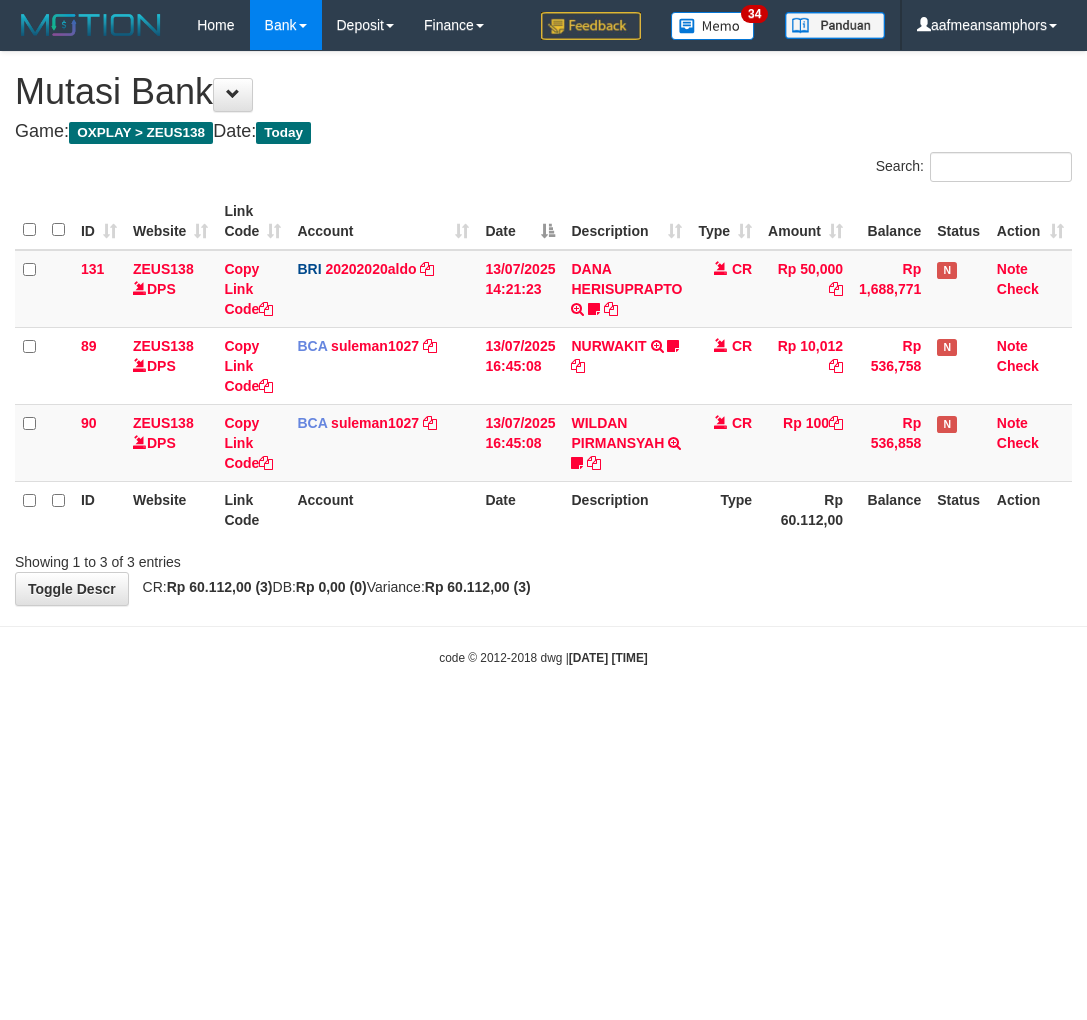 scroll, scrollTop: 0, scrollLeft: 0, axis: both 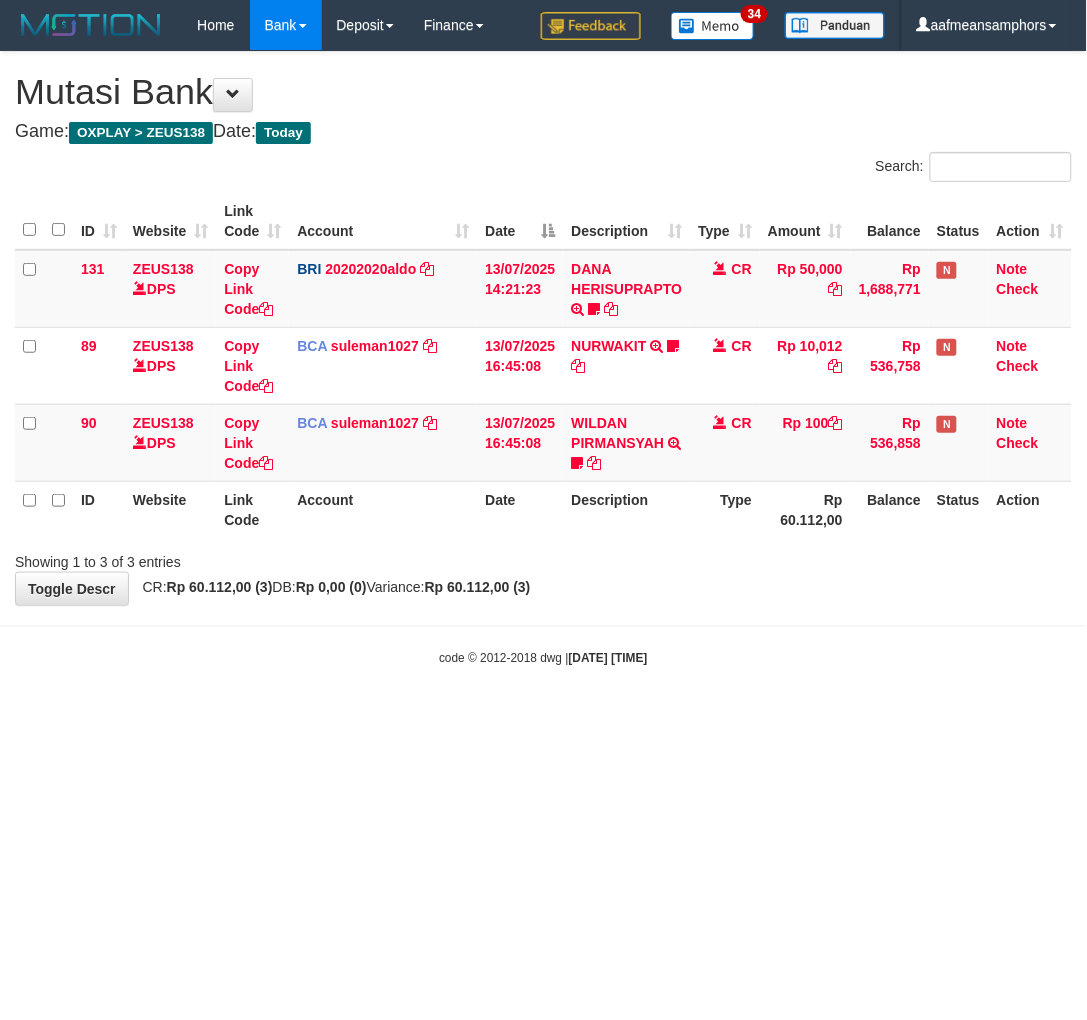 drag, startPoint x: 716, startPoint y: 678, endPoint x: 702, endPoint y: 681, distance: 14.3178215 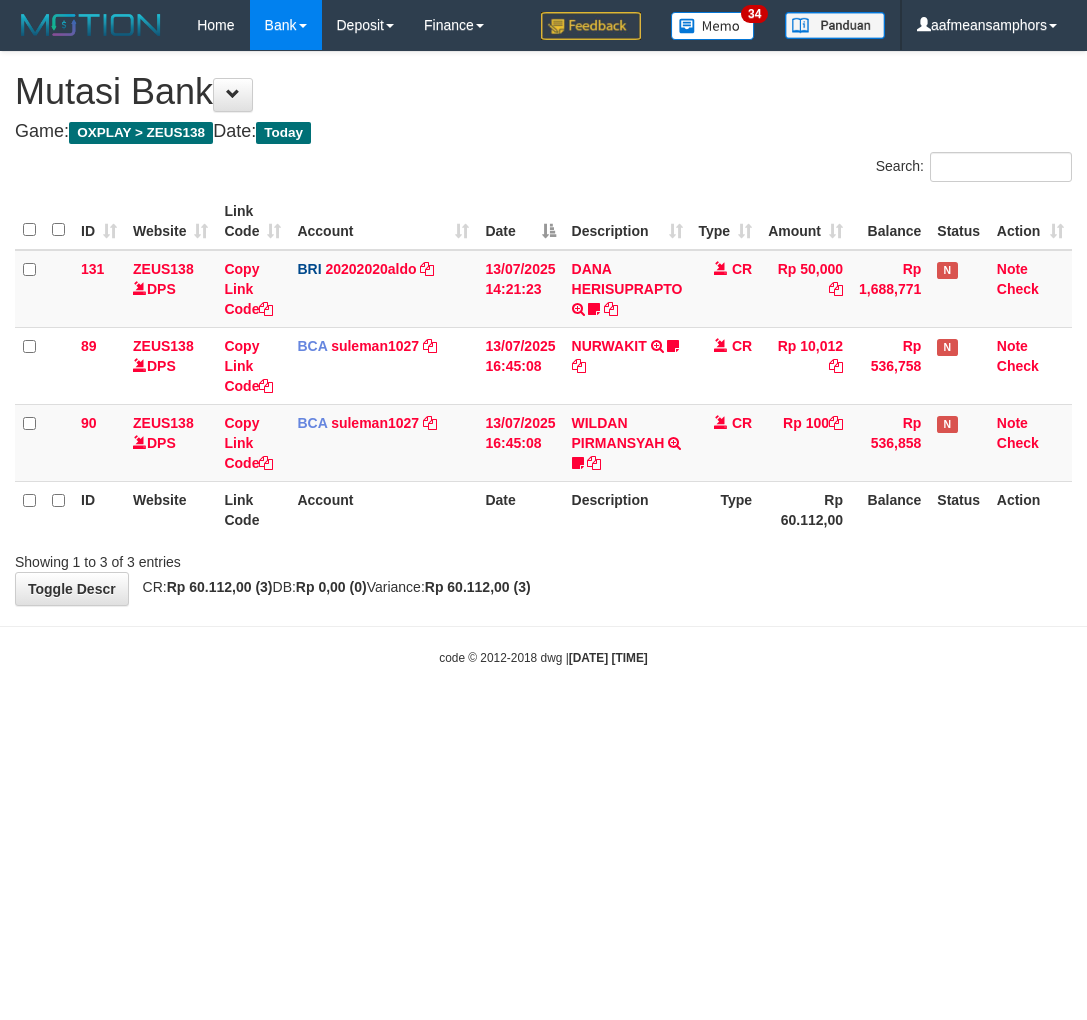 click on "Toggle navigation
Home
Bank
Account List
Load
By Website
Group
[OXPLAY]													ZEUS138
By Load Group (DPS)" at bounding box center (543, 358) 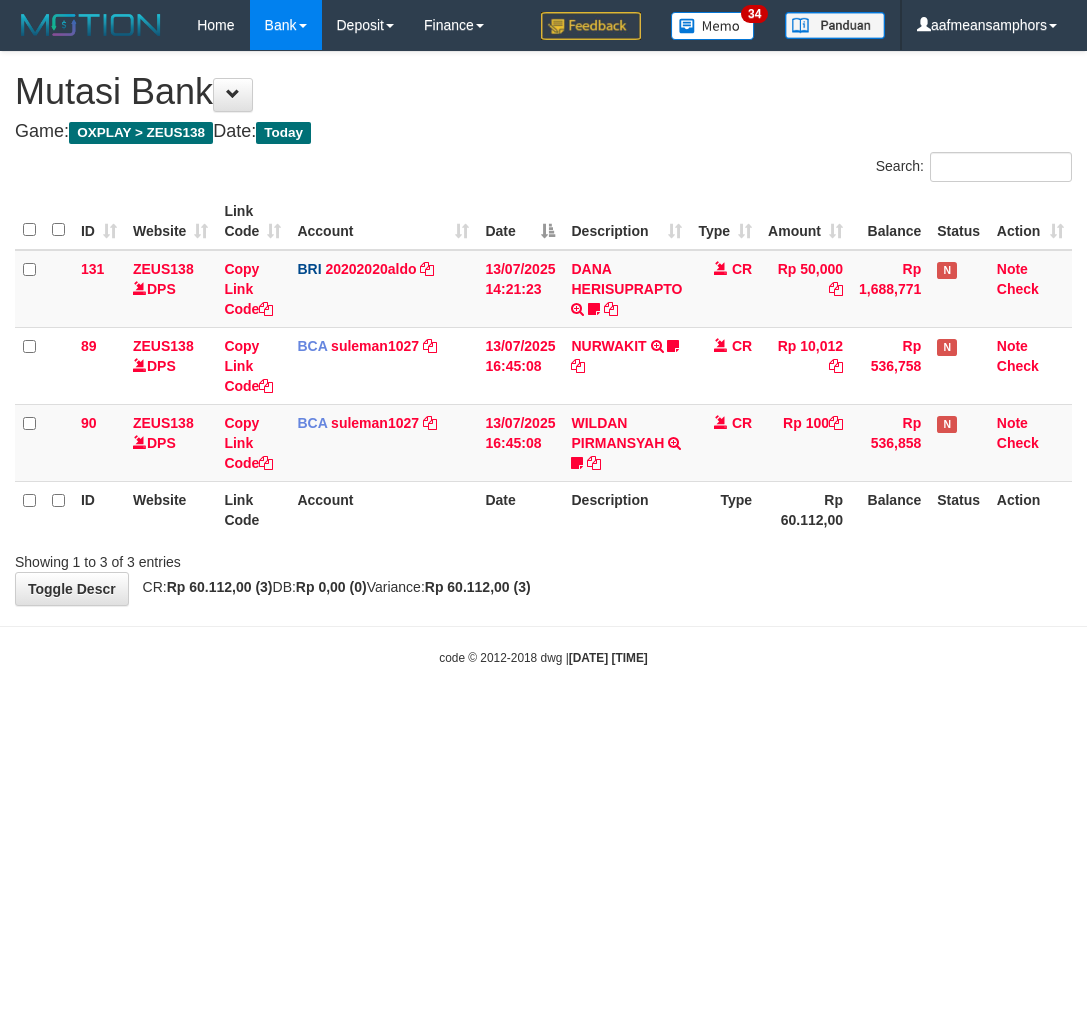 scroll, scrollTop: 0, scrollLeft: 0, axis: both 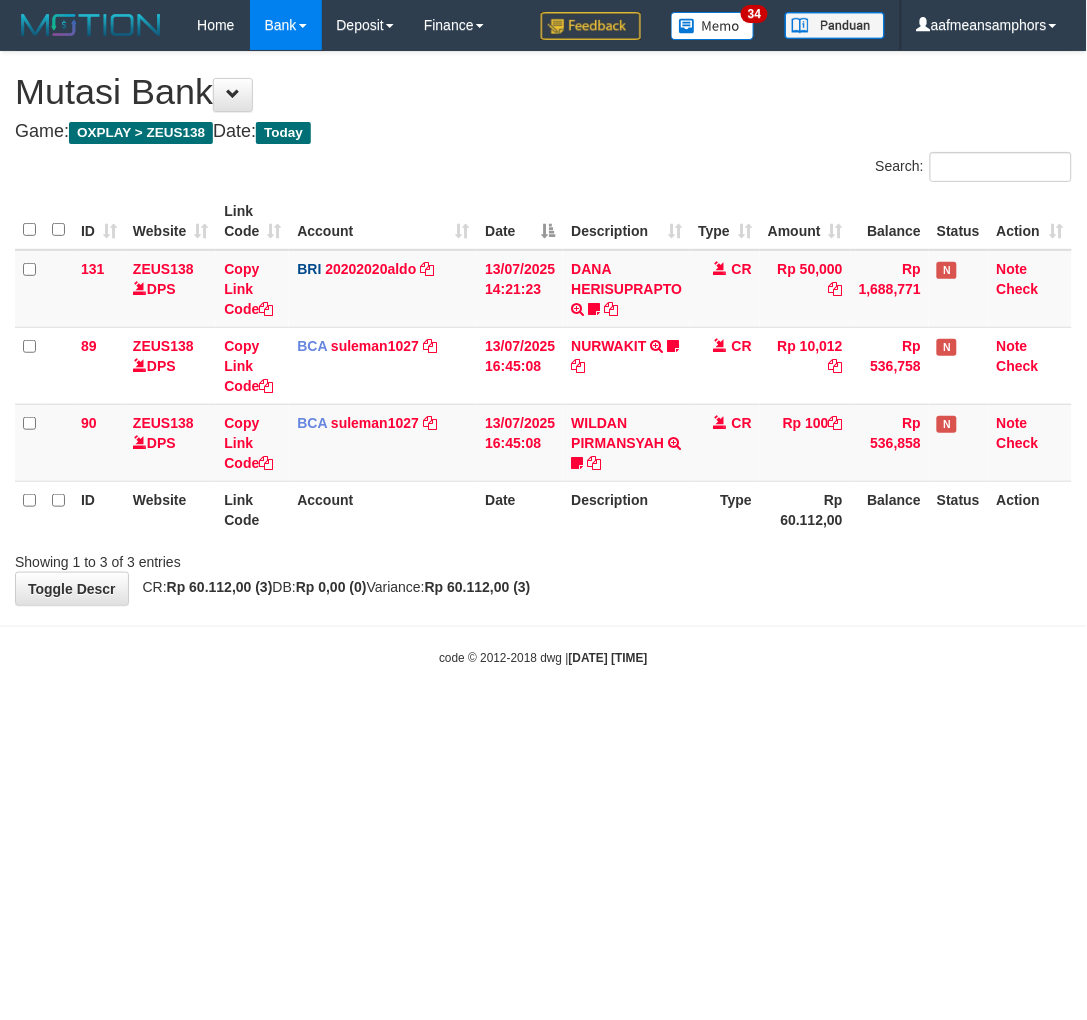click at bounding box center (543, 626) 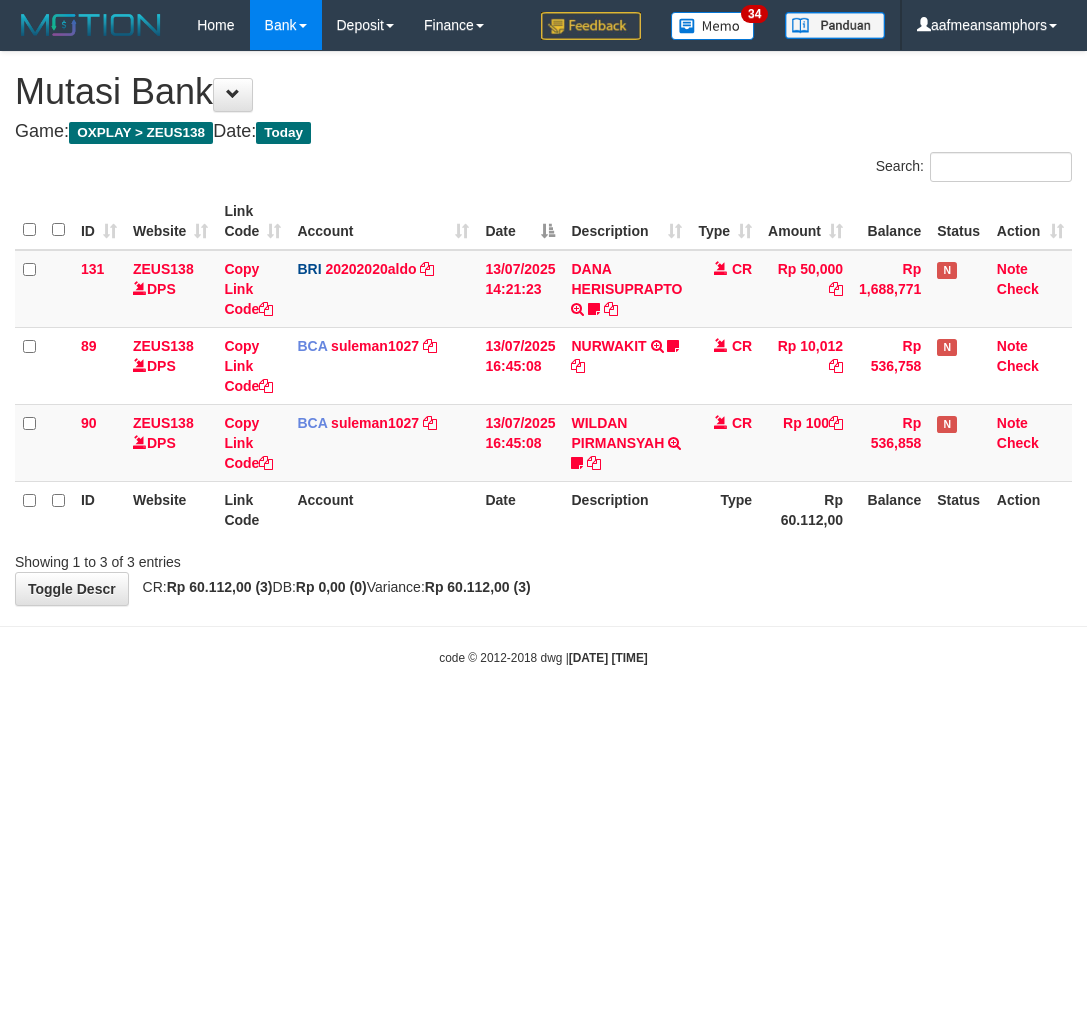 scroll, scrollTop: 0, scrollLeft: 0, axis: both 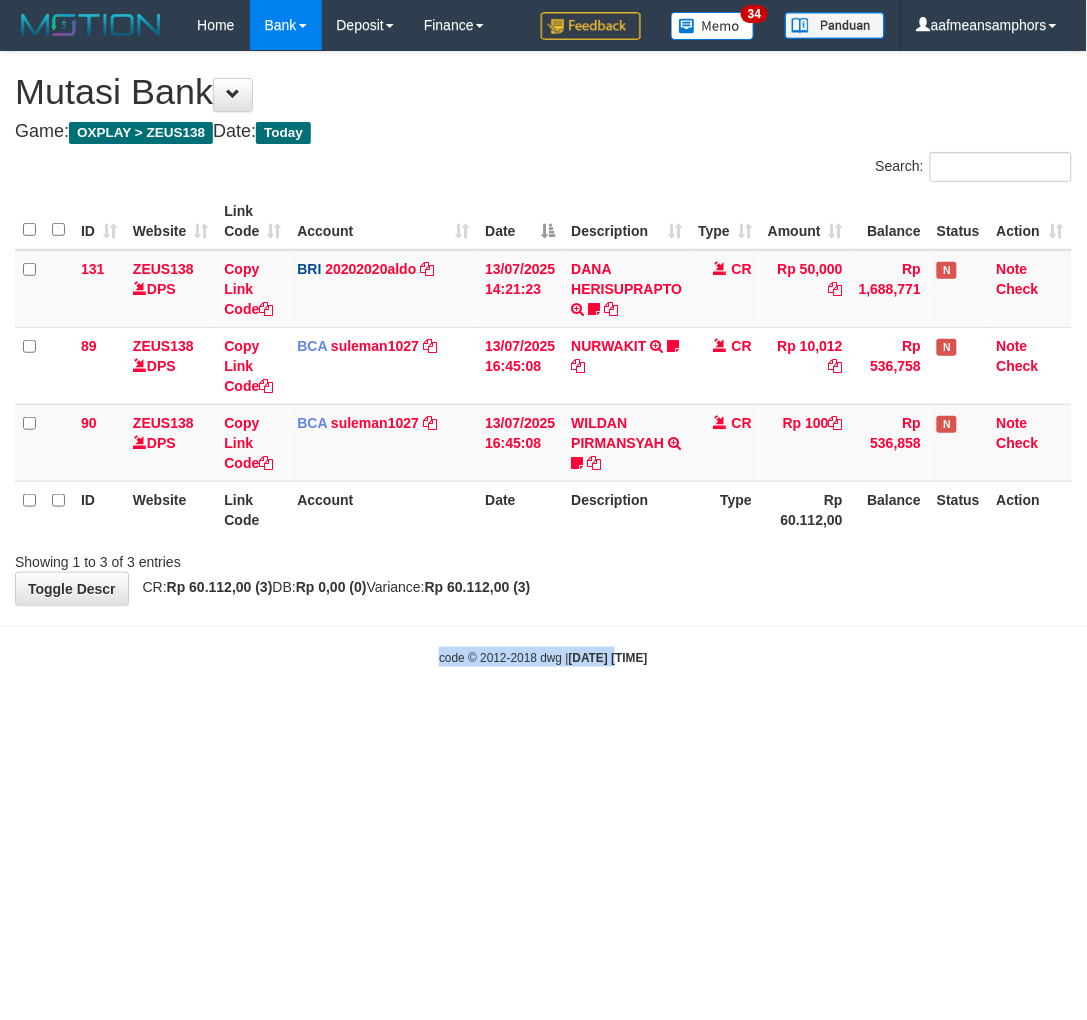 click on "Toggle navigation
Home
Bank
Account List
Load
By Website
Group
[OXPLAY]													ZEUS138
By Load Group (DPS)" at bounding box center [543, 358] 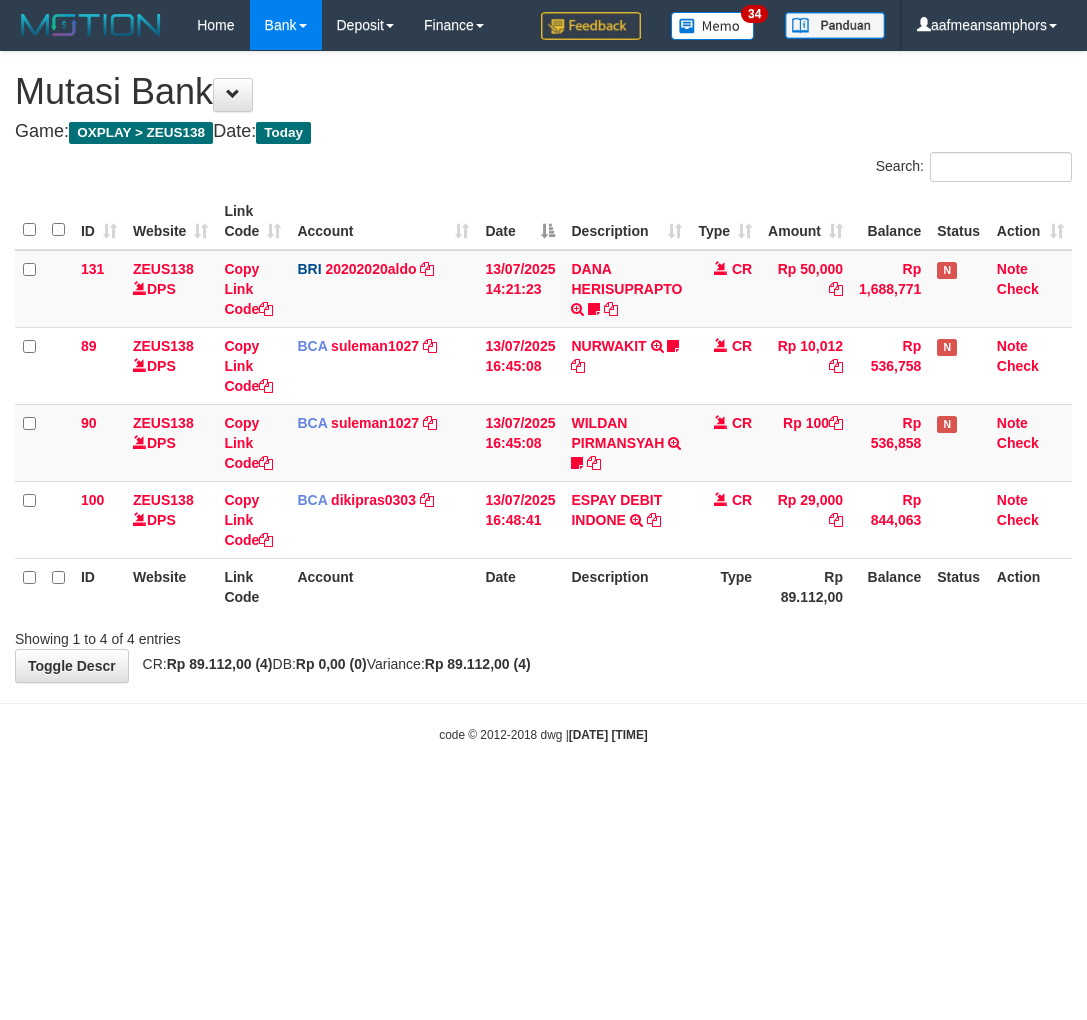 scroll, scrollTop: 0, scrollLeft: 0, axis: both 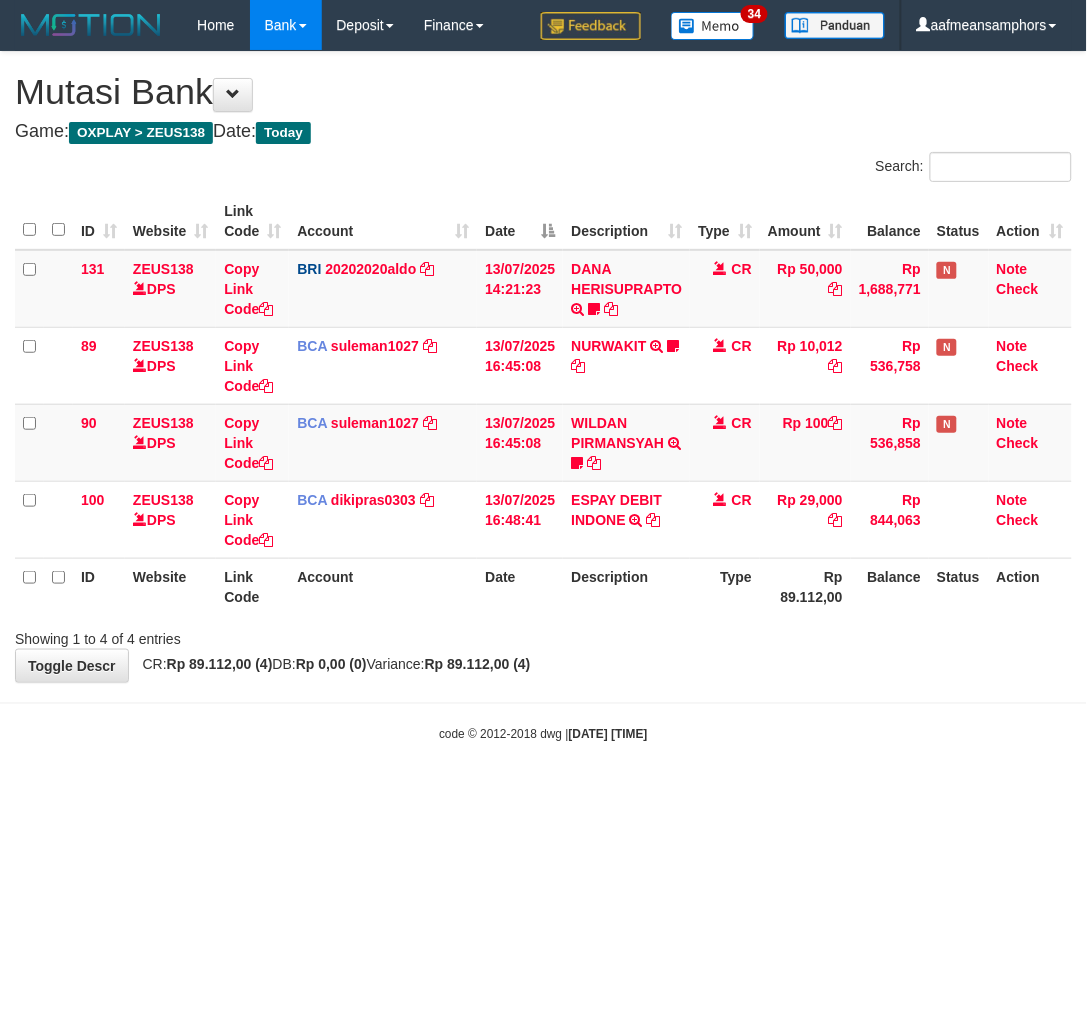 click on "Showing 1 to 4 of 4 entries" at bounding box center (543, 635) 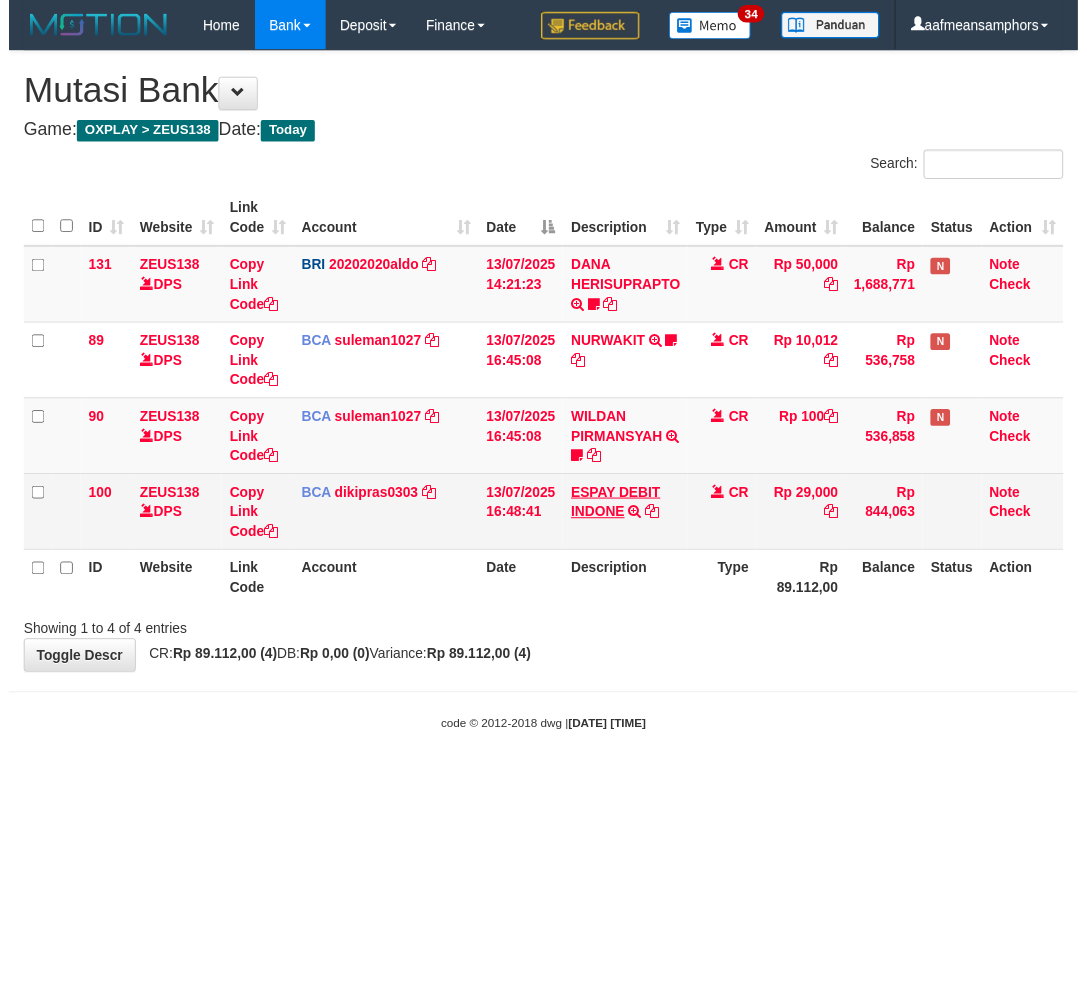 scroll, scrollTop: 0, scrollLeft: 0, axis: both 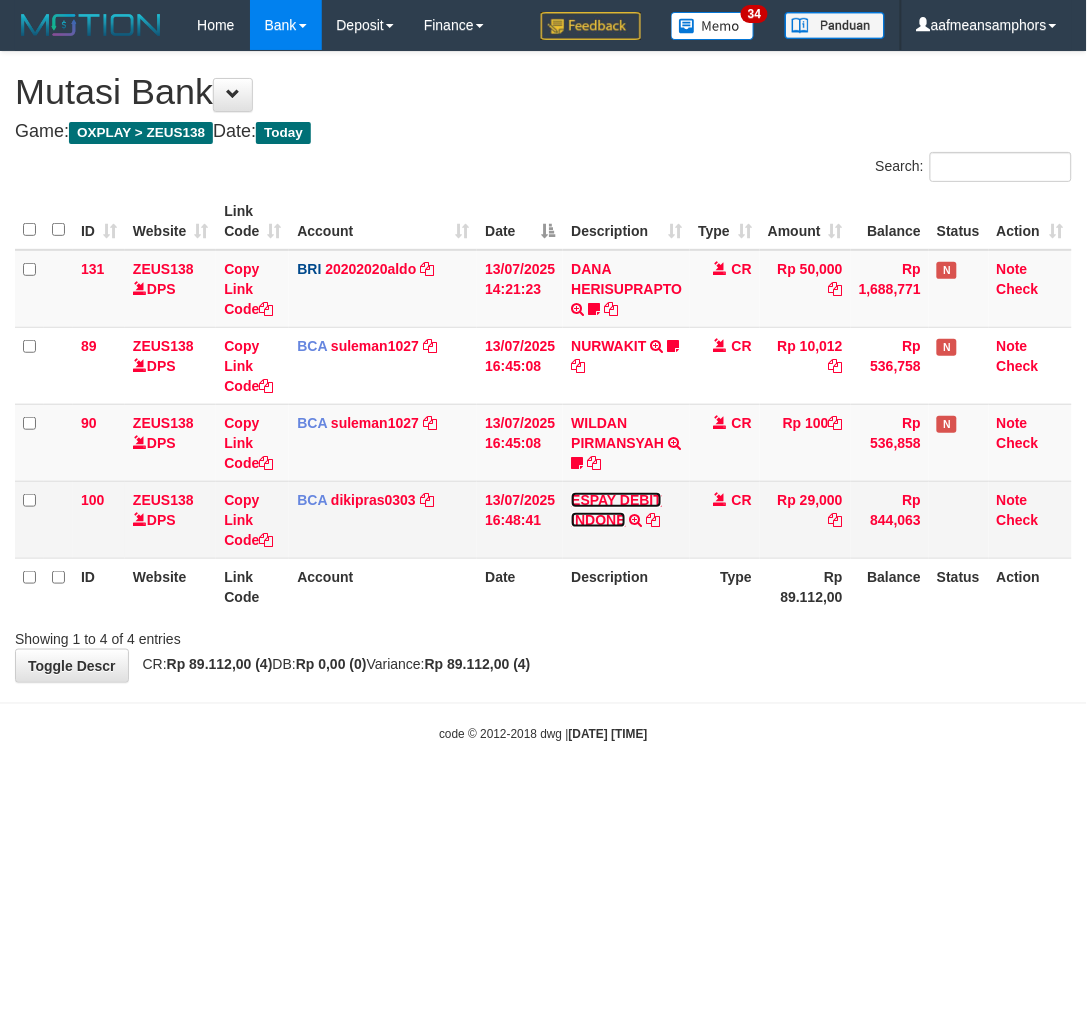 click on "ESPAY DEBIT INDONE" at bounding box center (616, 510) 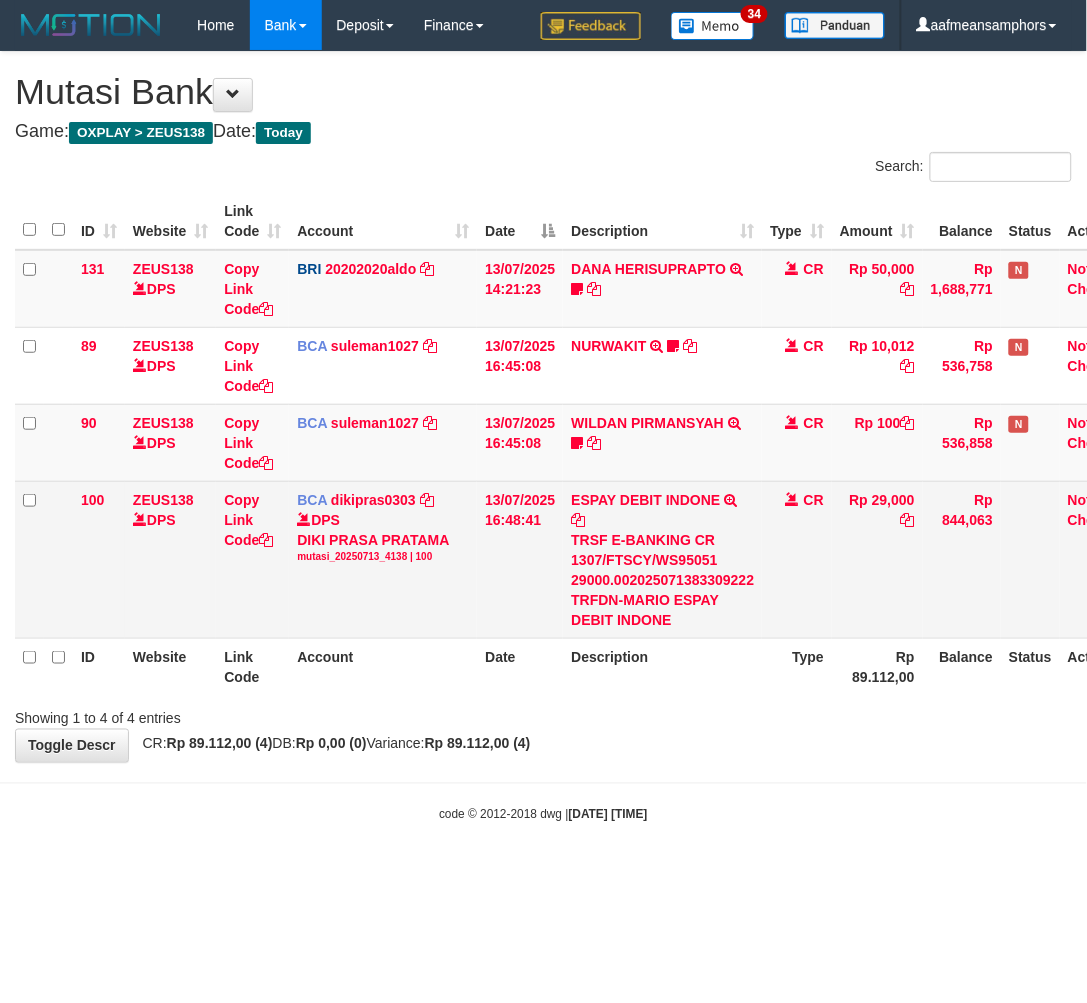 click on "TRSF E-BANKING CR 1307/FTSCY/WS95051
29000.002025071383309222 TRFDN-MARIO
ESPAY DEBIT INDONE" at bounding box center [662, 580] 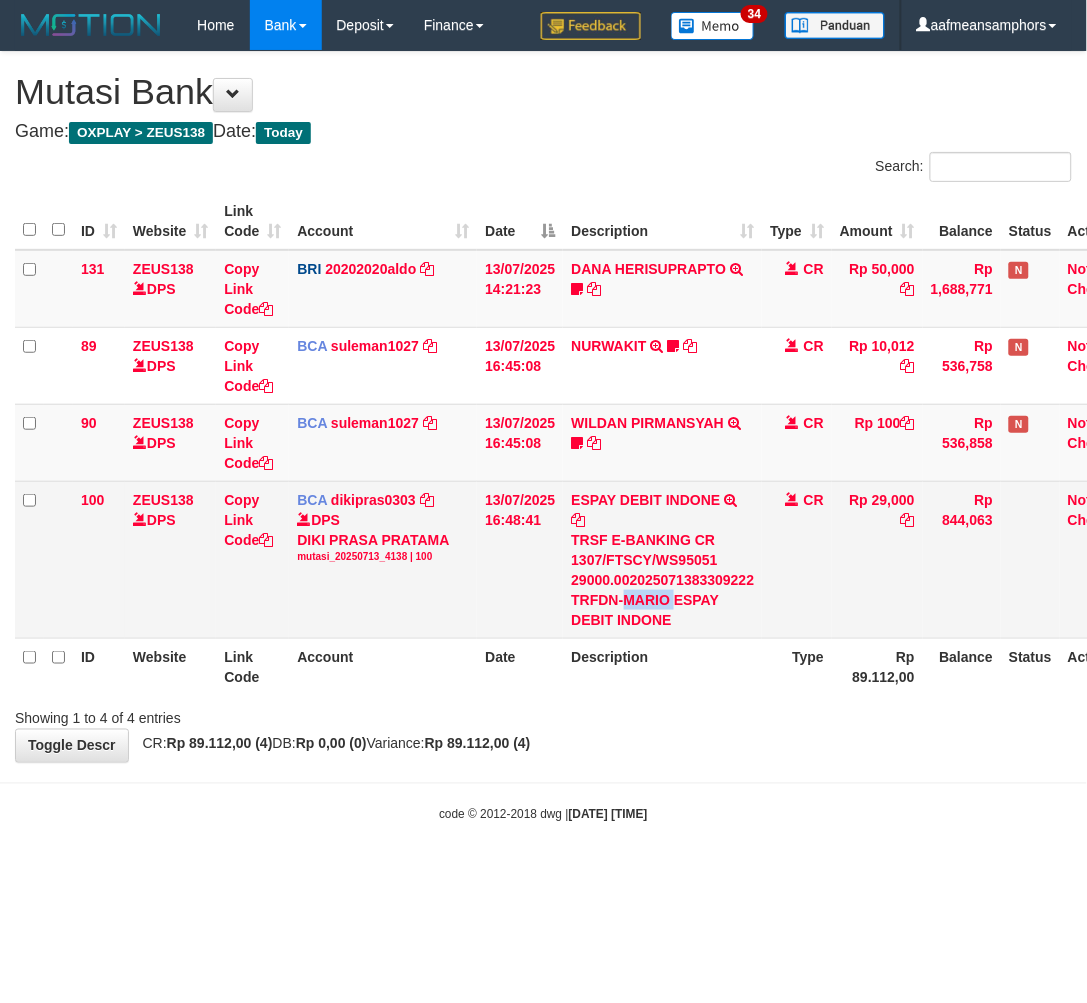 click on "TRSF E-BANKING CR 1307/FTSCY/WS95051
29000.002025071383309222 TRFDN-MARIO
ESPAY DEBIT INDONE" at bounding box center (662, 580) 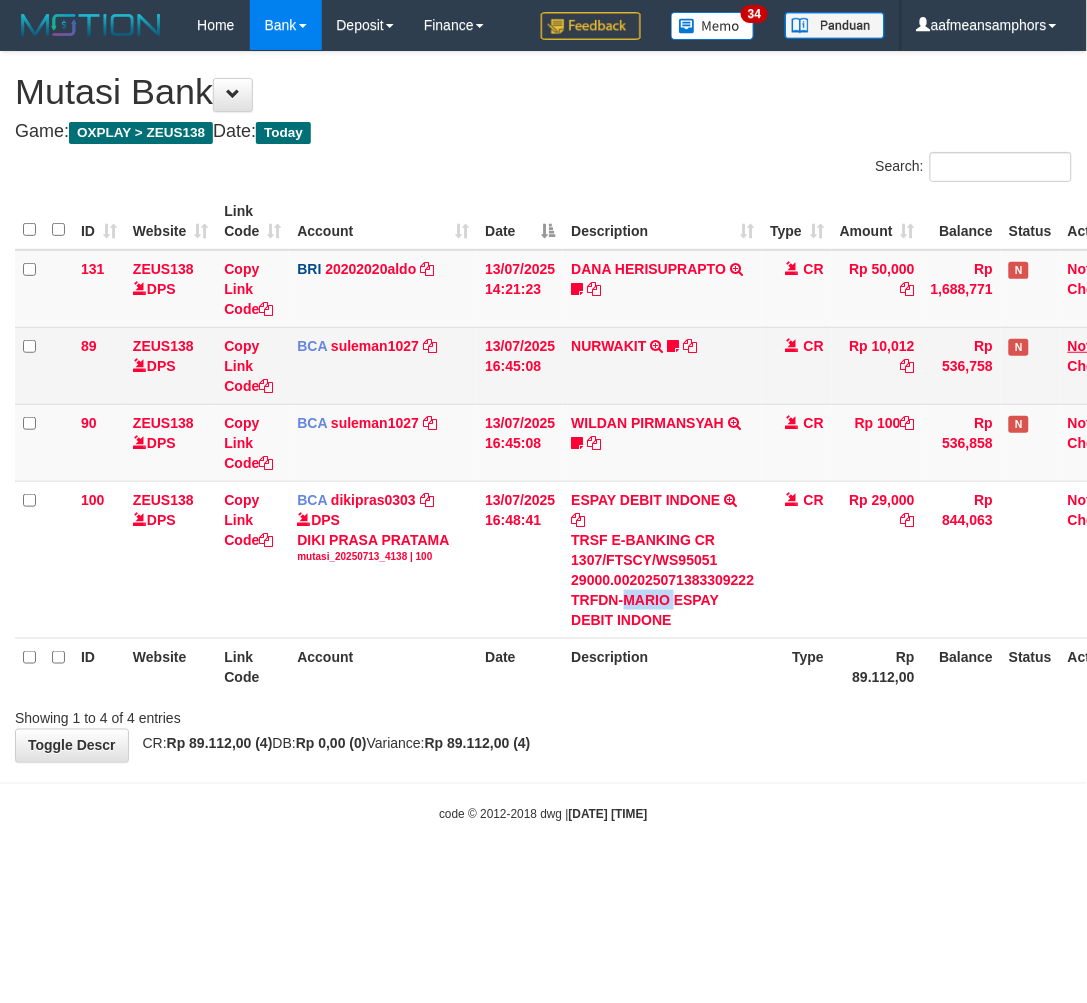 copy on "MARIO" 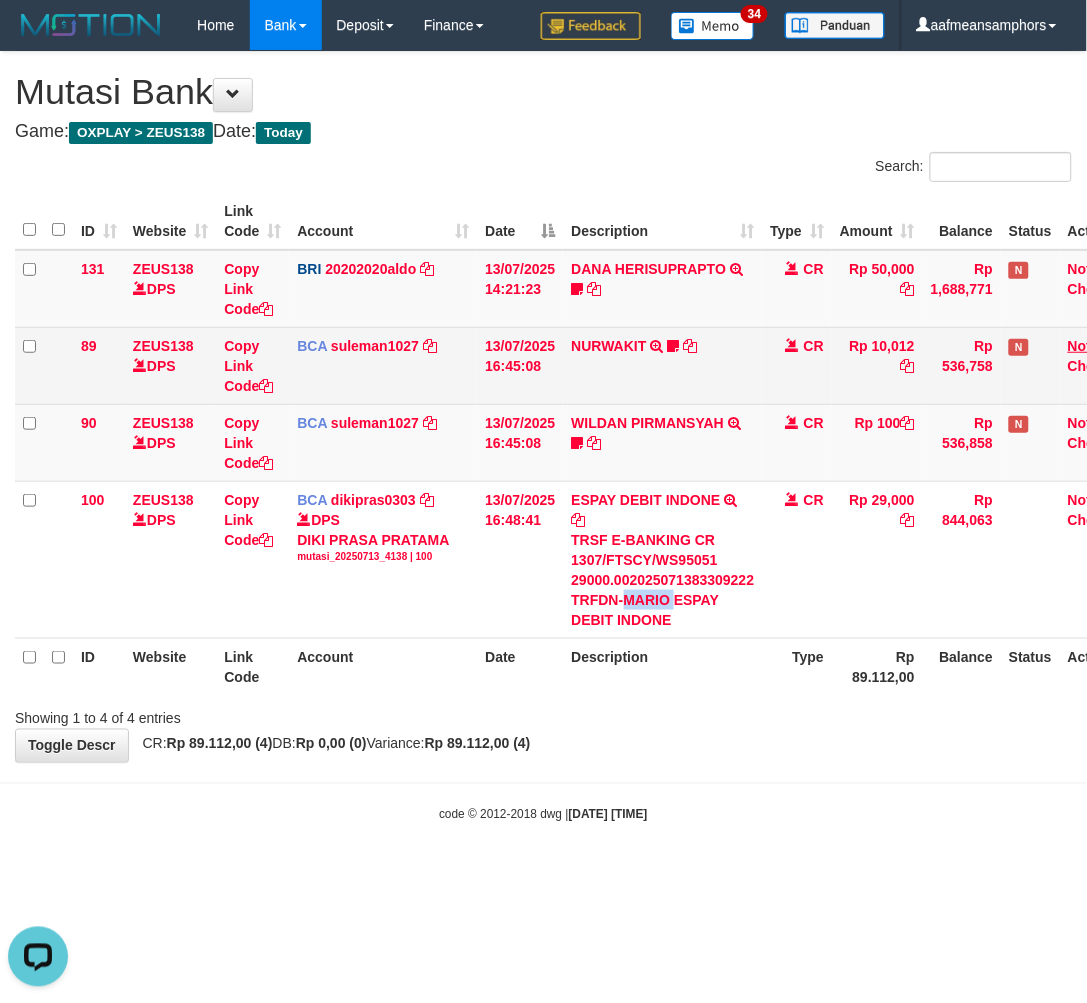 scroll, scrollTop: 0, scrollLeft: 0, axis: both 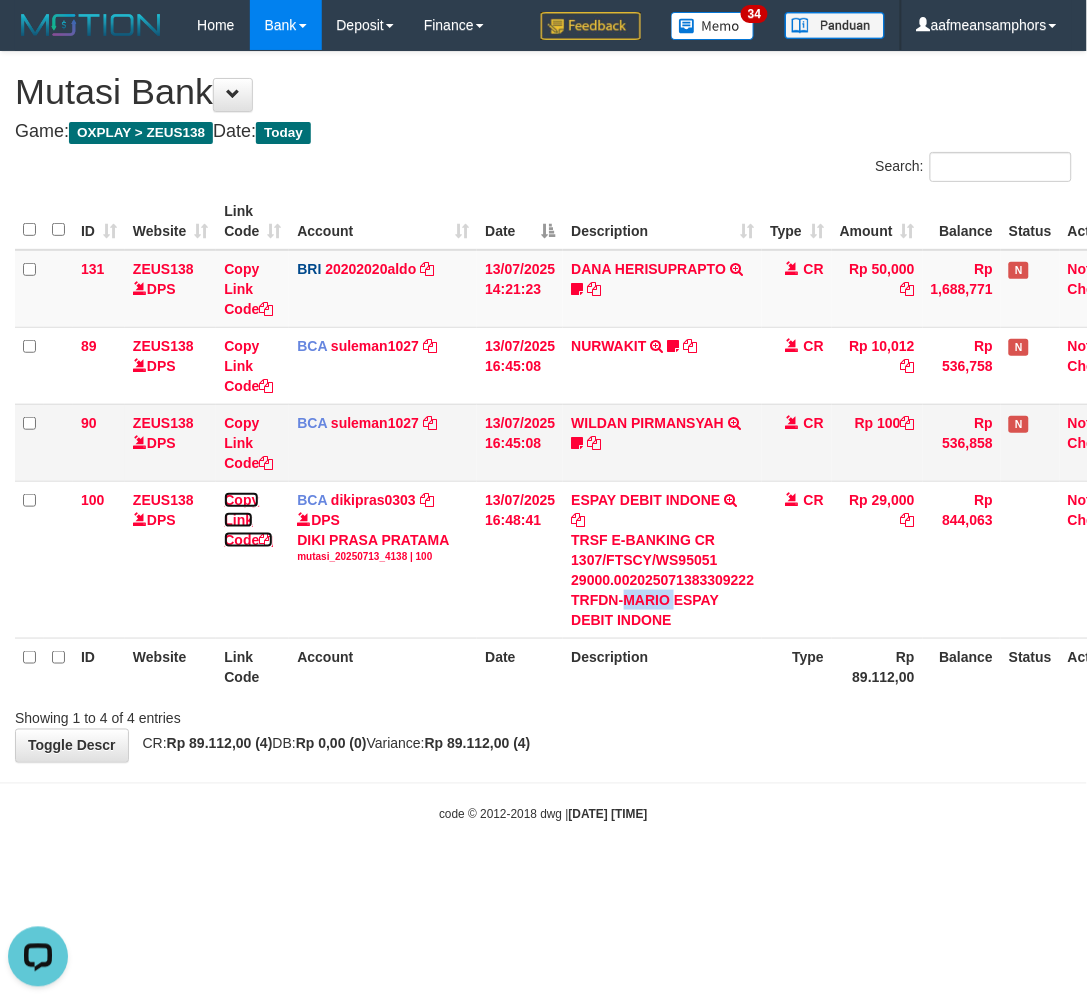 drag, startPoint x: 240, startPoint y: 516, endPoint x: 956, endPoint y: 431, distance: 721.0277 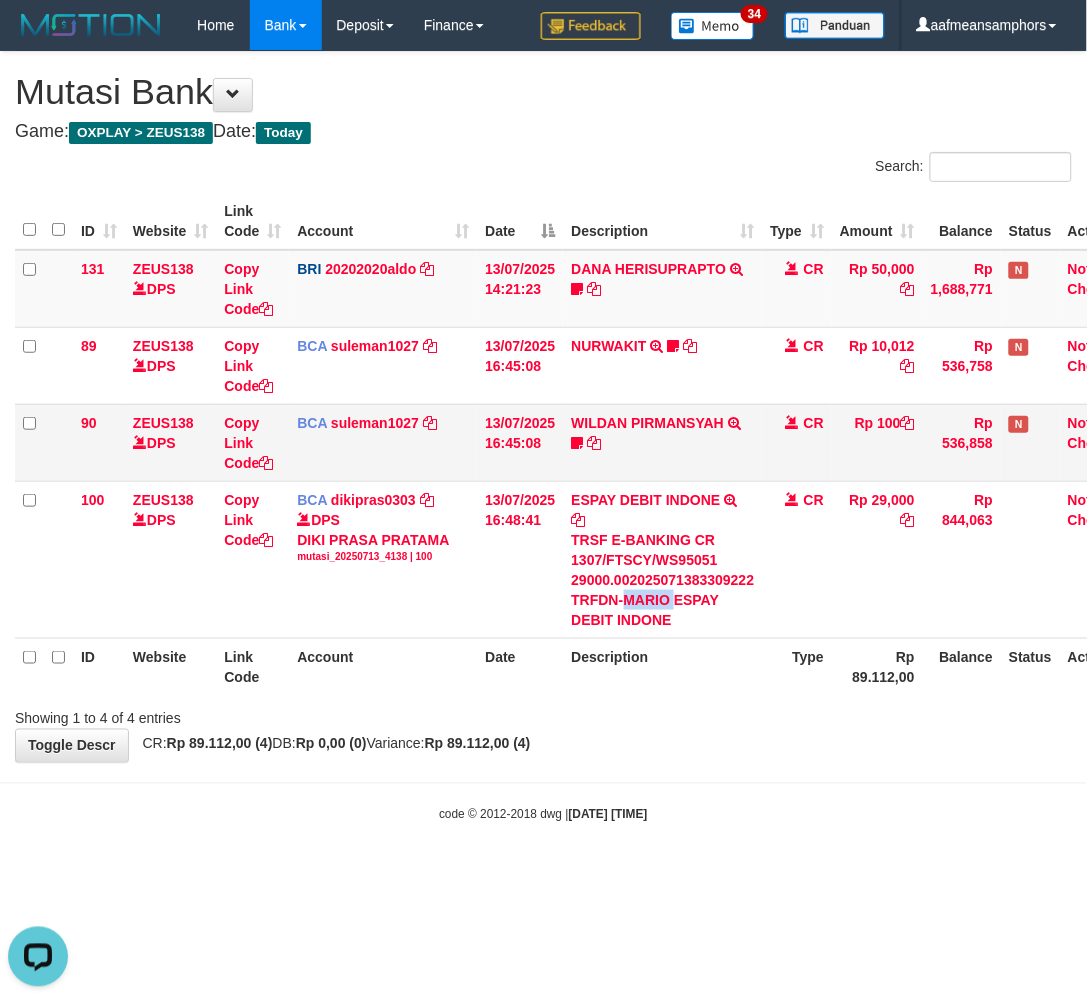 copy on "MARIO" 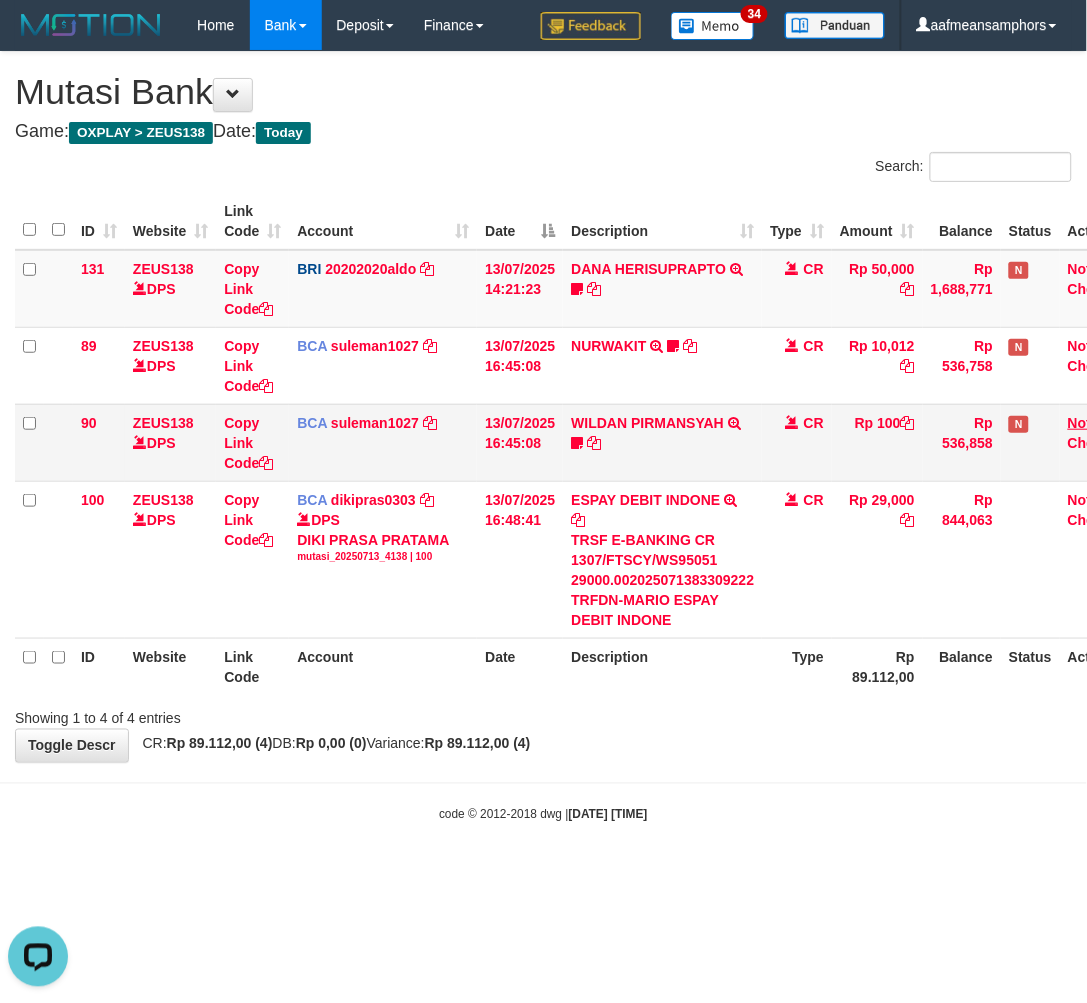 scroll, scrollTop: 297, scrollLeft: 0, axis: vertical 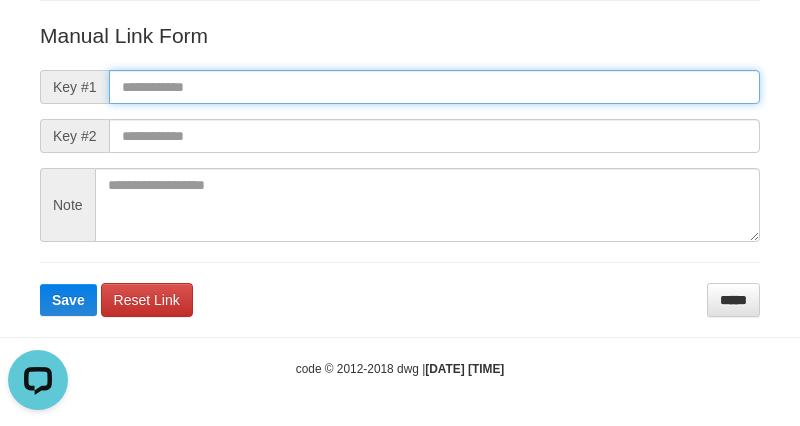click at bounding box center (434, 87) 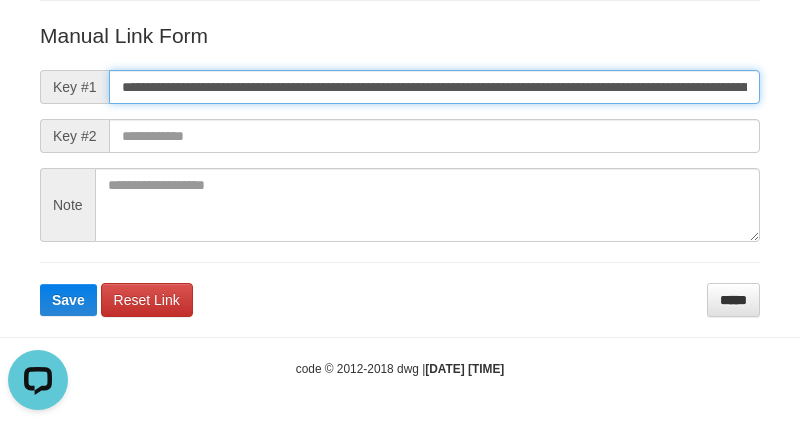 scroll, scrollTop: 0, scrollLeft: 1325, axis: horizontal 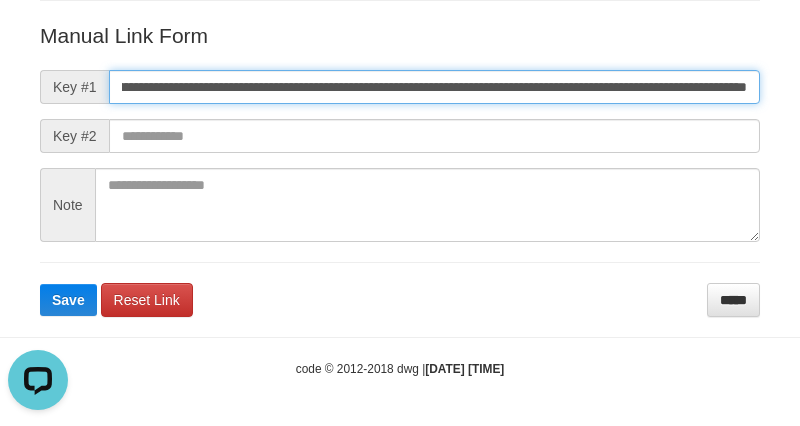 type on "**********" 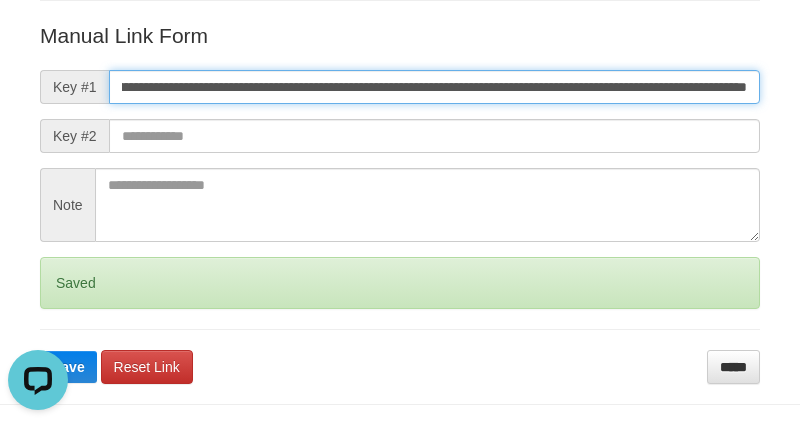 click on "Save" at bounding box center [68, 367] 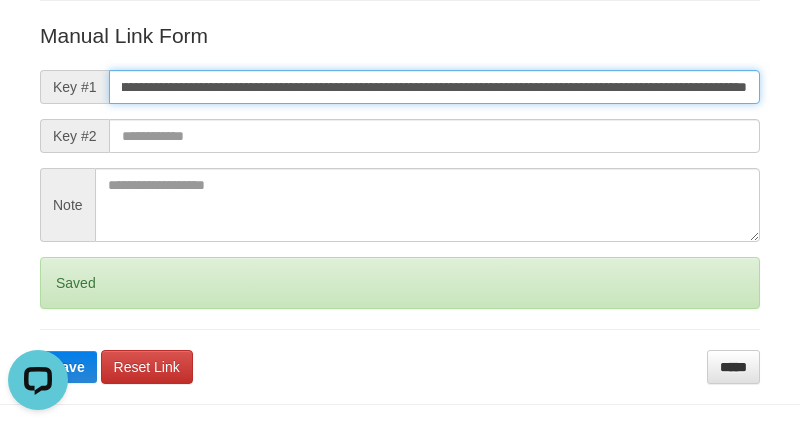 click on "Save" at bounding box center [68, 367] 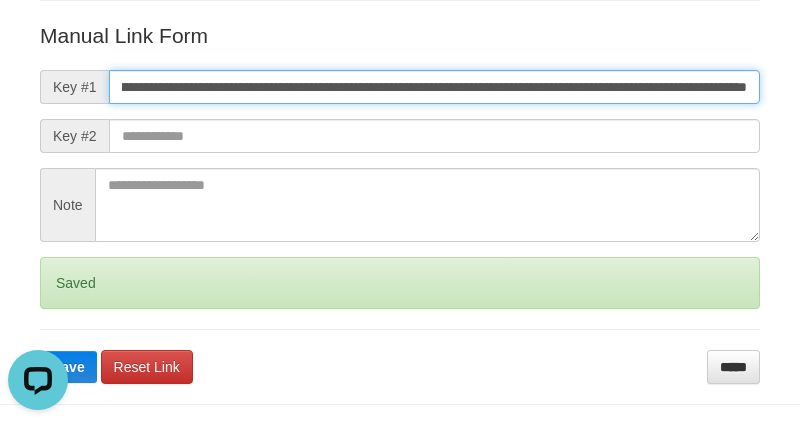 click on "Save" at bounding box center (68, 367) 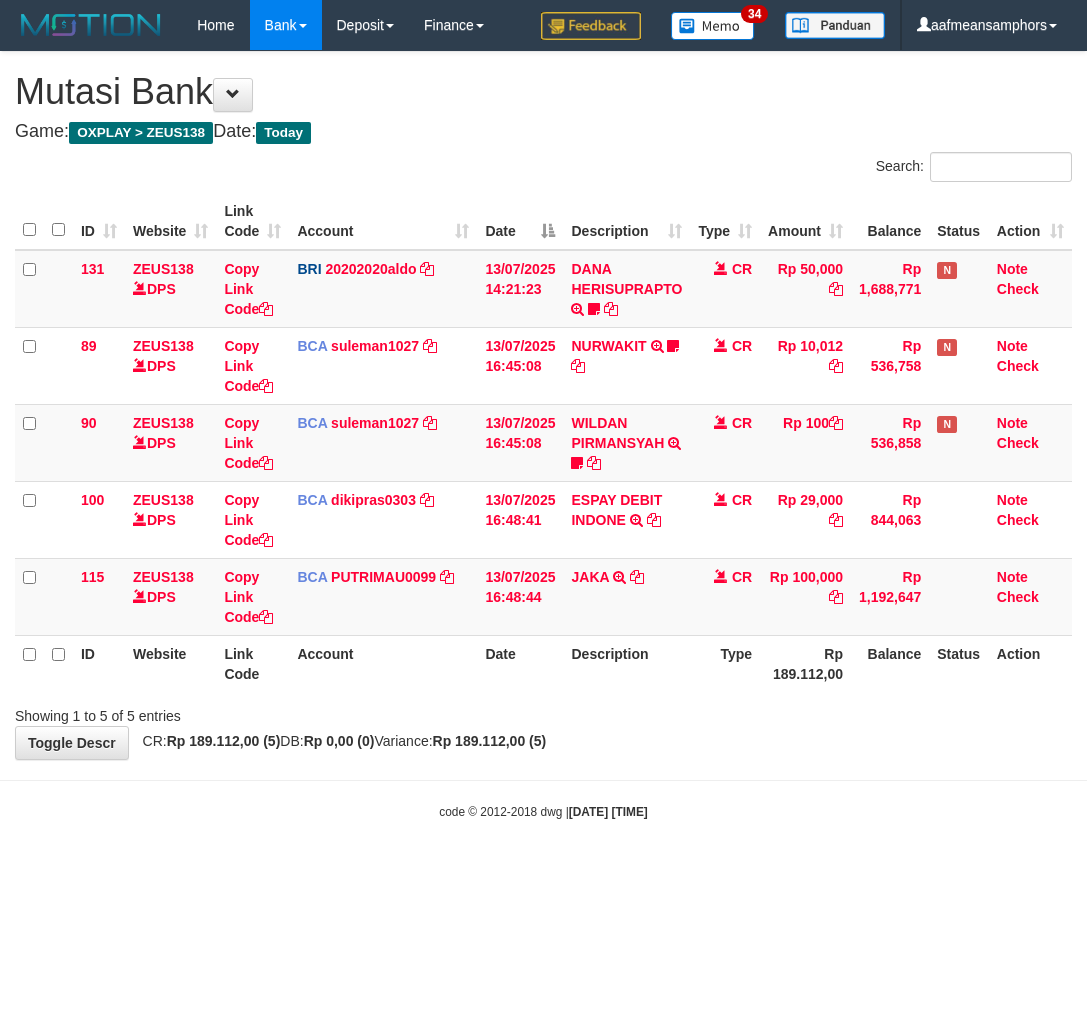scroll, scrollTop: 0, scrollLeft: 0, axis: both 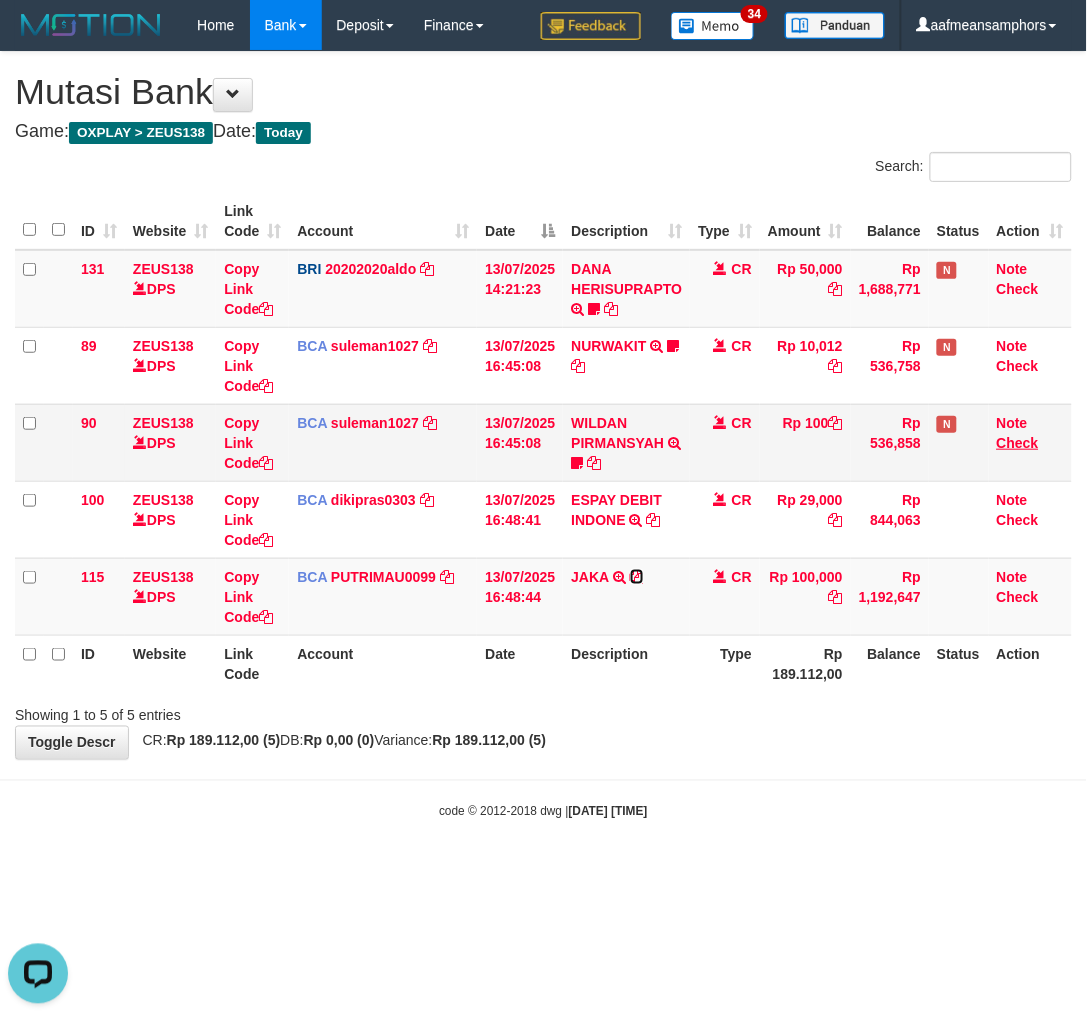 drag, startPoint x: 640, startPoint y: 574, endPoint x: 997, endPoint y: 446, distance: 379.2532 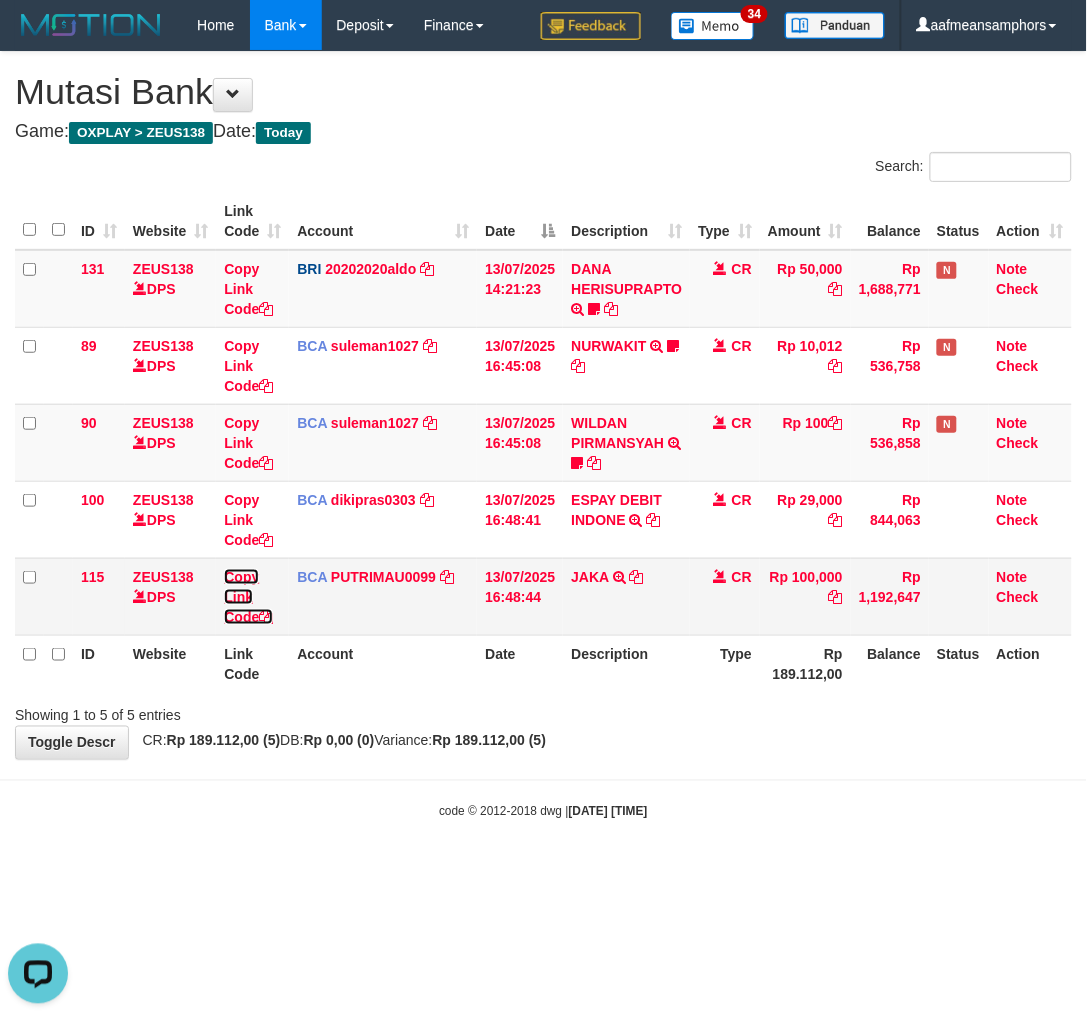 click on "Copy Link Code" at bounding box center (248, 597) 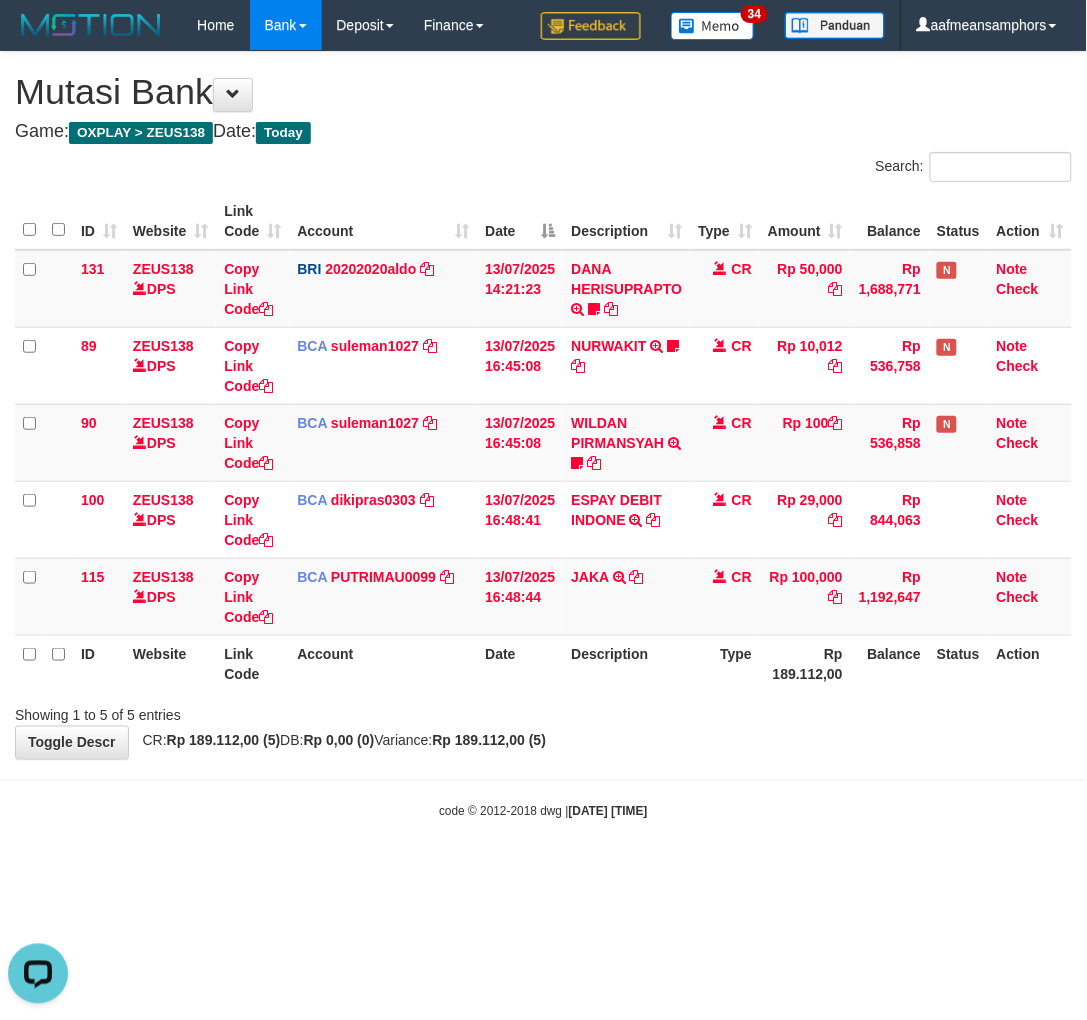 scroll, scrollTop: 320, scrollLeft: 0, axis: vertical 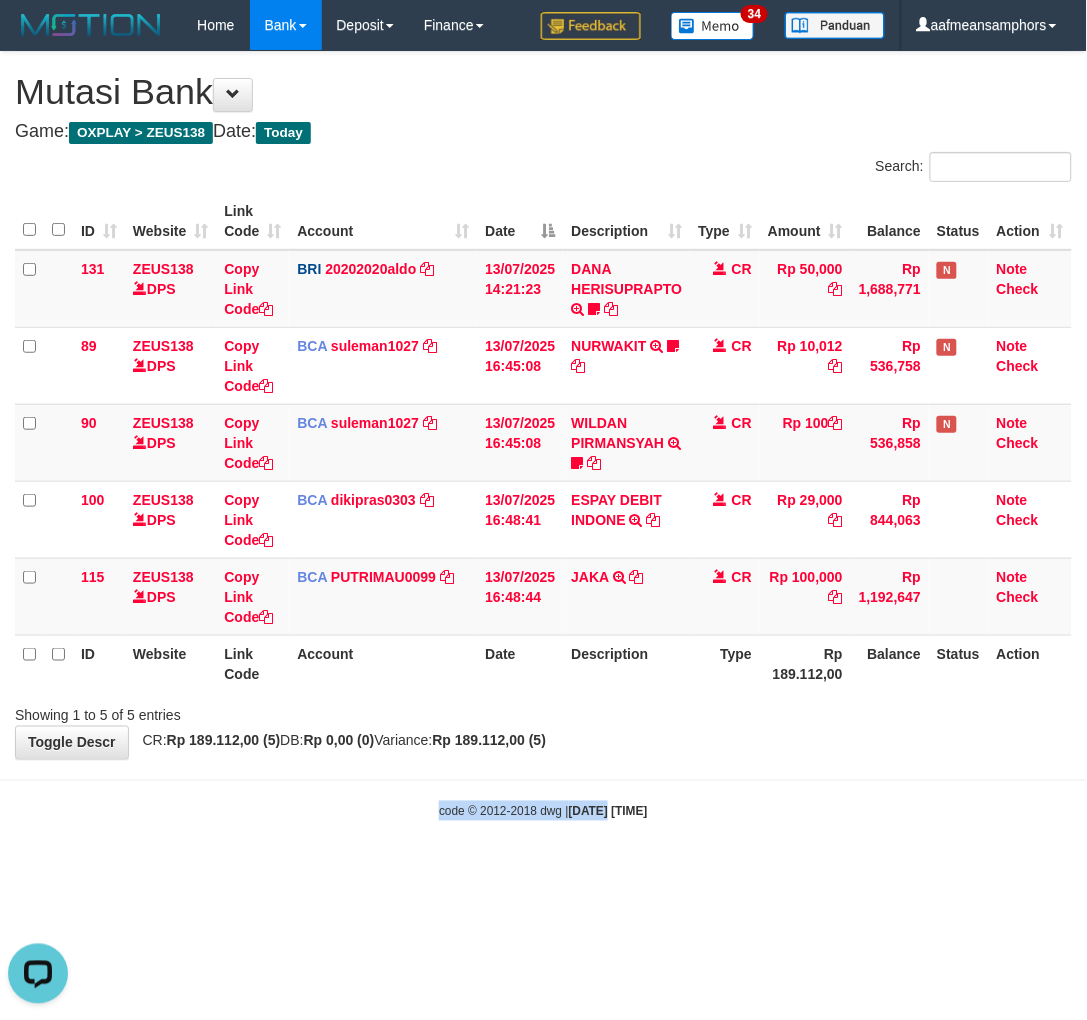 click on "Toggle navigation
Home
Bank
Account List
Load
By Website
Group
[OXPLAY]													ZEUS138
By Load Group (DPS)" at bounding box center [543, 435] 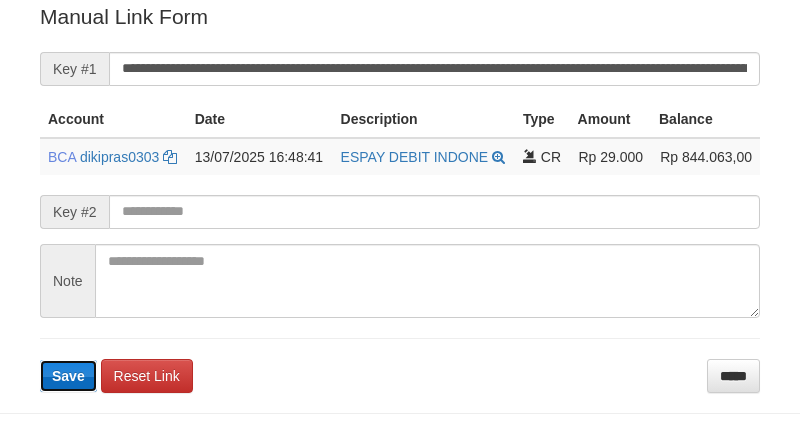 click on "Save" at bounding box center [68, 376] 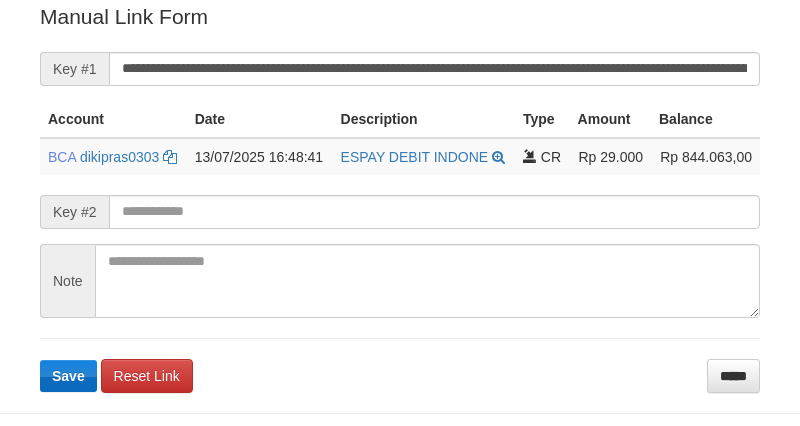 scroll, scrollTop: 404, scrollLeft: 0, axis: vertical 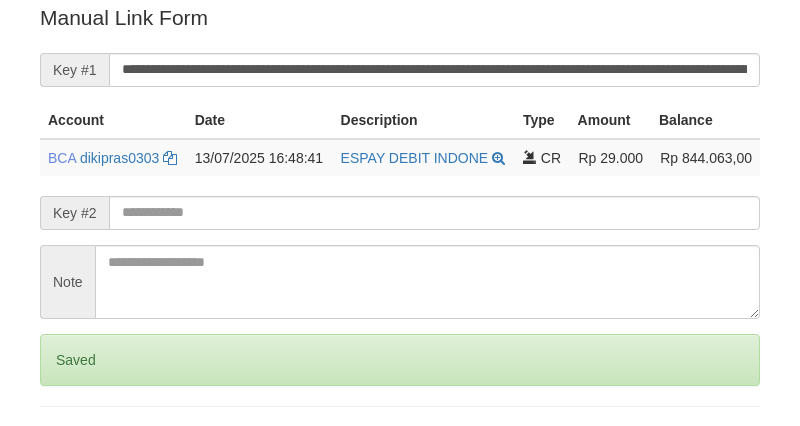 click on "Saved" at bounding box center [400, 360] 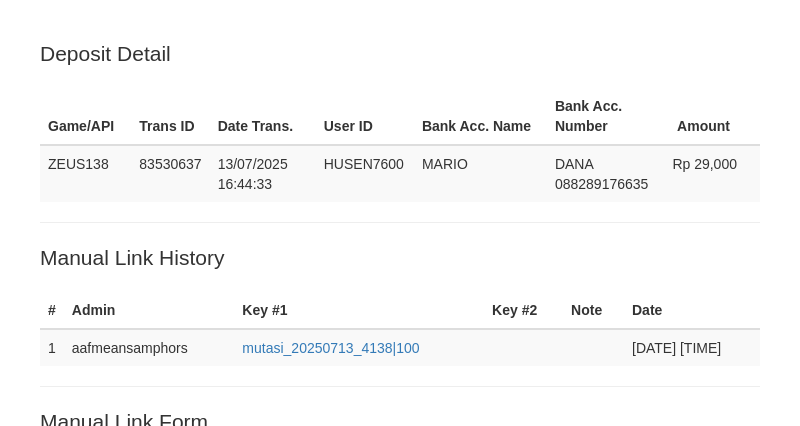 scroll, scrollTop: 404, scrollLeft: 0, axis: vertical 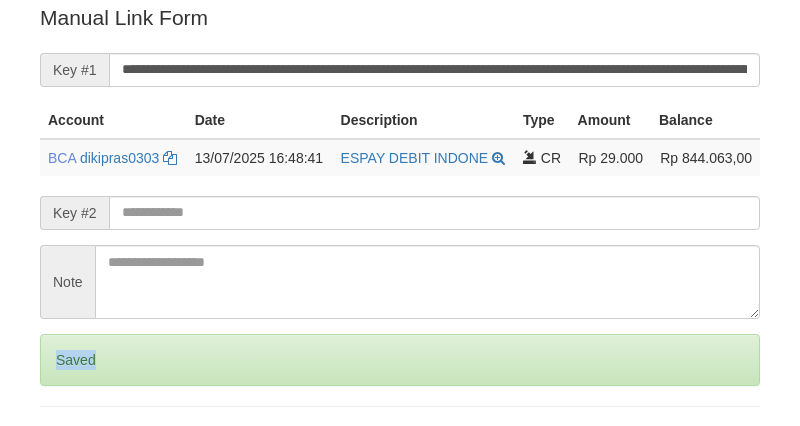 click on "Saved" at bounding box center [400, 360] 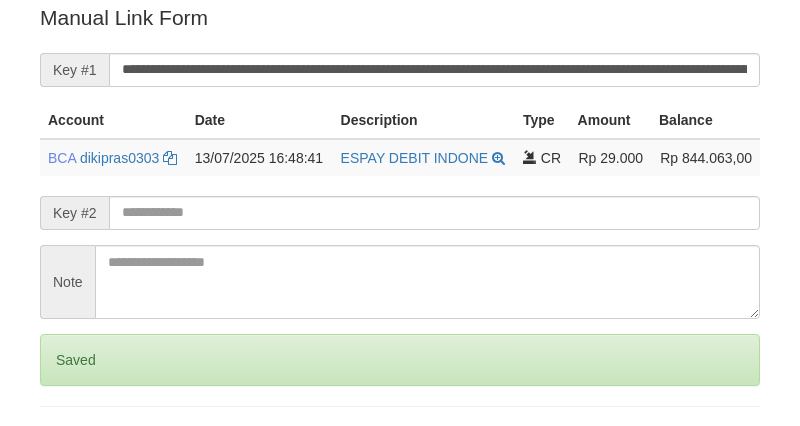 click on "Saved" at bounding box center (400, 360) 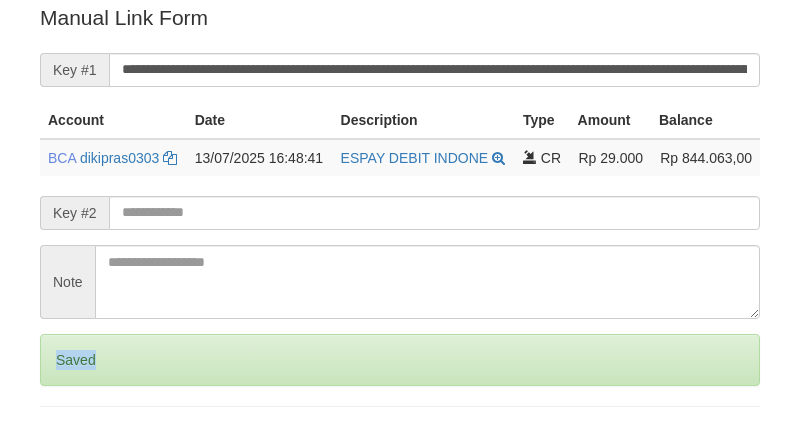 click on "Saved" at bounding box center [400, 360] 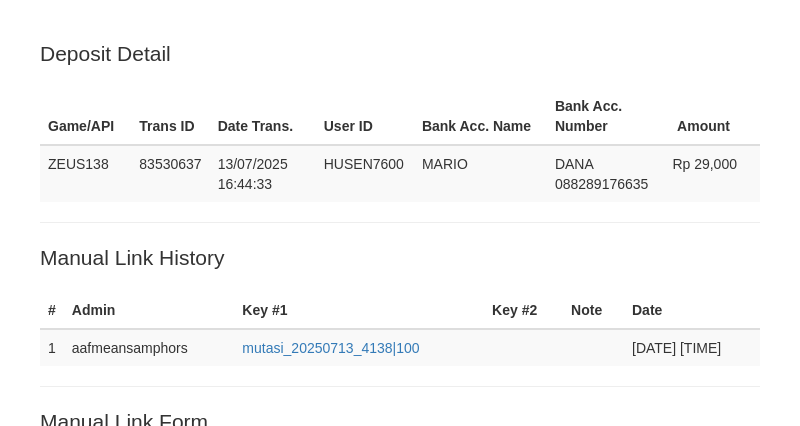 scroll, scrollTop: 403, scrollLeft: 0, axis: vertical 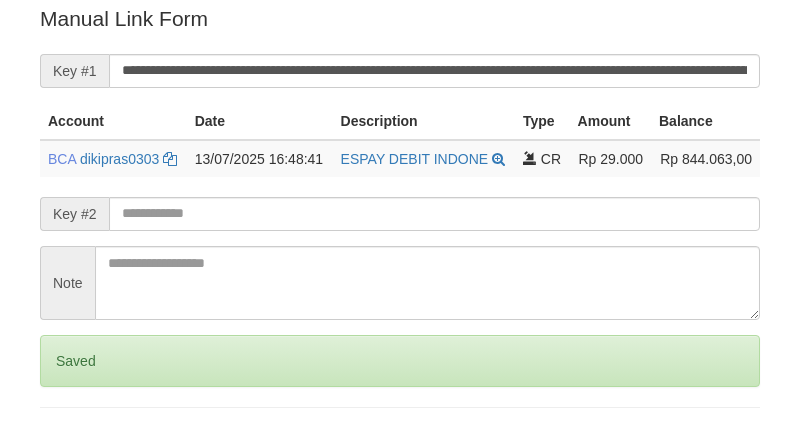 click on "Saved" at bounding box center (400, 361) 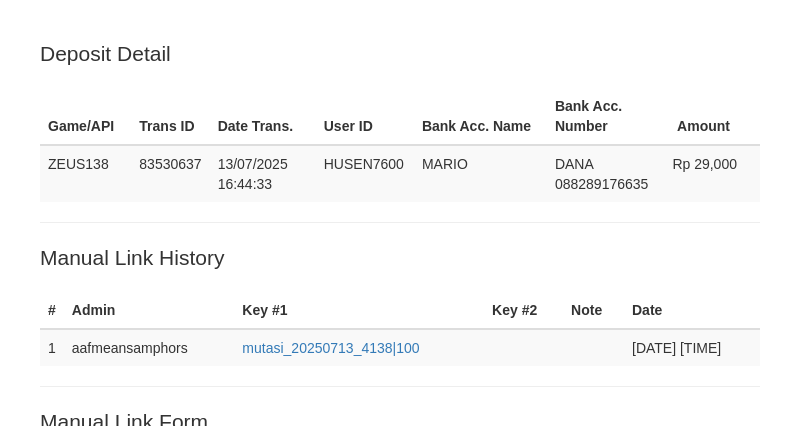 click on "Loading.." at bounding box center (400, 764) 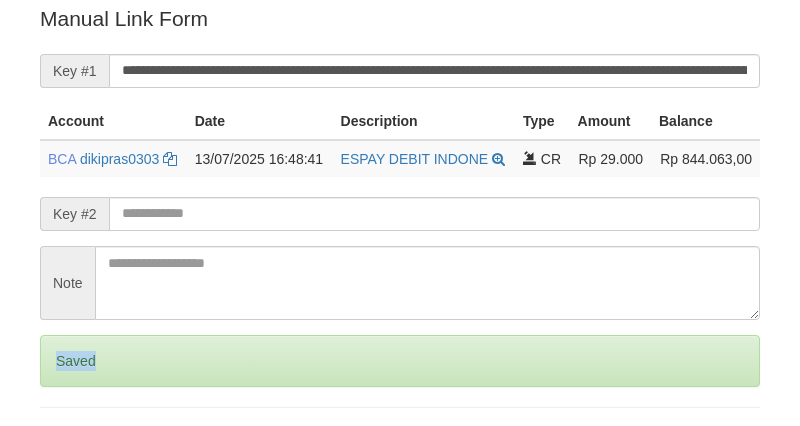 click on "Saved" at bounding box center (400, 361) 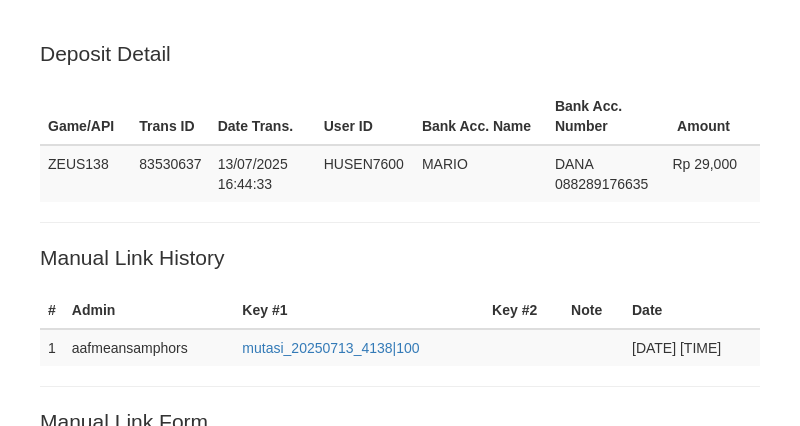click on "Saved" at bounding box center [400, 764] 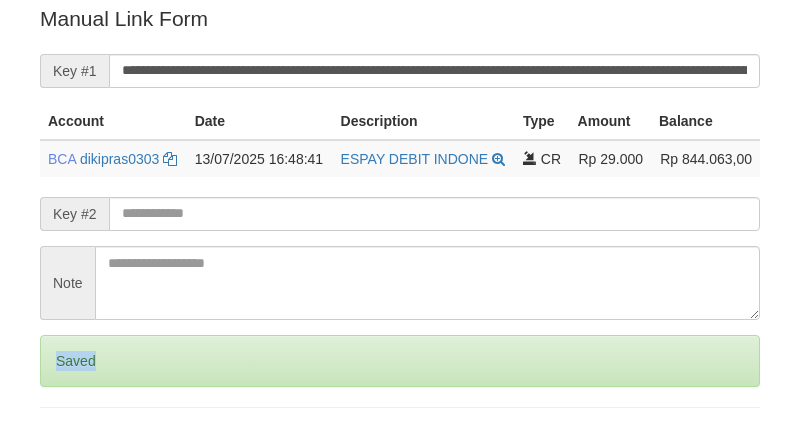 drag, startPoint x: 0, startPoint y: 0, endPoint x: 62, endPoint y: 380, distance: 385.0247 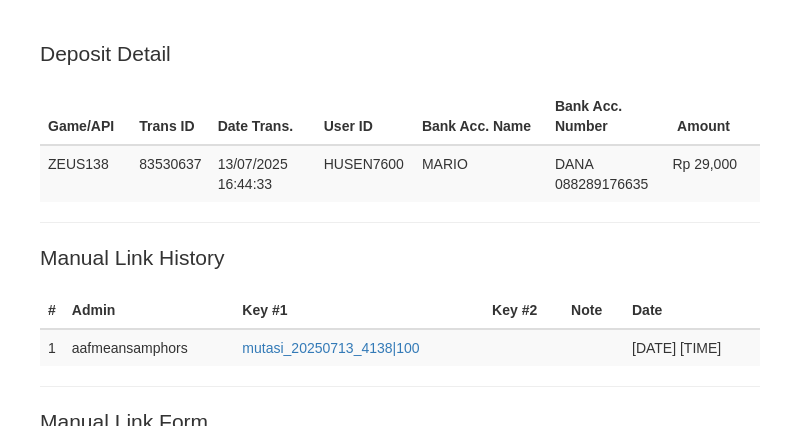 click on "Loading.." at bounding box center (400, 764) 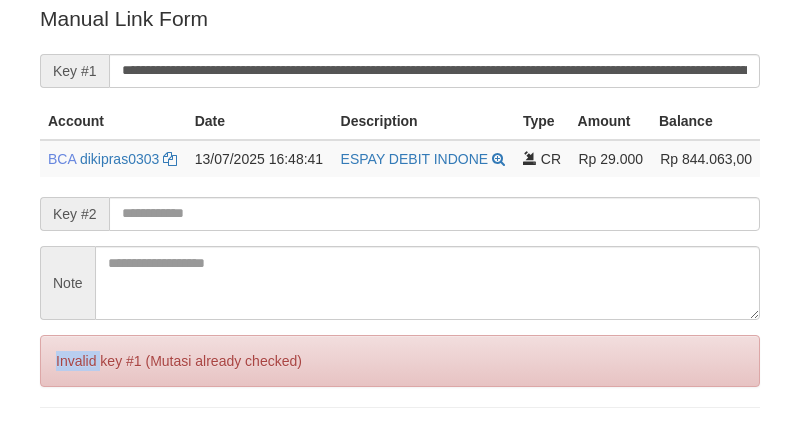 click on "Invalid key #1 (Mutasi already checked)" at bounding box center [400, 361] 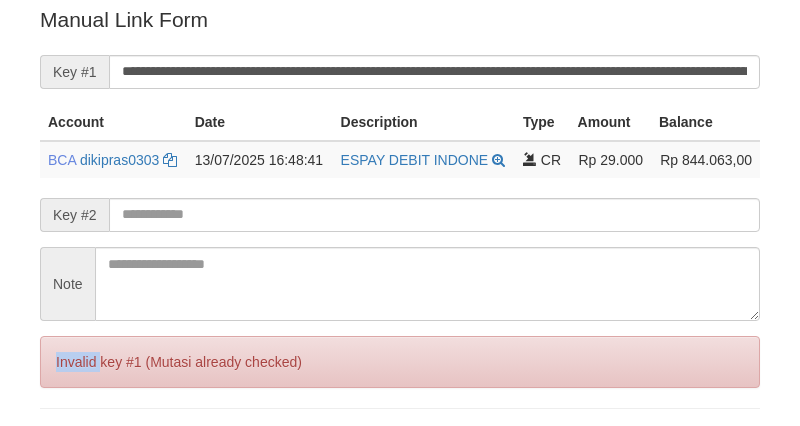 click on "Invalid key #1 (Mutasi already checked)" at bounding box center (400, 362) 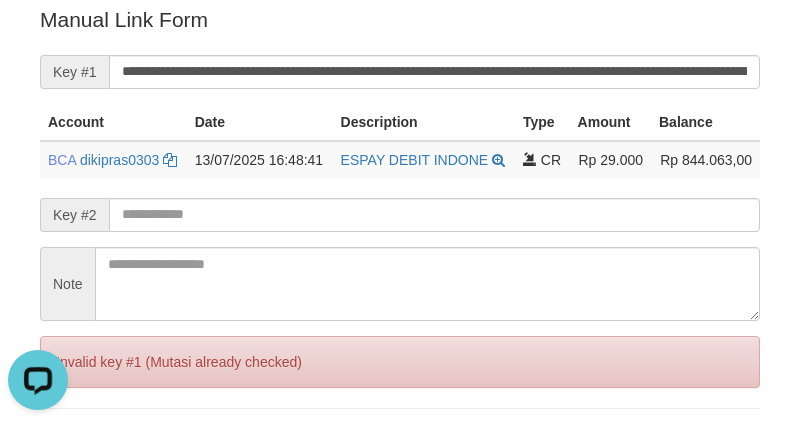 scroll, scrollTop: 0, scrollLeft: 0, axis: both 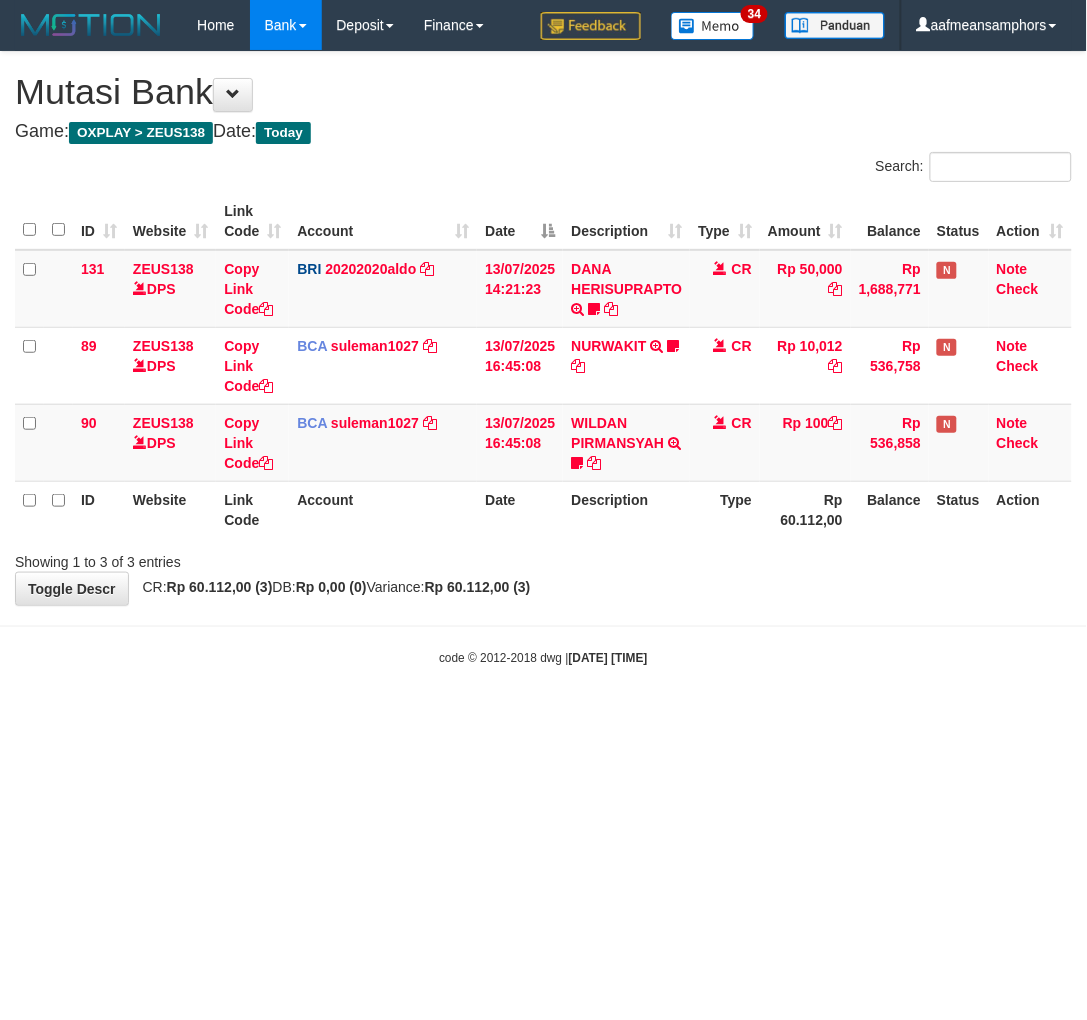 click on "Toggle navigation
Home
Bank
Account List
Load
By Website
Group
[OXPLAY]													ZEUS138
By Load Group (DPS)
Sync" at bounding box center (543, 358) 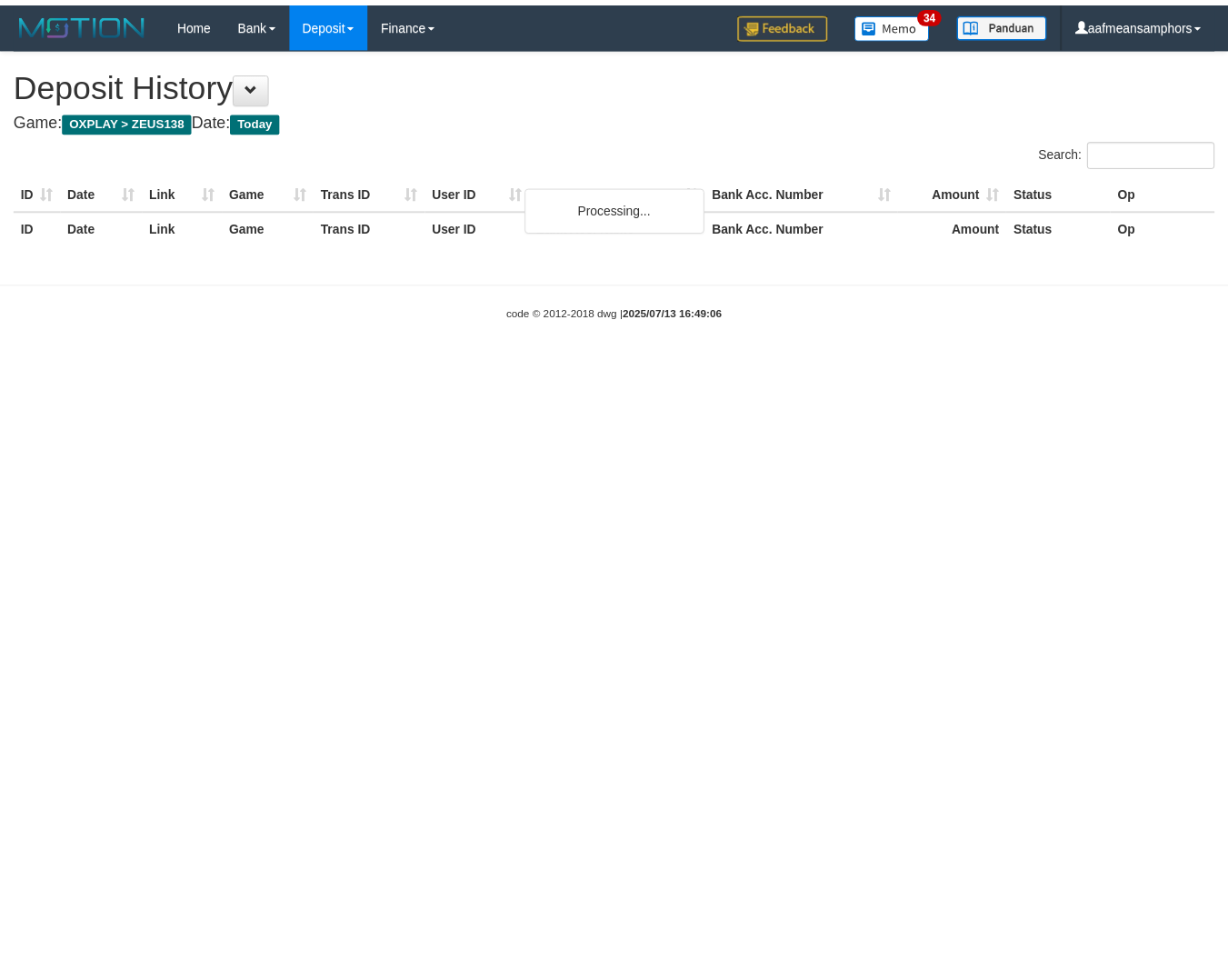scroll, scrollTop: 0, scrollLeft: 0, axis: both 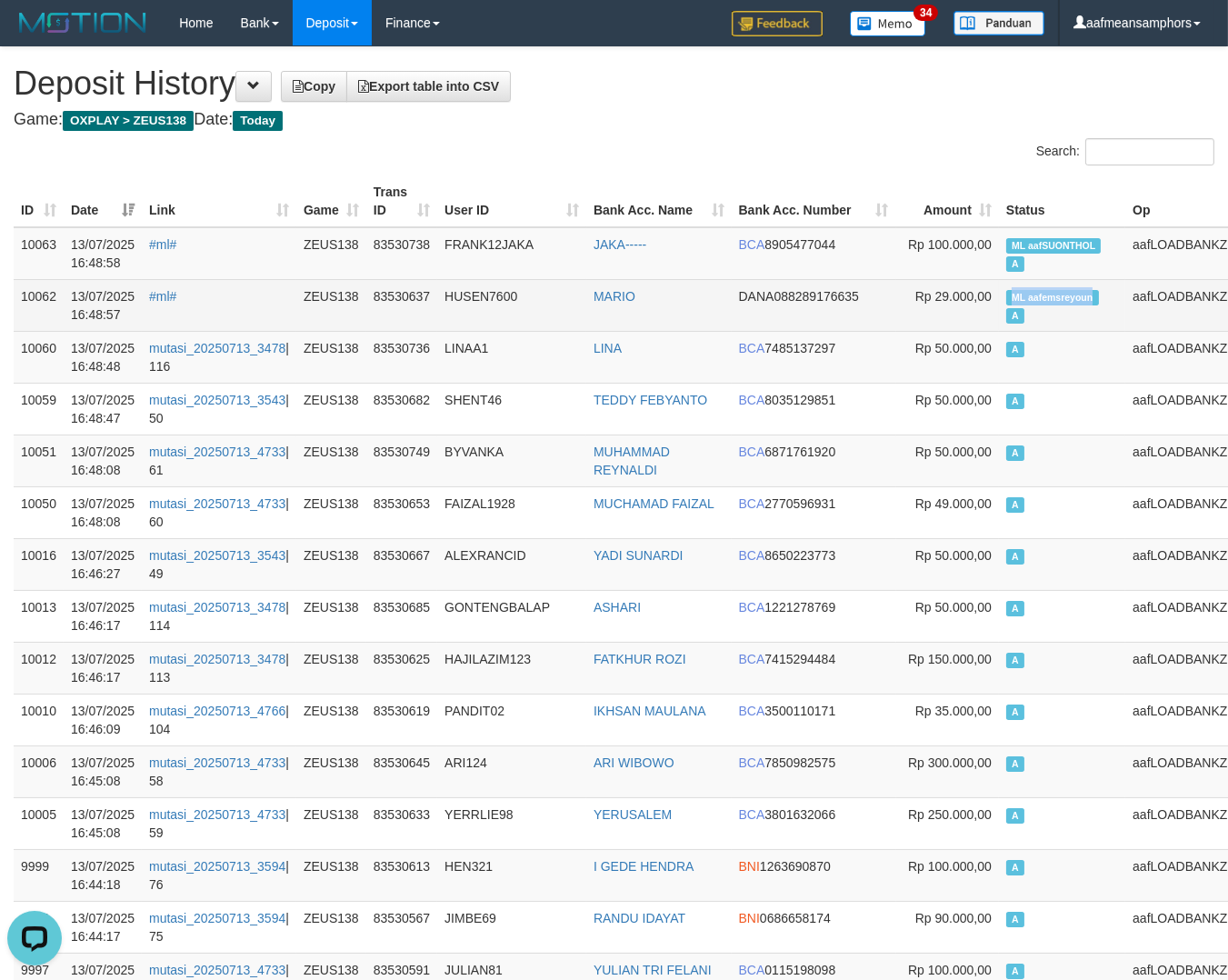 drag, startPoint x: 958, startPoint y: 291, endPoint x: 1068, endPoint y: 302, distance: 110.54863 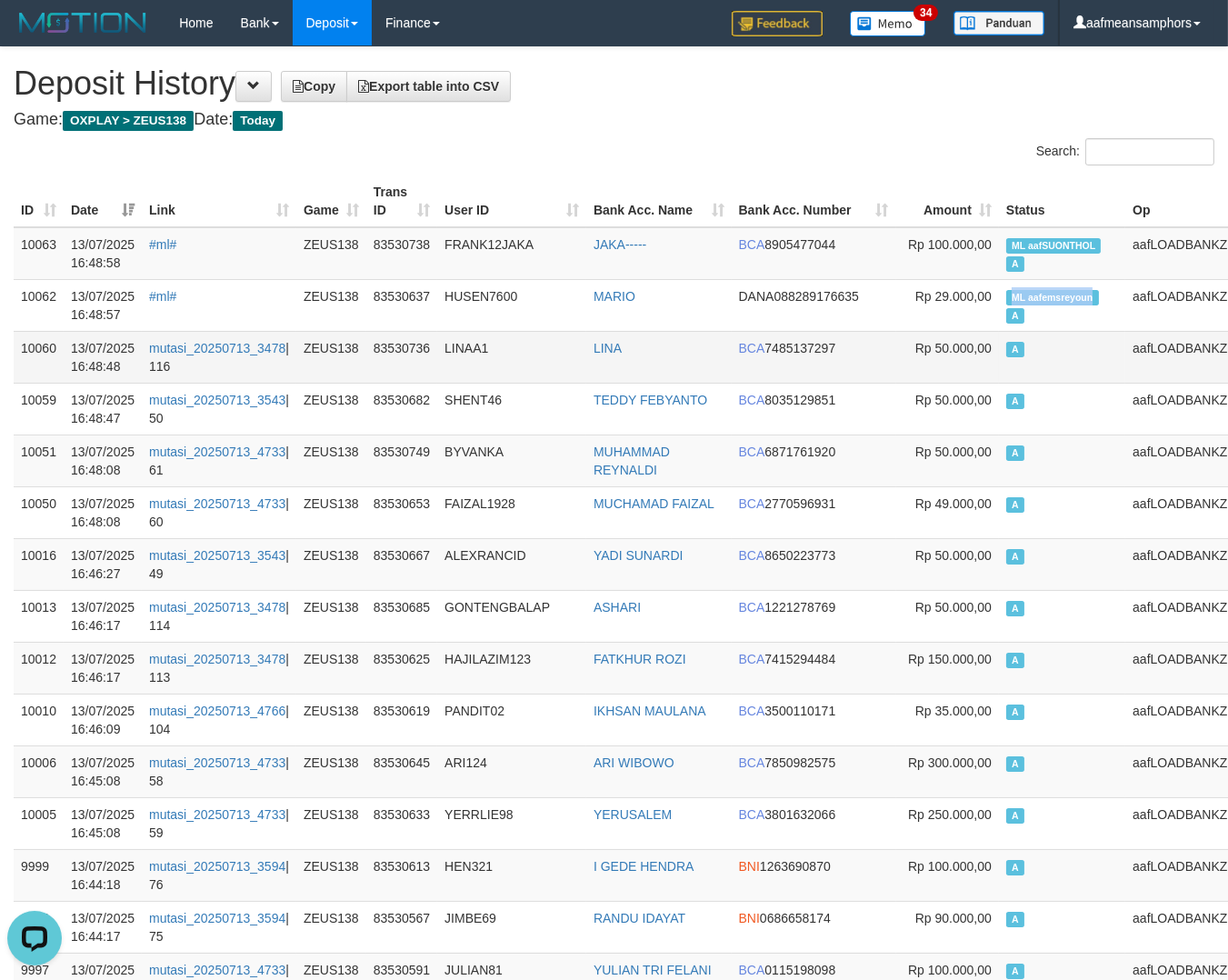 copy on "ML aafemsreyoun" 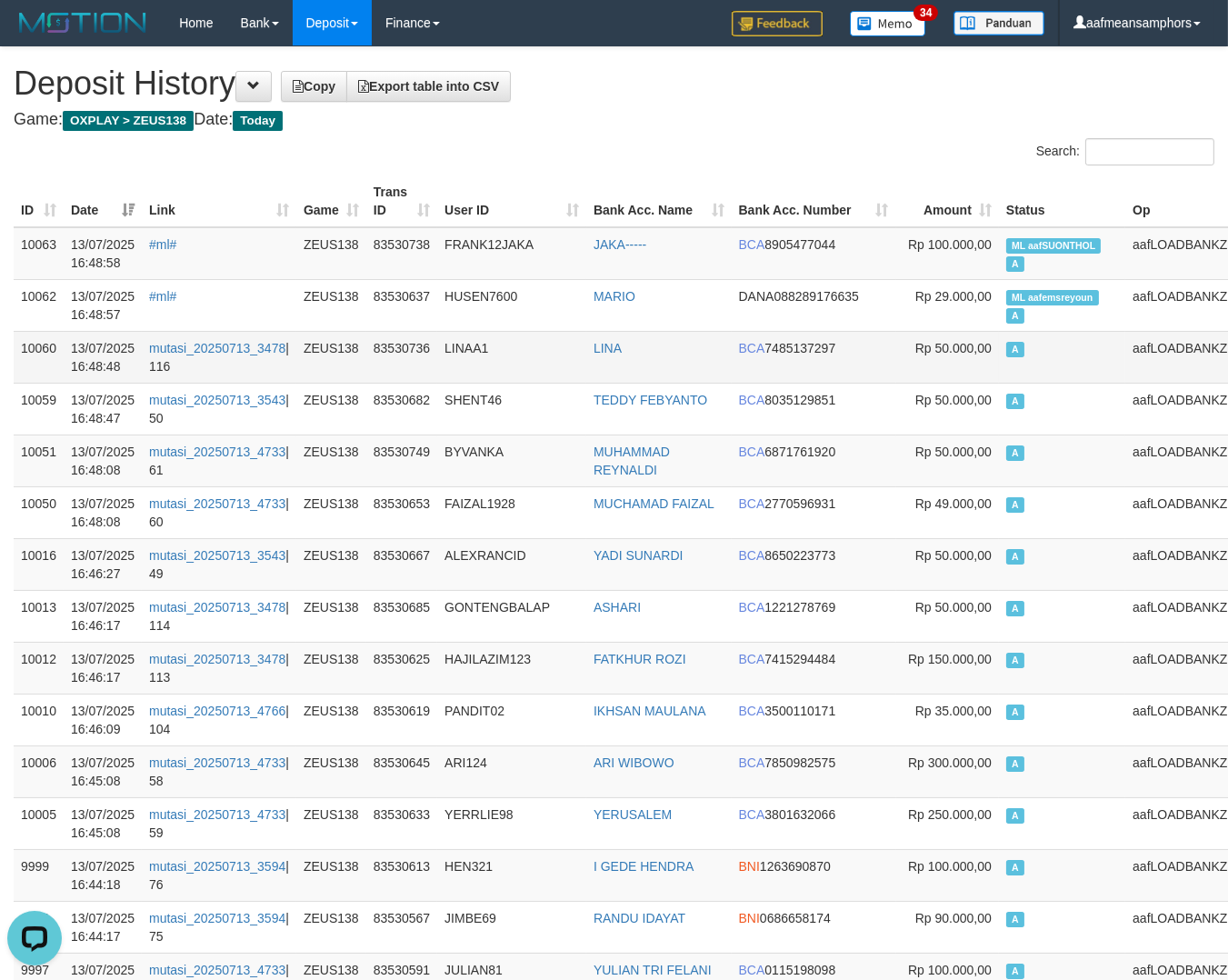 click on "A" at bounding box center (1062, 356) 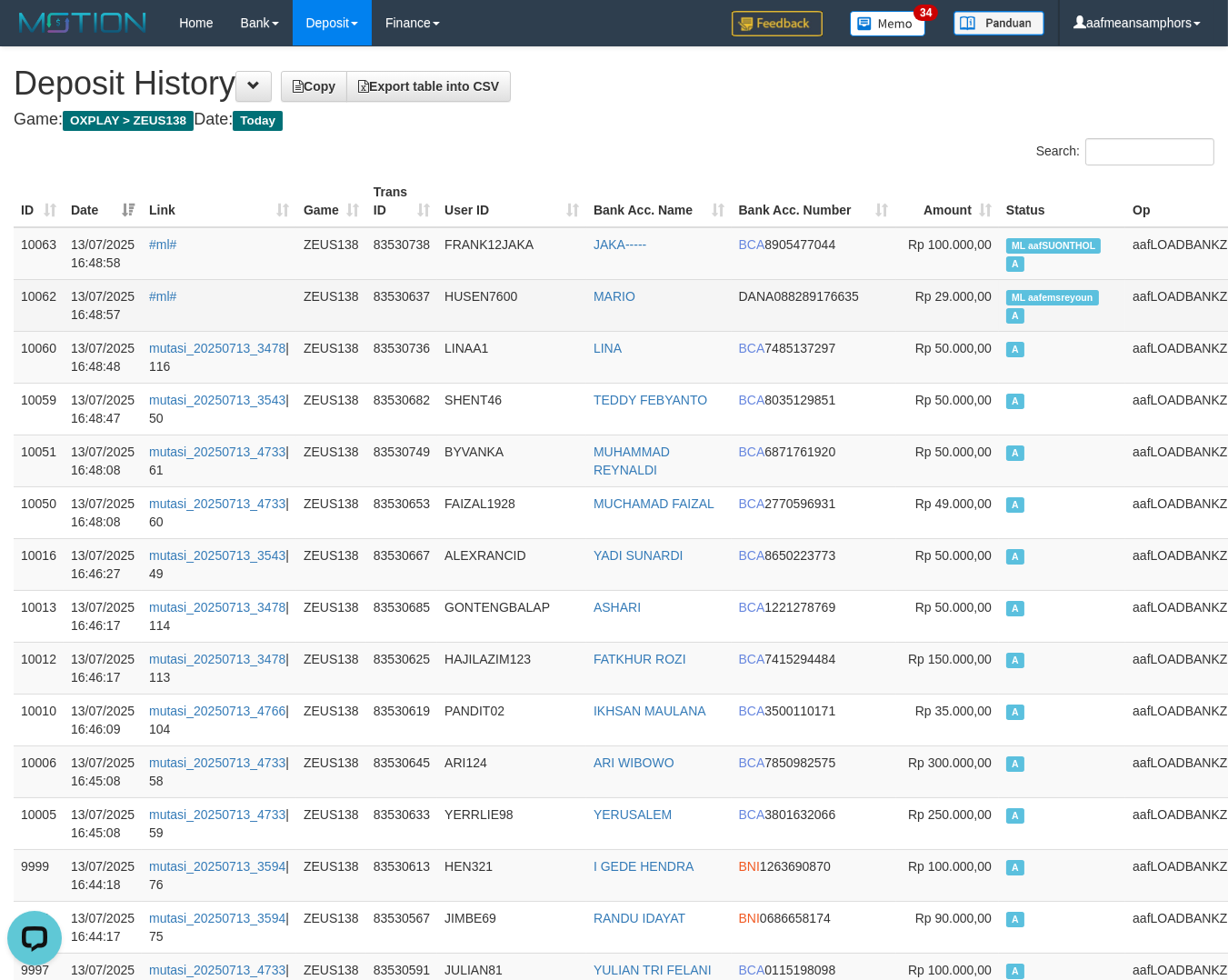scroll, scrollTop: 6255, scrollLeft: 0, axis: vertical 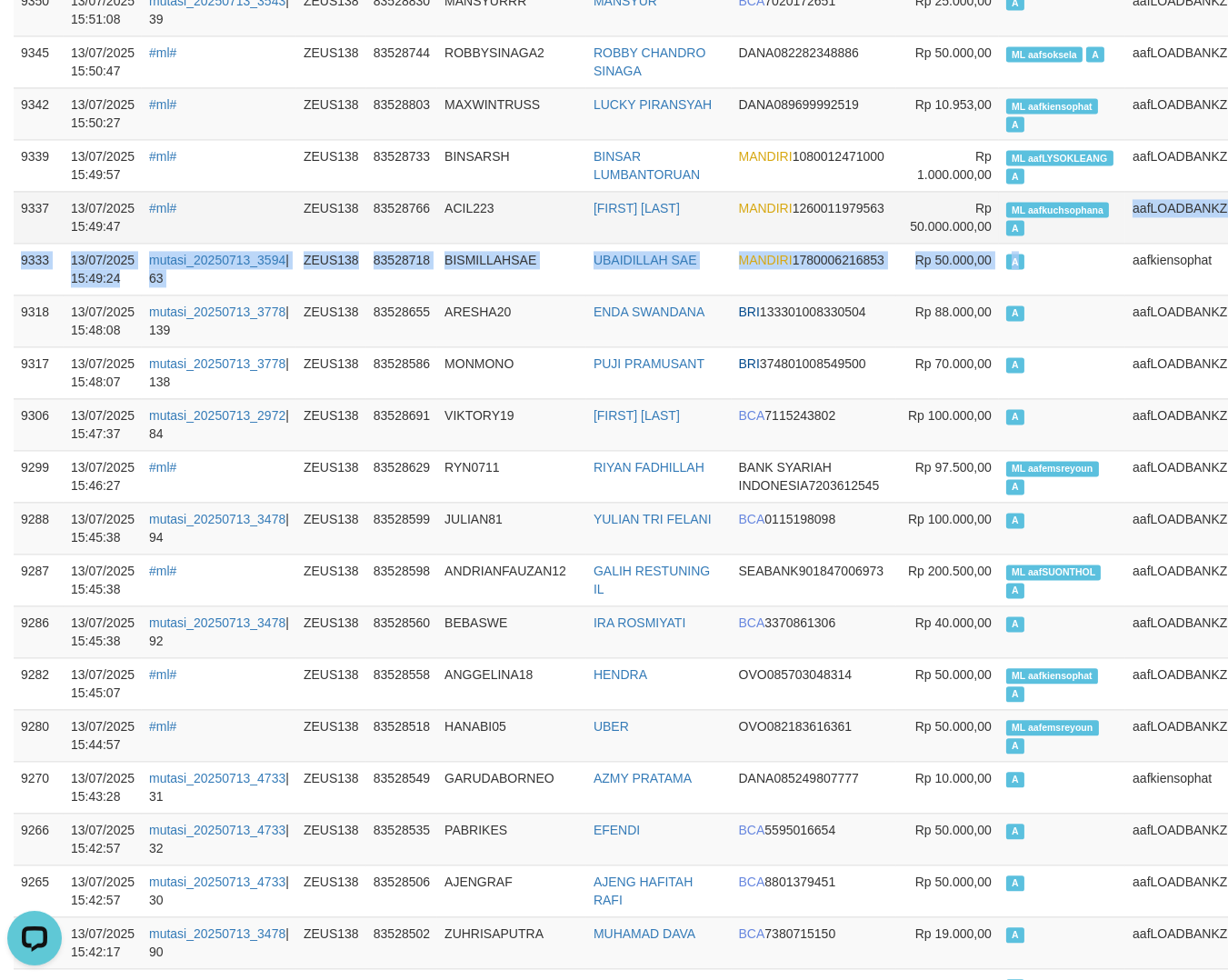 drag, startPoint x: 1012, startPoint y: 265, endPoint x: 998, endPoint y: 259, distance: 15.231546 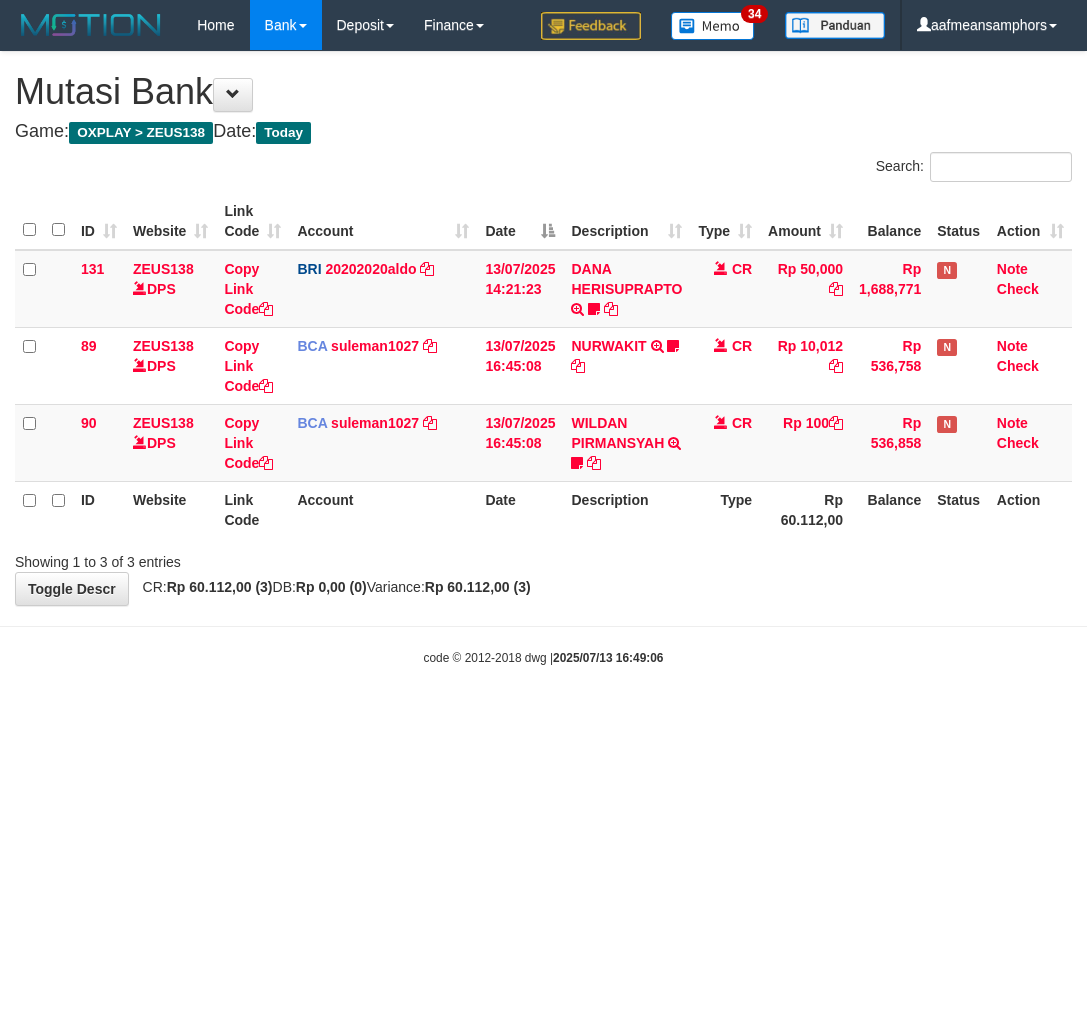 scroll, scrollTop: 0, scrollLeft: 0, axis: both 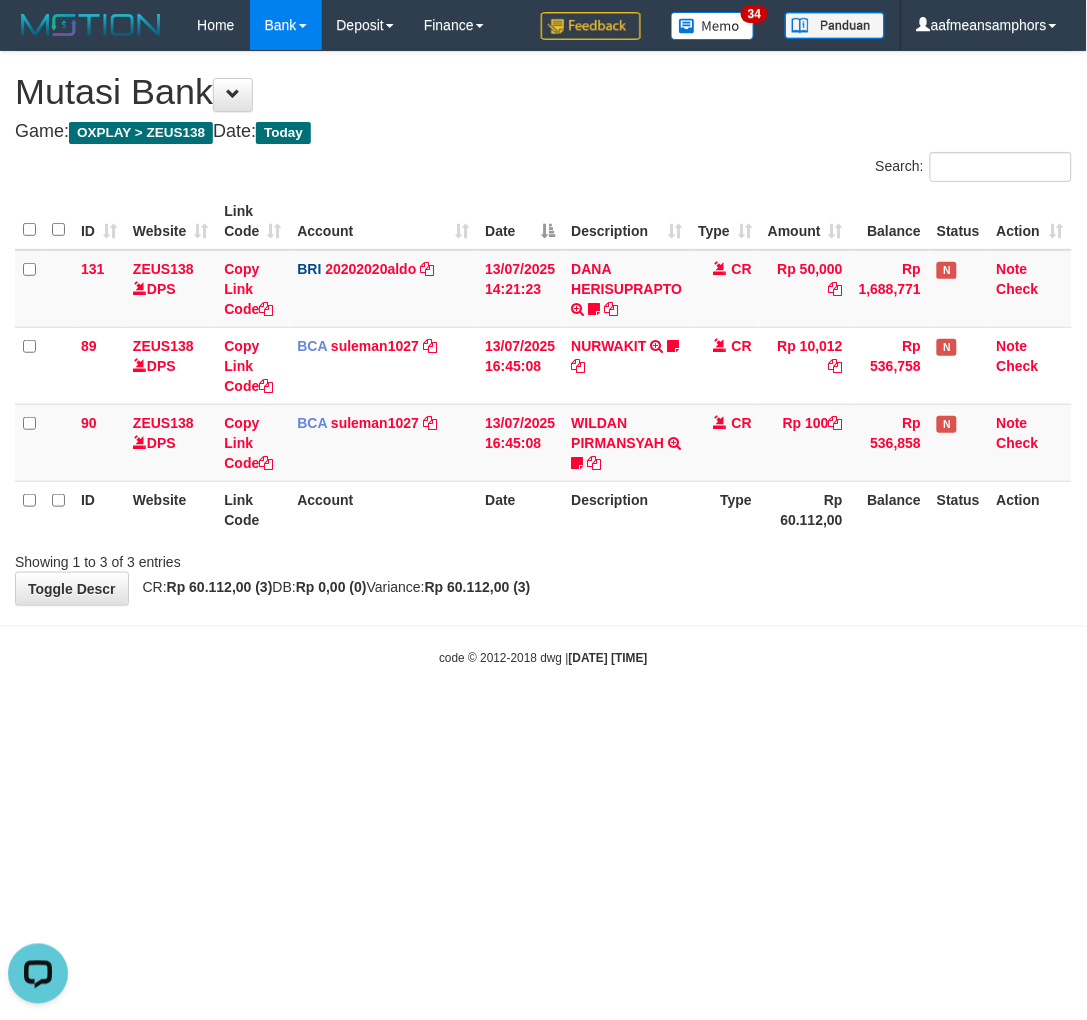 drag, startPoint x: 731, startPoint y: 700, endPoint x: 761, endPoint y: 664, distance: 46.8615 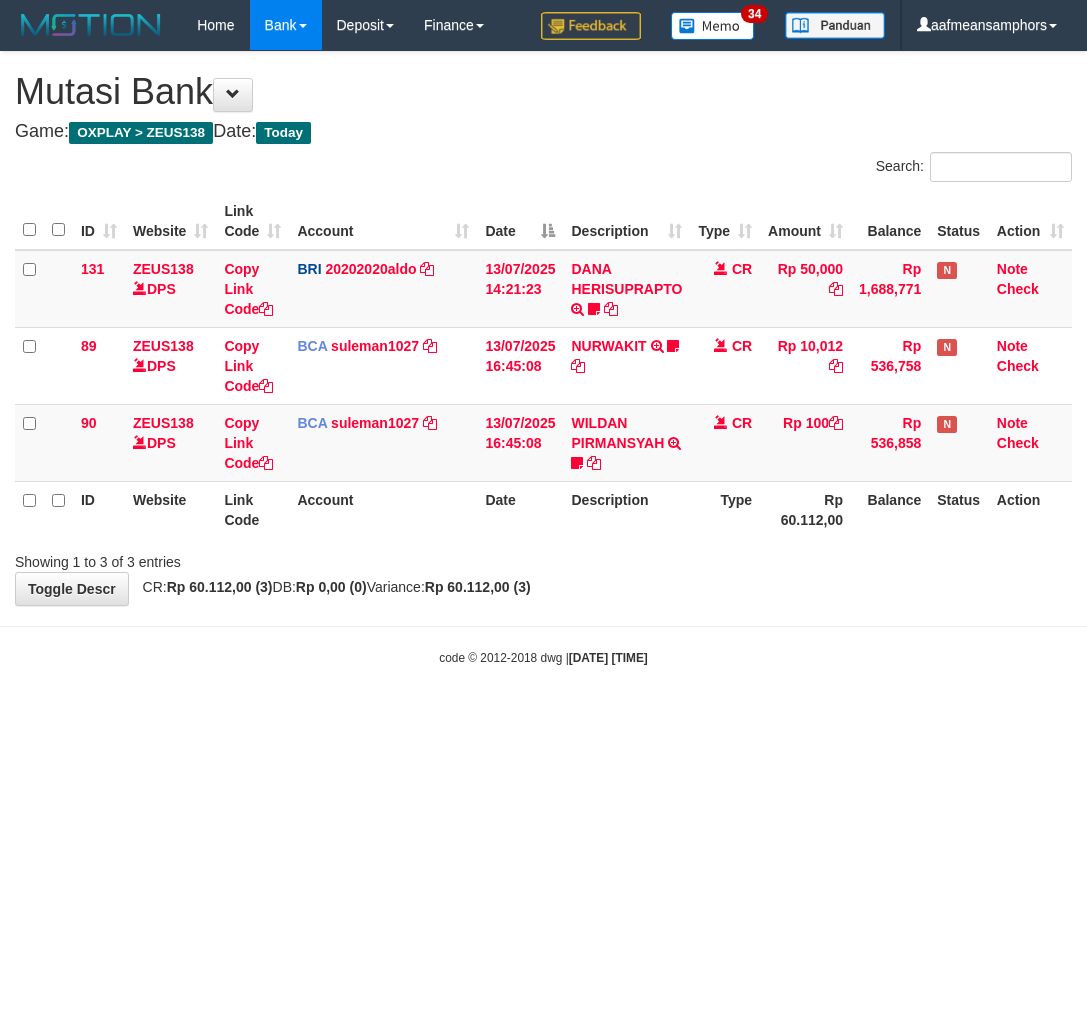 scroll, scrollTop: 0, scrollLeft: 0, axis: both 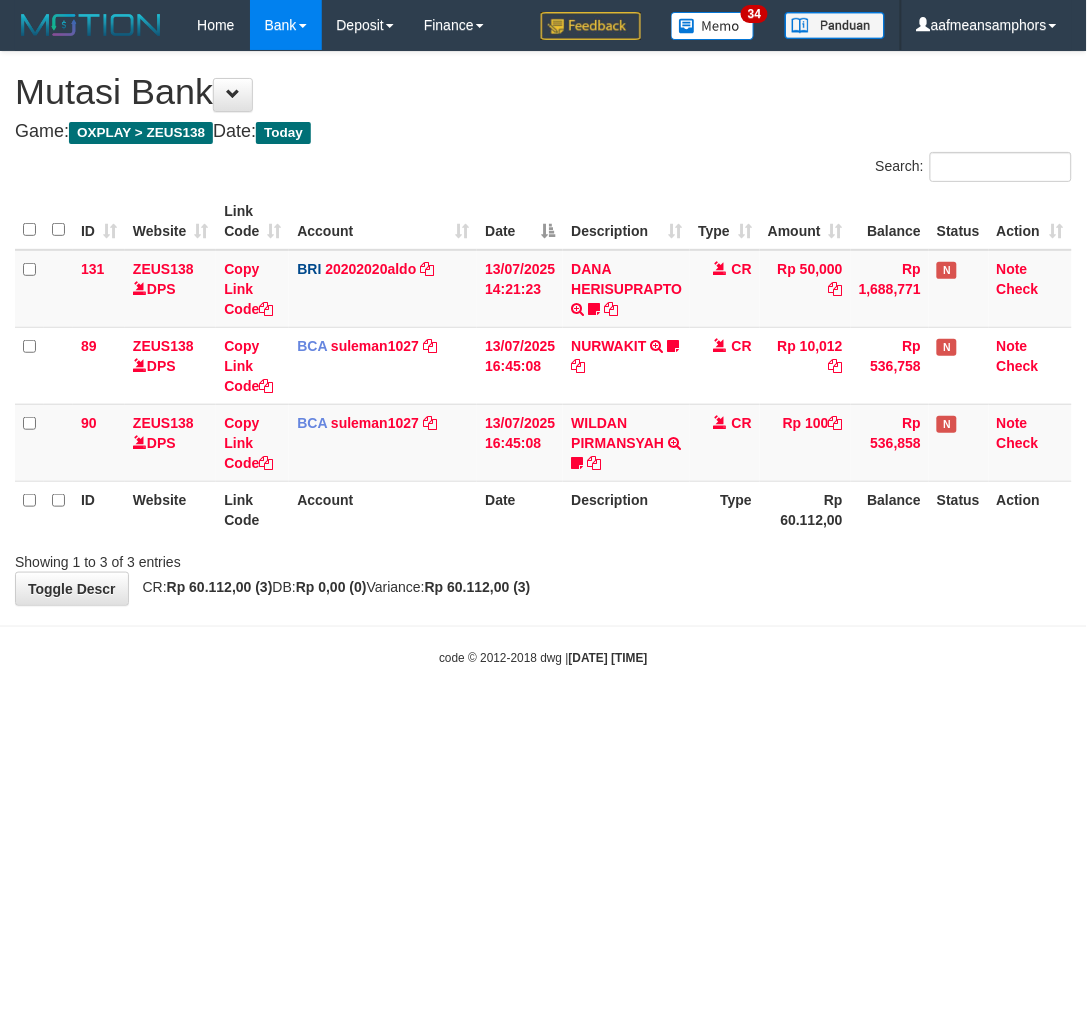 click on "code © 2012-2018 dwg |  2025/07/13 16:49:11" at bounding box center (543, 657) 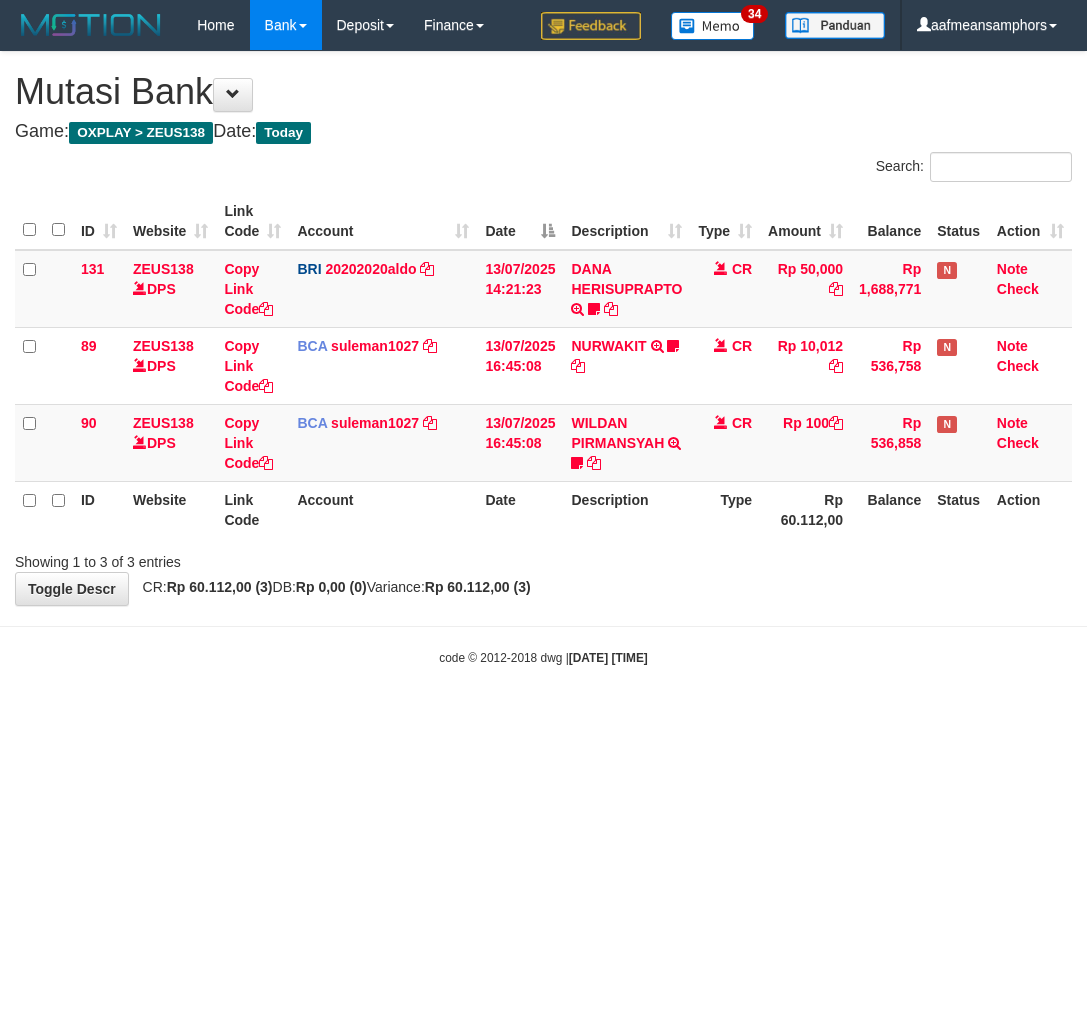 scroll, scrollTop: 0, scrollLeft: 0, axis: both 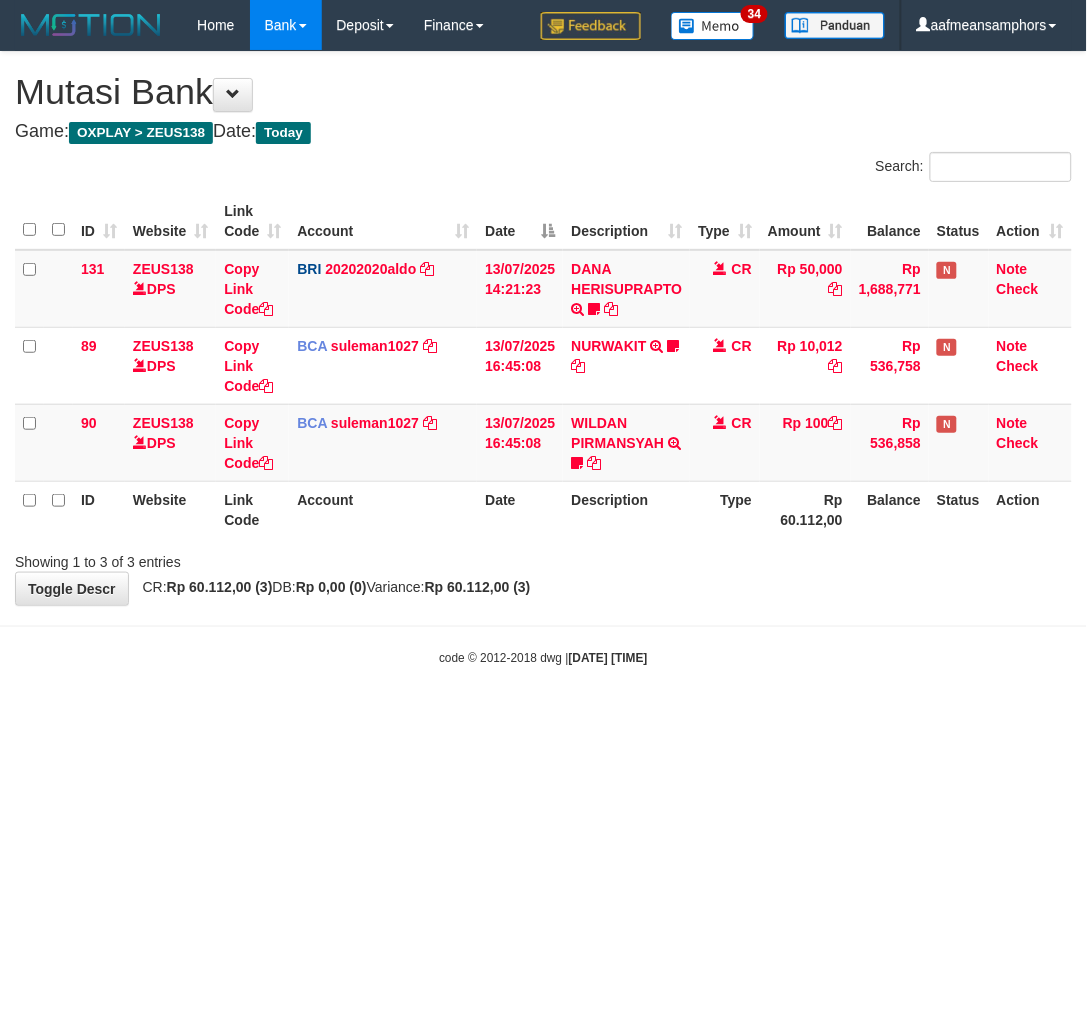 click on "Toggle navigation
Home
Bank
Account List
Load
By Website
Group
[OXPLAY]													ZEUS138
By Load Group (DPS)" at bounding box center [543, 358] 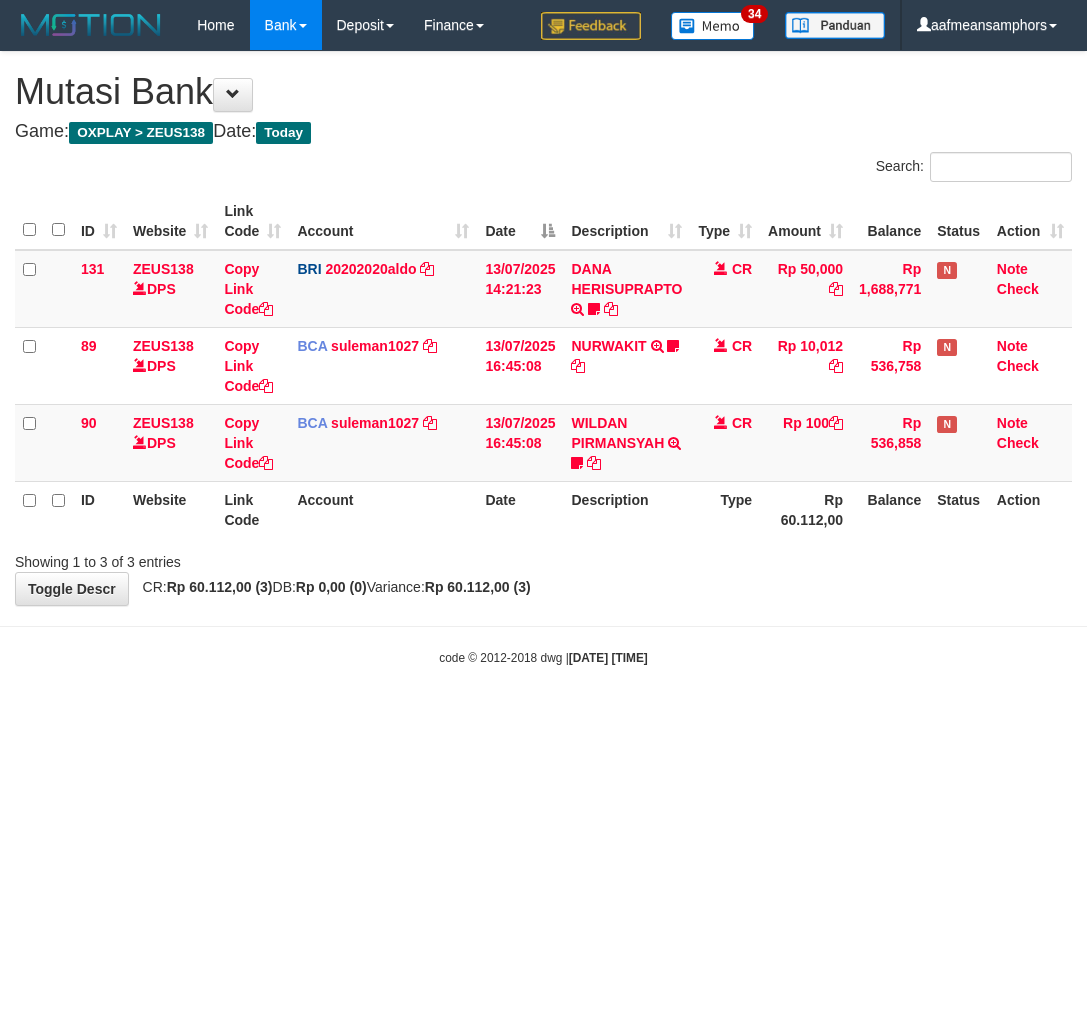 scroll, scrollTop: 0, scrollLeft: 0, axis: both 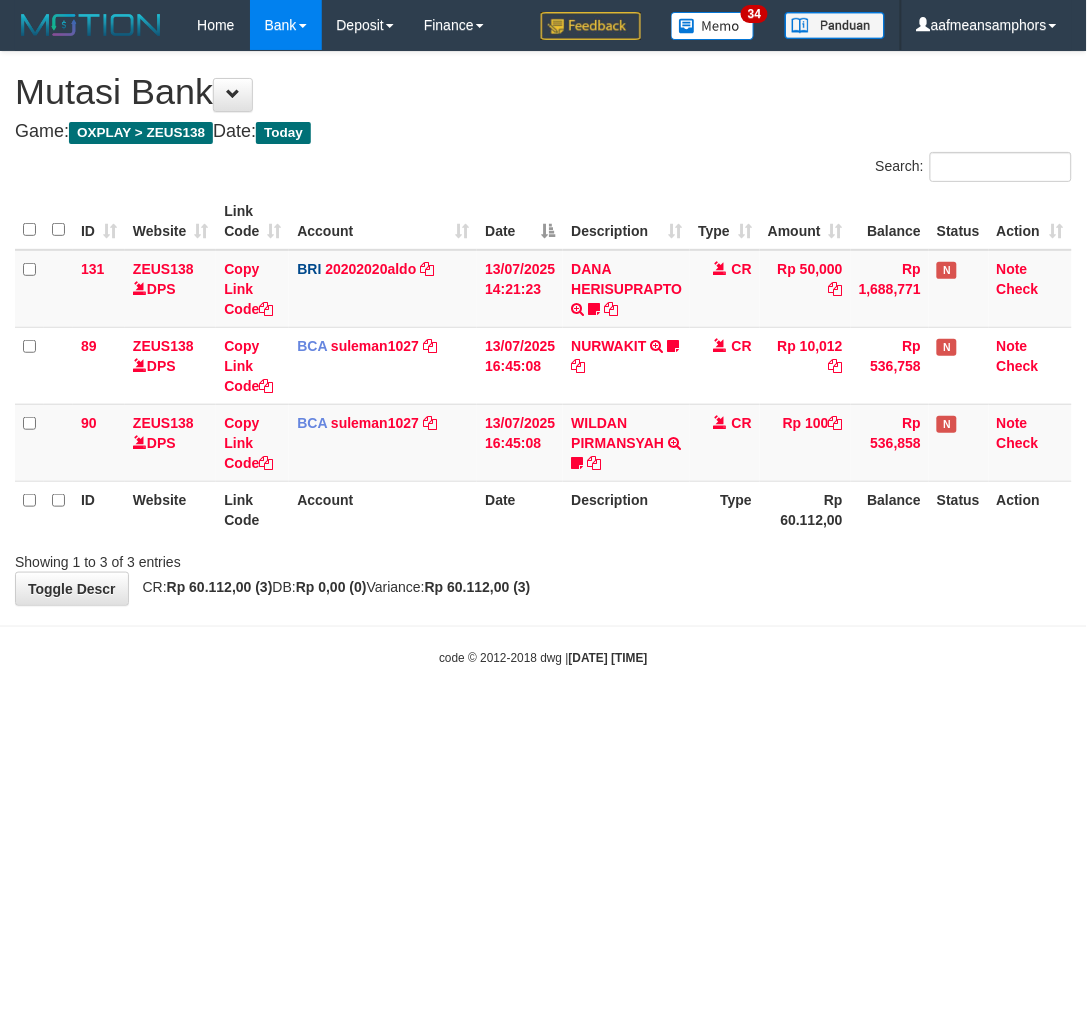 click on "Toggle navigation
Home
Bank
Account List
Load
By Website
Group
[OXPLAY]													ZEUS138
By Load Group (DPS)
Sync" at bounding box center [543, 358] 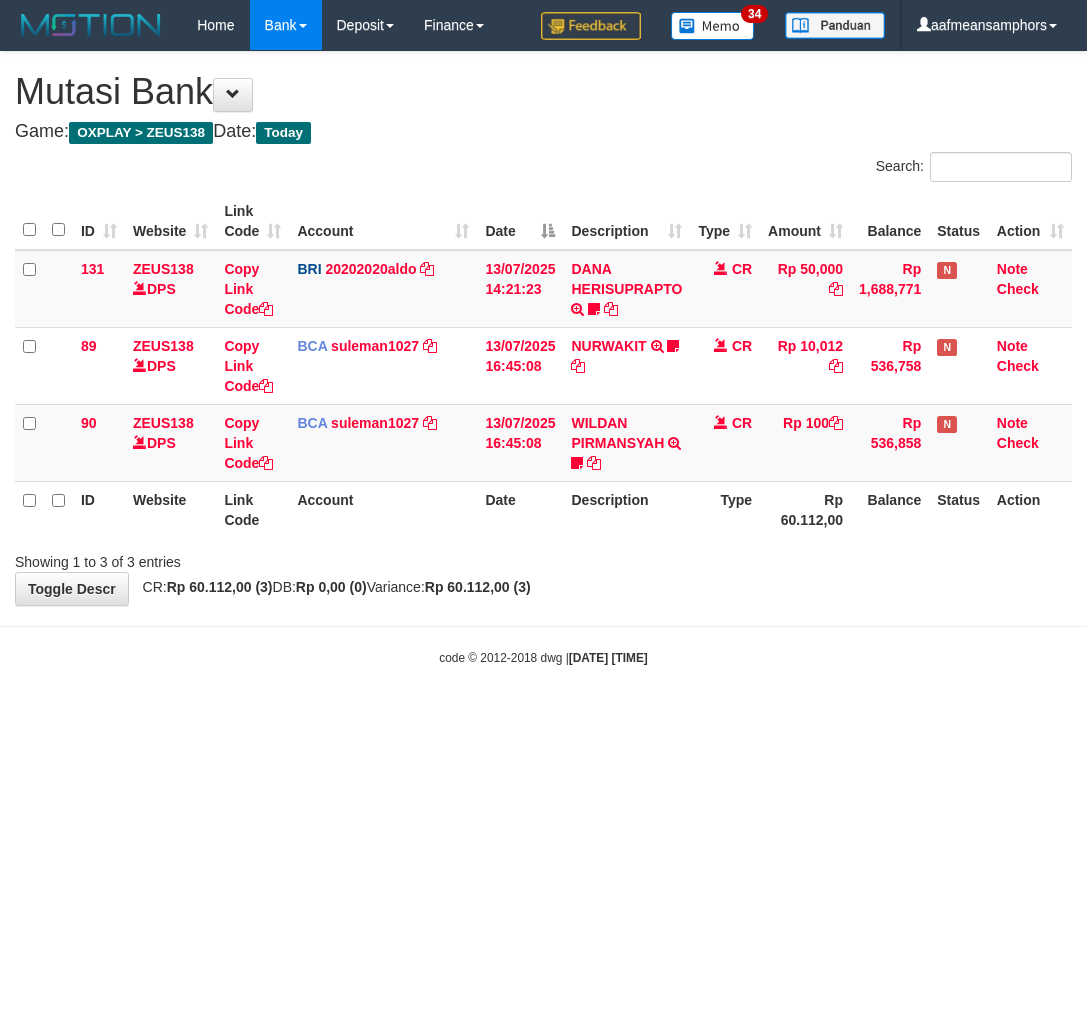 scroll, scrollTop: 0, scrollLeft: 0, axis: both 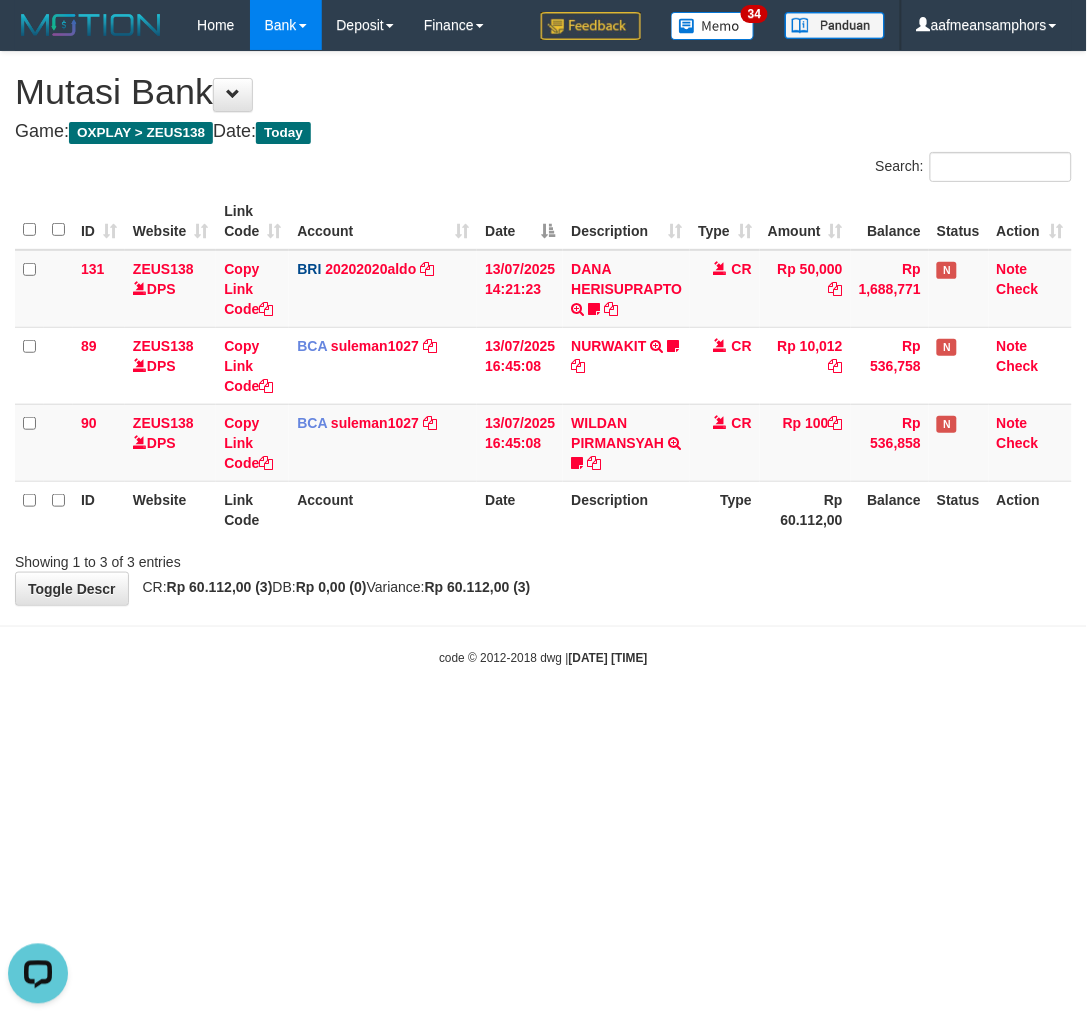 drag, startPoint x: 966, startPoint y: 706, endPoint x: 956, endPoint y: 703, distance: 10.440307 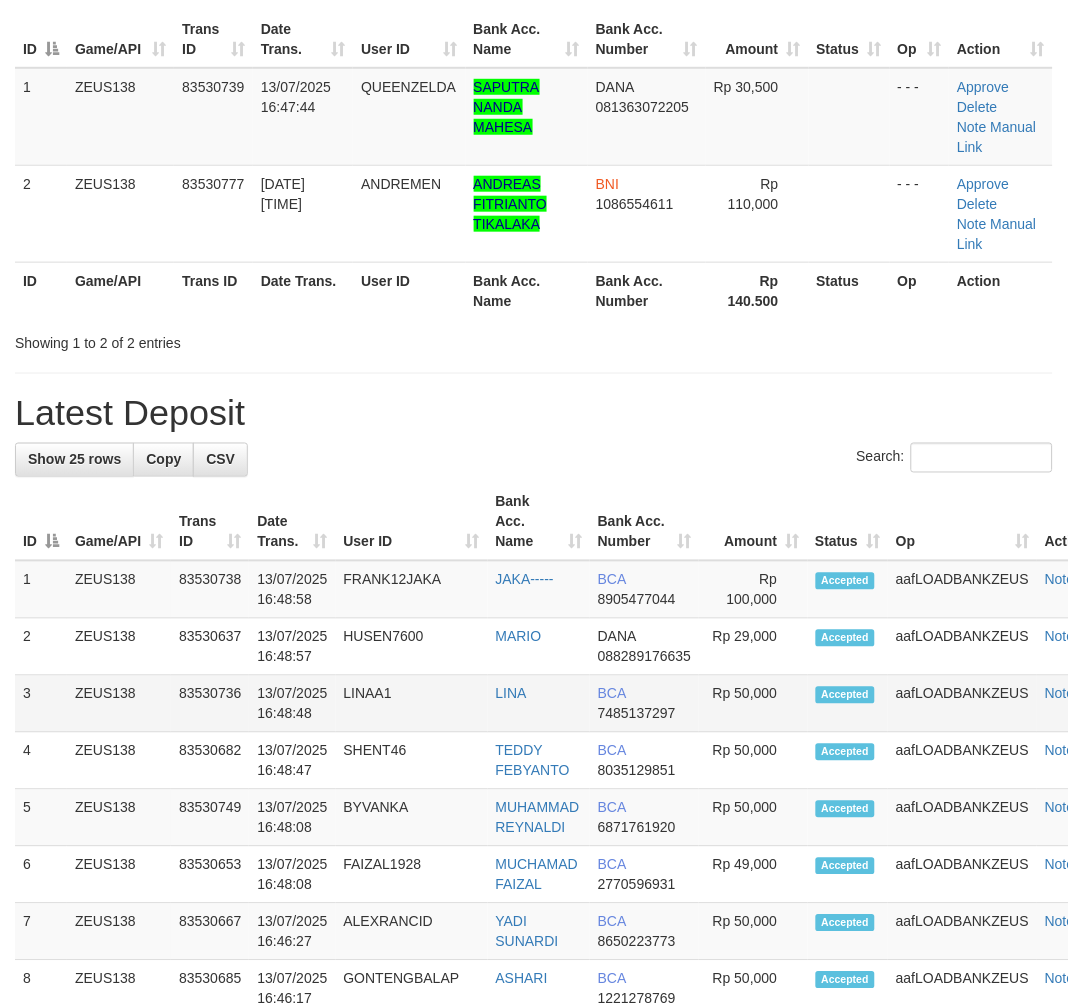 click on "LINAA1" at bounding box center [412, 704] 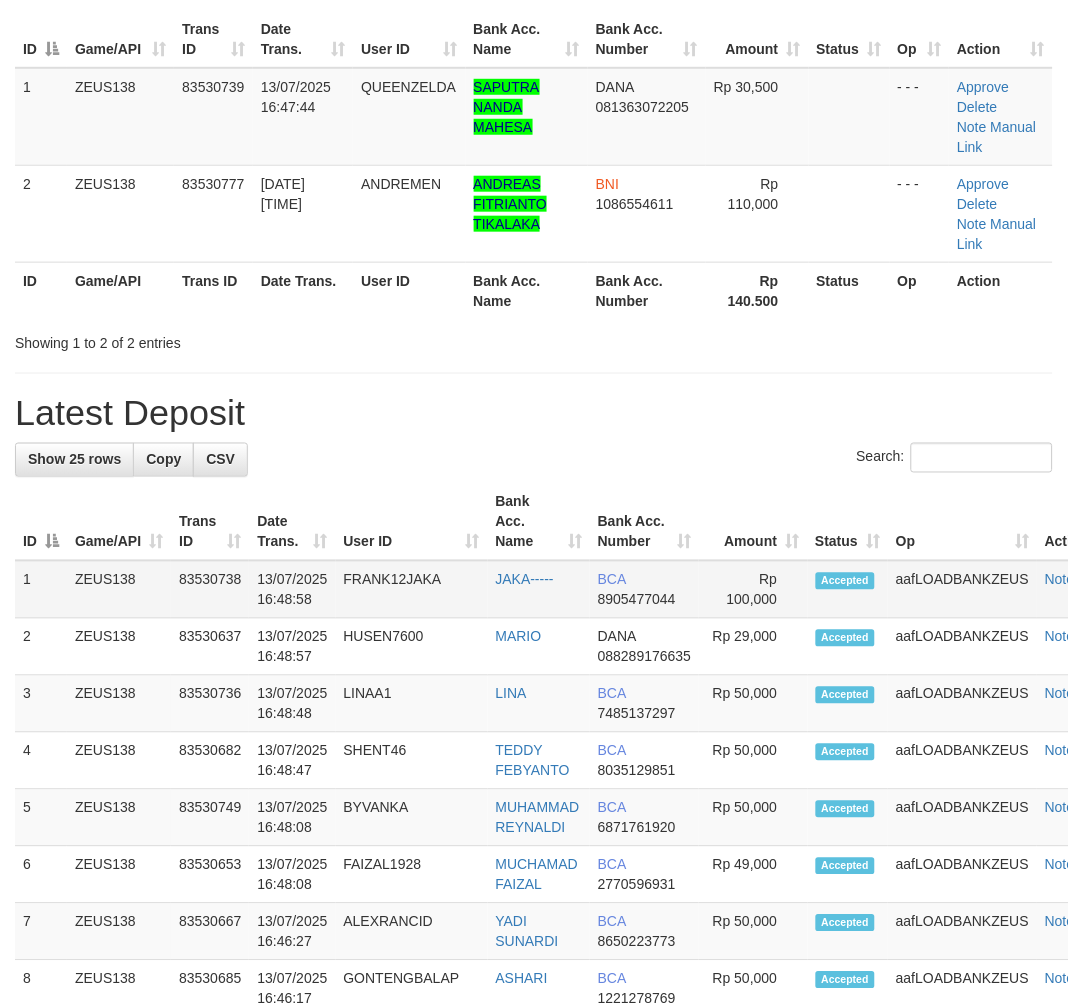 scroll, scrollTop: 176, scrollLeft: 0, axis: vertical 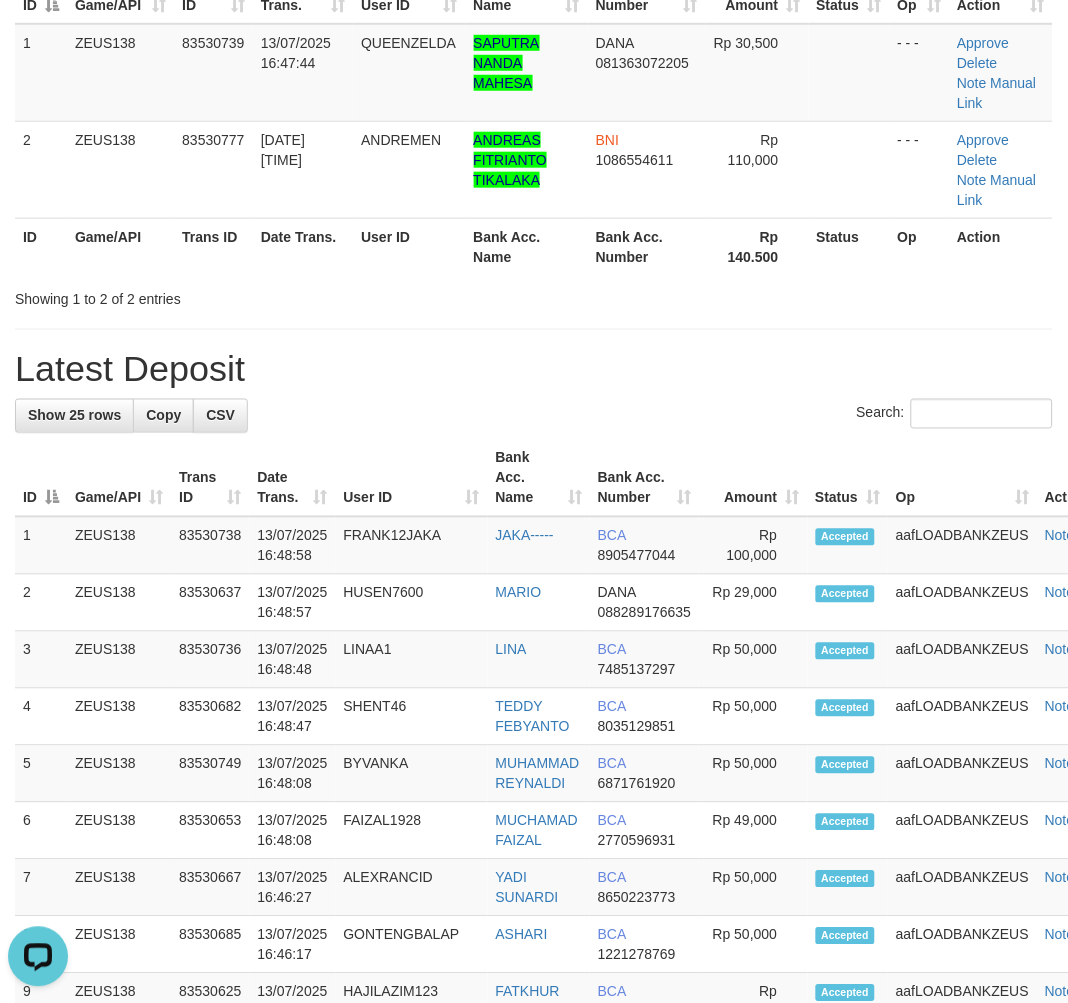 drag, startPoint x: 624, startPoint y: 376, endPoint x: 607, endPoint y: 375, distance: 17.029387 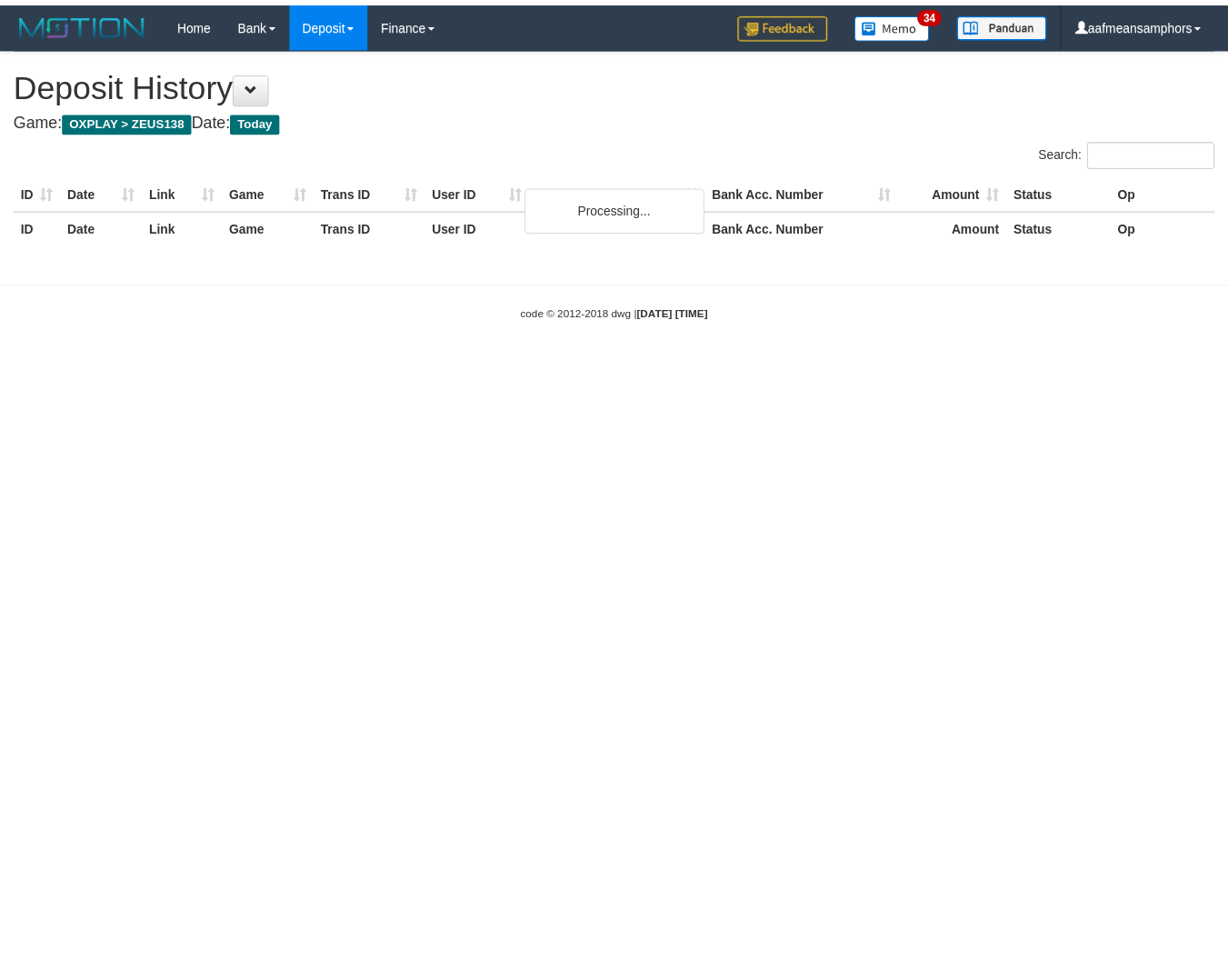 scroll, scrollTop: 0, scrollLeft: 0, axis: both 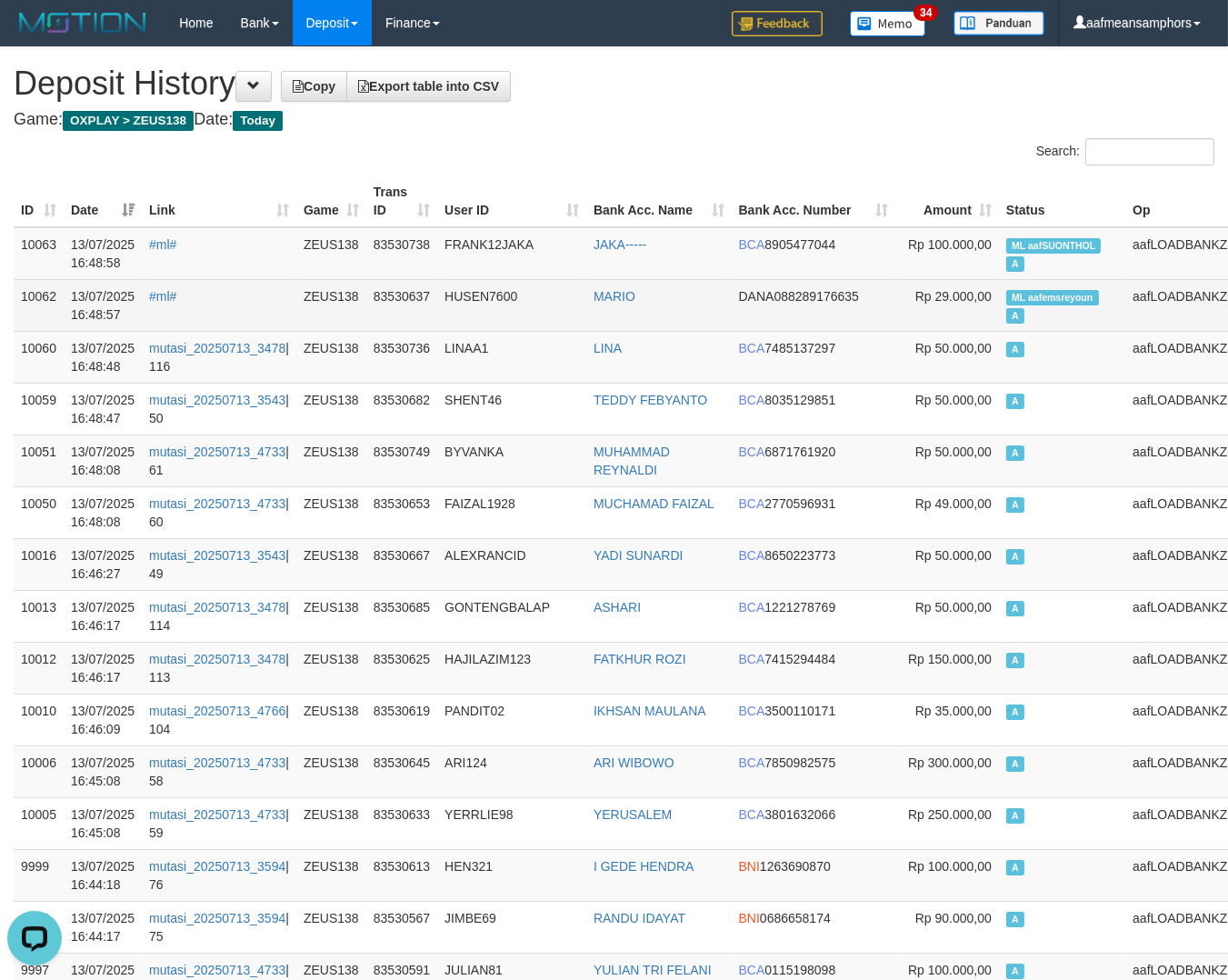 drag, startPoint x: 425, startPoint y: 297, endPoint x: 413, endPoint y: 285, distance: 16.97056 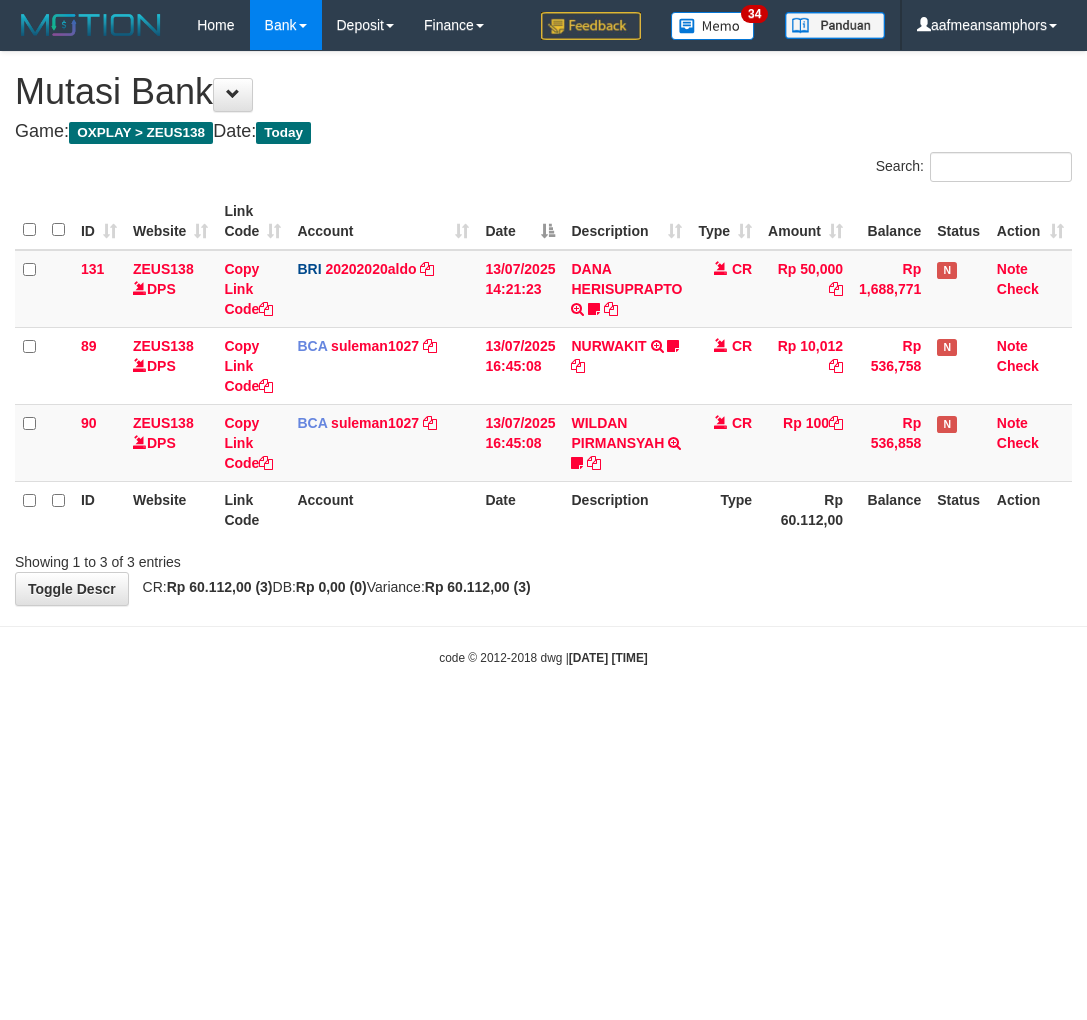 scroll, scrollTop: 0, scrollLeft: 0, axis: both 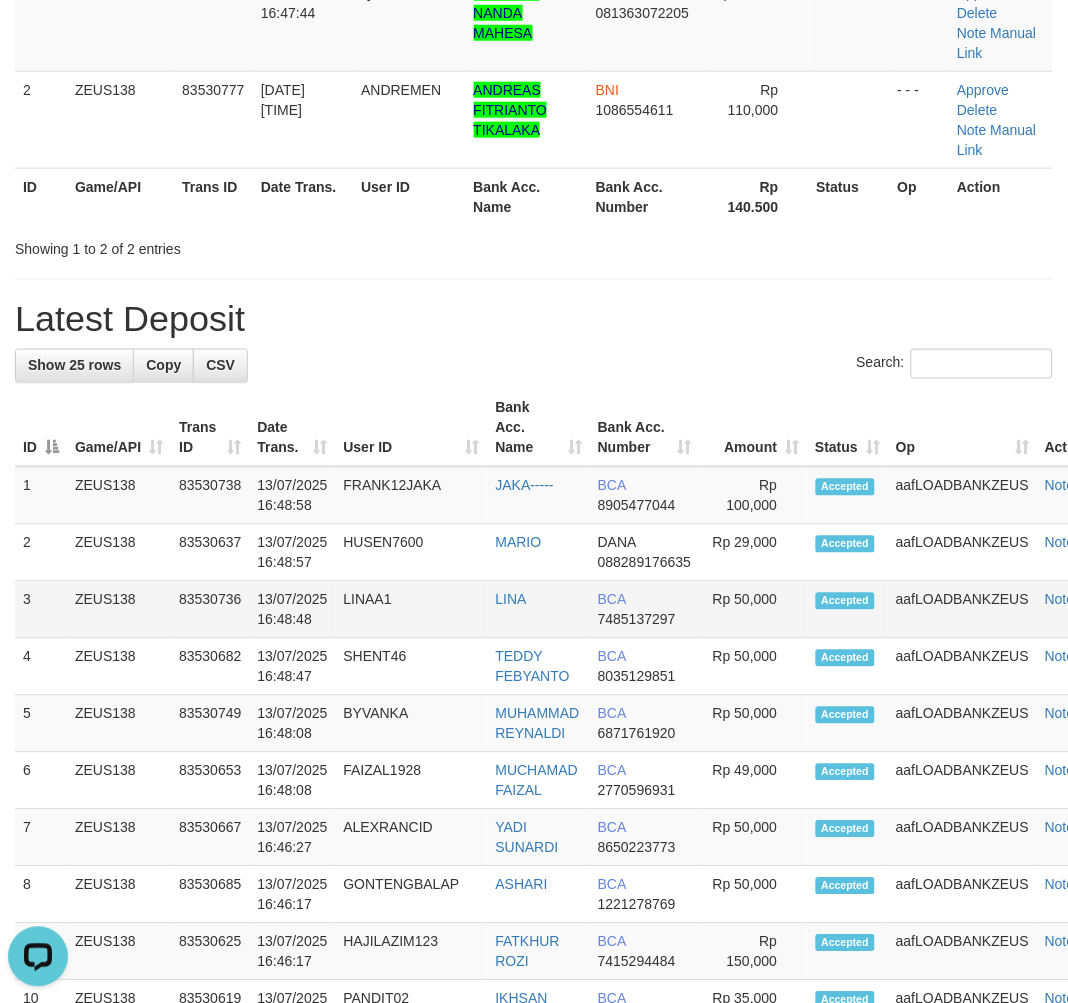 drag, startPoint x: 474, startPoint y: 654, endPoint x: 258, endPoint y: 628, distance: 217.55919 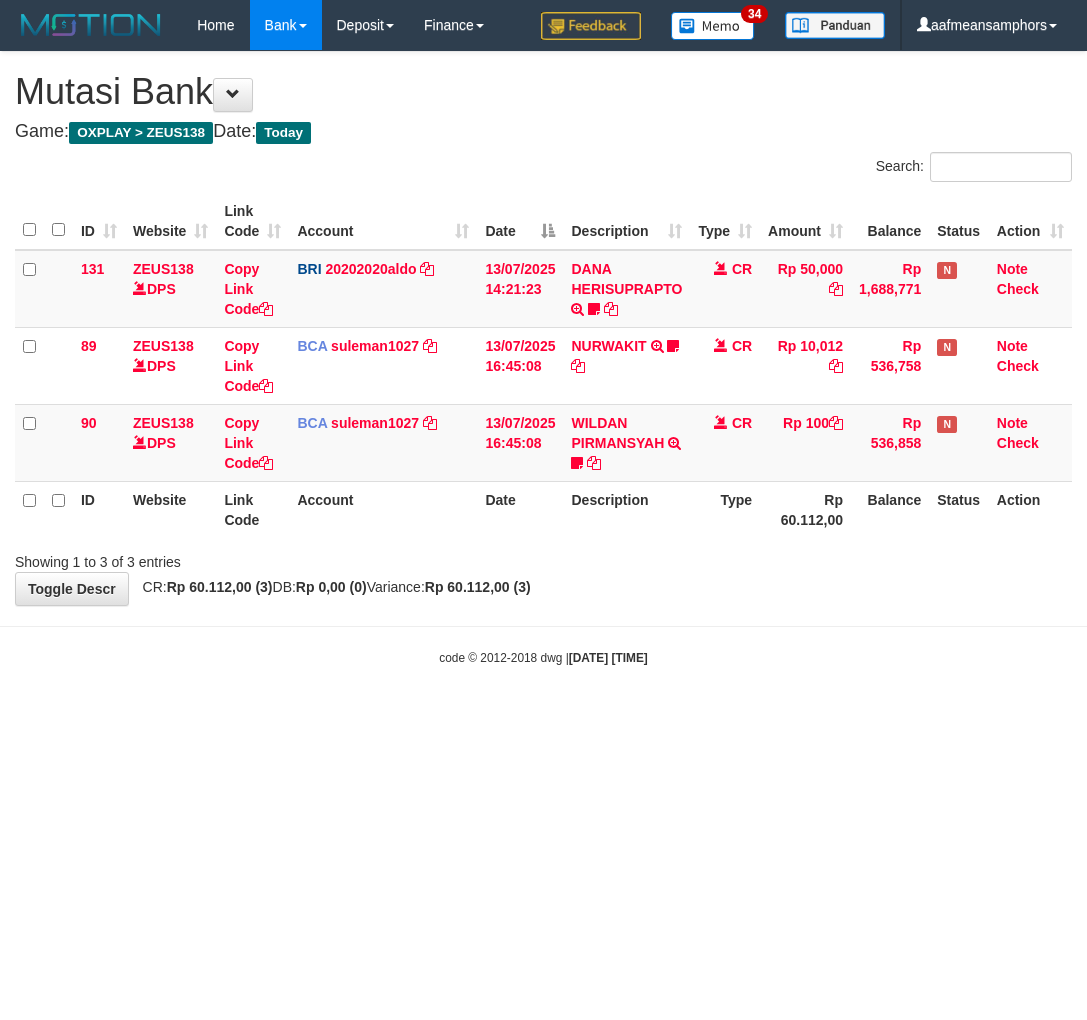 scroll, scrollTop: 0, scrollLeft: 0, axis: both 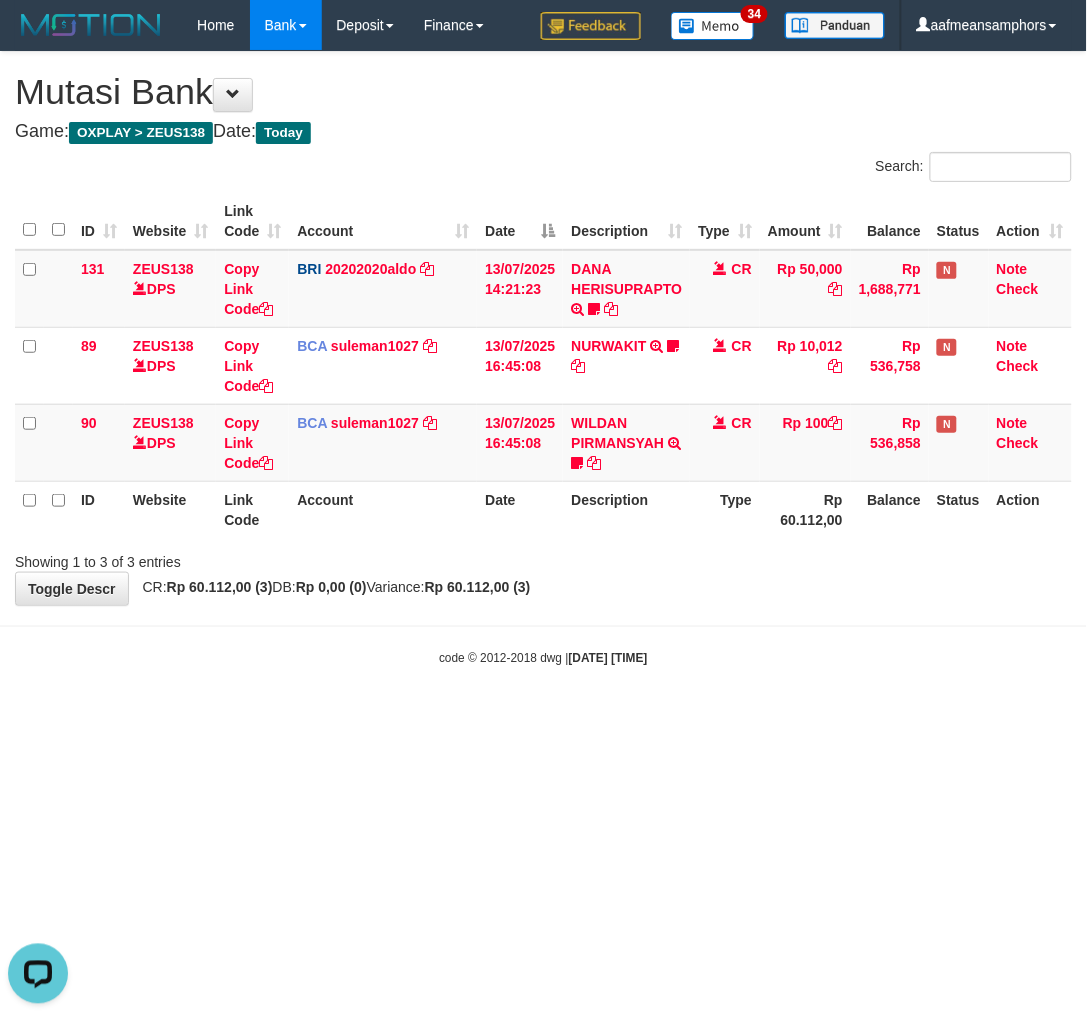 click on "Toggle navigation
Home
Bank
Account List
Load
By Website
Group
[OXPLAY]													ZEUS138
By Load Group (DPS)" at bounding box center [543, 358] 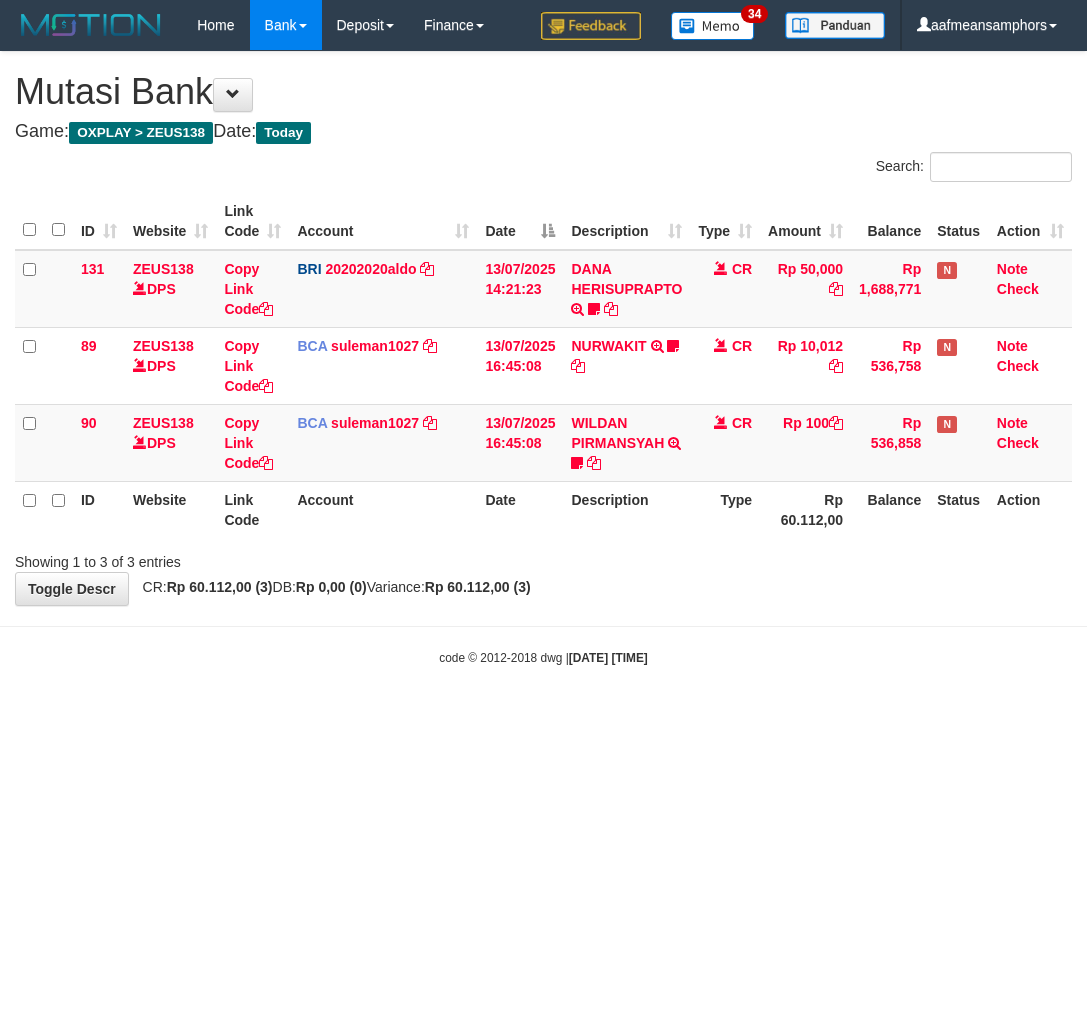 scroll, scrollTop: 0, scrollLeft: 0, axis: both 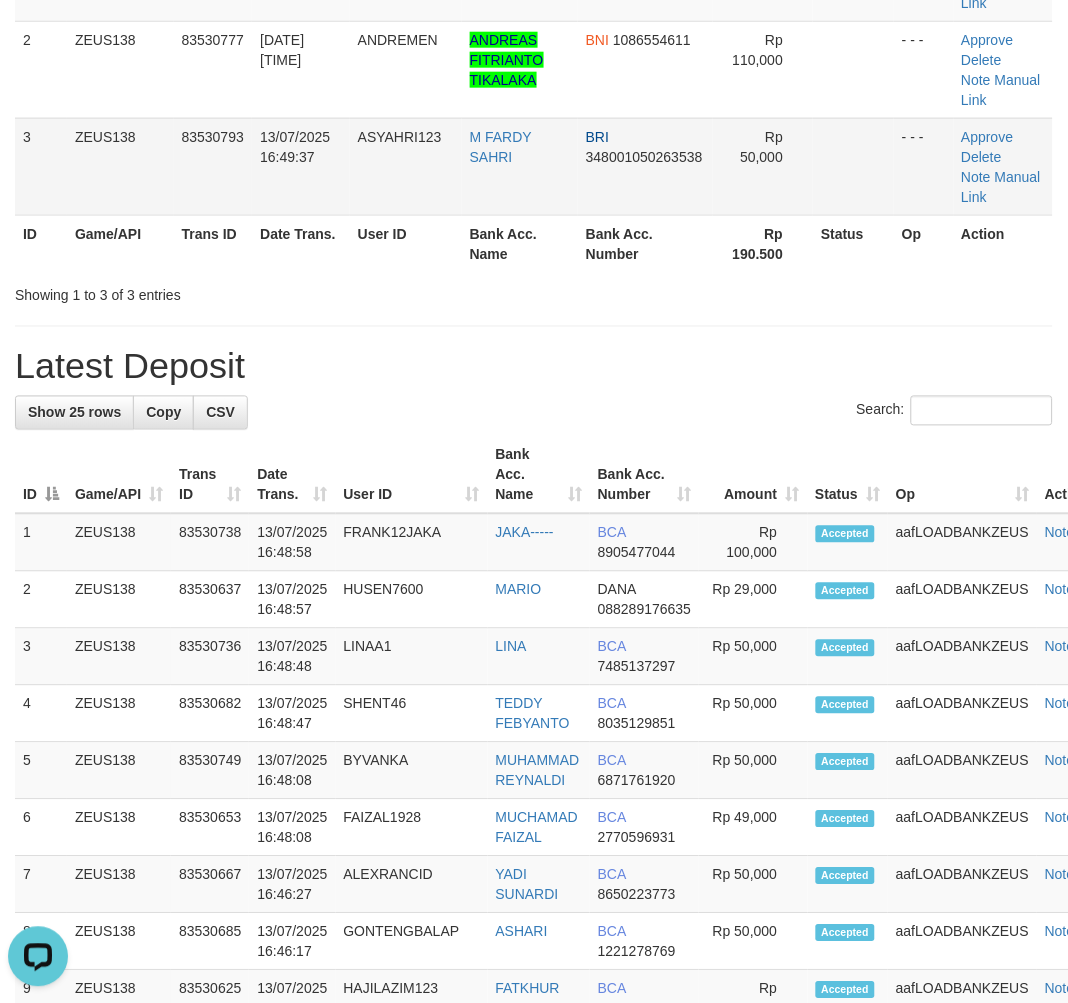 click on "M FARDY SAHRI" at bounding box center (520, 166) 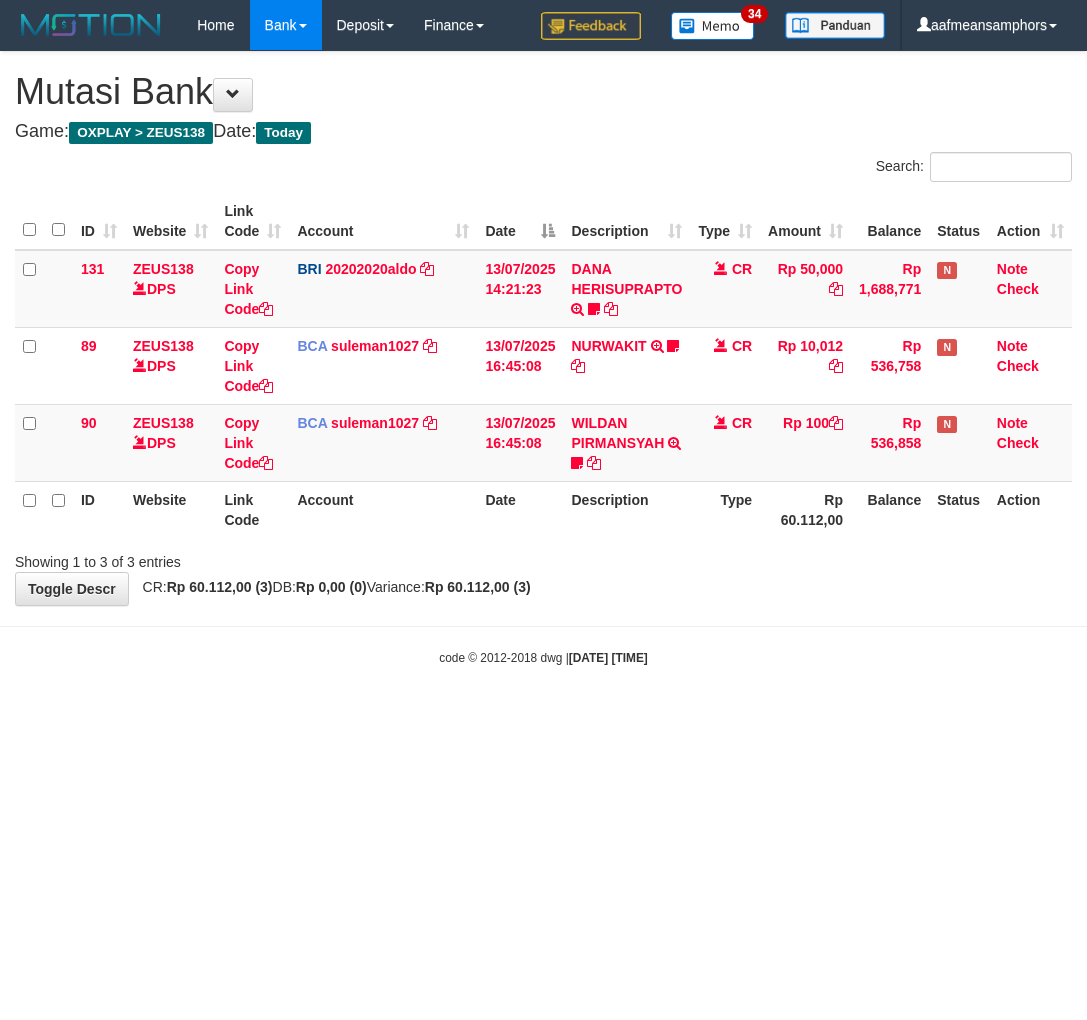 scroll, scrollTop: 0, scrollLeft: 0, axis: both 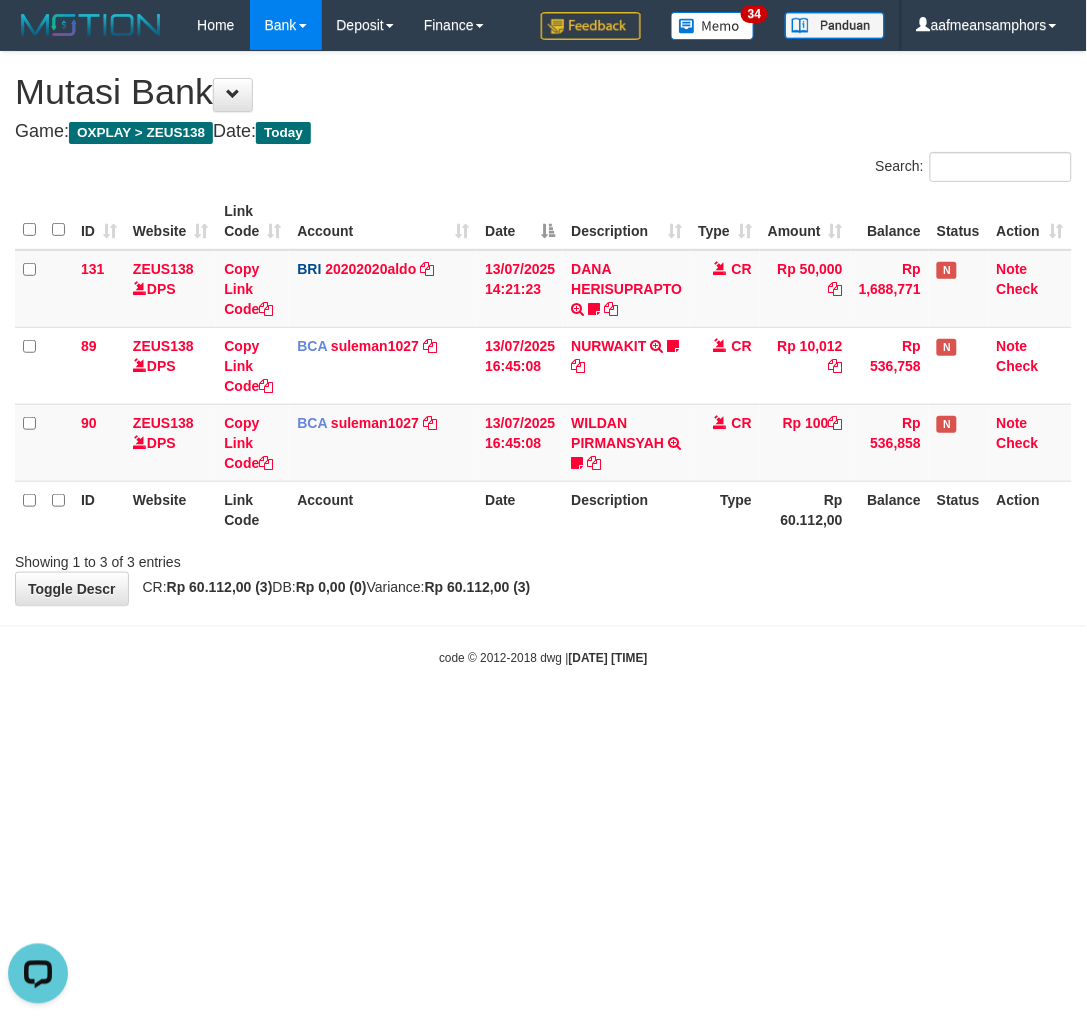 click on "Toggle navigation
Home
Bank
Account List
Load
By Website
Group
[OXPLAY]													ZEUS138
By Load Group (DPS)
Sync" at bounding box center [543, 358] 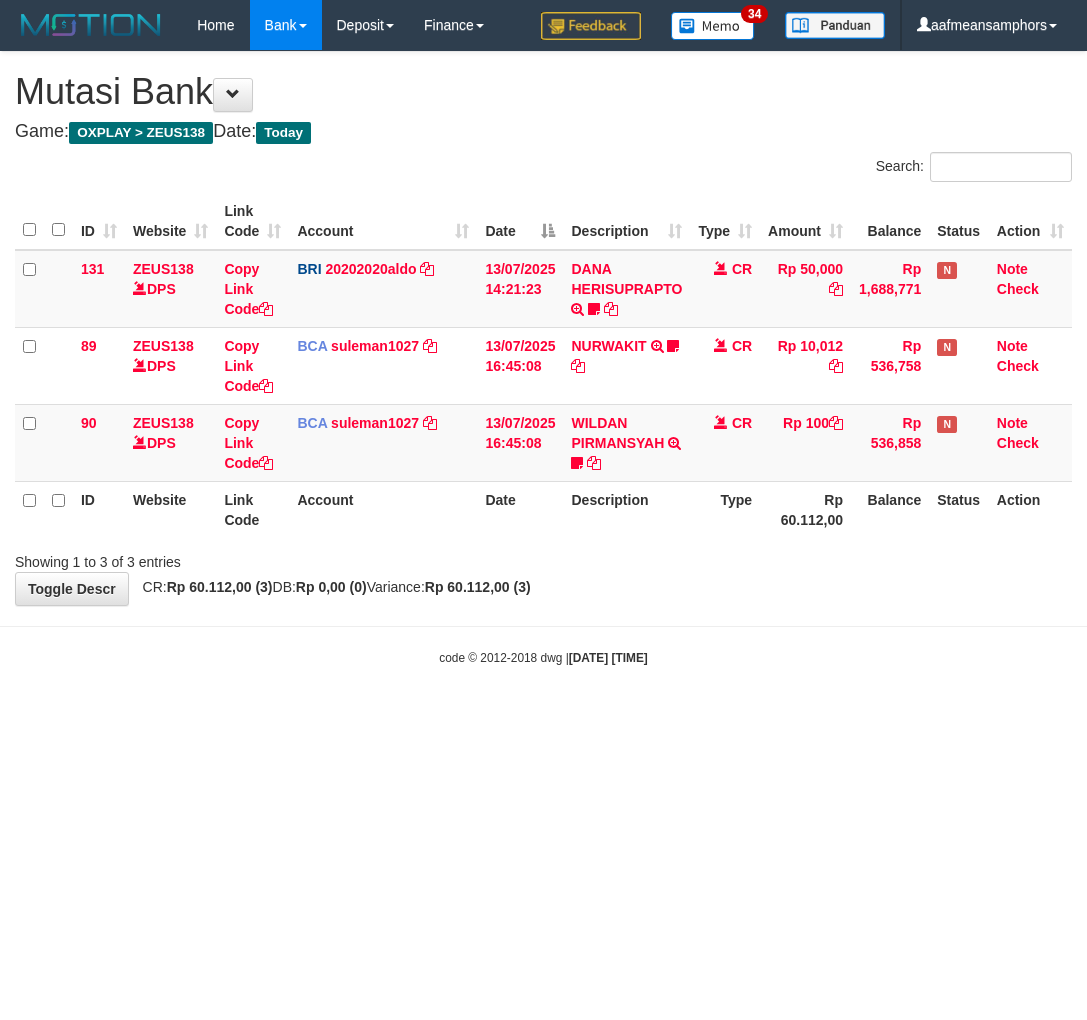 scroll, scrollTop: 0, scrollLeft: 0, axis: both 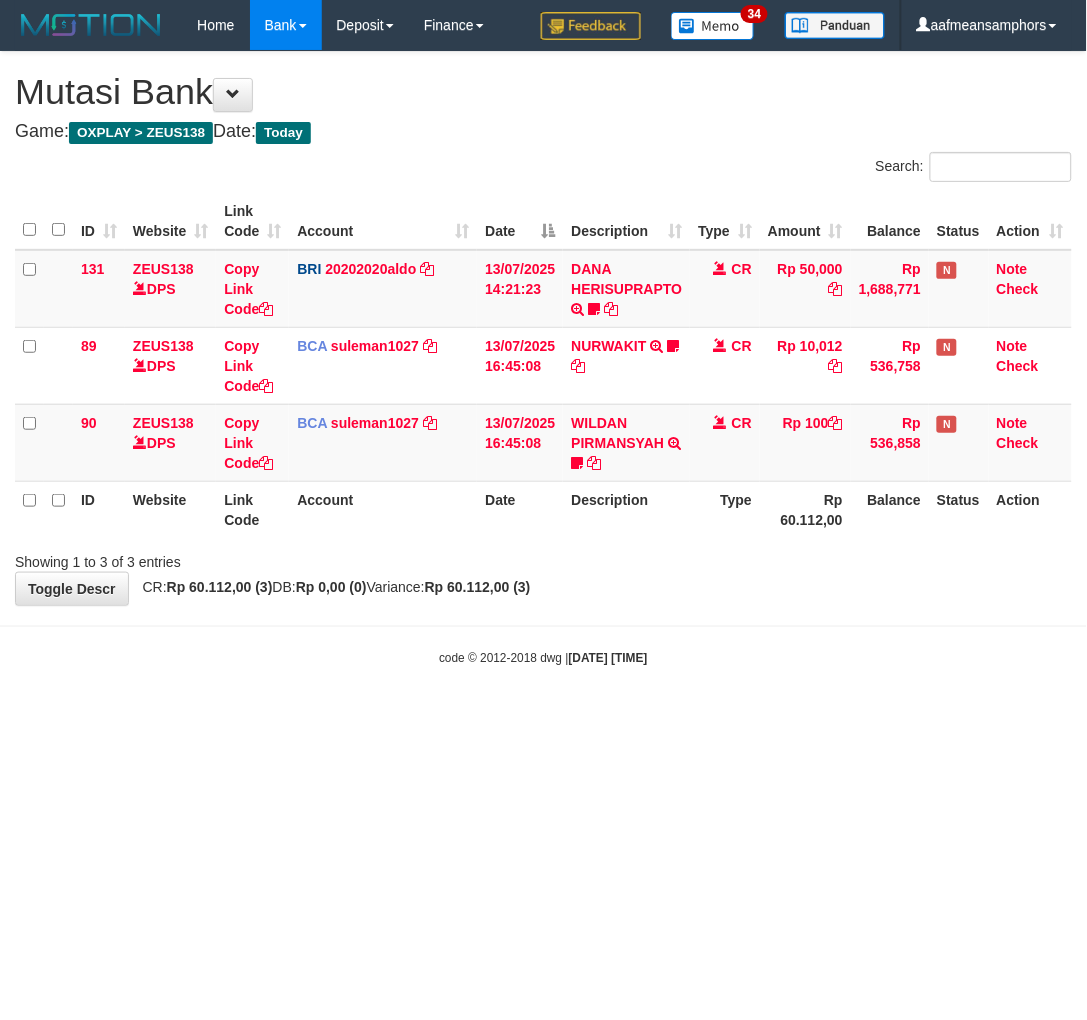 click on "Toggle navigation
Home
Bank
Account List
Load
By Website
Group
[OXPLAY]													ZEUS138
By Load Group (DPS)
Sync" at bounding box center (543, 358) 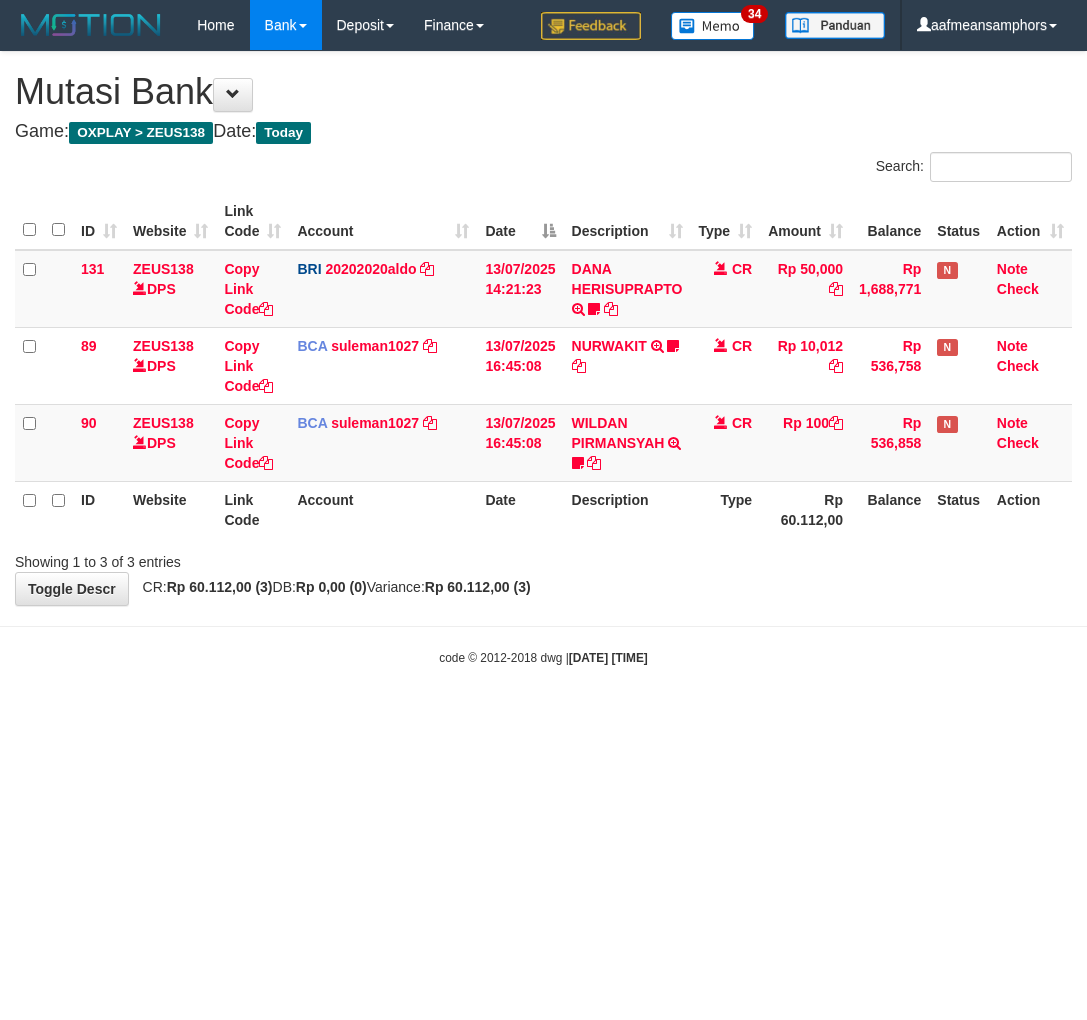 click on "Toggle navigation
Home
Bank
Account List
Load
By Website
Group
[OXPLAY]													ZEUS138
By Load Group (DPS)
Sync" at bounding box center [543, 358] 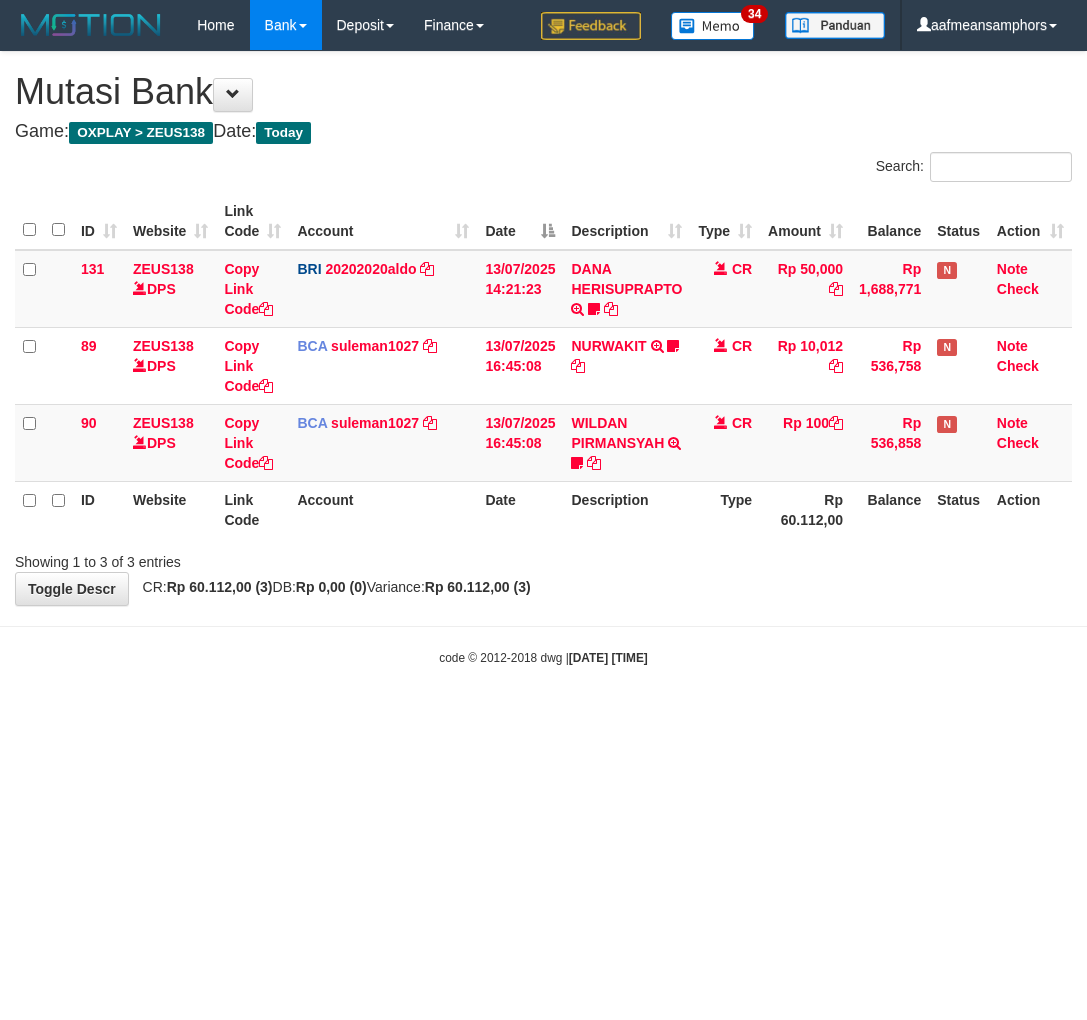 scroll, scrollTop: 0, scrollLeft: 0, axis: both 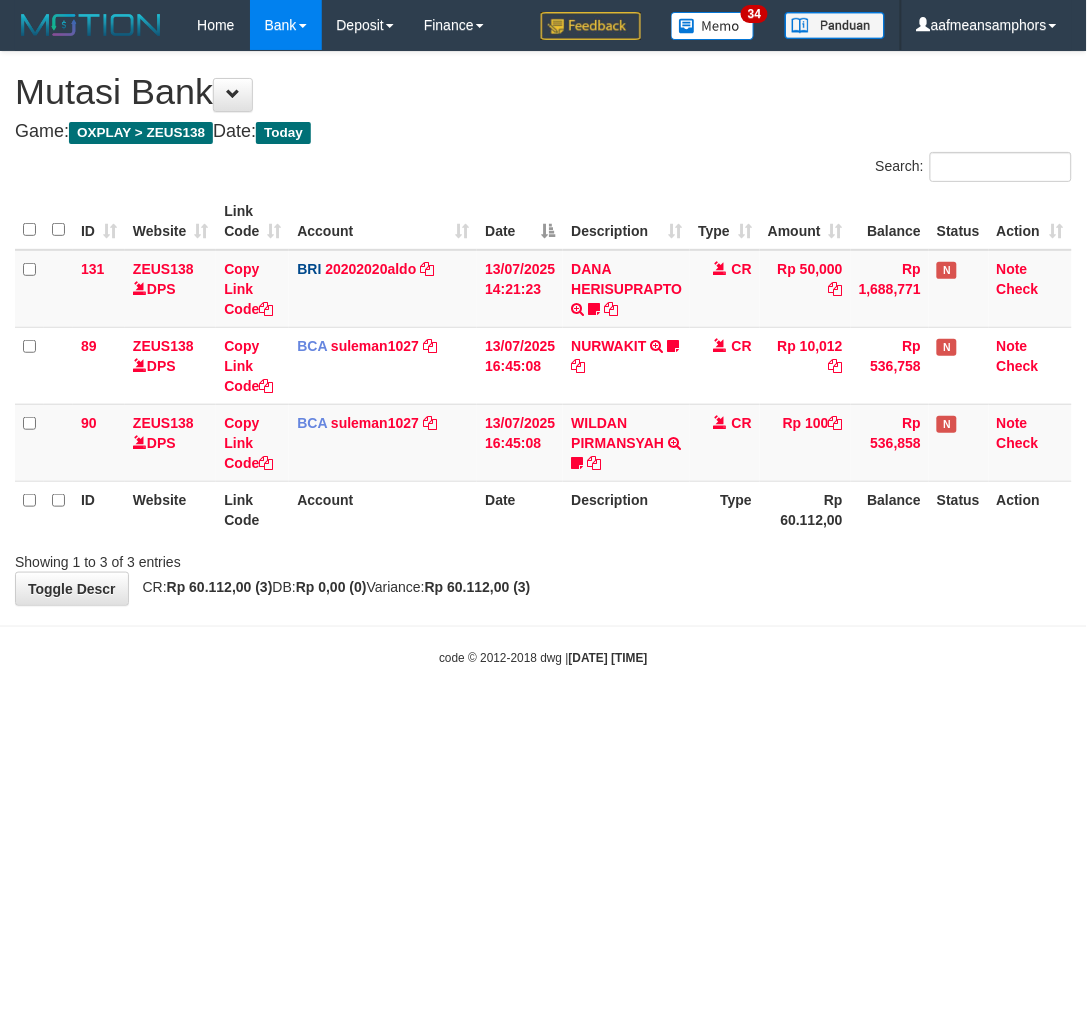 click on "Toggle navigation
Home
Bank
Account List
Load
By Website
Group
[OXPLAY]													ZEUS138
By Load Group (DPS)
Sync" at bounding box center (543, 358) 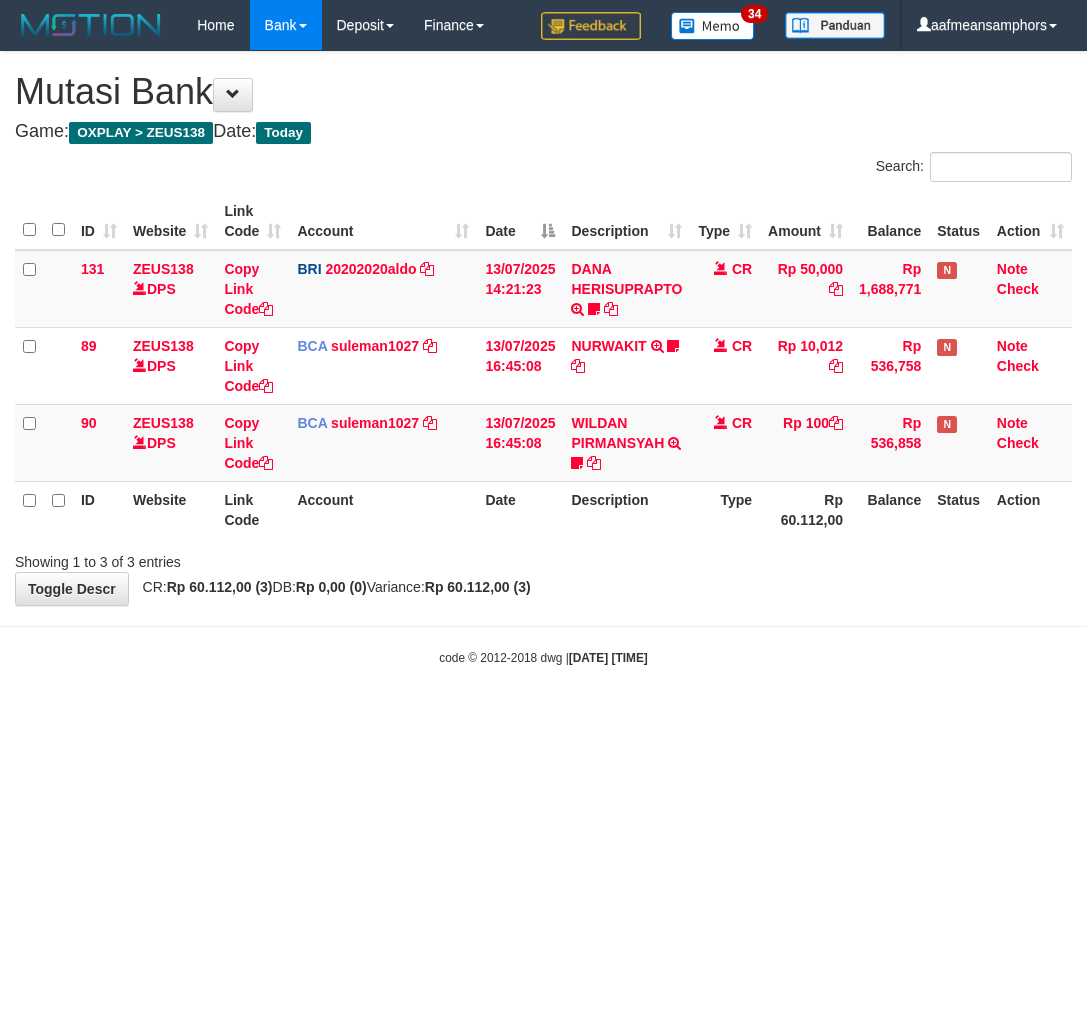 scroll, scrollTop: 0, scrollLeft: 0, axis: both 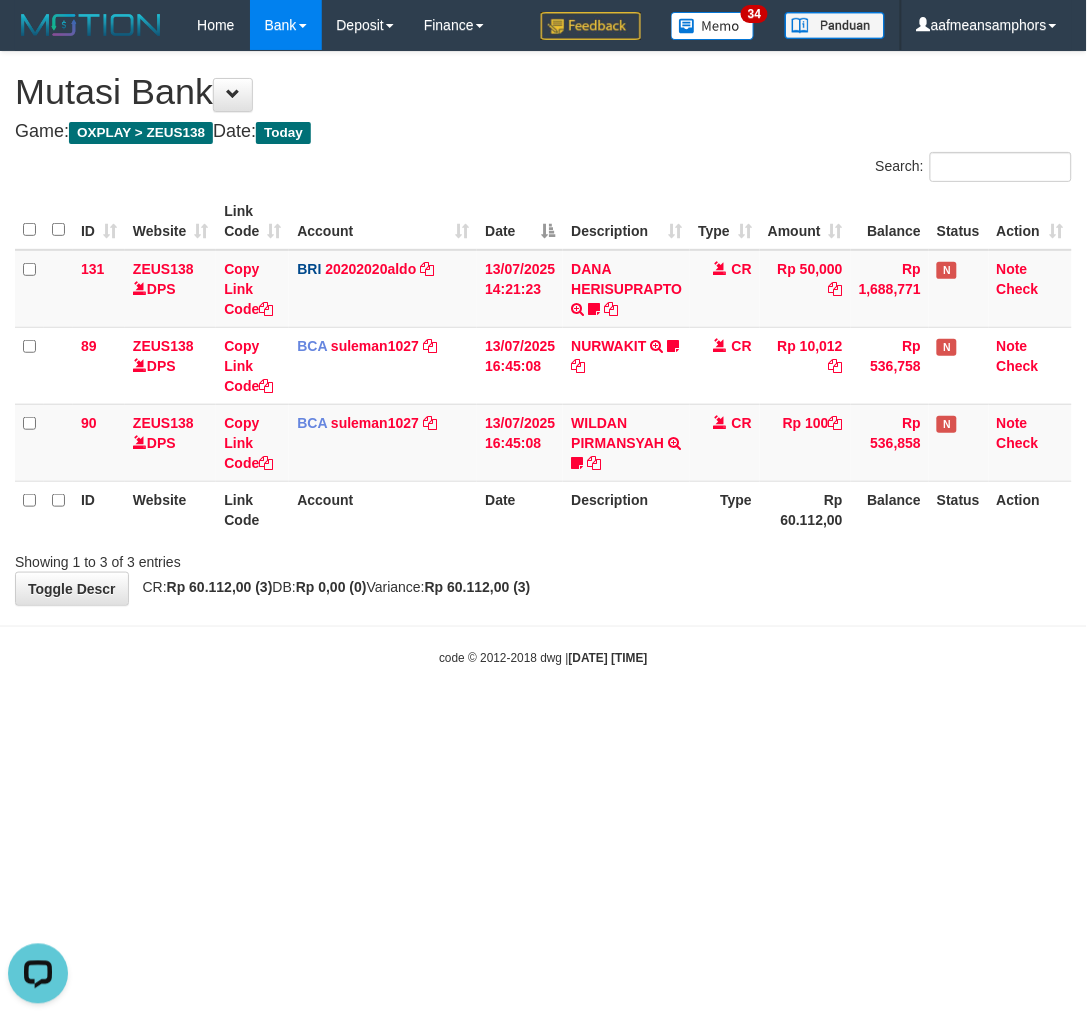 click on "Toggle navigation
Home
Bank
Account List
Load
By Website
Group
[OXPLAY]													ZEUS138
By Load Group (DPS)
Sync" at bounding box center (543, 358) 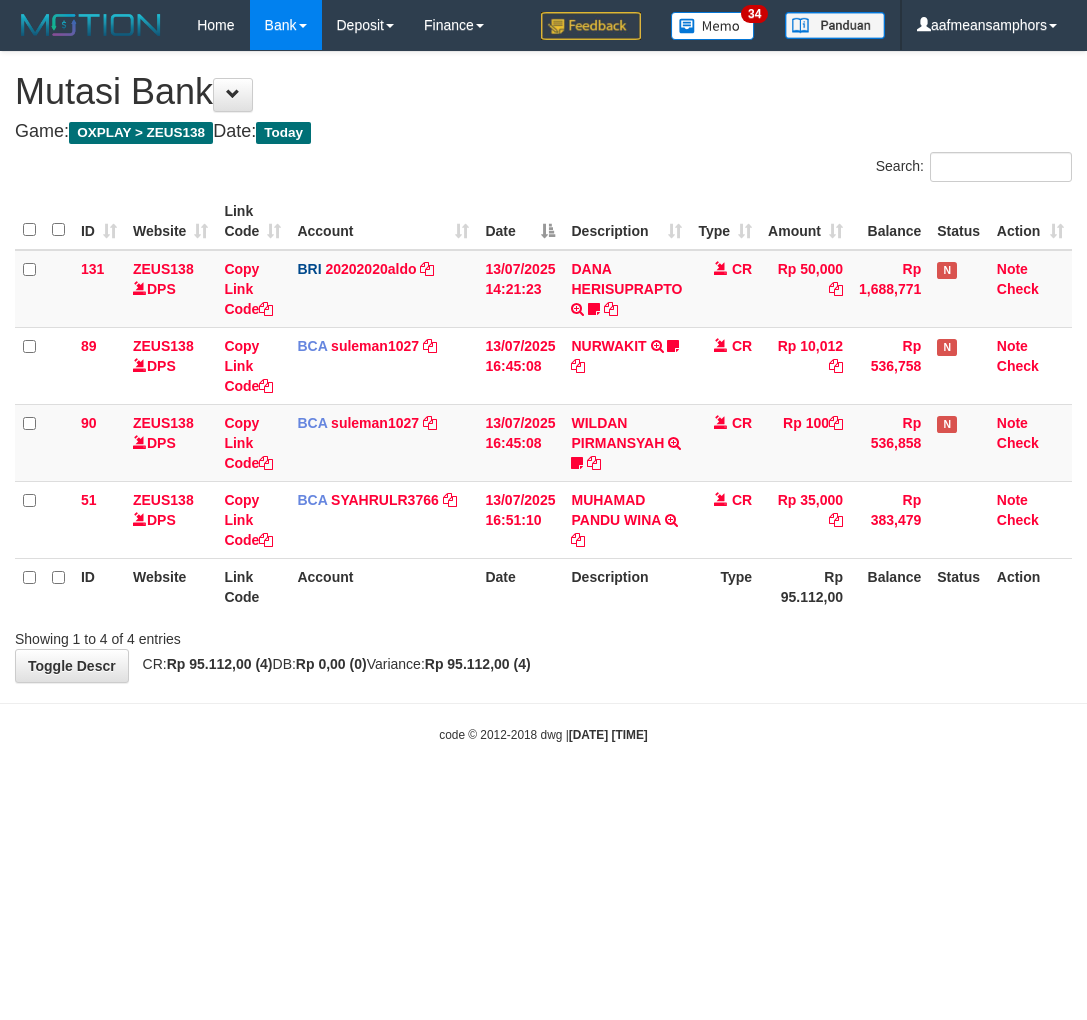 scroll, scrollTop: 0, scrollLeft: 0, axis: both 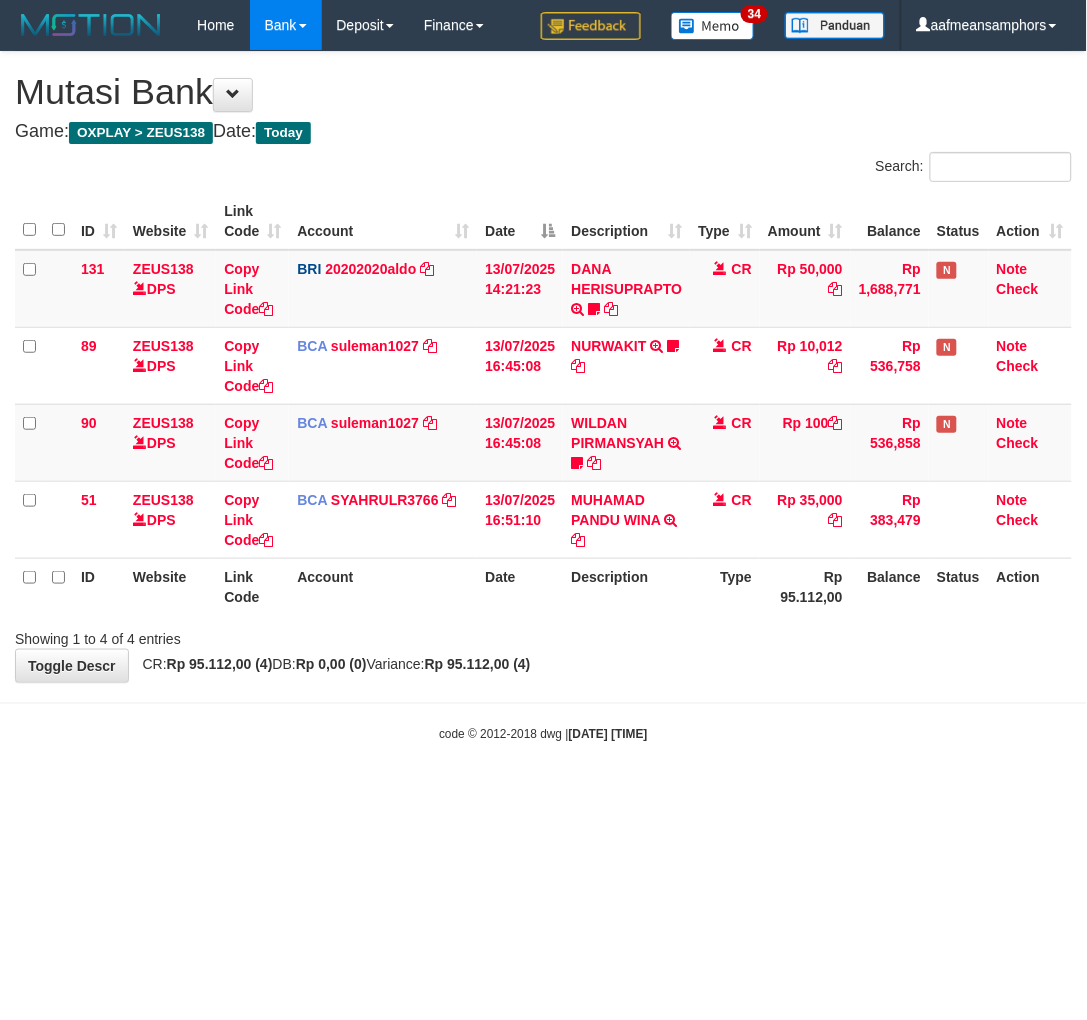 click on "Showing 1 to 4 of 4 entries" at bounding box center [543, 635] 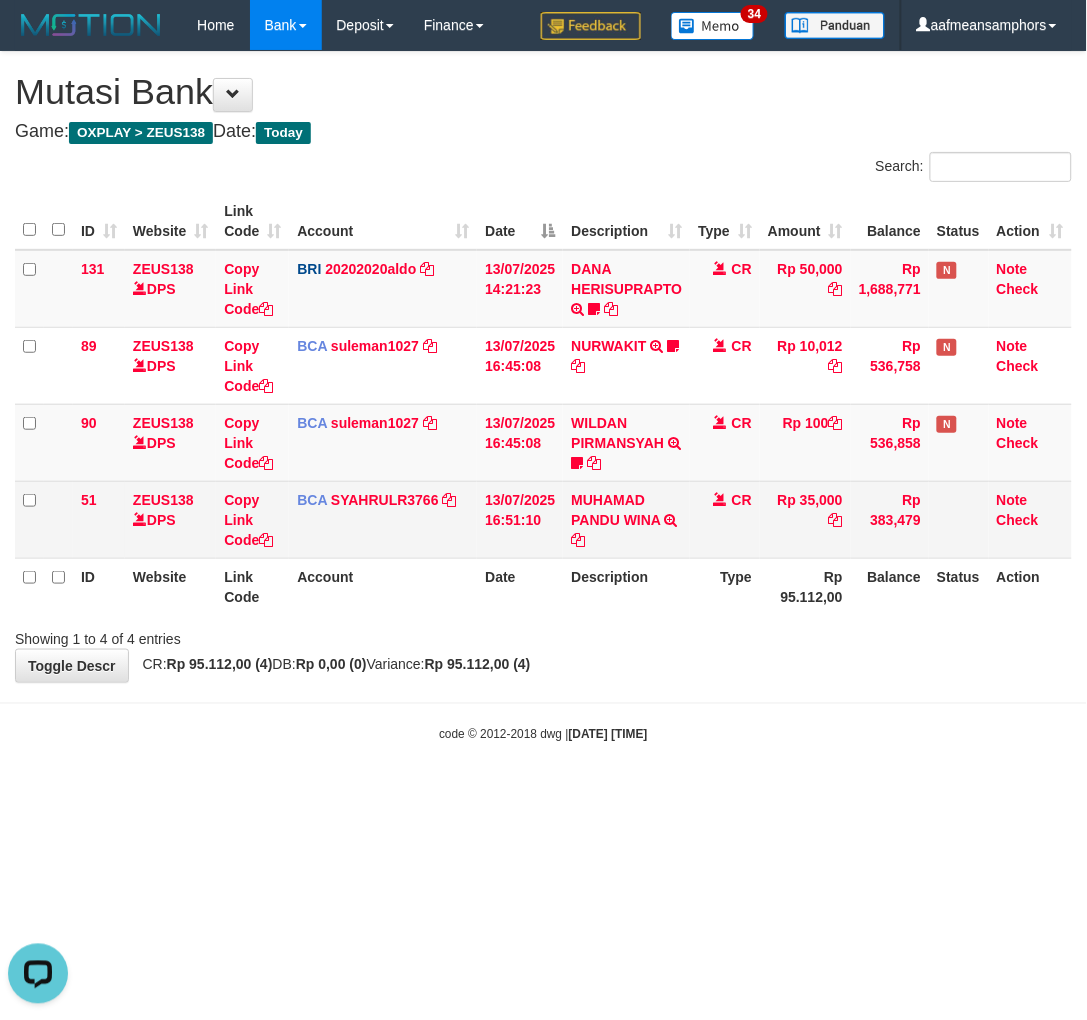 scroll, scrollTop: 0, scrollLeft: 0, axis: both 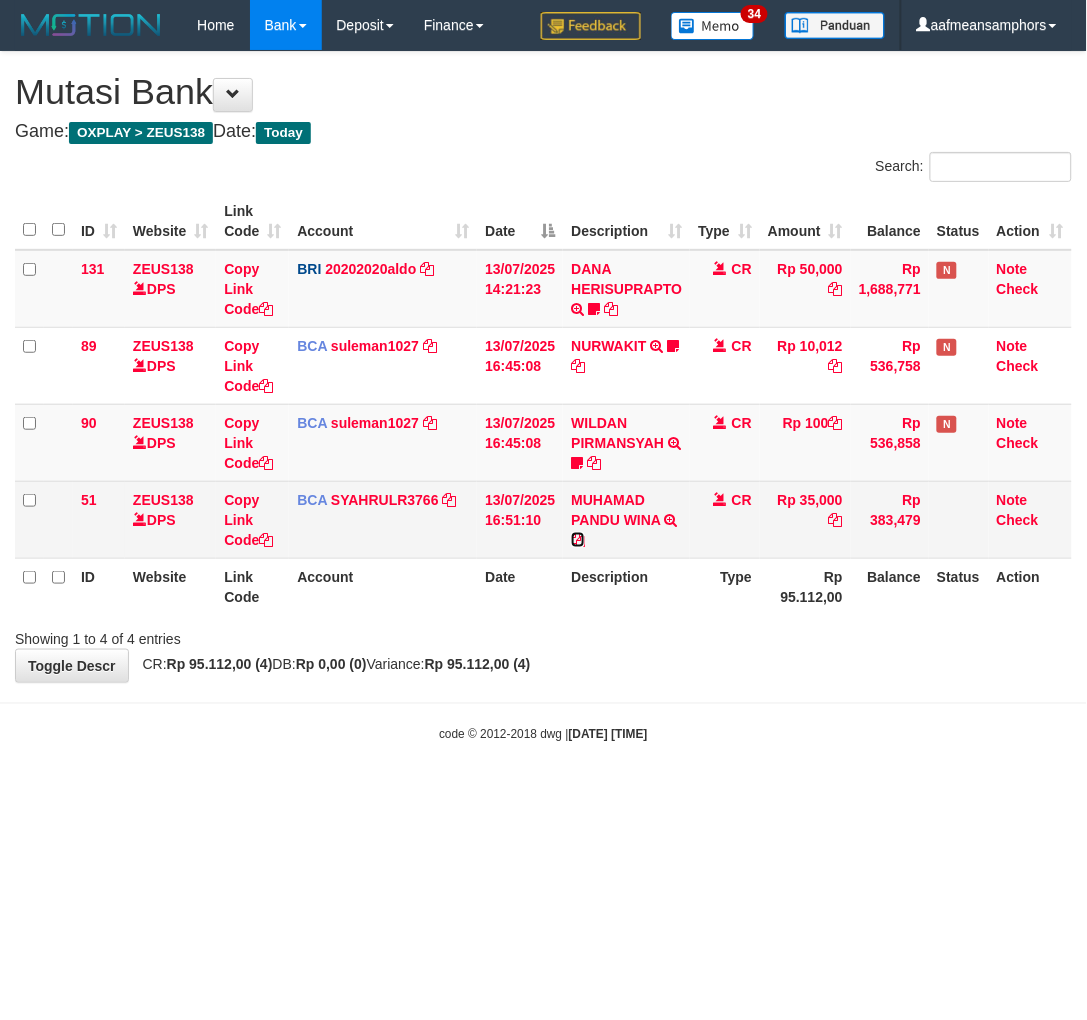 click at bounding box center (578, 540) 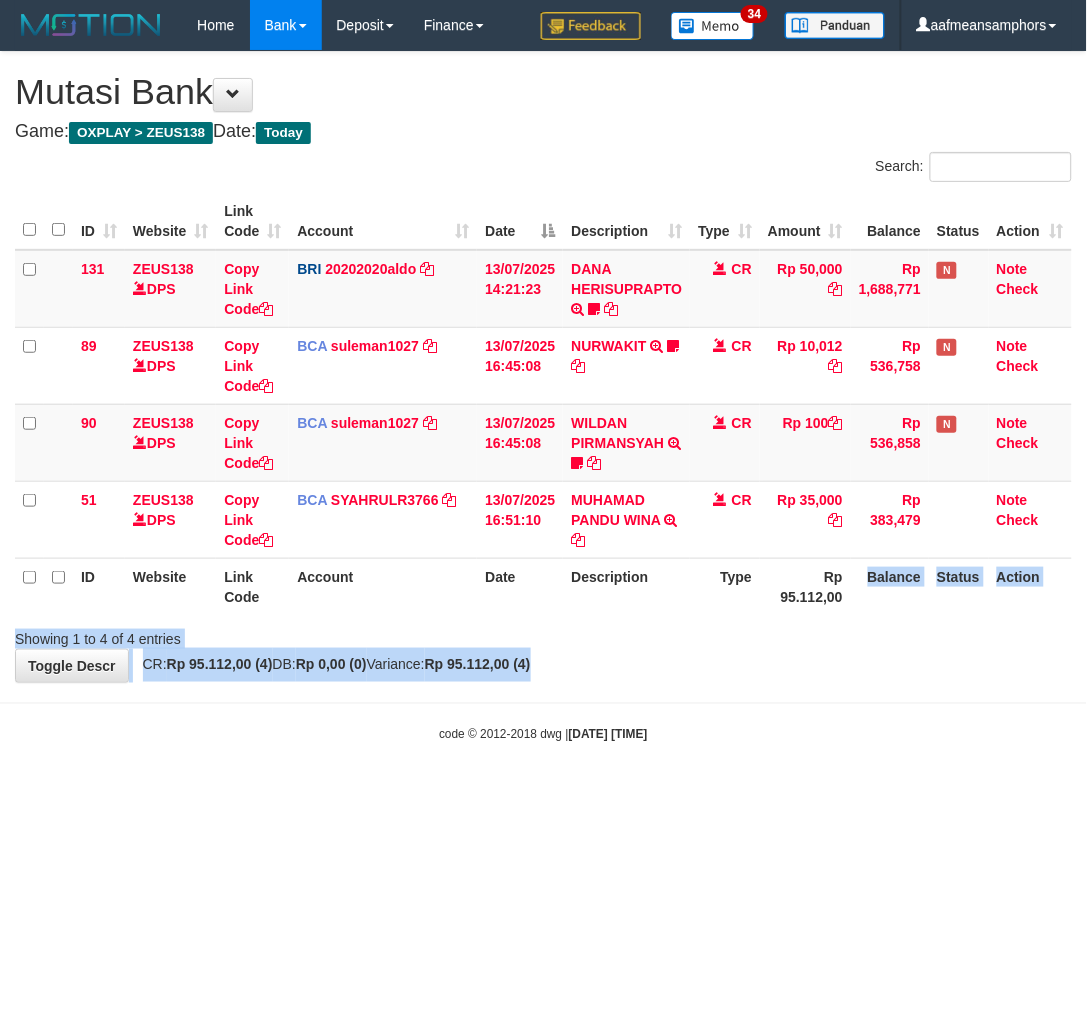 click on "**********" at bounding box center [543, 367] 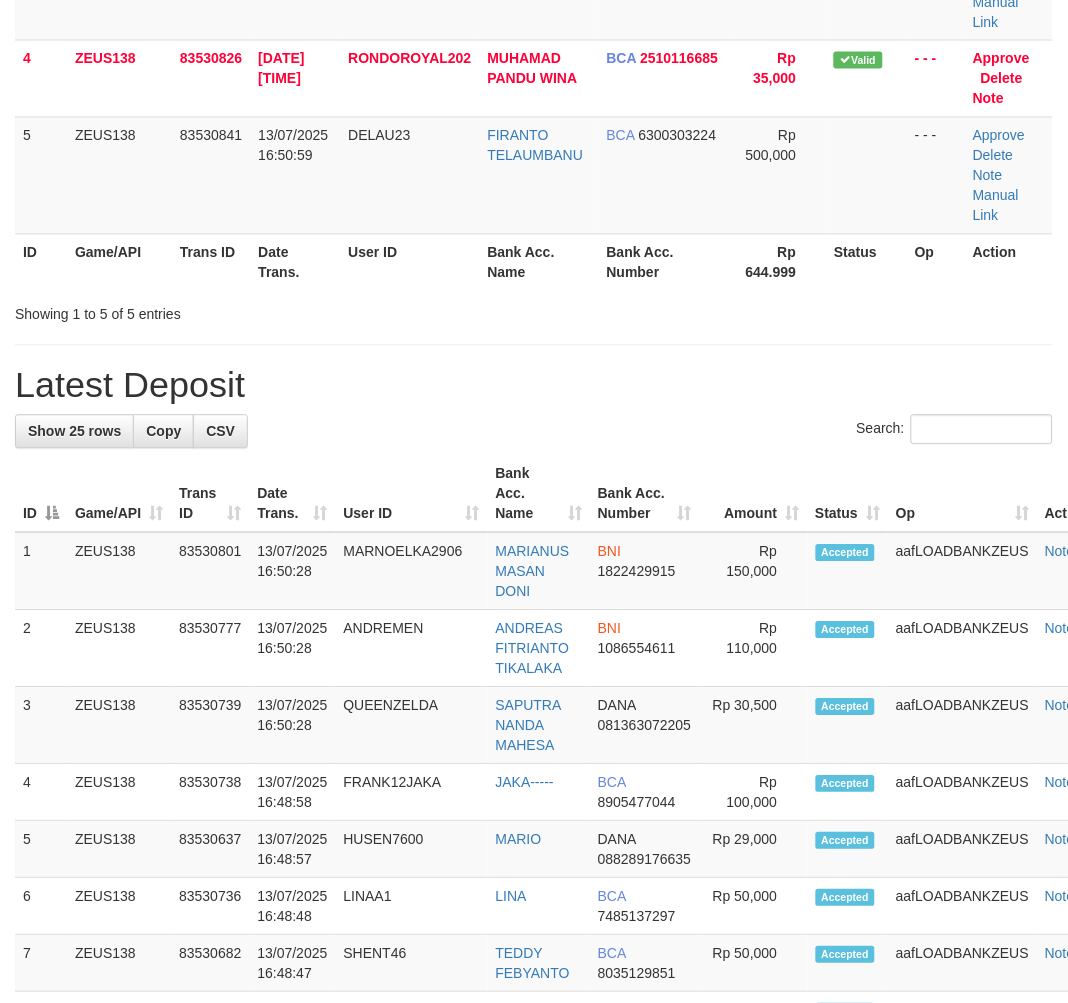 click on "**********" at bounding box center [534, 821] 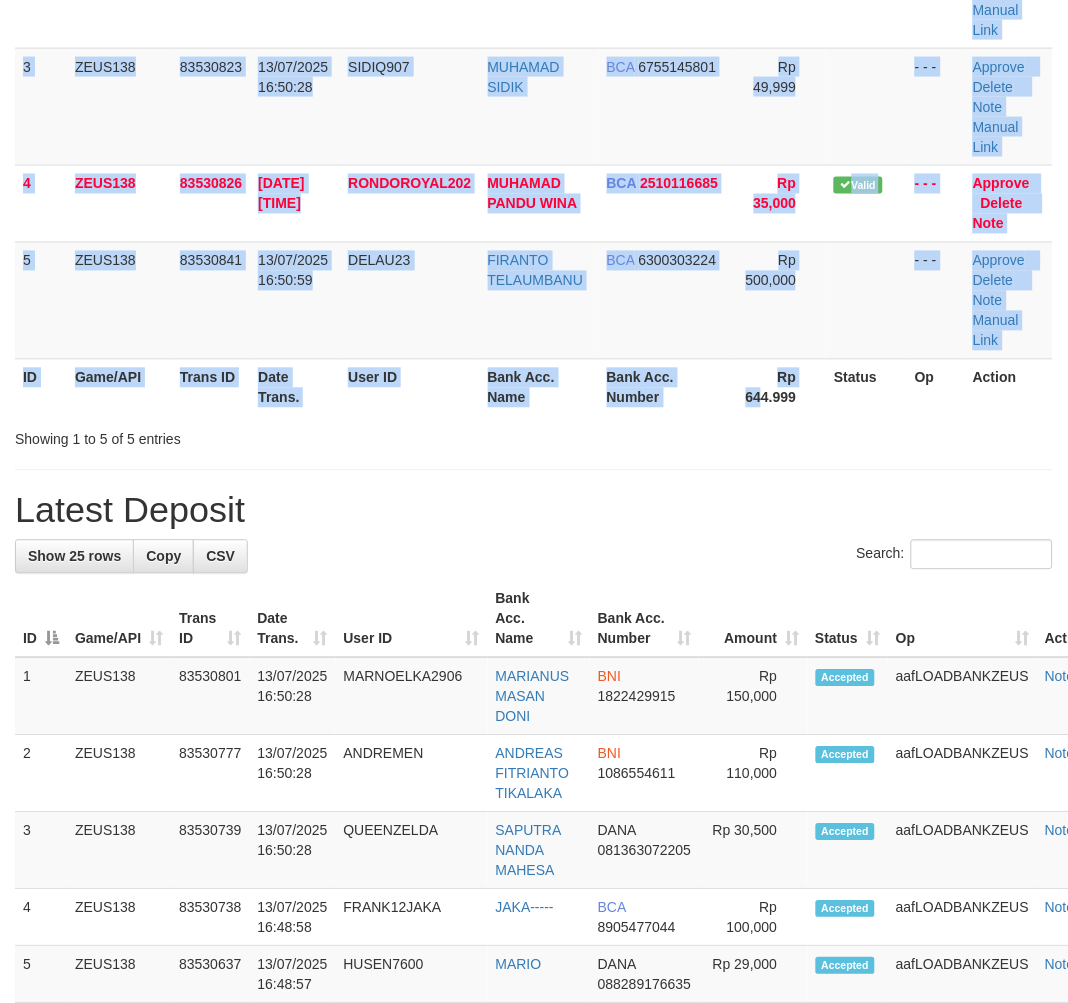 drag, startPoint x: 671, startPoint y: 464, endPoint x: 525, endPoint y: 542, distance: 165.52945 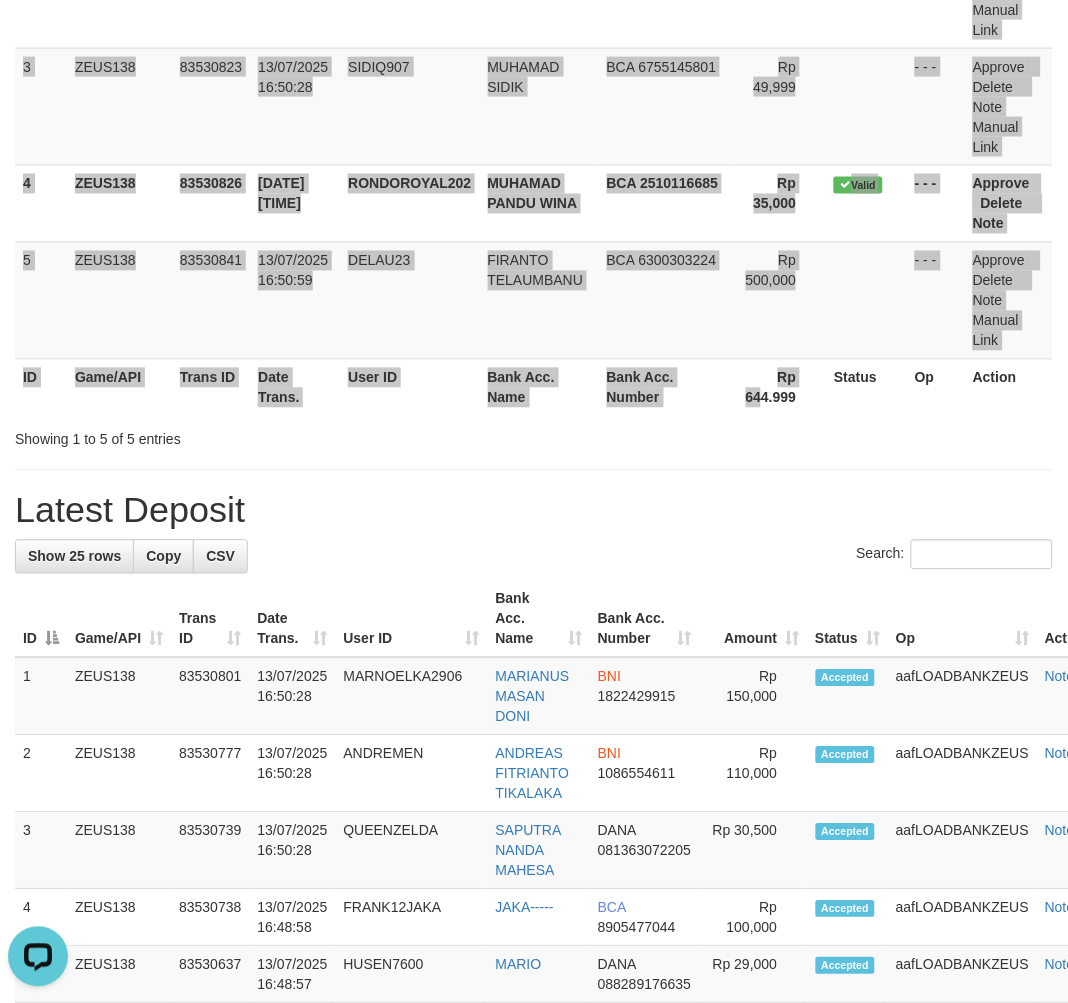 scroll, scrollTop: 0, scrollLeft: 0, axis: both 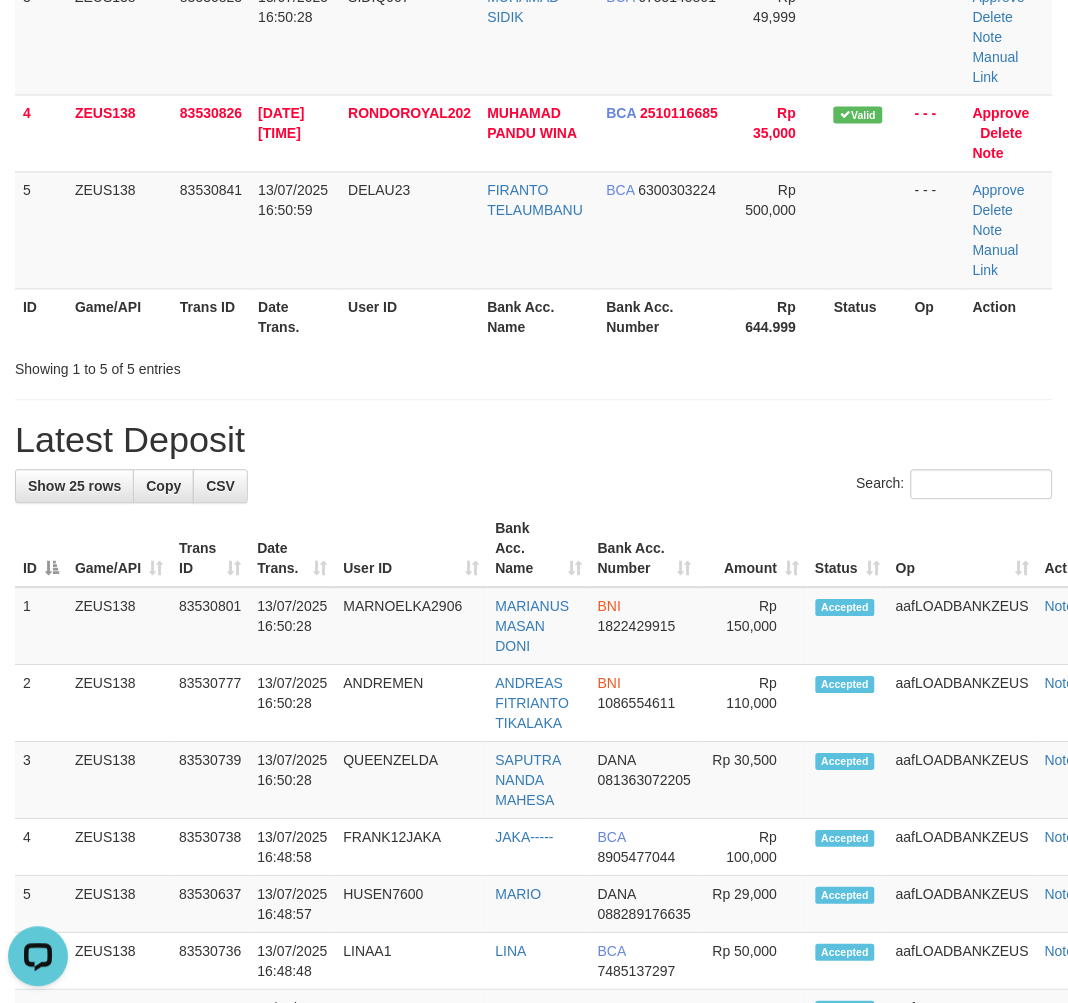drag, startPoint x: 937, startPoint y: 475, endPoint x: 558, endPoint y: 452, distance: 379.69724 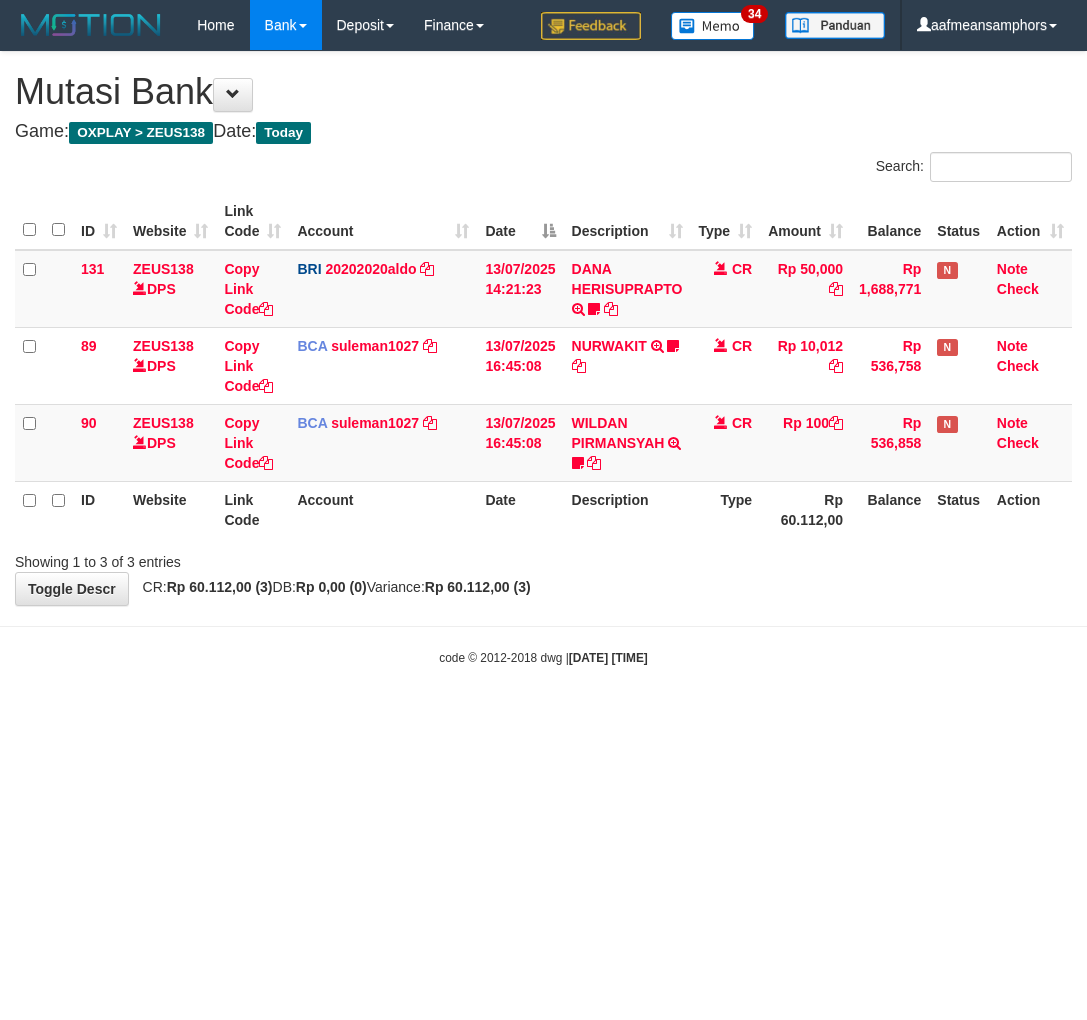 click on "Toggle navigation
Home
Bank
Account List
Load
By Website
Group
[OXPLAY]													ZEUS138
By Load Group (DPS)
Sync" at bounding box center [543, 358] 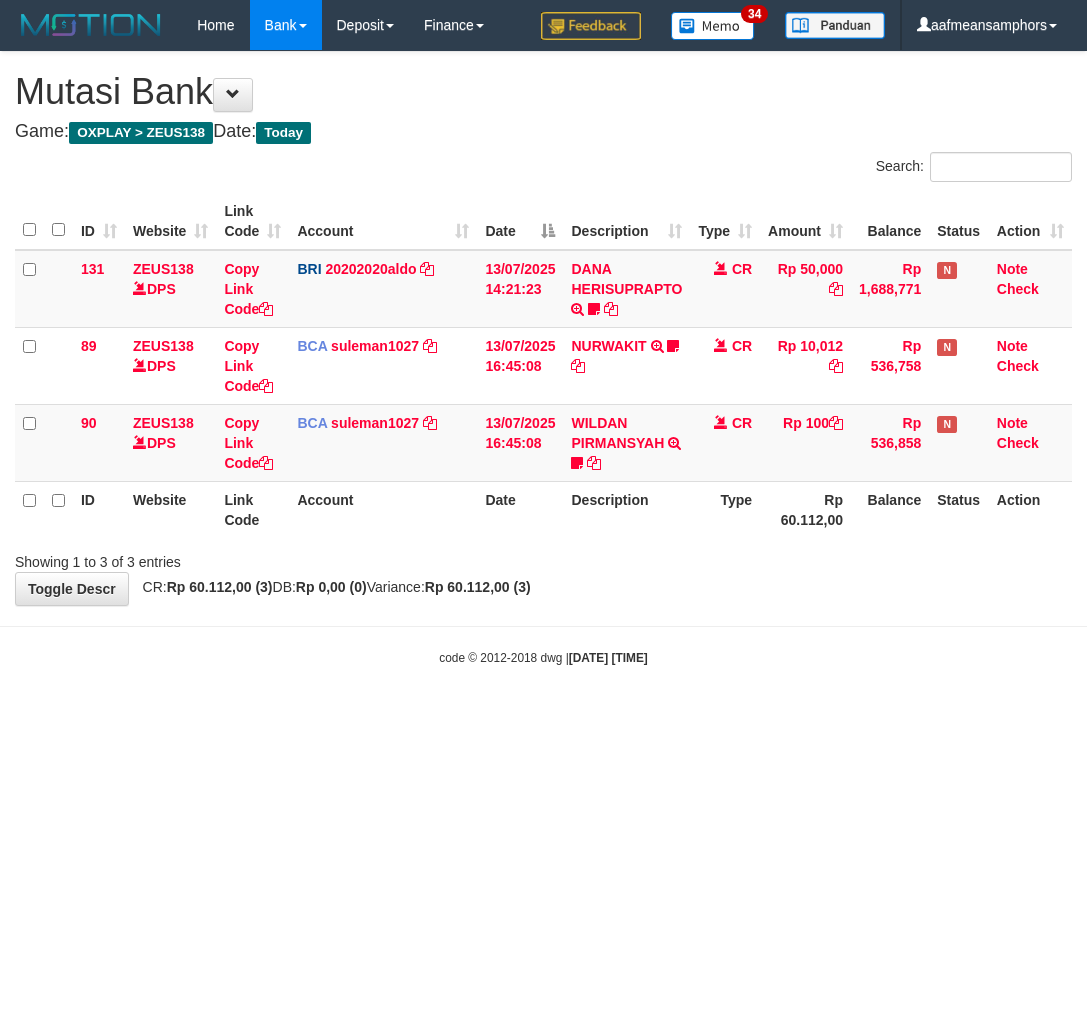 scroll, scrollTop: 0, scrollLeft: 0, axis: both 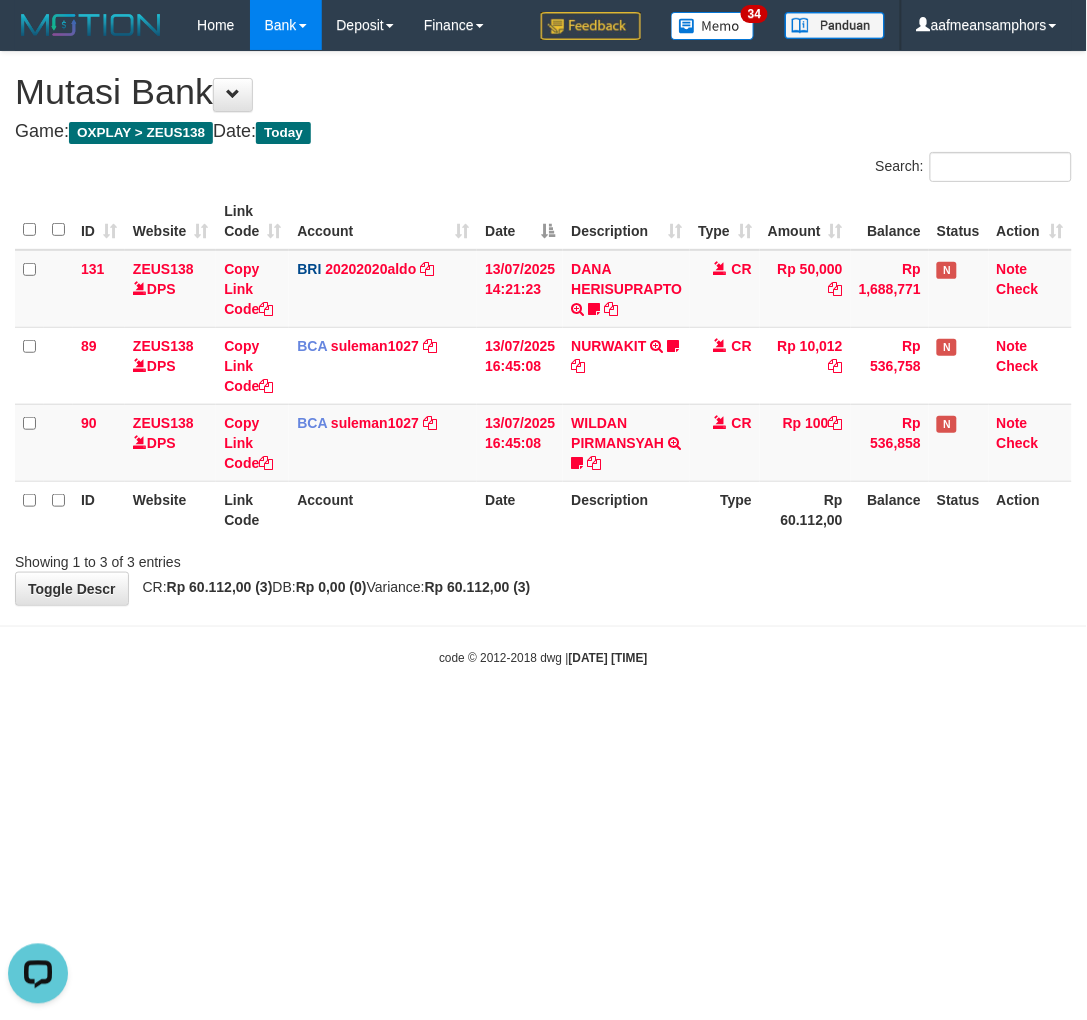 click on "Toggle navigation
Home
Bank
Account List
Load
By Website
Group
[OXPLAY]													ZEUS138
By Load Group (DPS)
Sync" at bounding box center (543, 358) 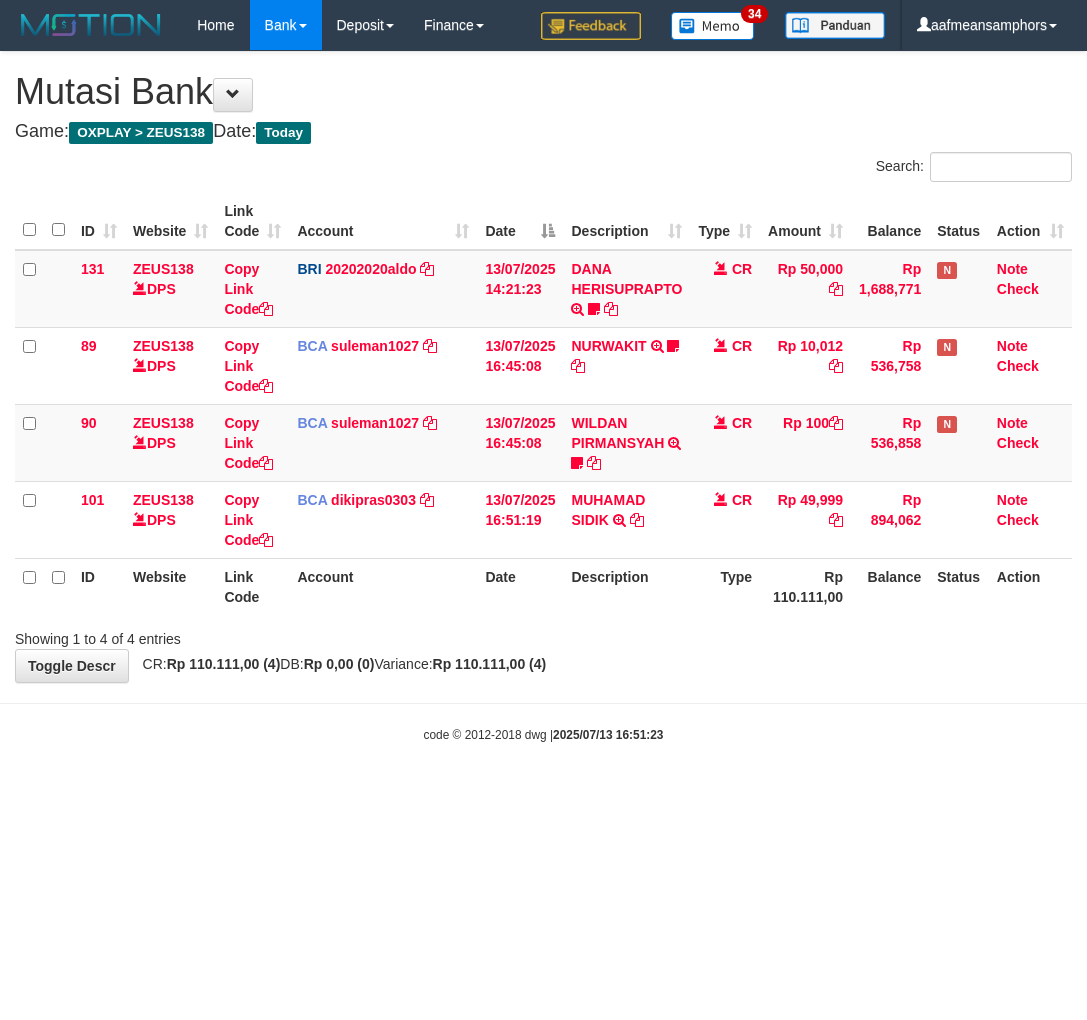 scroll, scrollTop: 0, scrollLeft: 0, axis: both 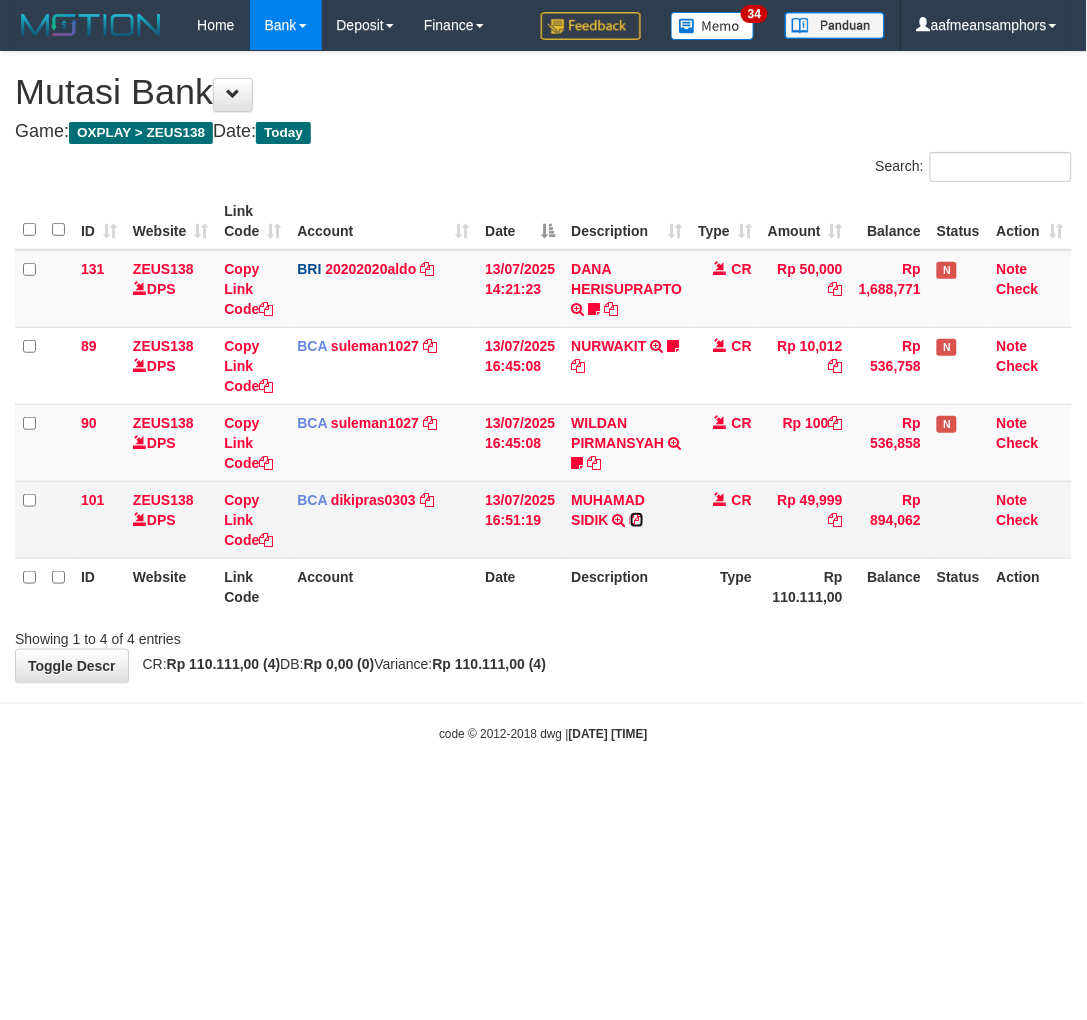 drag, startPoint x: 638, startPoint y: 516, endPoint x: 681, endPoint y: 511, distance: 43.289722 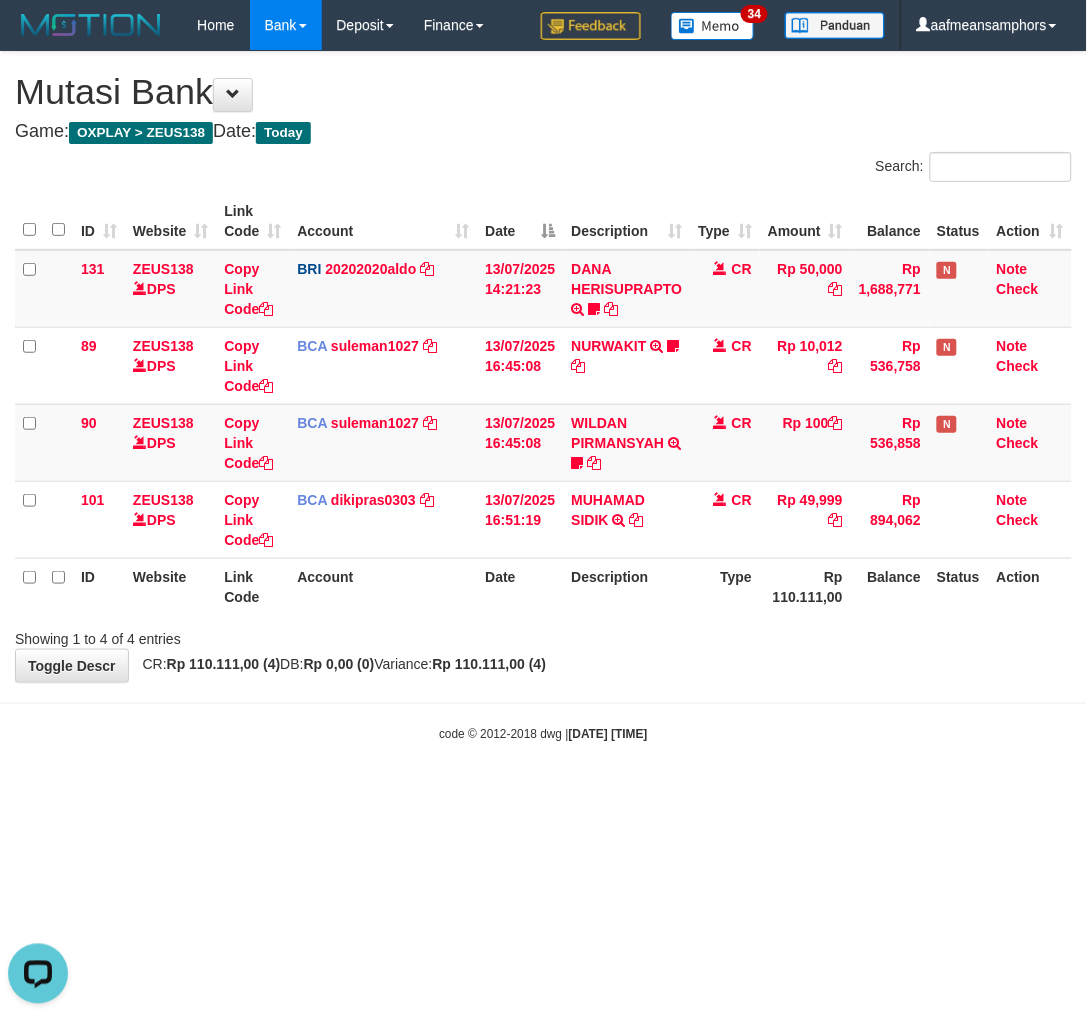 scroll, scrollTop: 0, scrollLeft: 0, axis: both 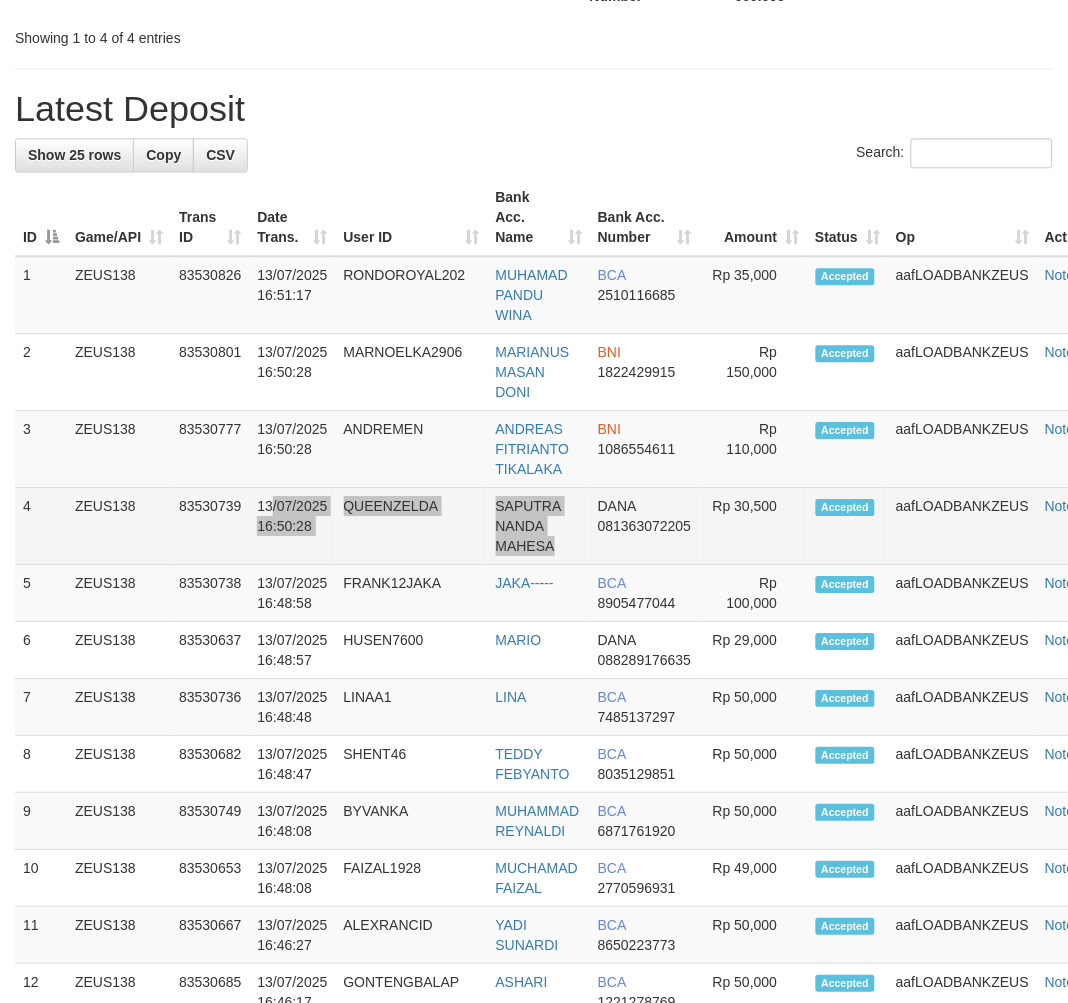 click on "4
ZEUS138
83530739
[DATE] [TIME]
QUEENZELDA
[FIRST] [LAST]
DANA
[PHONE]
Rp 30,500
Accepted
aafLOADBANKZEUS
Note" at bounding box center [567, 526] 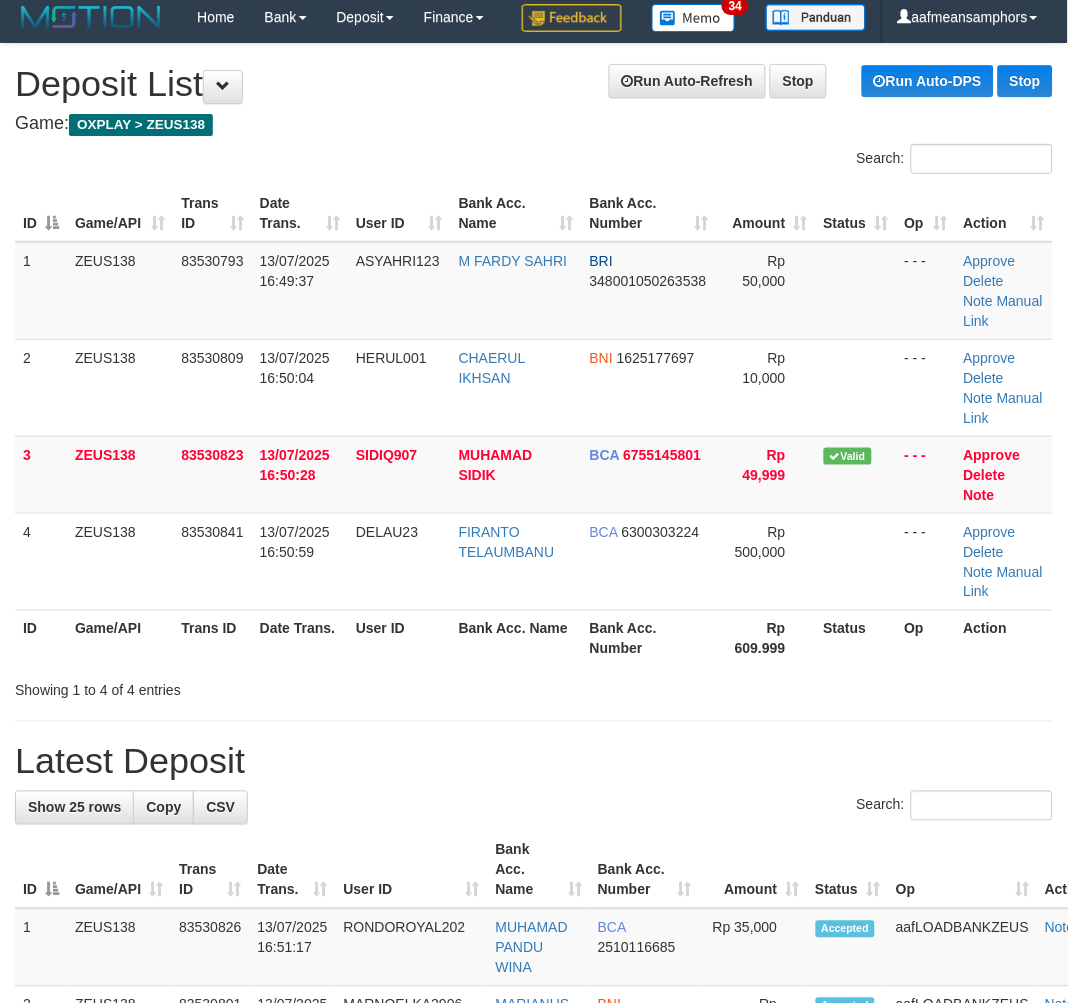 scroll, scrollTop: 58, scrollLeft: 0, axis: vertical 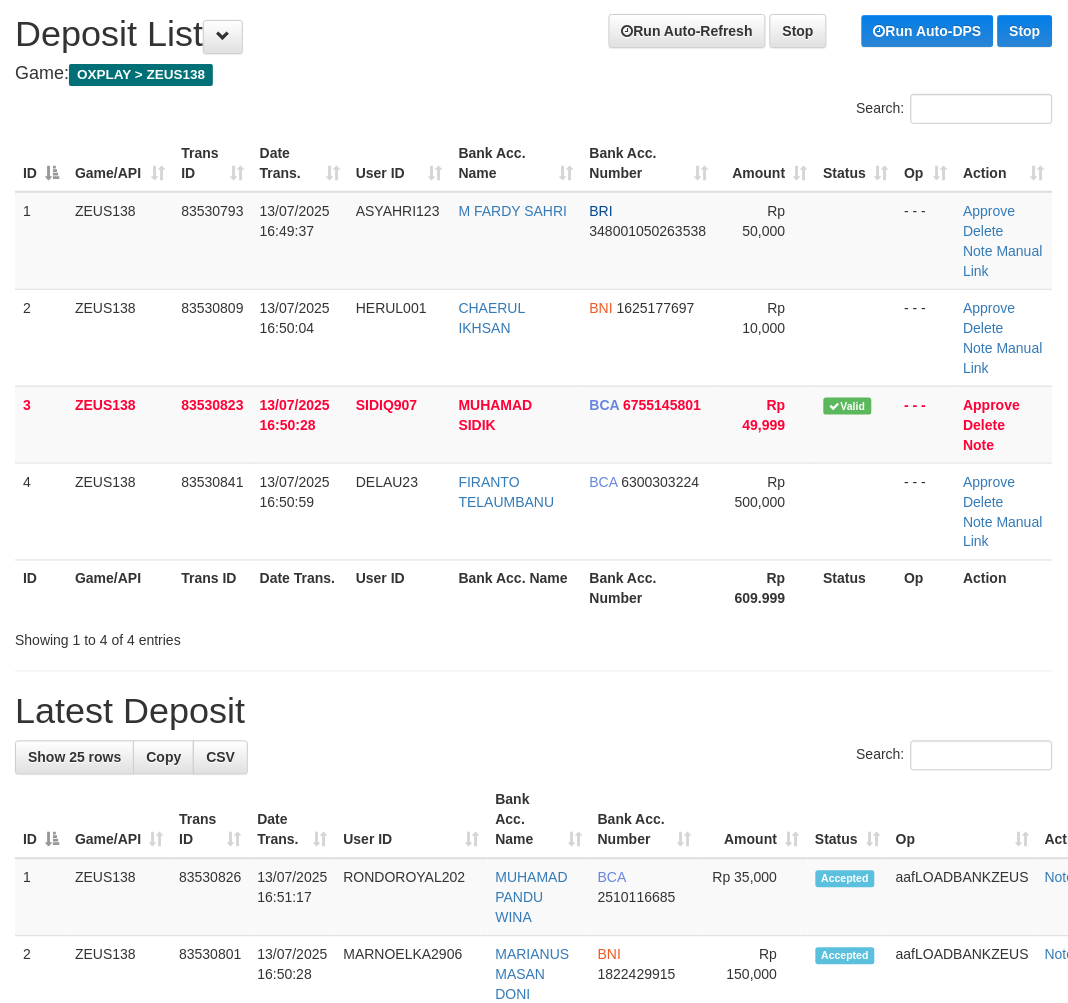 drag, startPoint x: 623, startPoint y: 723, endPoint x: 6, endPoint y: 661, distance: 620.10724 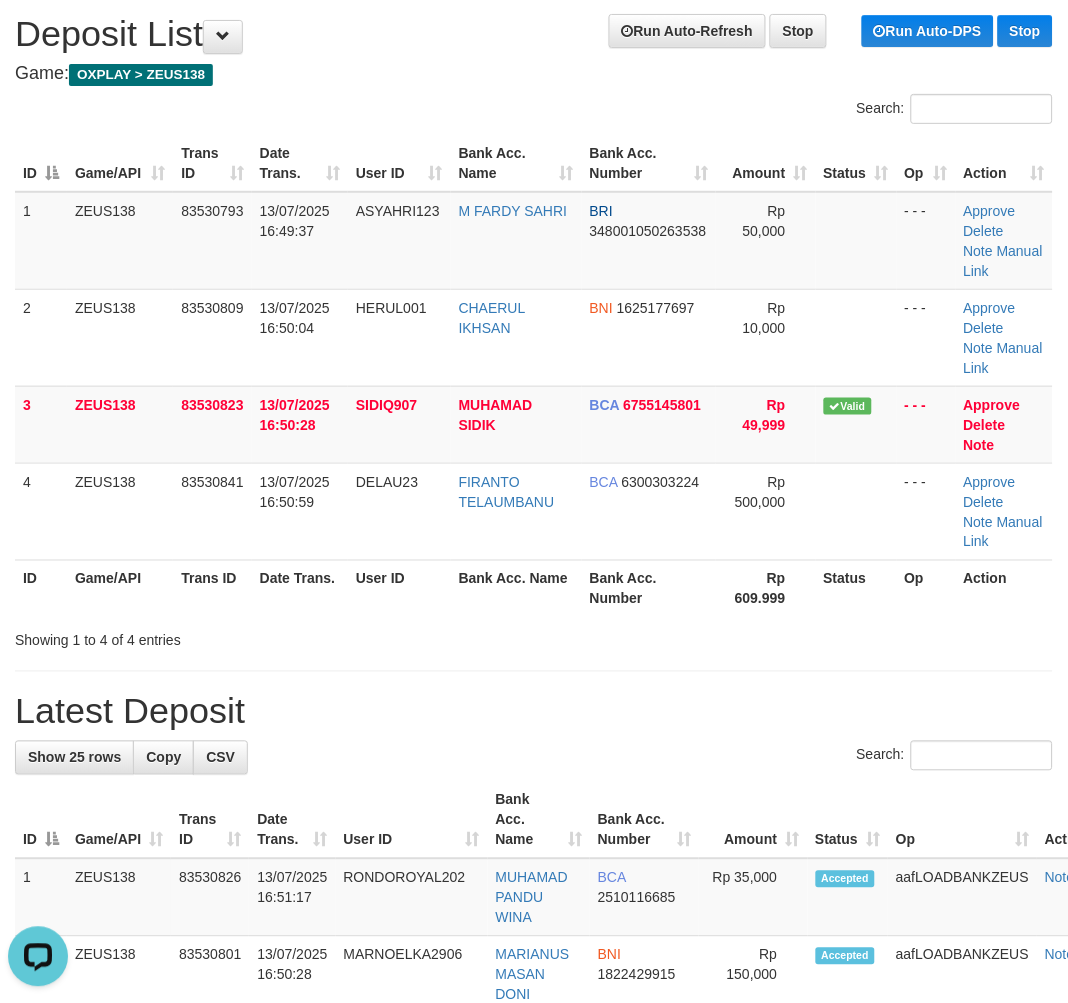 scroll, scrollTop: 0, scrollLeft: 0, axis: both 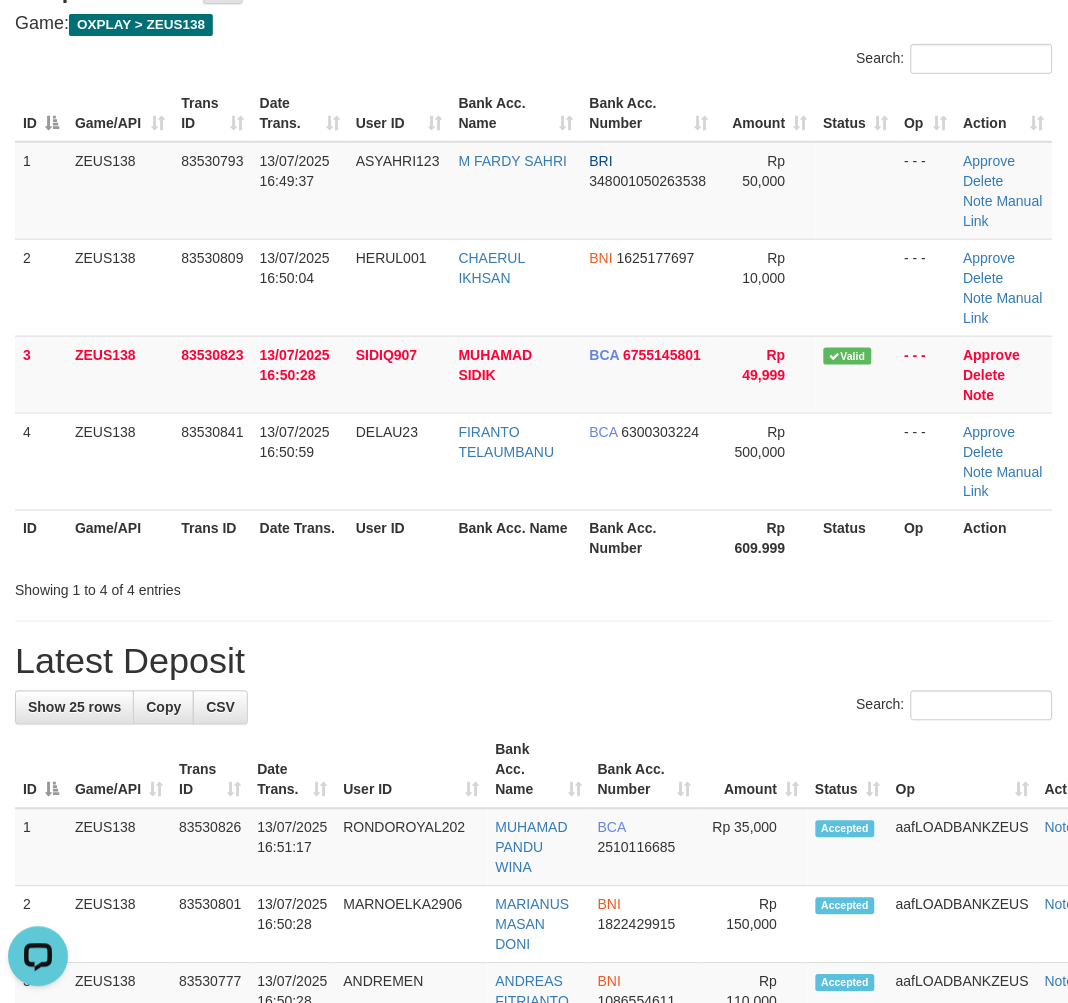 drag, startPoint x: 371, startPoint y: 100, endPoint x: 385, endPoint y: 101, distance: 14.035668 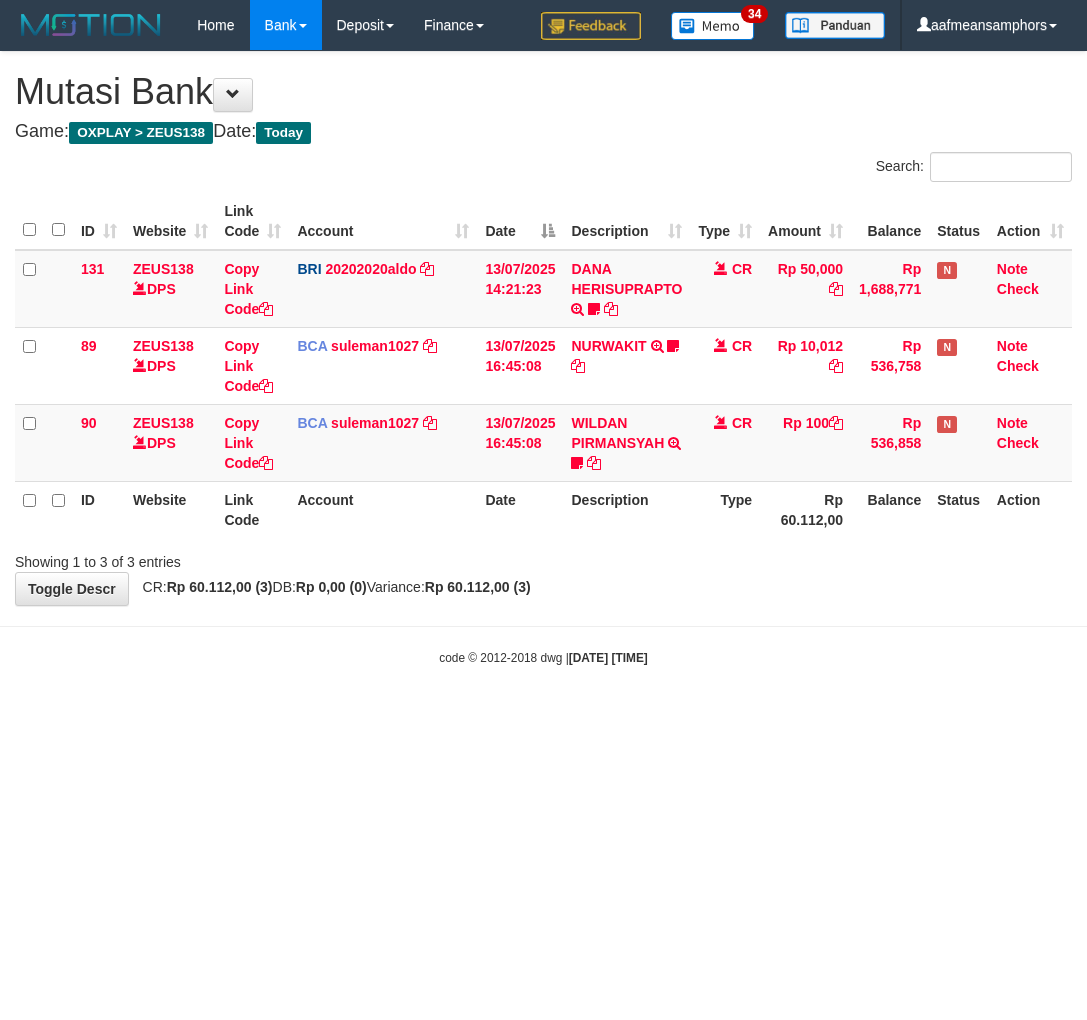 scroll, scrollTop: 0, scrollLeft: 0, axis: both 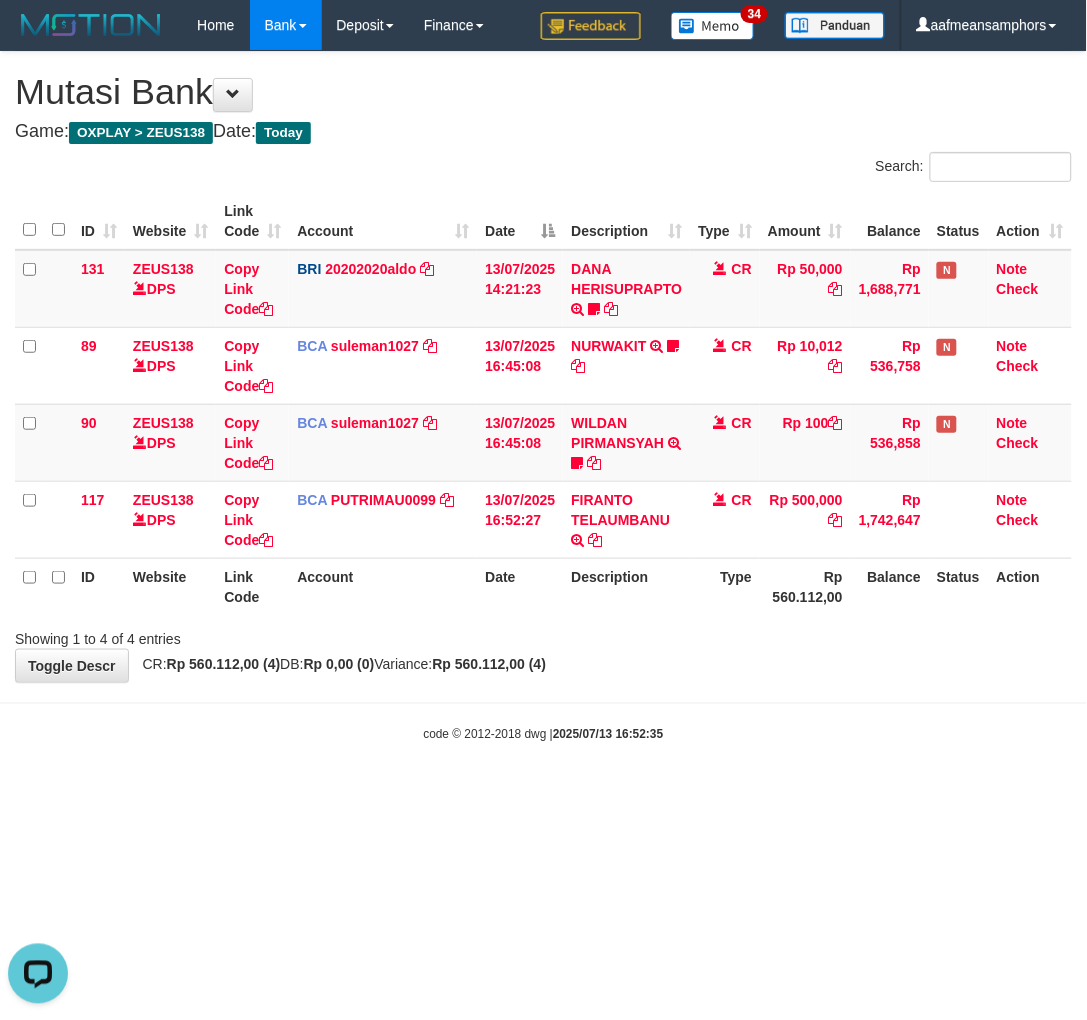 drag, startPoint x: 741, startPoint y: 781, endPoint x: 754, endPoint y: 777, distance: 13.601471 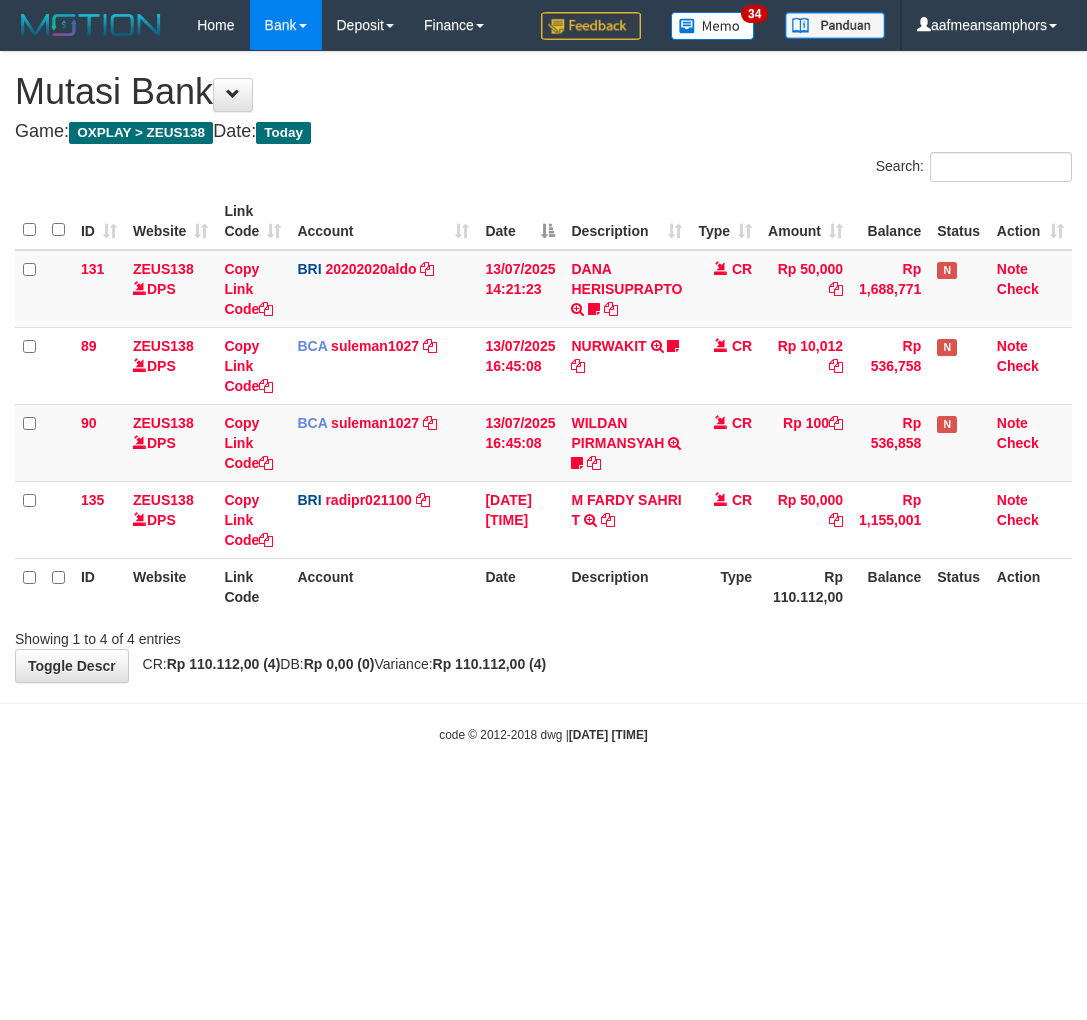 scroll, scrollTop: 0, scrollLeft: 0, axis: both 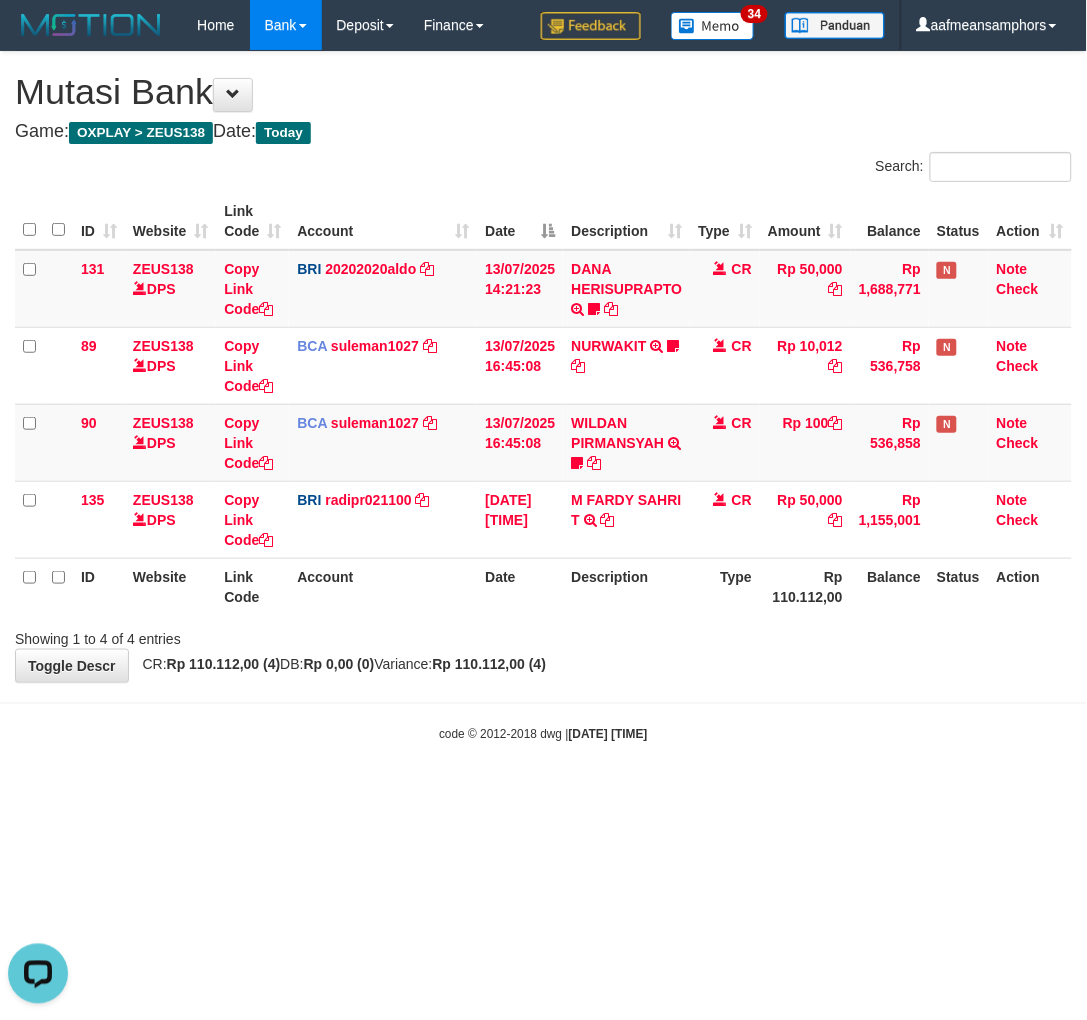 click on "Toggle navigation
Home
Bank
Account List
Load
By Website
Group
[OXPLAY]													ZEUS138
By Load Group (DPS)" at bounding box center (543, 397) 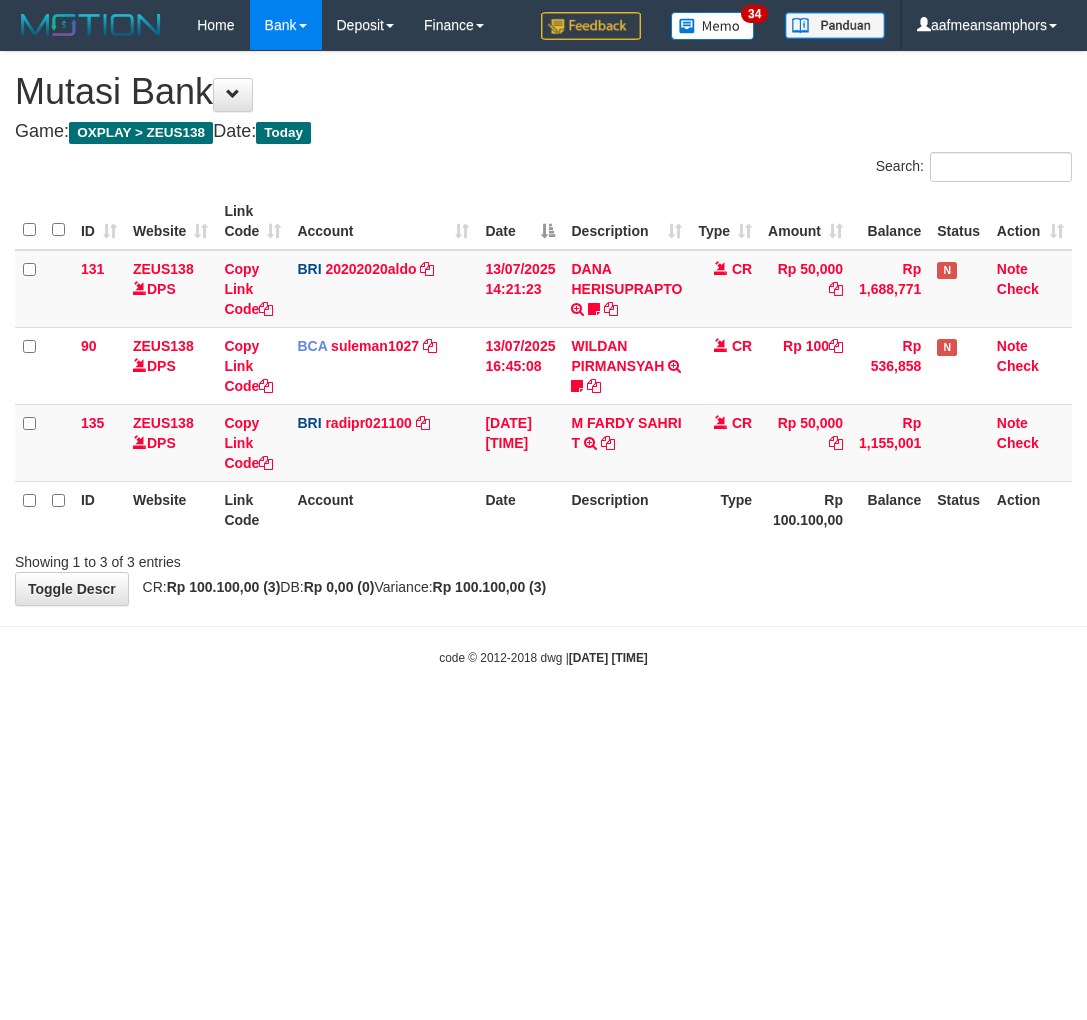 scroll, scrollTop: 0, scrollLeft: 0, axis: both 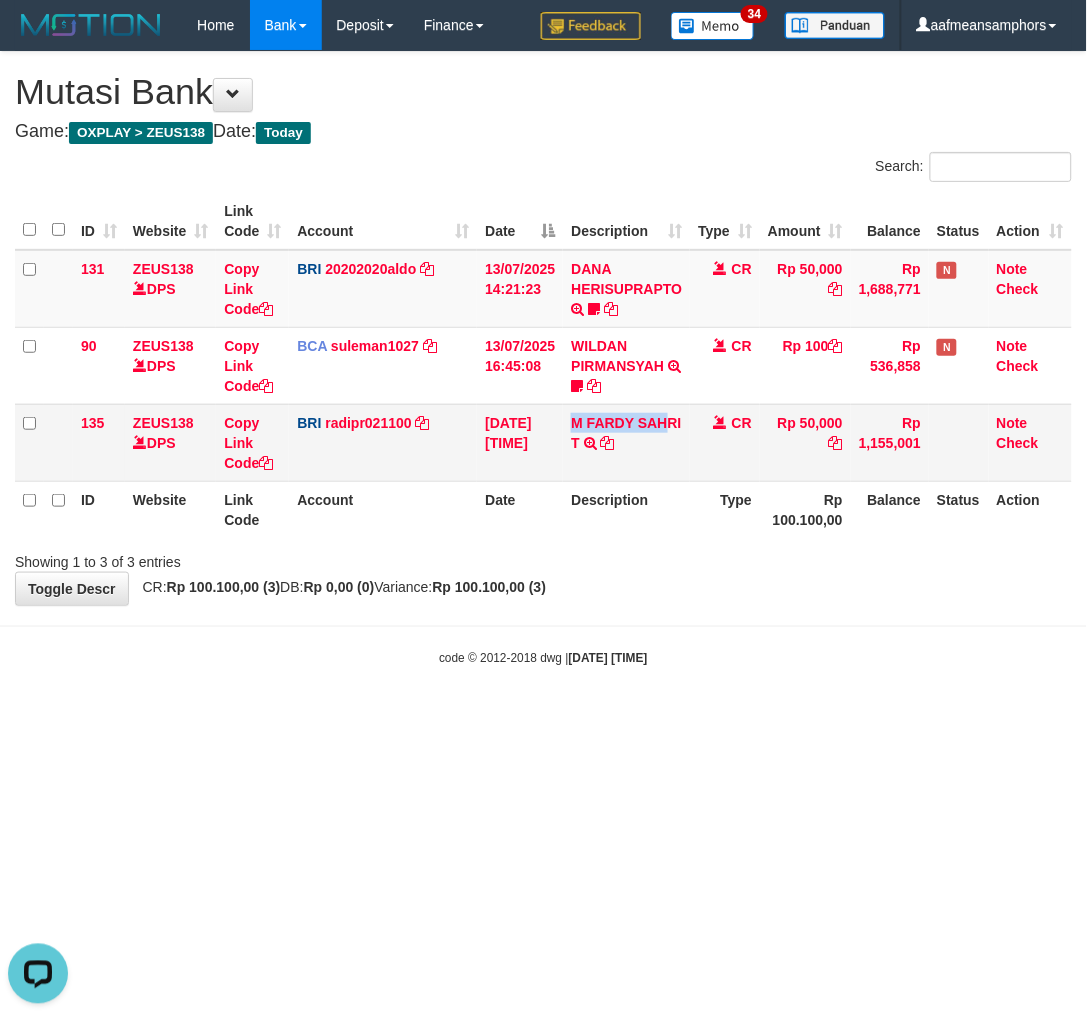 drag, startPoint x: 570, startPoint y: 407, endPoint x: 668, endPoint y: 411, distance: 98.0816 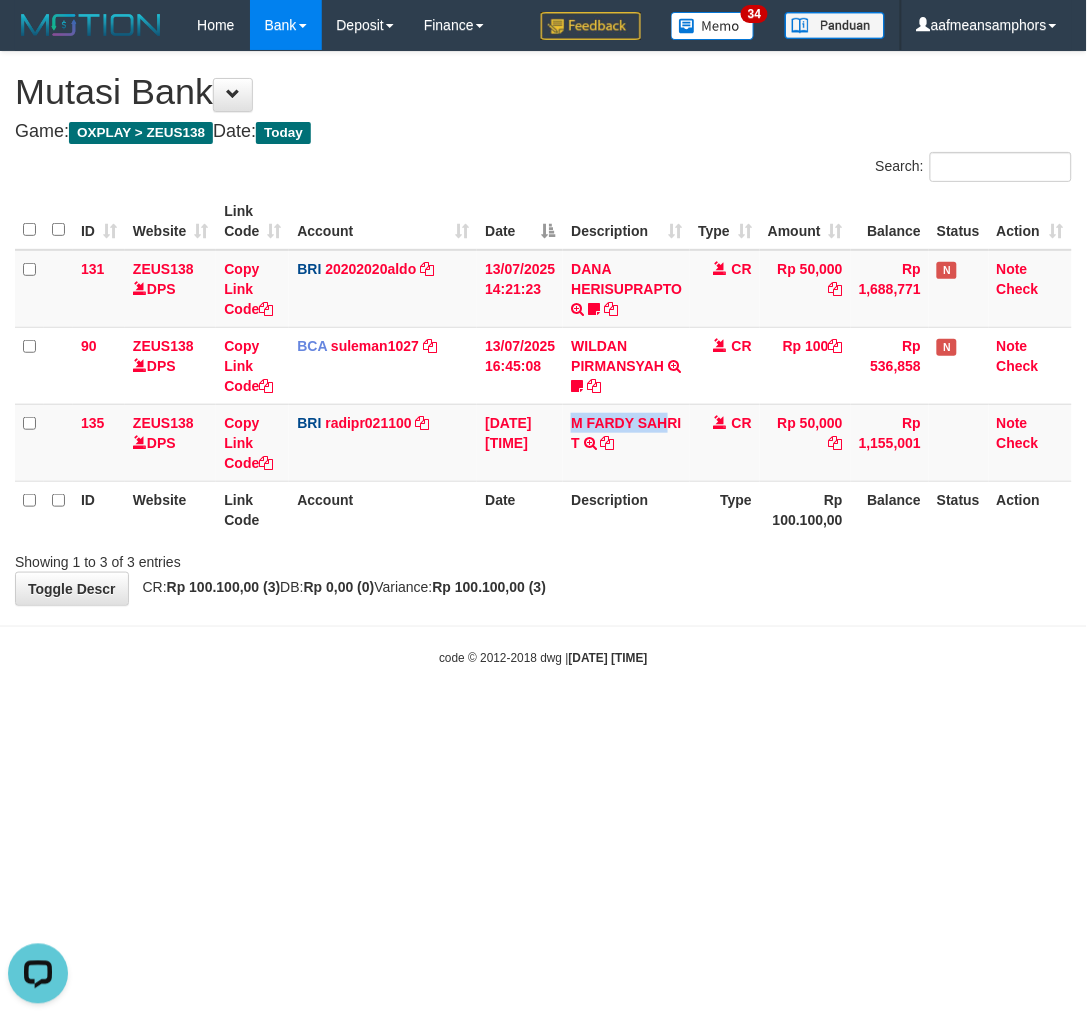 copy on "M FARDY SAH" 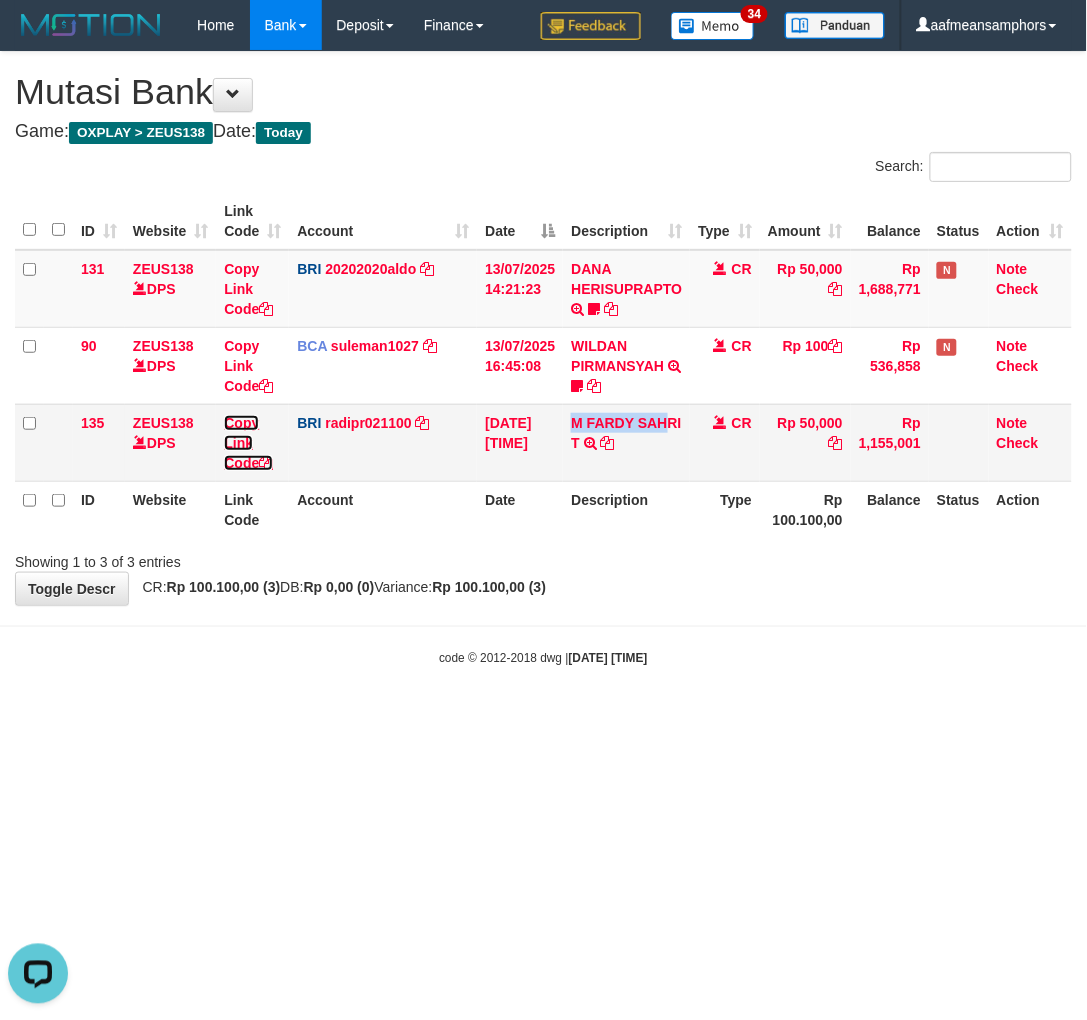 drag, startPoint x: 246, startPoint y: 441, endPoint x: 622, endPoint y: 431, distance: 376.13297 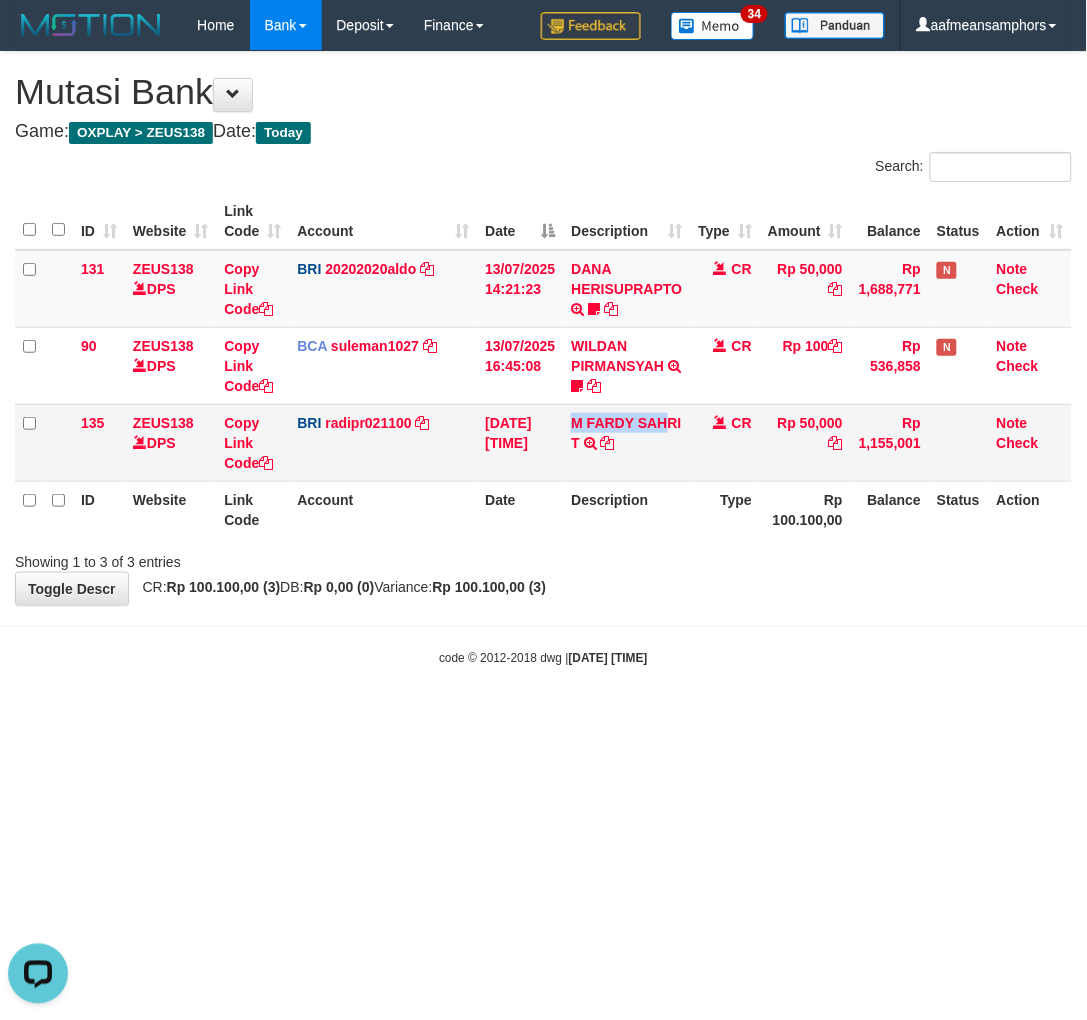 copy on "M FARDY SAH" 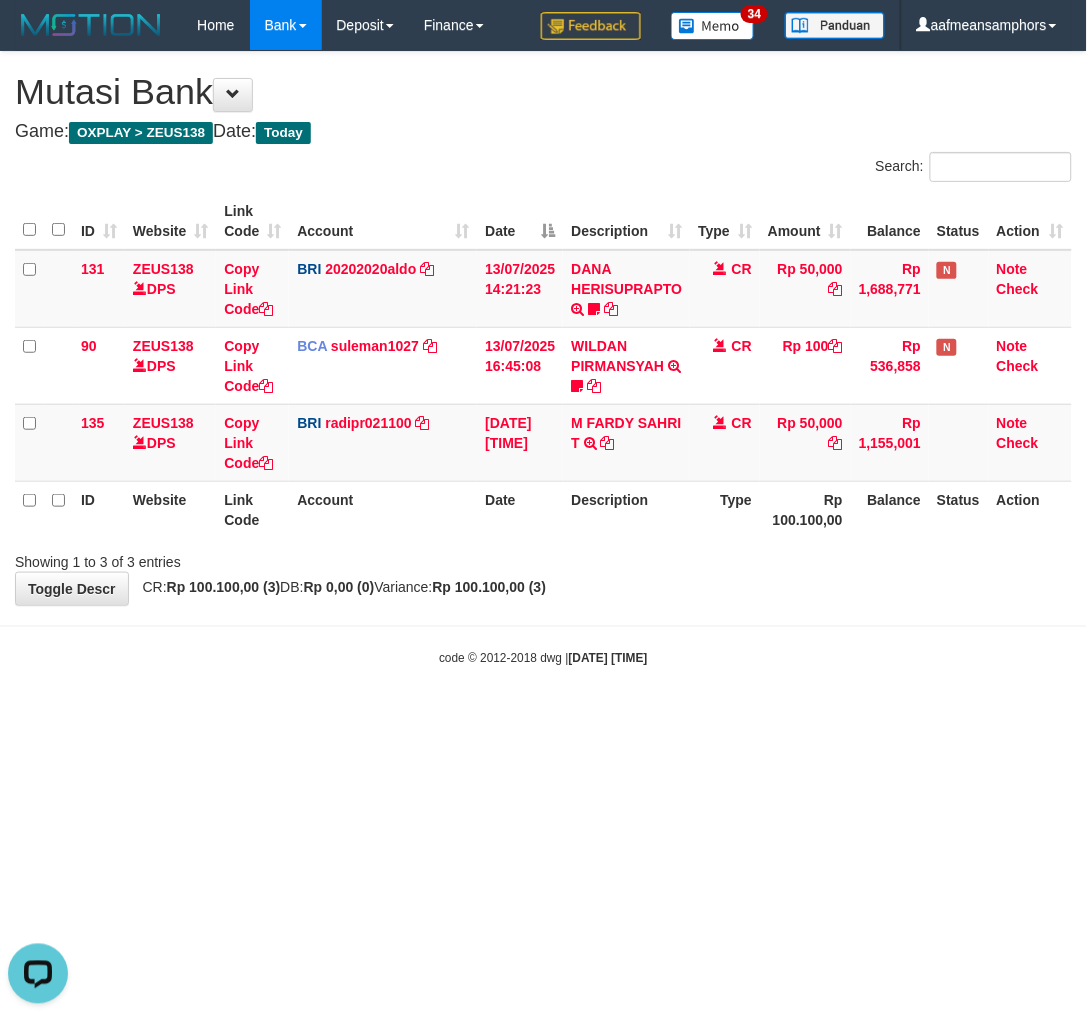 scroll, scrollTop: 297, scrollLeft: 0, axis: vertical 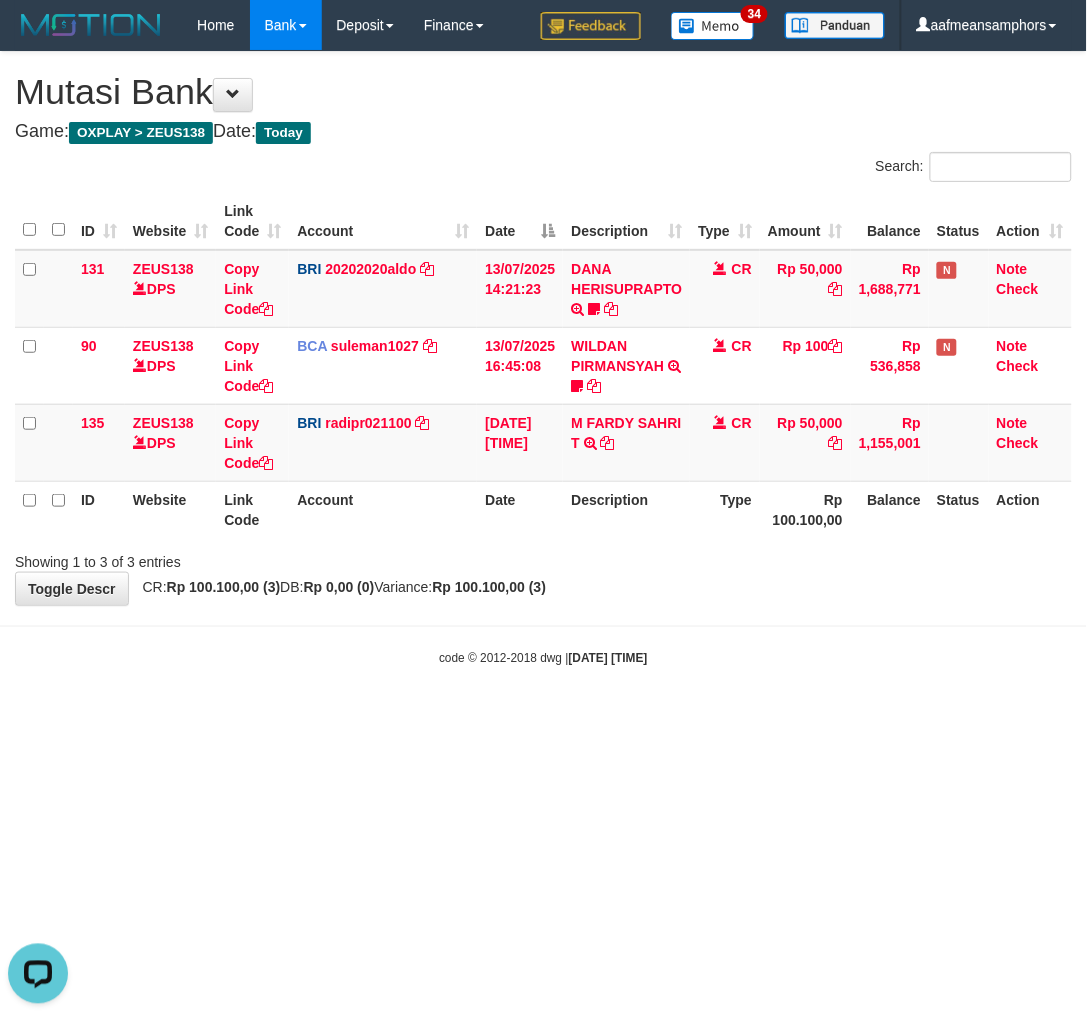 click on "code © 2012-2018 dwg |  2025/07/13 16:52:49" at bounding box center (543, 657) 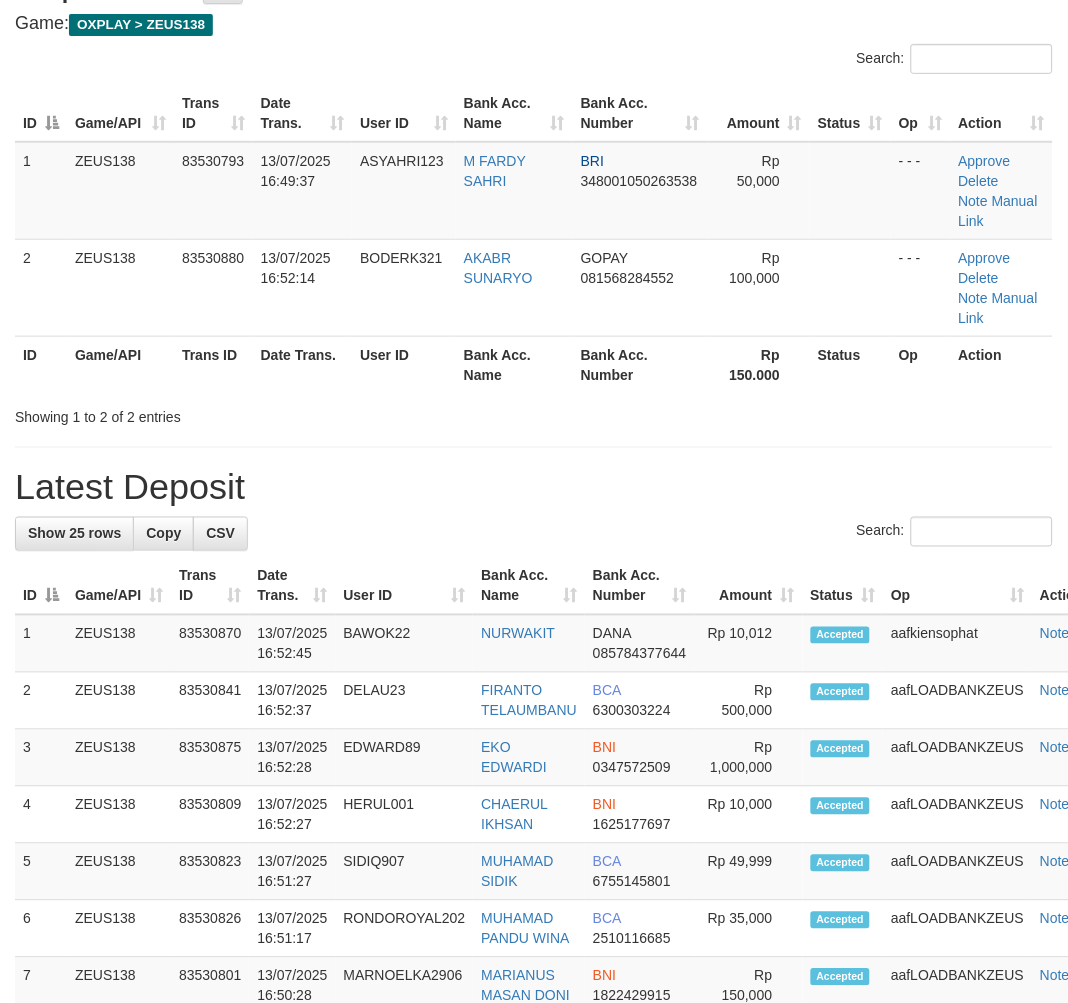 scroll, scrollTop: 158, scrollLeft: 0, axis: vertical 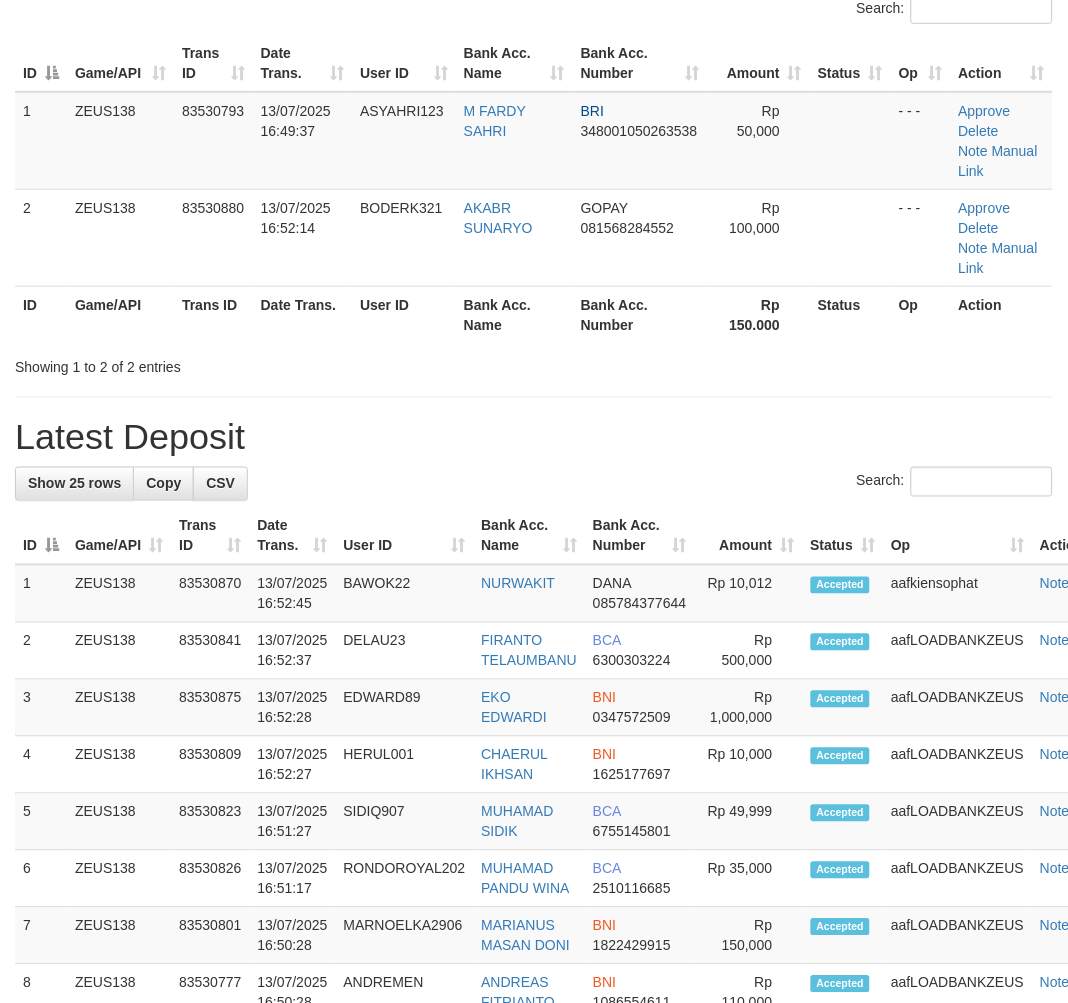 click on "**********" at bounding box center [534, 1029] 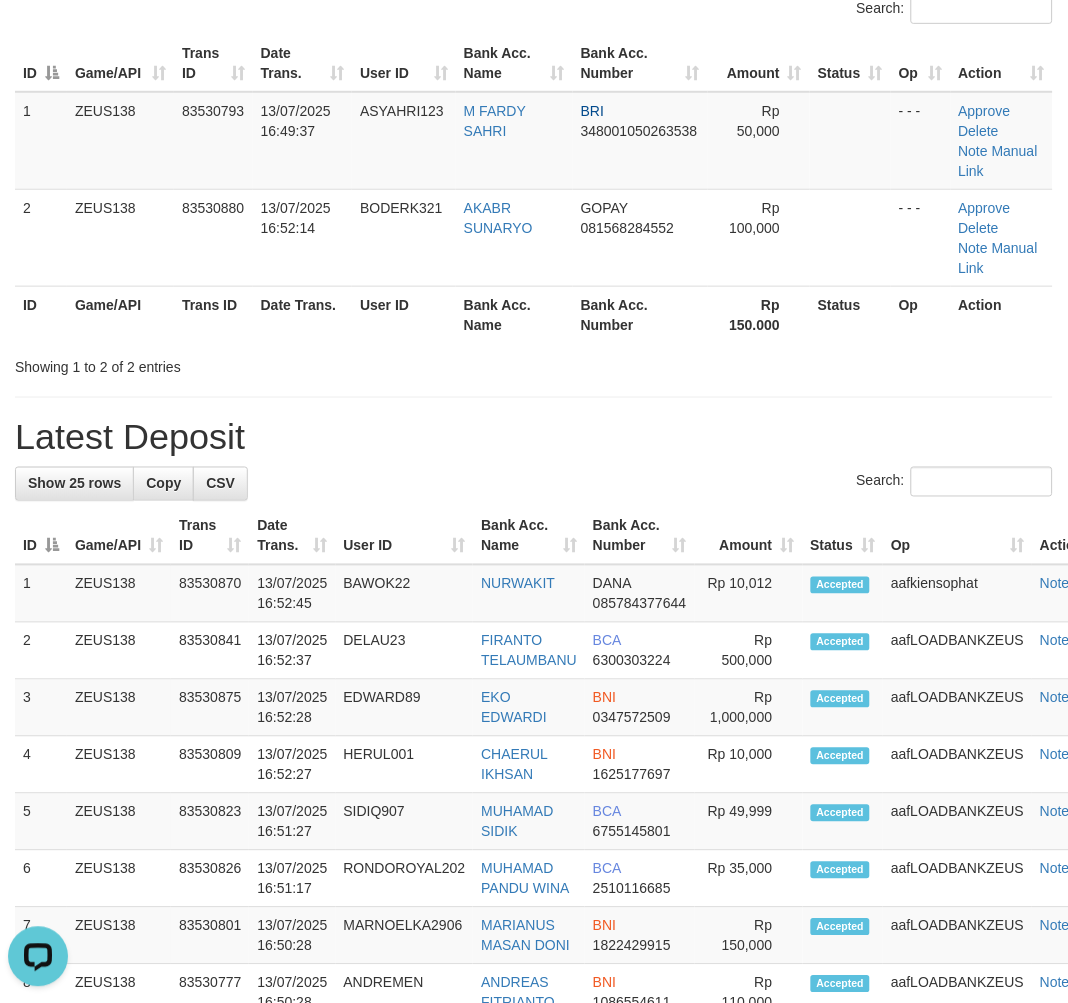 scroll, scrollTop: 0, scrollLeft: 0, axis: both 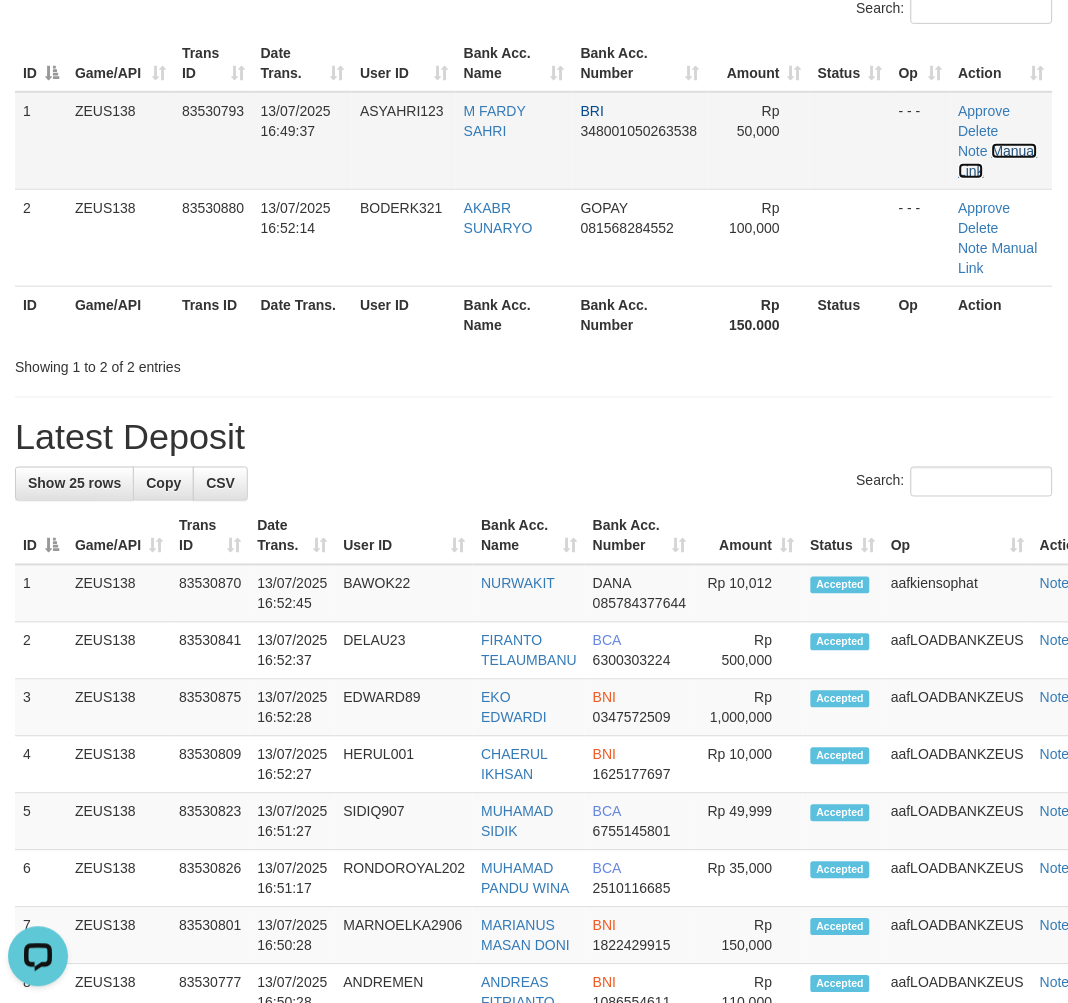 click on "Manual Link" at bounding box center [998, 161] 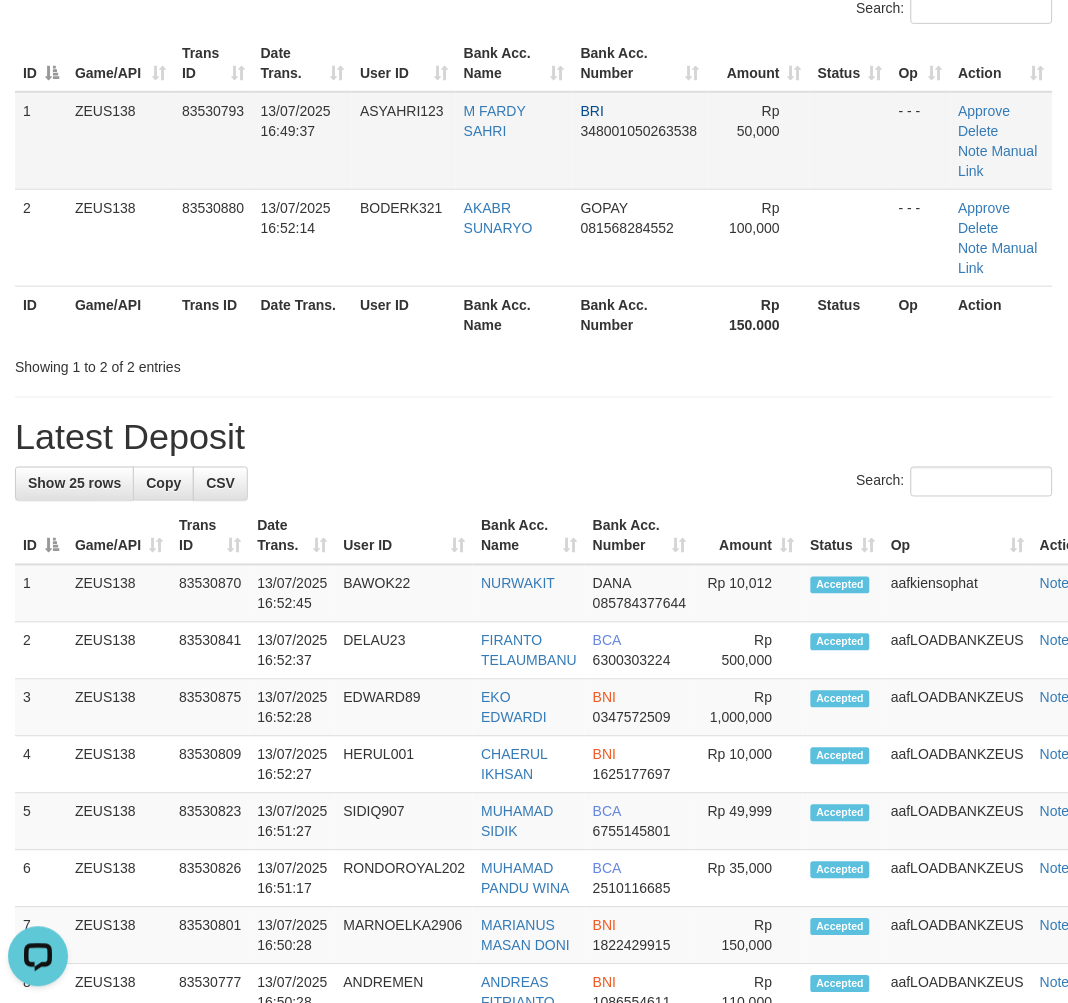 click on "Approve
Delete
Note
Manual Link" at bounding box center [1002, 141] 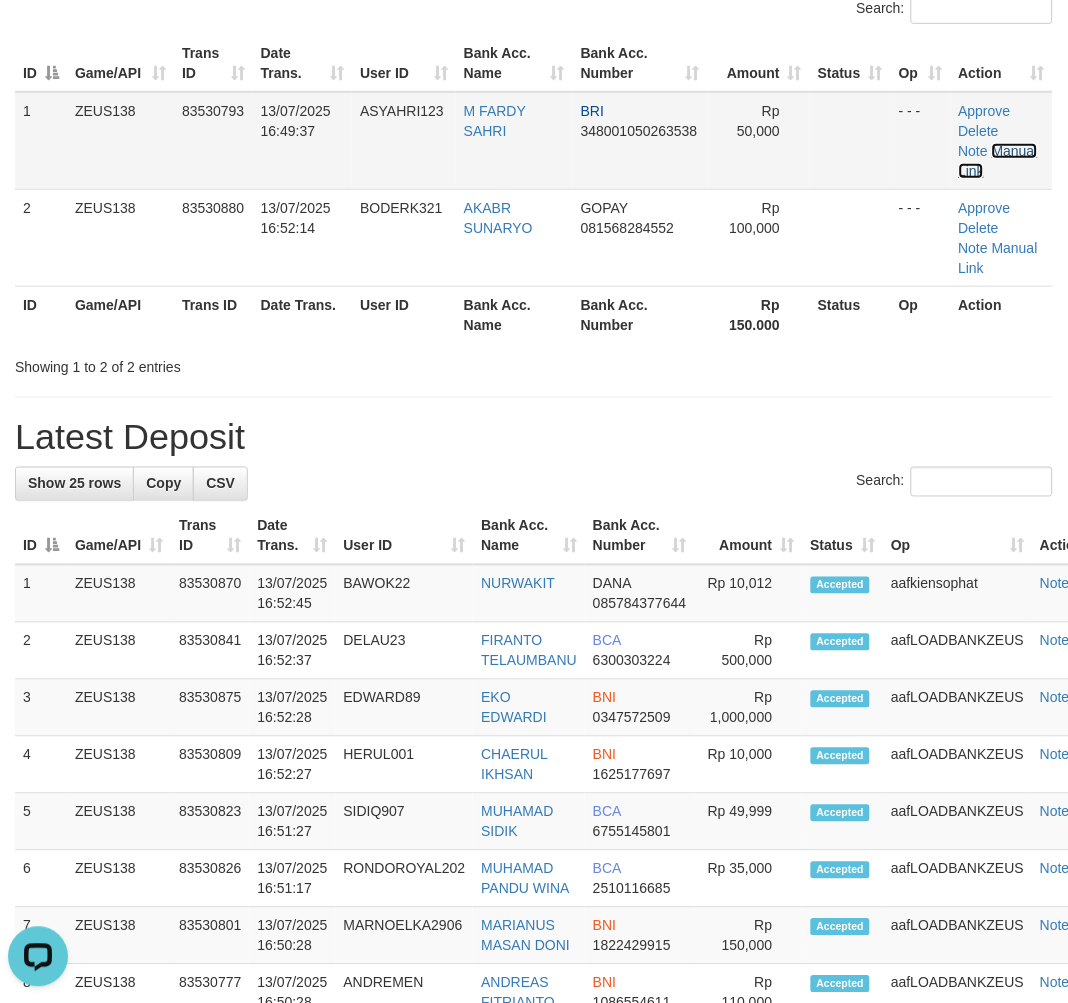 click on "Manual Link" at bounding box center [998, 161] 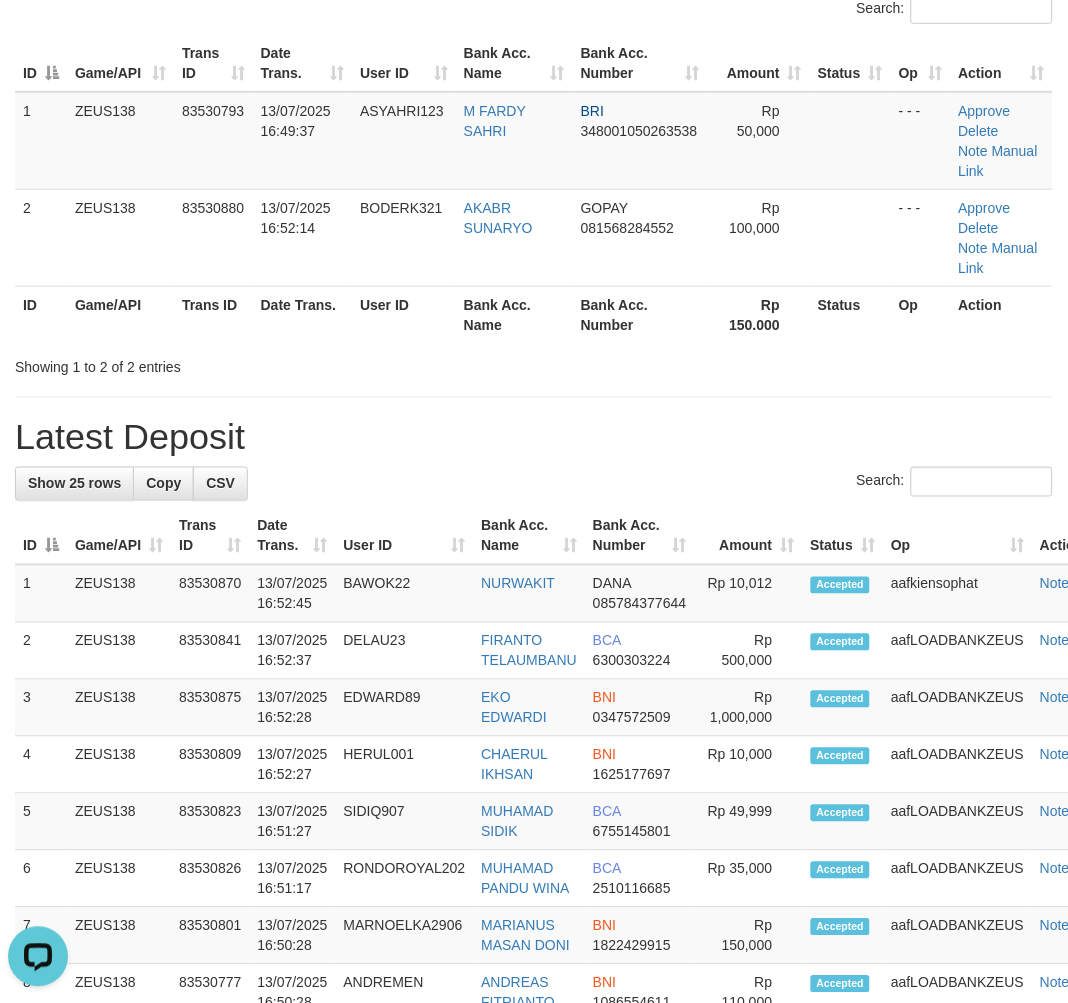 click on "Search:" at bounding box center [534, 484] 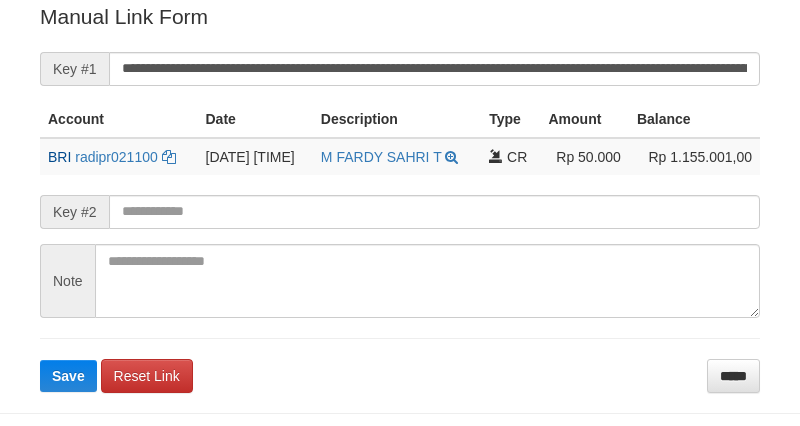 scroll, scrollTop: 404, scrollLeft: 0, axis: vertical 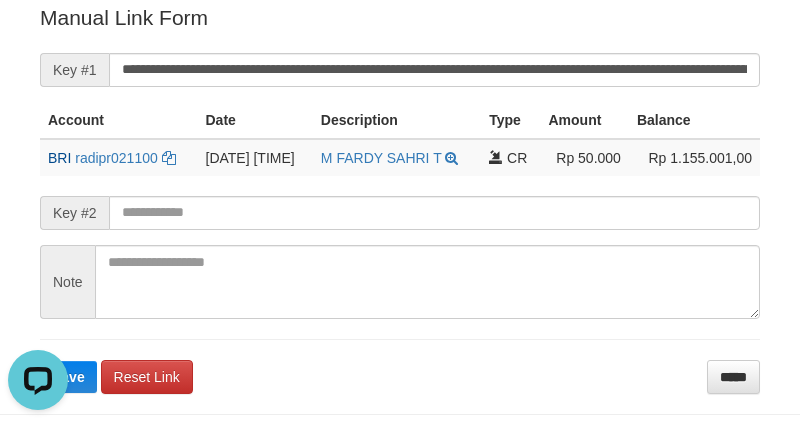 click on "**********" at bounding box center [400, 198] 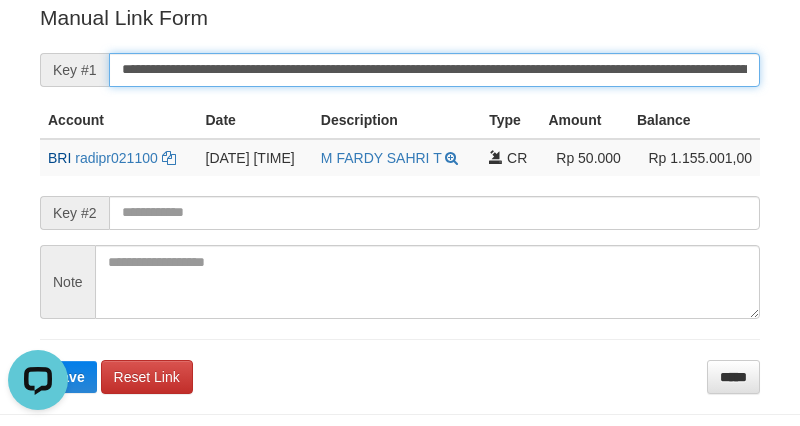 click on "**********" at bounding box center [434, 70] 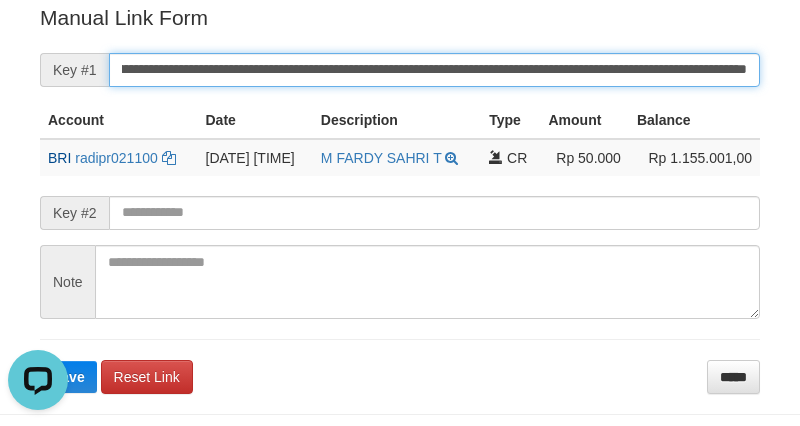 type on "**********" 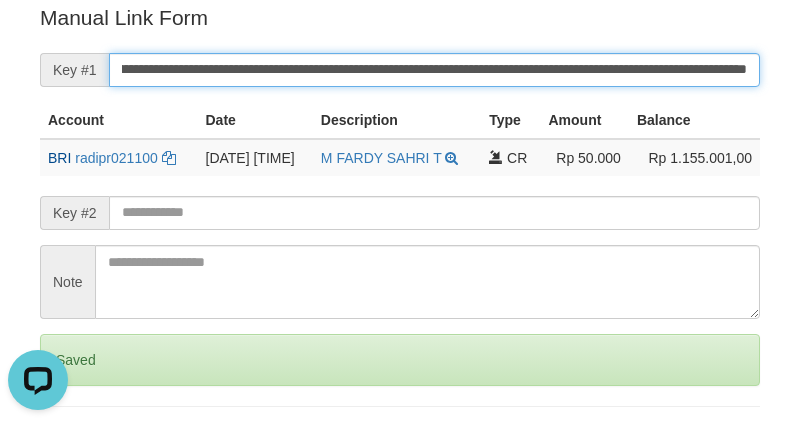 click on "Save" at bounding box center (68, 444) 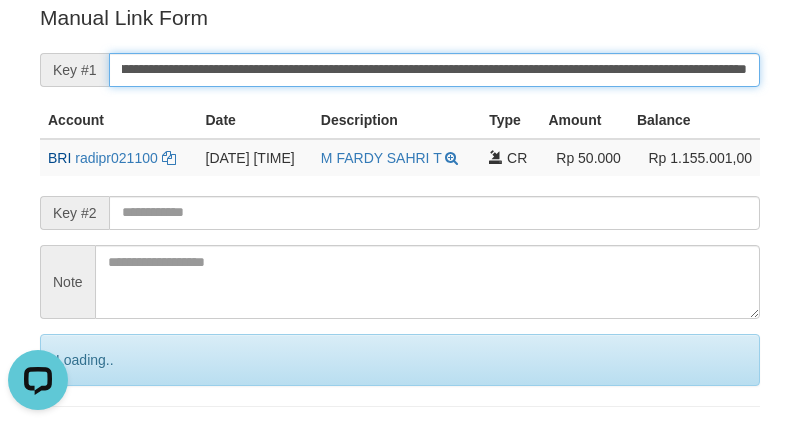 click on "Save" at bounding box center [90, 444] 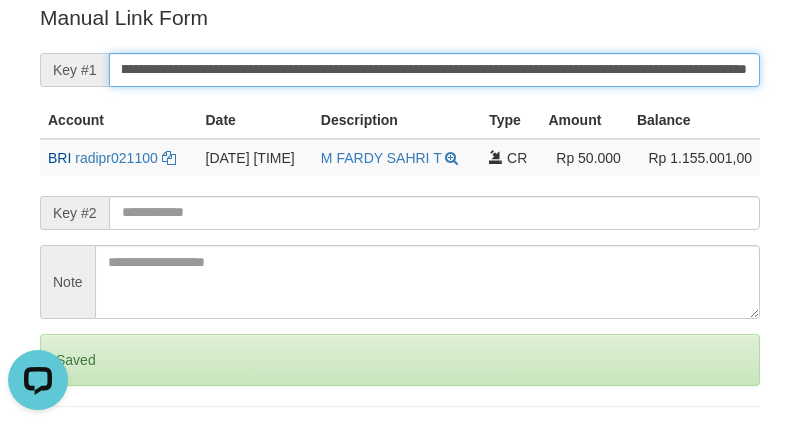 click on "Save" at bounding box center (68, 444) 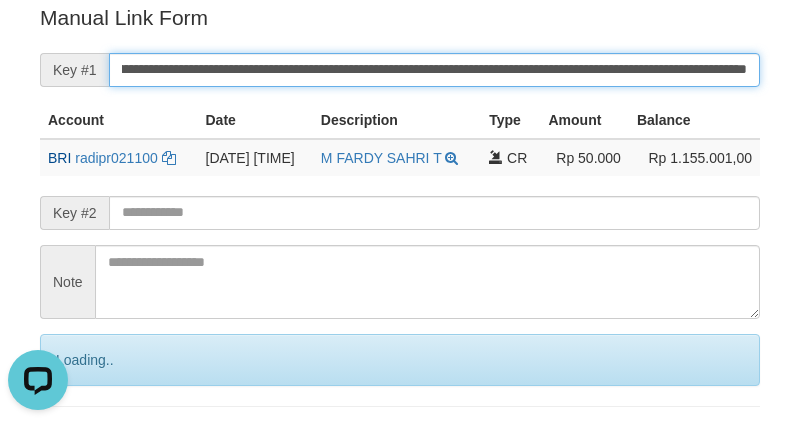 click on "Save" at bounding box center (90, 444) 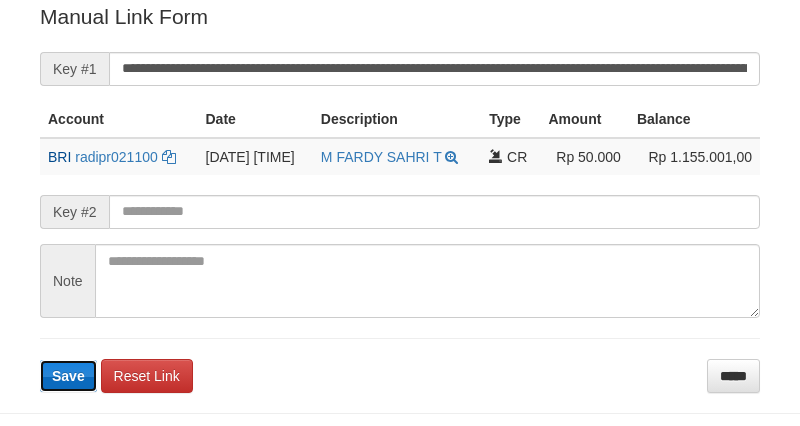 click on "Save" at bounding box center [68, 376] 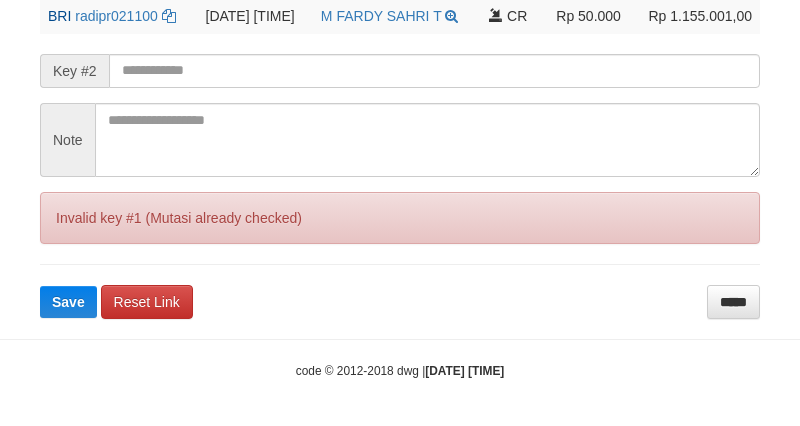 click on "Deposit Detail
Game/API
Trans ID
Date Trans.
User ID
Bank Acc. Name
Bank Acc. Number
Amount
ZEUS138
83530793
13/07/2025 16:49:37
ASYAHRI123
M FARDY SAHRI
BRI
348001050263538
Rp 50,000
Manual Link History
#
Admin
Key #1
Key #2
Note
Date
1
aafemsreyoun
mutasi_20250713_3774|135
13-07-2025 16:52:51
Account
Date
Description
Type
Amount
Balance
BRI
radipr021100" at bounding box center (400, -58) 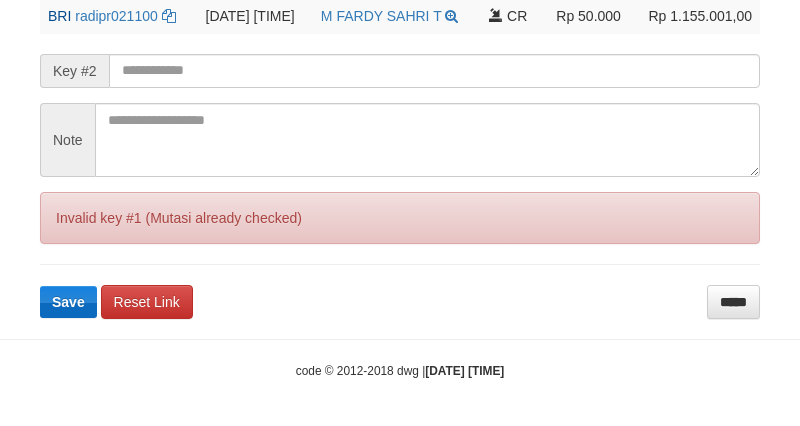 scroll, scrollTop: 545, scrollLeft: 0, axis: vertical 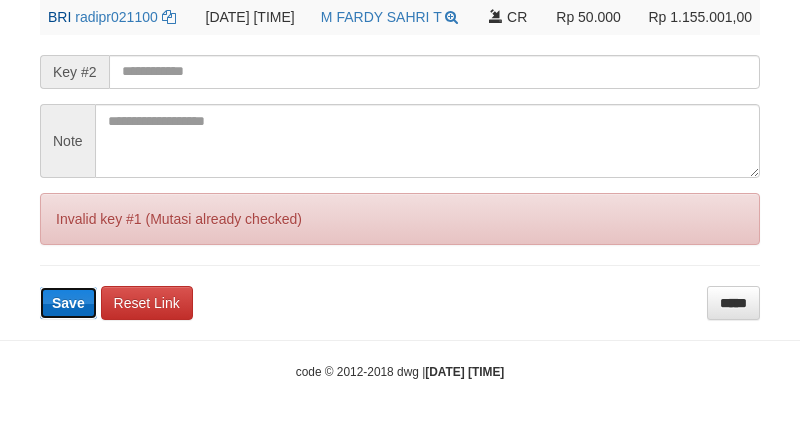 click on "Save" at bounding box center [68, 303] 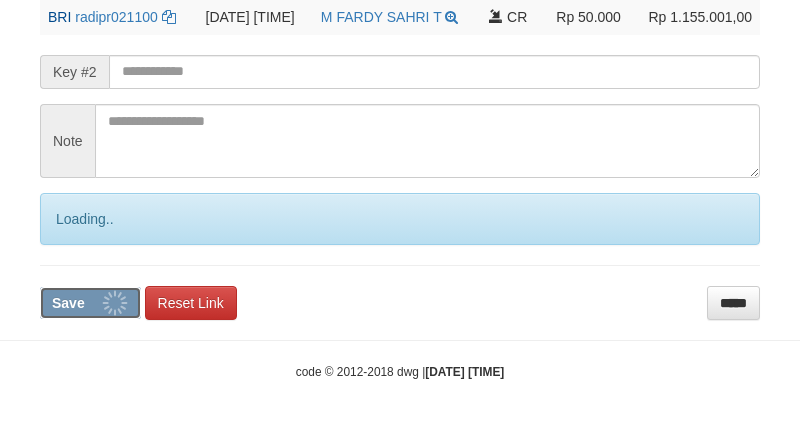click on "Save" at bounding box center [68, 303] 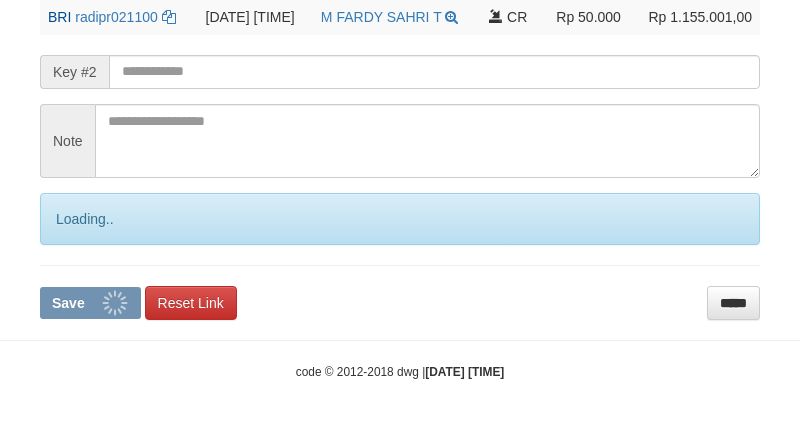 click on "Save" at bounding box center (68, 303) 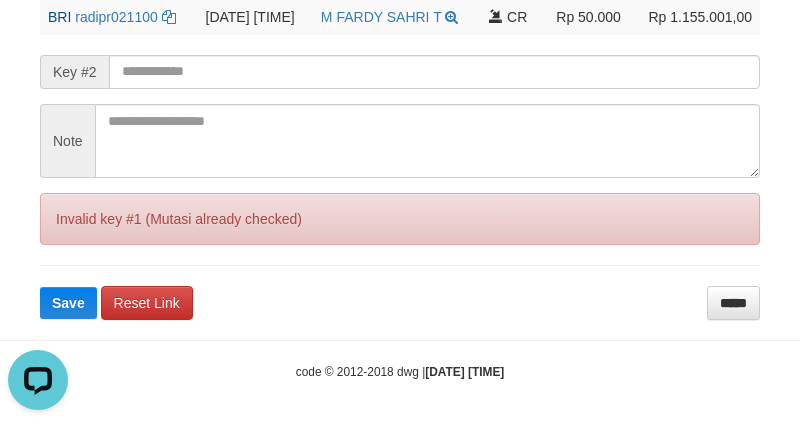 scroll, scrollTop: 0, scrollLeft: 0, axis: both 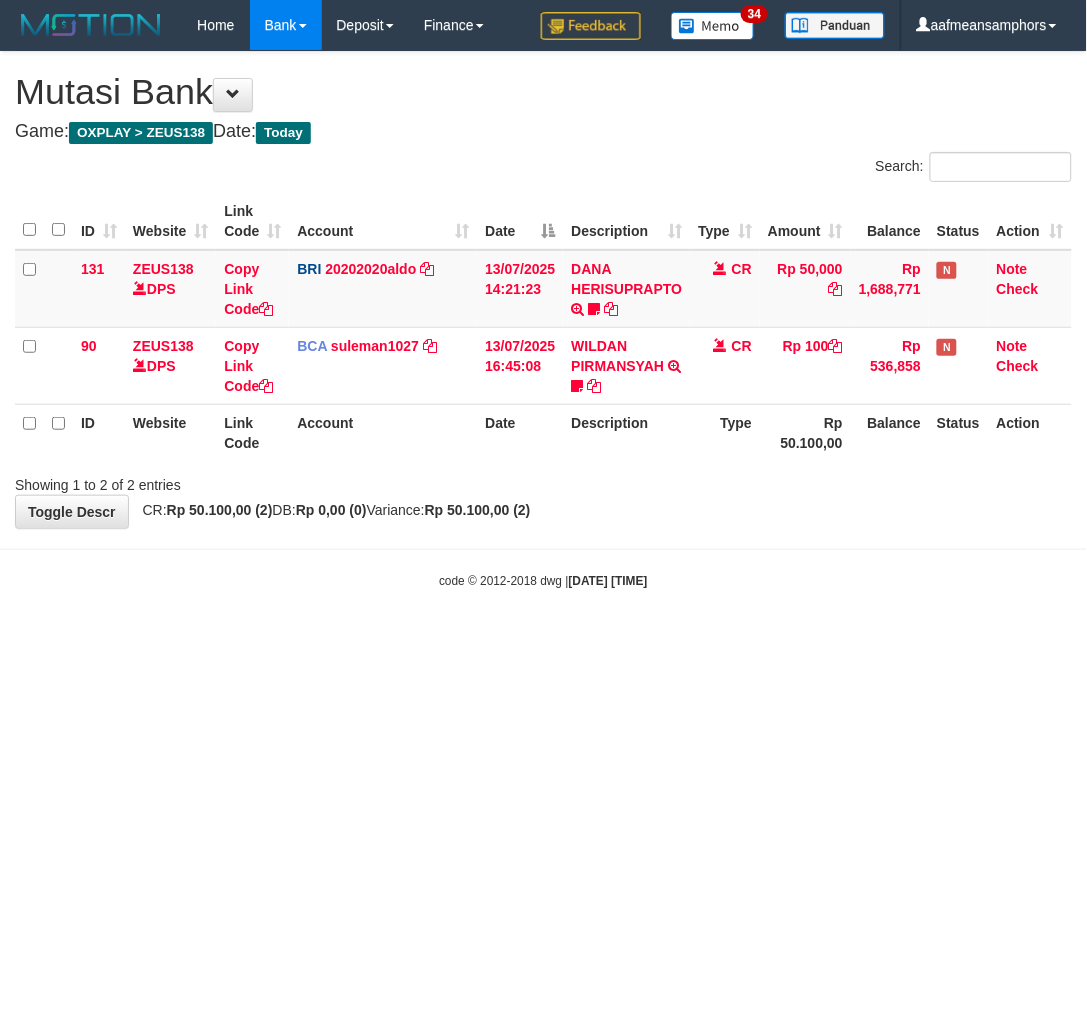 drag, startPoint x: 505, startPoint y: 718, endPoint x: 556, endPoint y: 723, distance: 51.24451 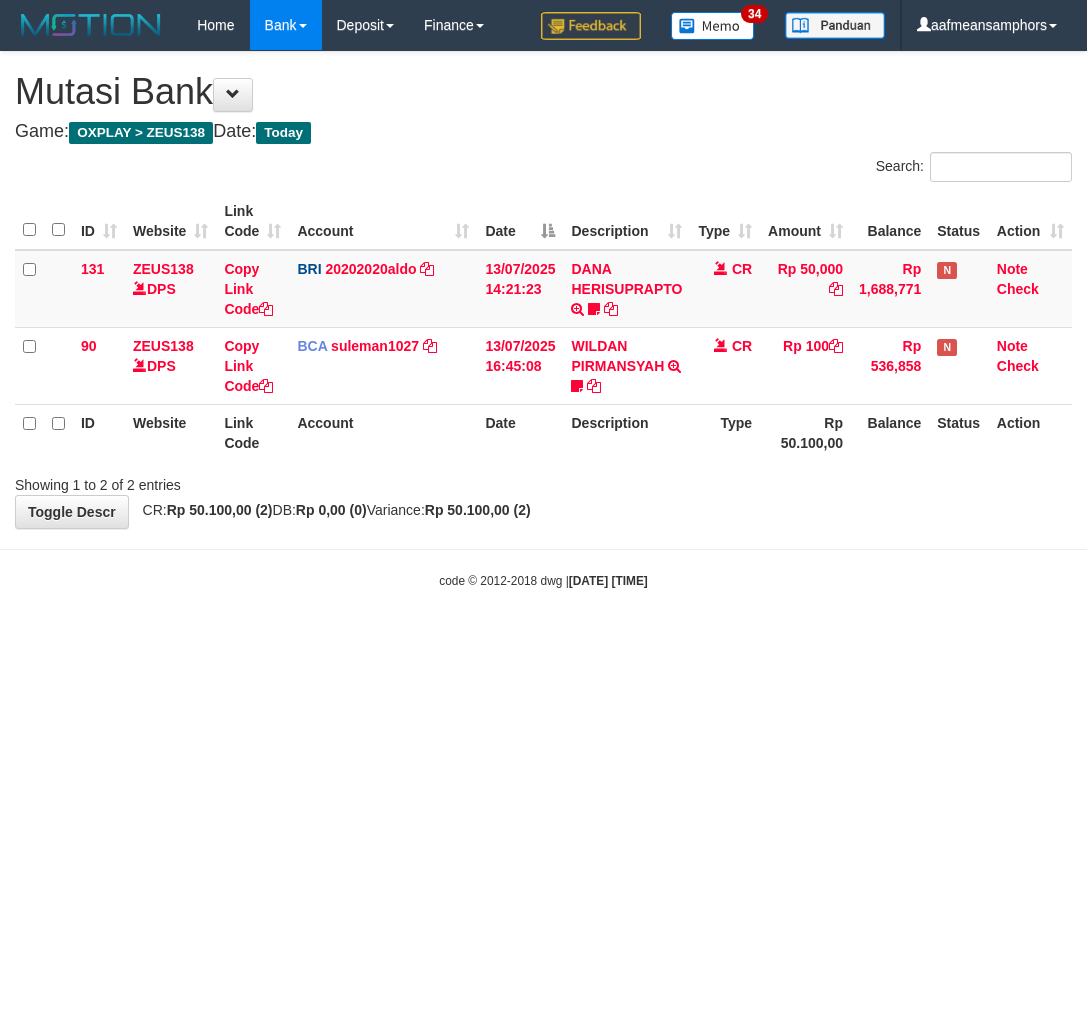 scroll, scrollTop: 0, scrollLeft: 0, axis: both 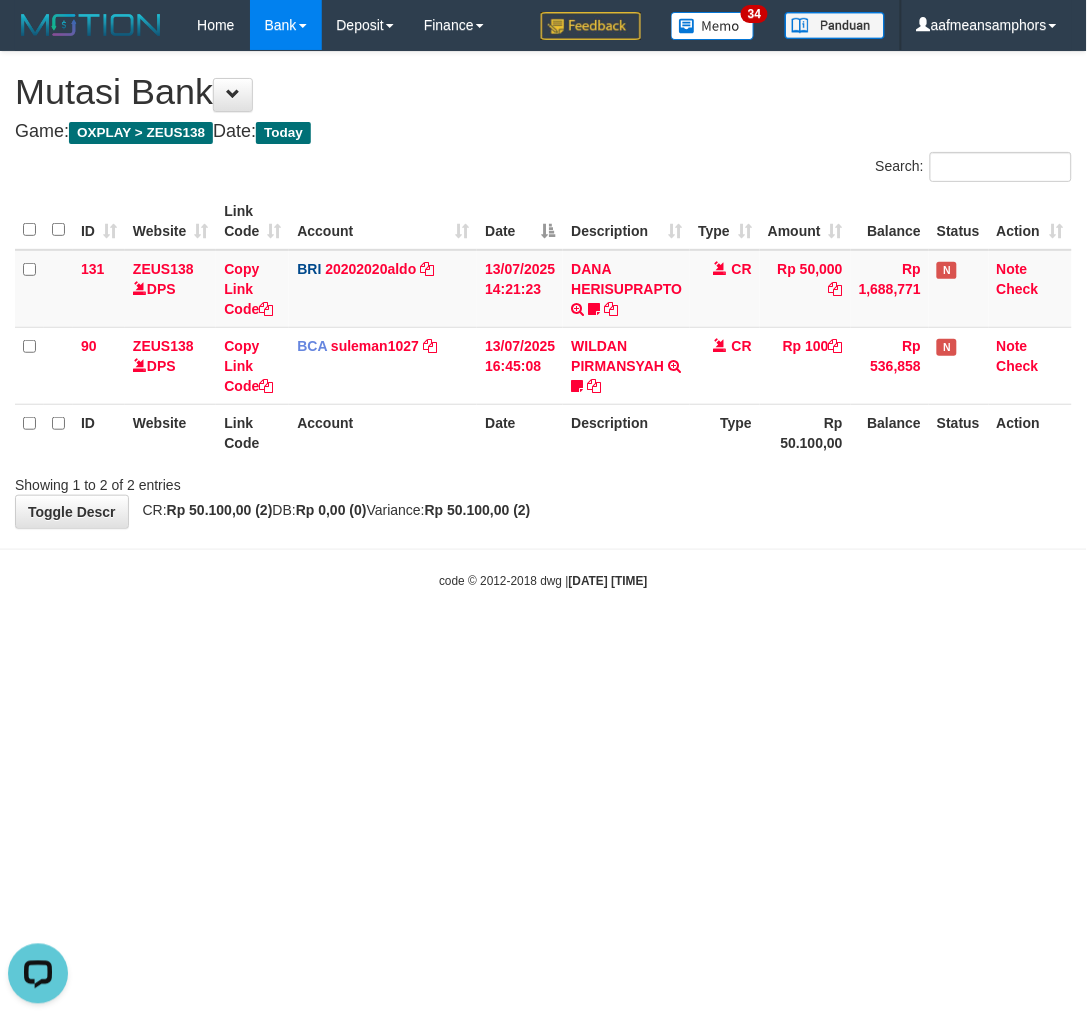 drag, startPoint x: 716, startPoint y: 644, endPoint x: 745, endPoint y: 652, distance: 30.083218 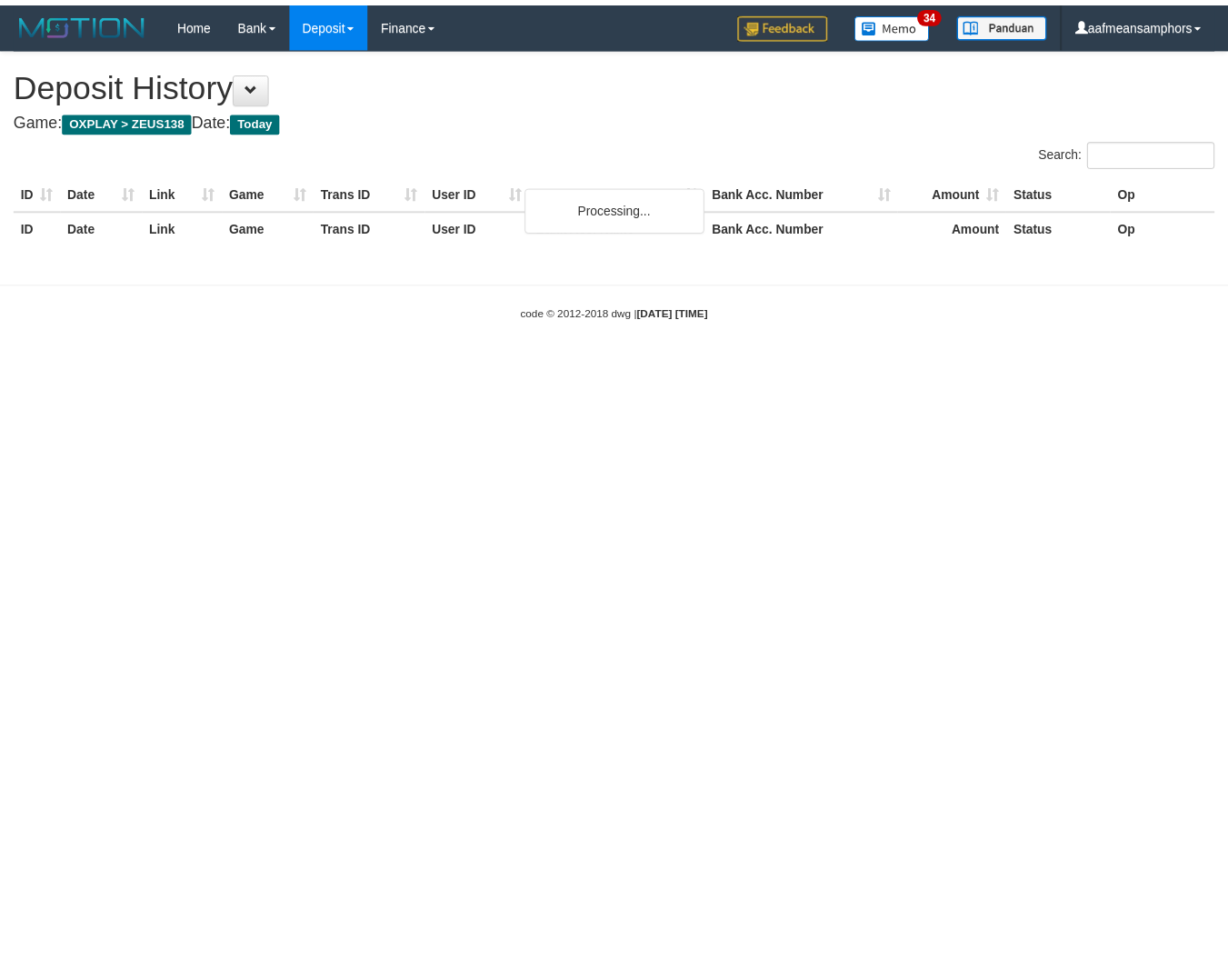scroll, scrollTop: 0, scrollLeft: 0, axis: both 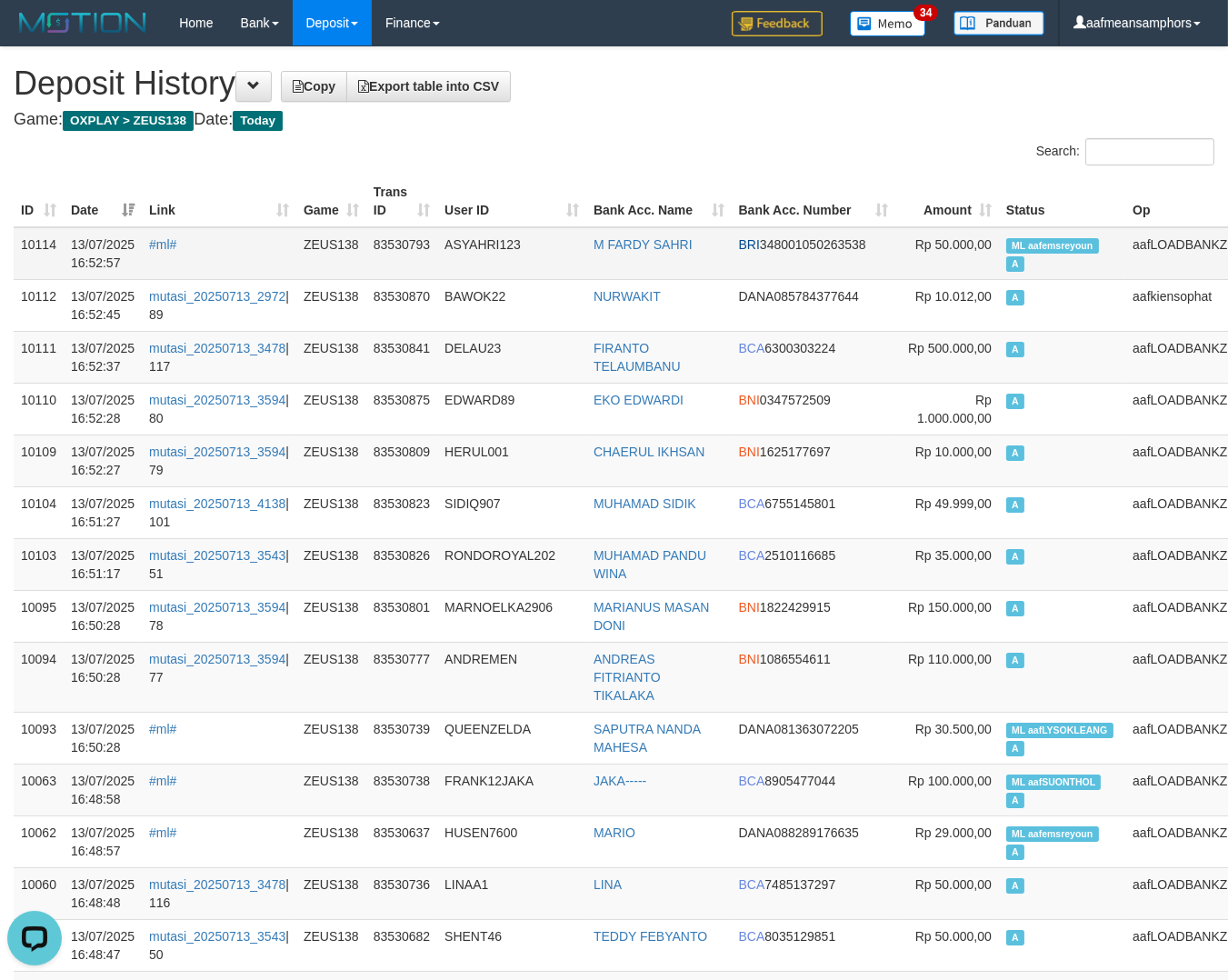 drag, startPoint x: 128, startPoint y: 269, endPoint x: 110, endPoint y: 261, distance: 19.697716 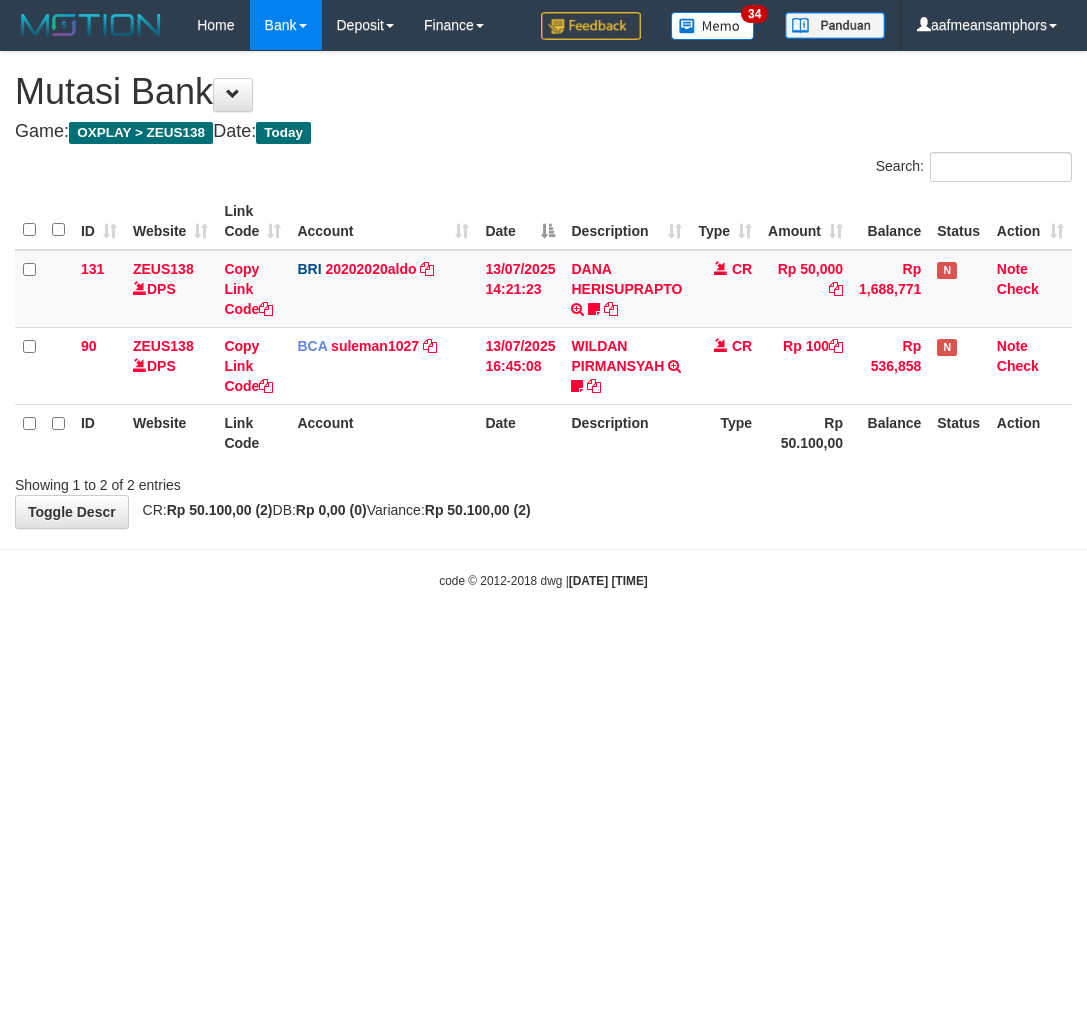 scroll, scrollTop: 0, scrollLeft: 0, axis: both 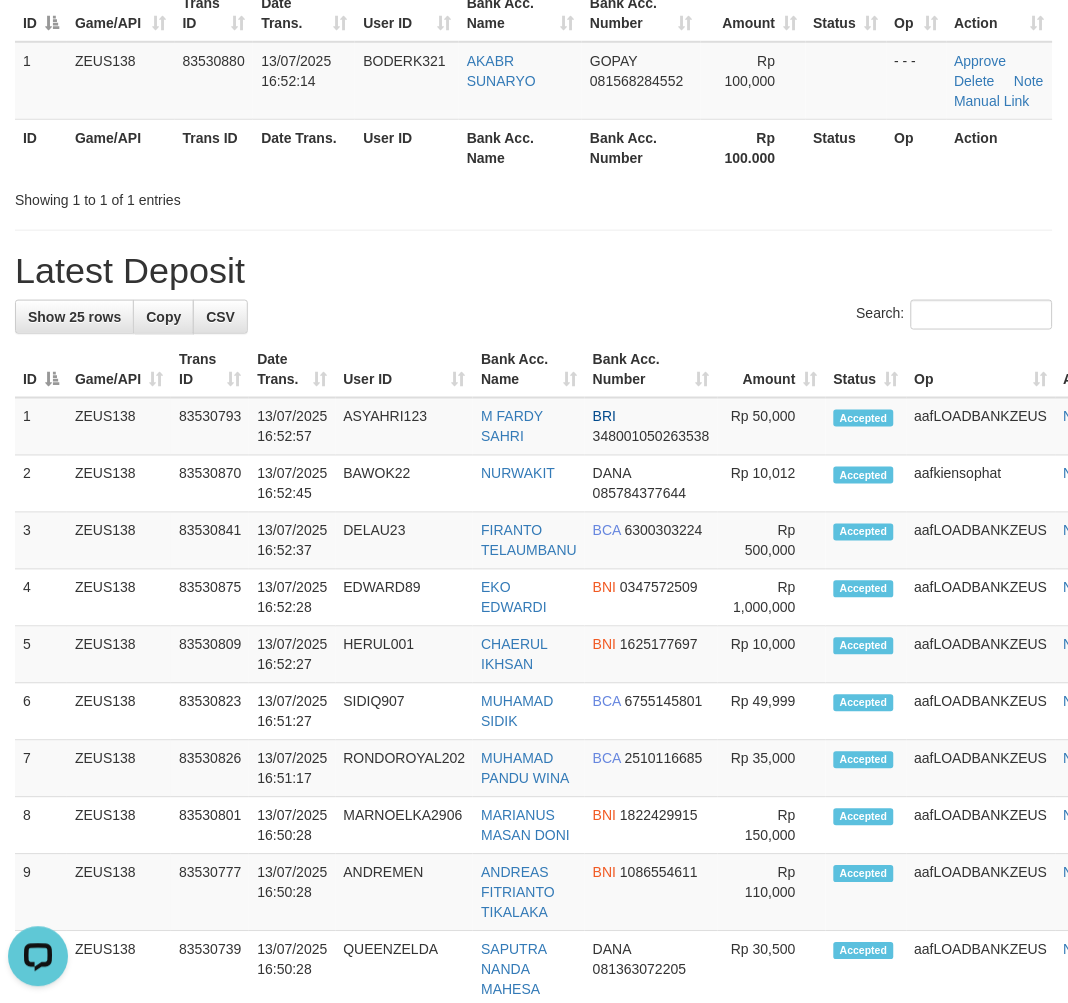 click on "**********" at bounding box center [534, 920] 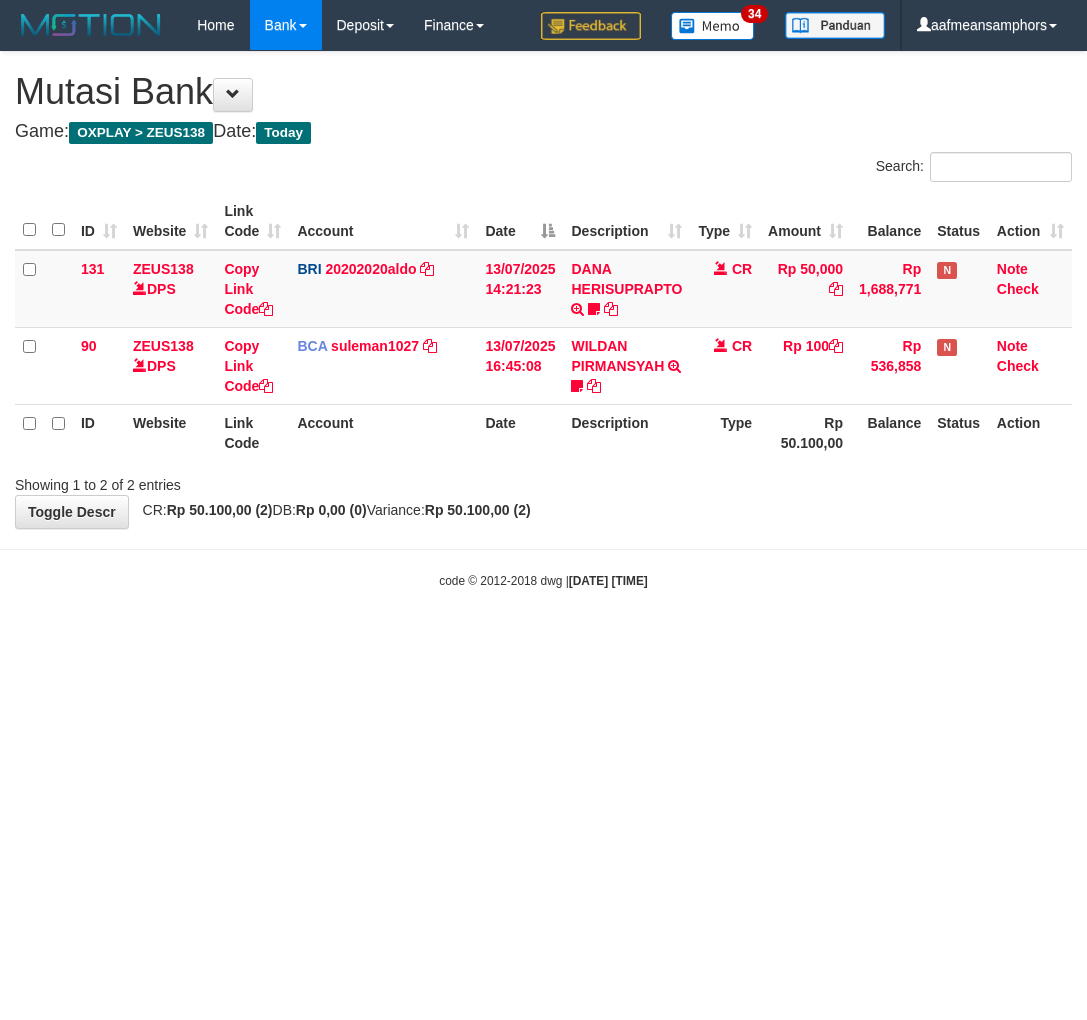 scroll, scrollTop: 0, scrollLeft: 0, axis: both 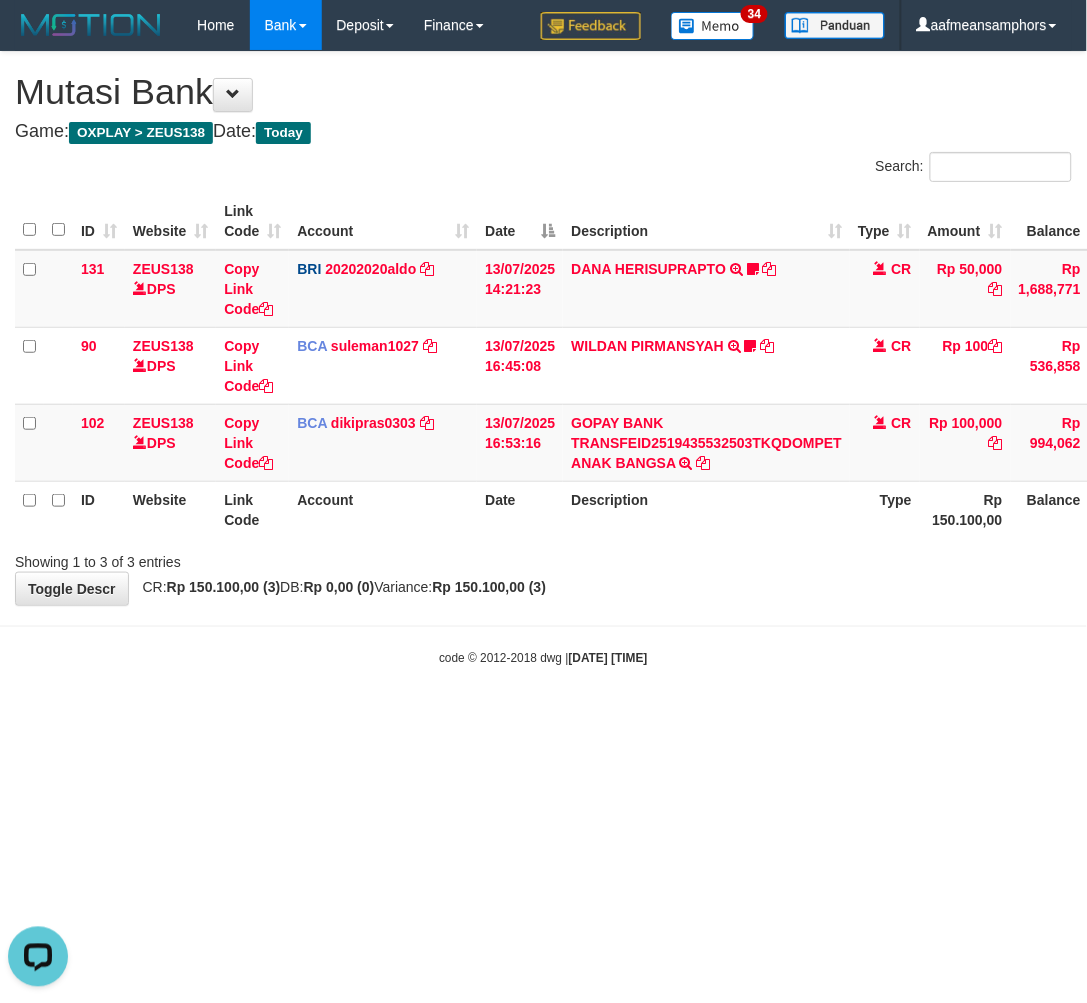 drag, startPoint x: 852, startPoint y: 702, endPoint x: 900, endPoint y: 677, distance: 54.120235 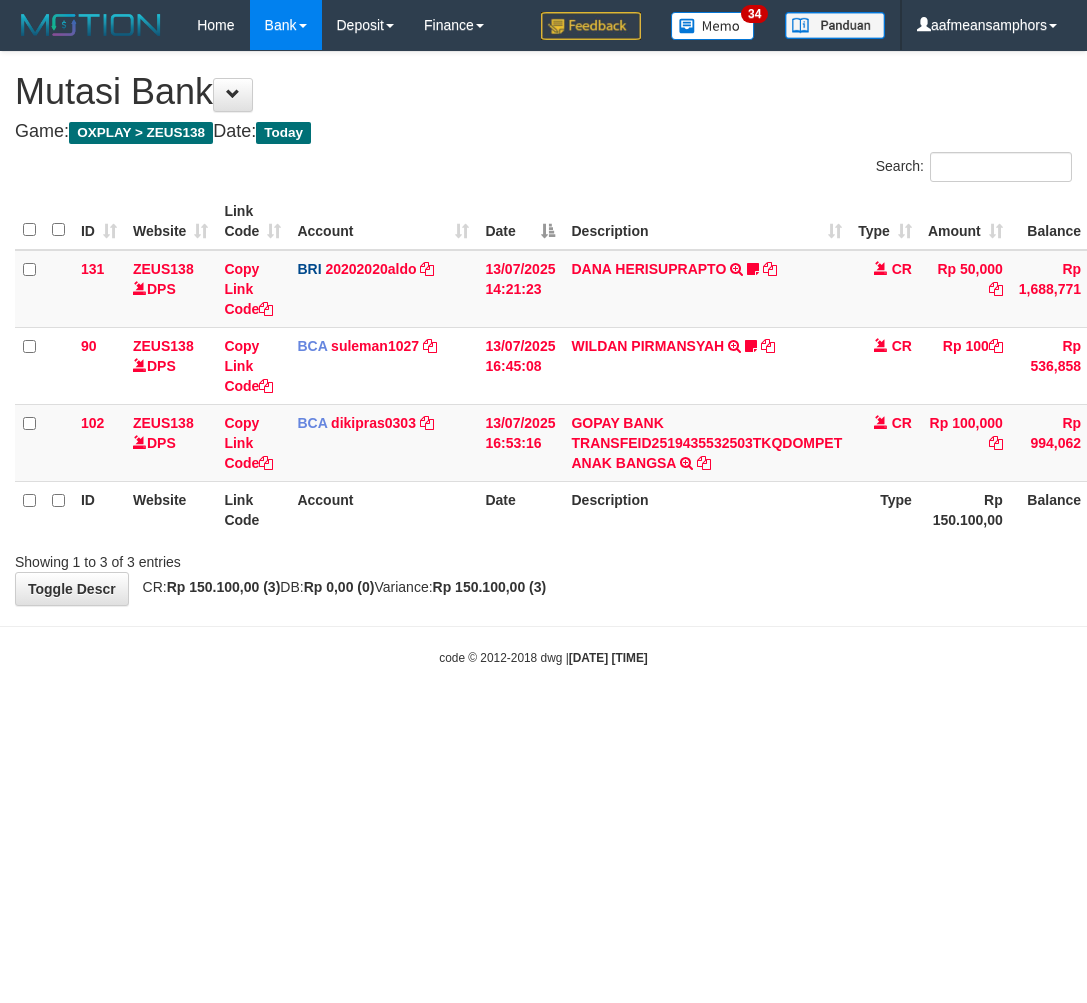 scroll, scrollTop: 0, scrollLeft: 0, axis: both 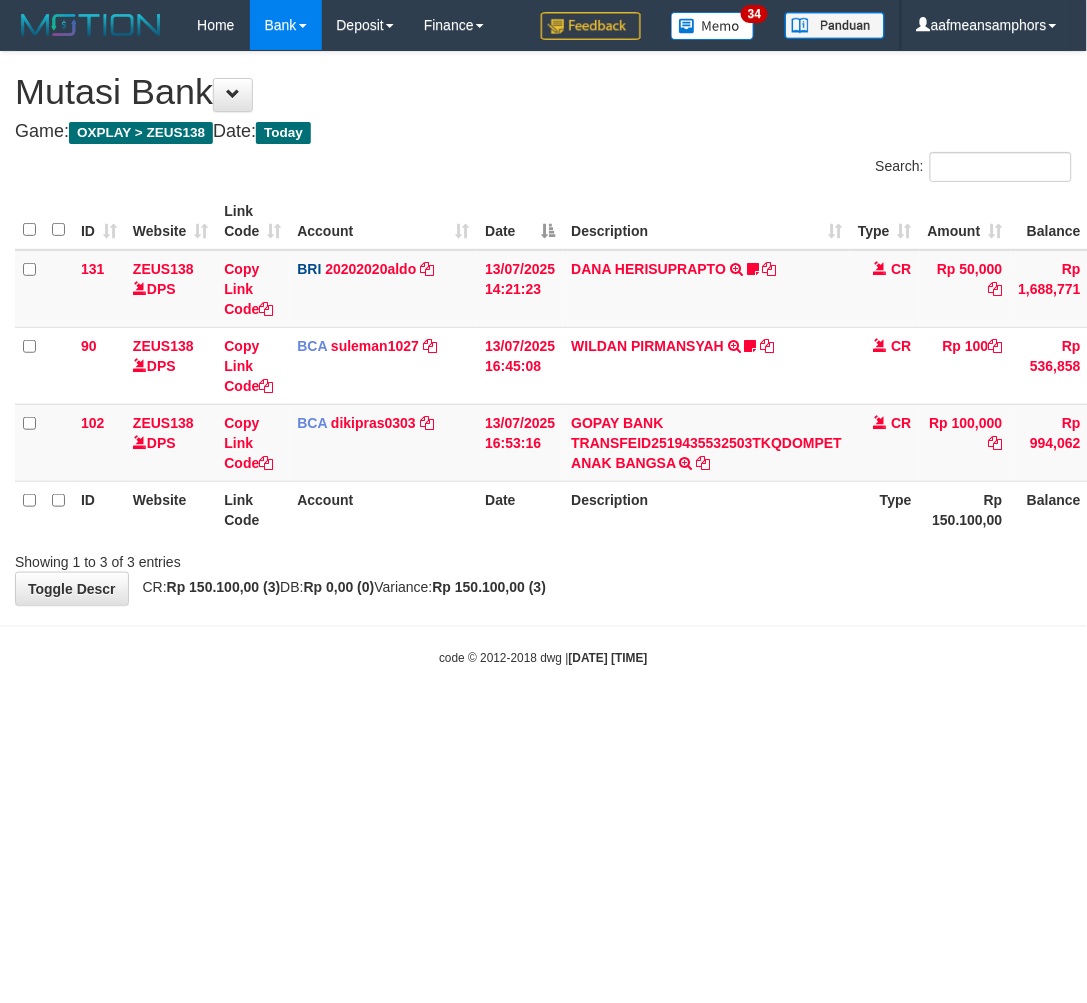 drag, startPoint x: 792, startPoint y: 712, endPoint x: 780, endPoint y: 720, distance: 14.422205 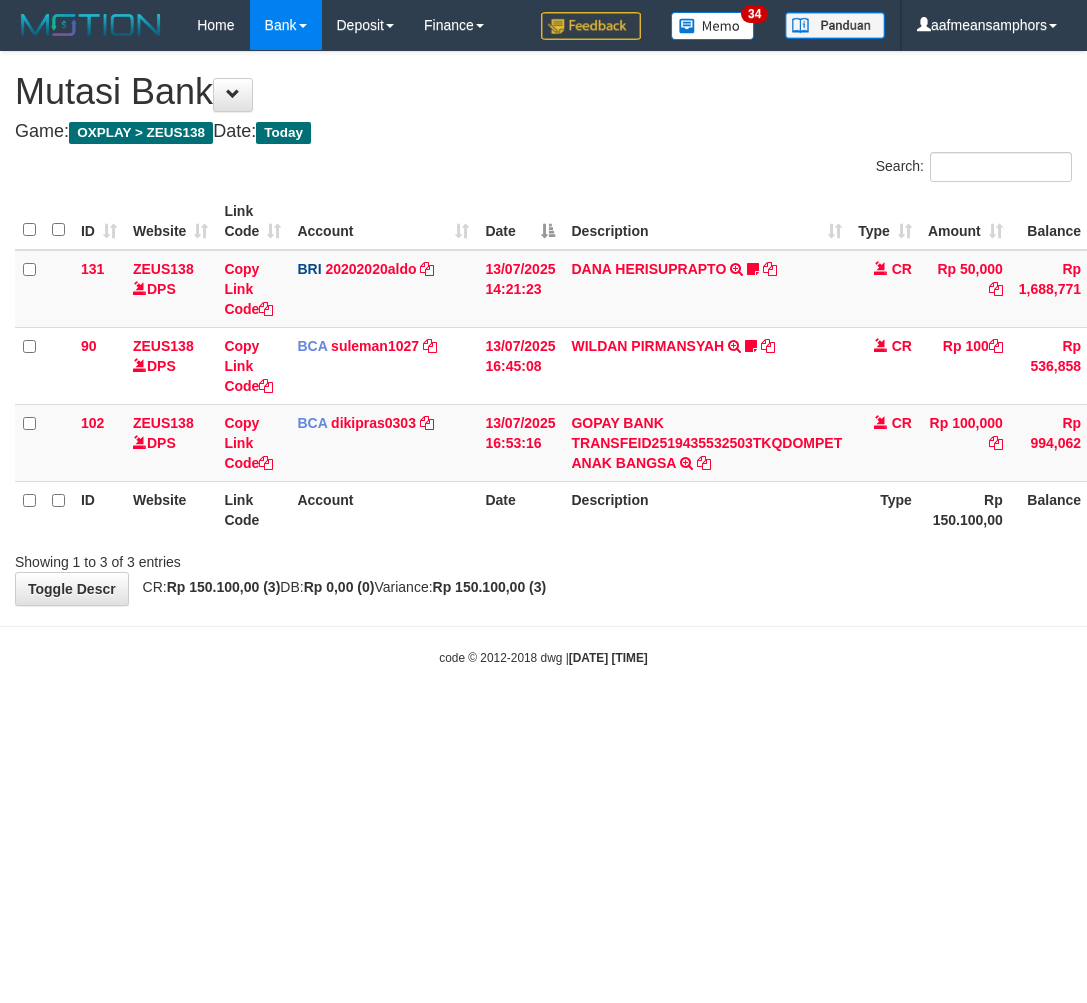 scroll, scrollTop: 0, scrollLeft: 0, axis: both 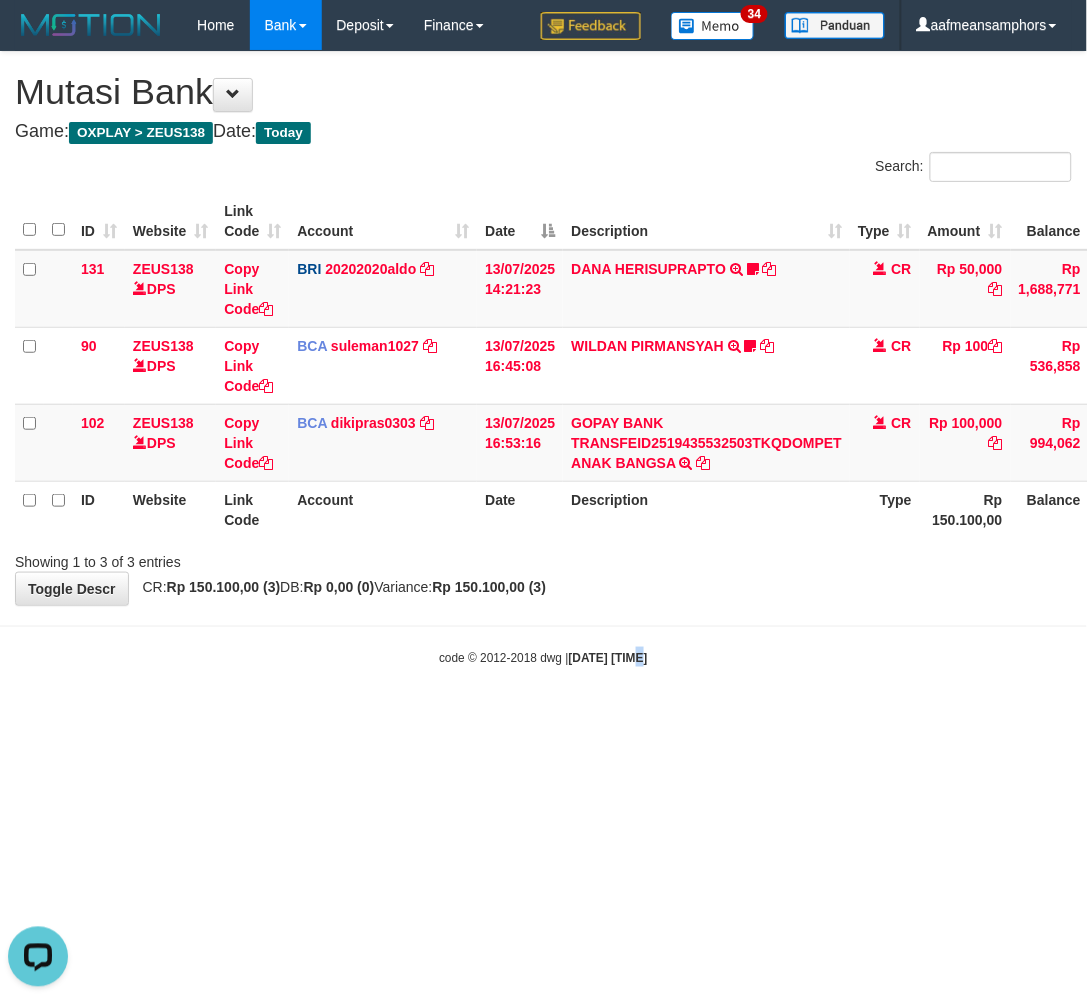drag, startPoint x: 620, startPoint y: 727, endPoint x: 691, endPoint y: 707, distance: 73.76314 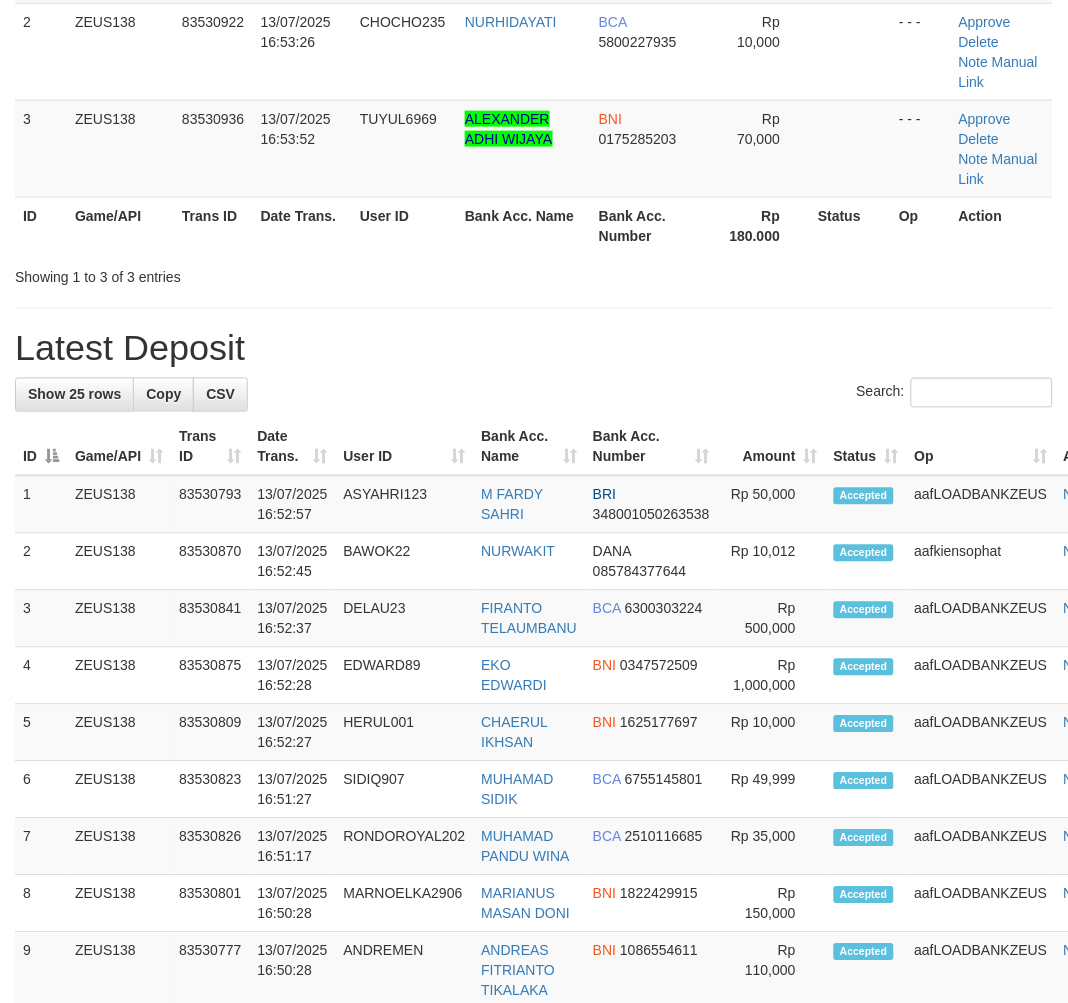 scroll, scrollTop: 258, scrollLeft: 0, axis: vertical 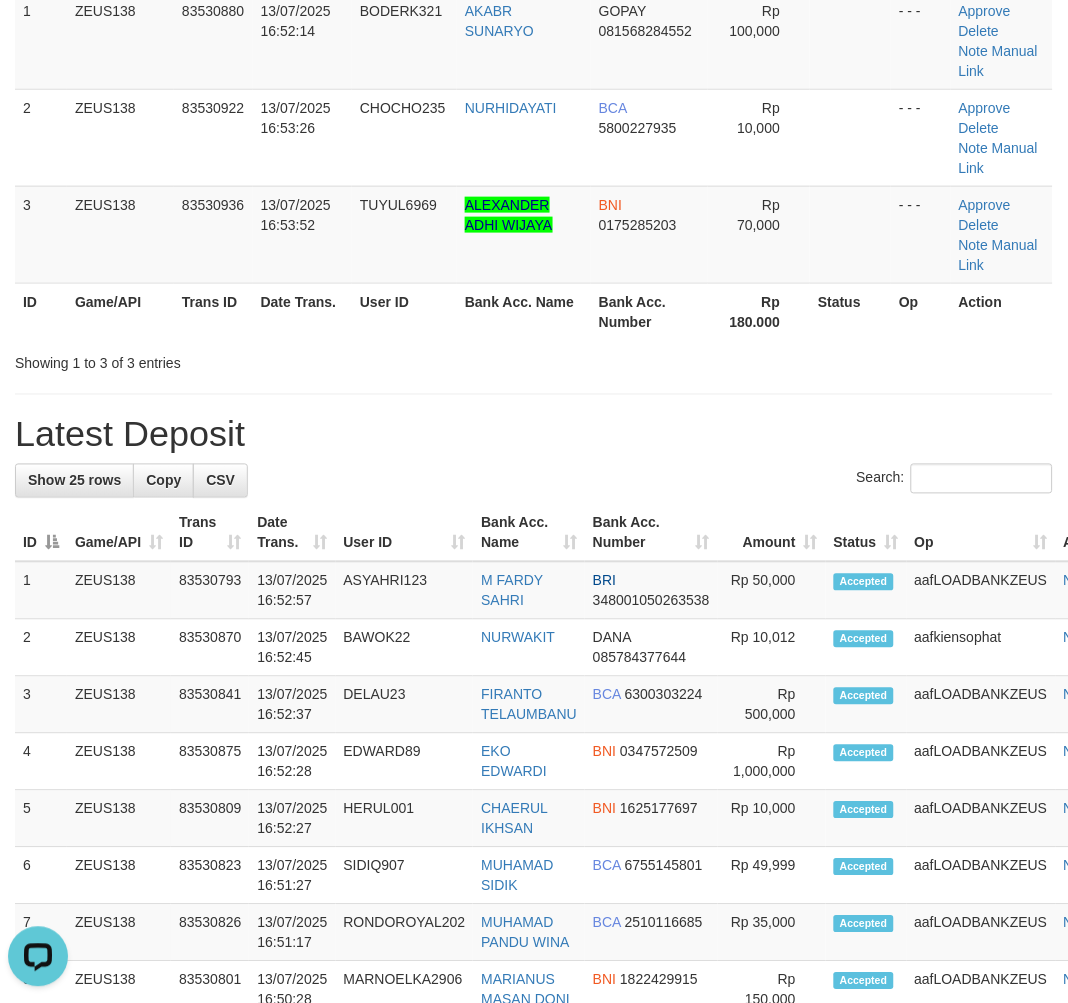 click on "Latest Deposit" at bounding box center [534, 435] 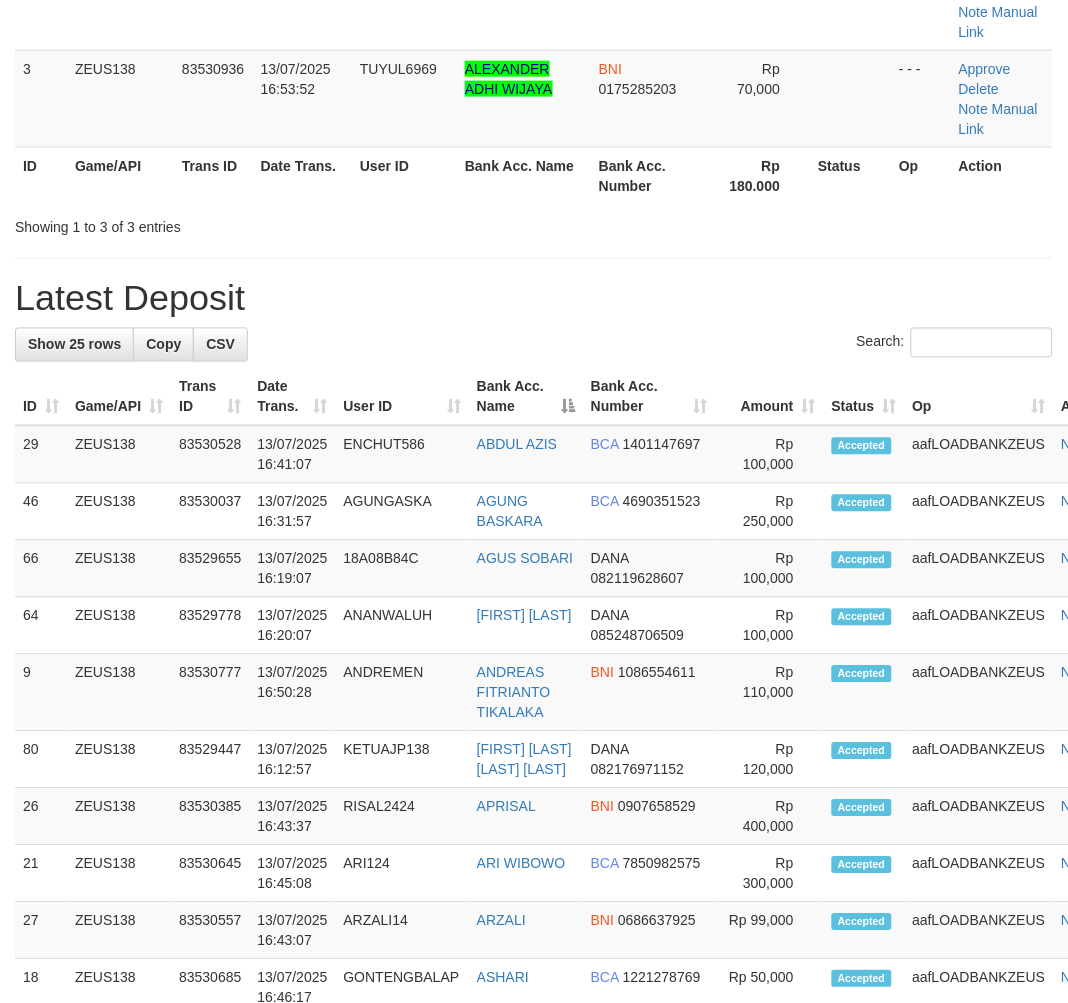 scroll, scrollTop: 308, scrollLeft: 0, axis: vertical 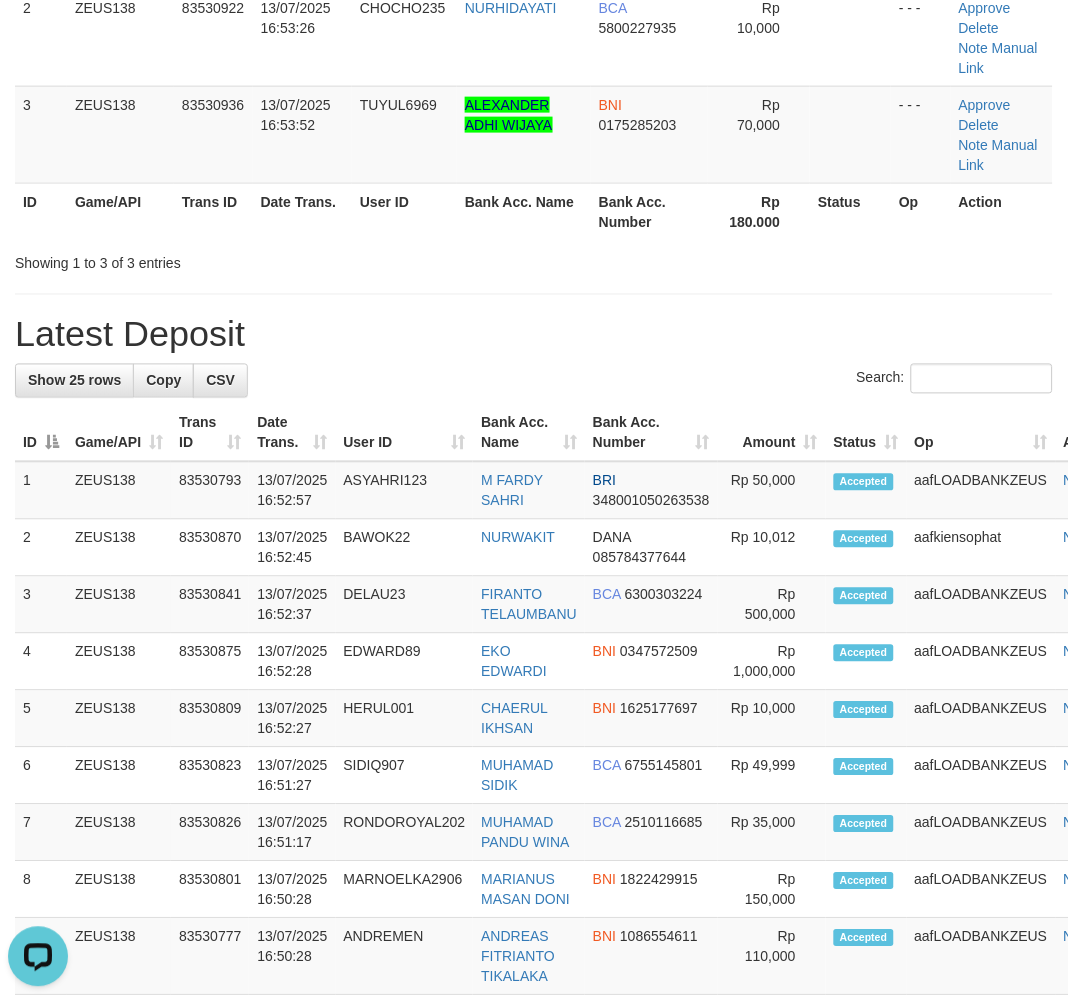 click on "**********" at bounding box center (534, 877) 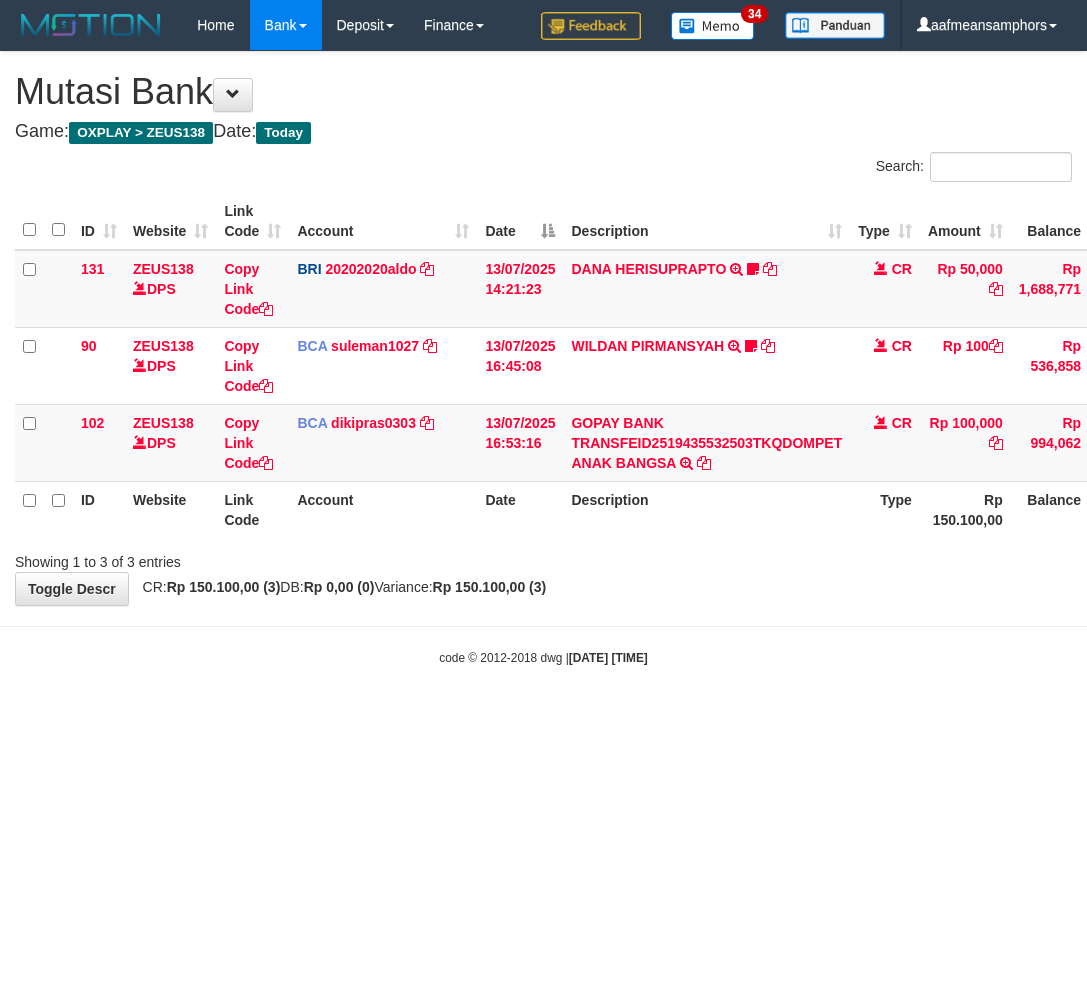 scroll, scrollTop: 0, scrollLeft: 0, axis: both 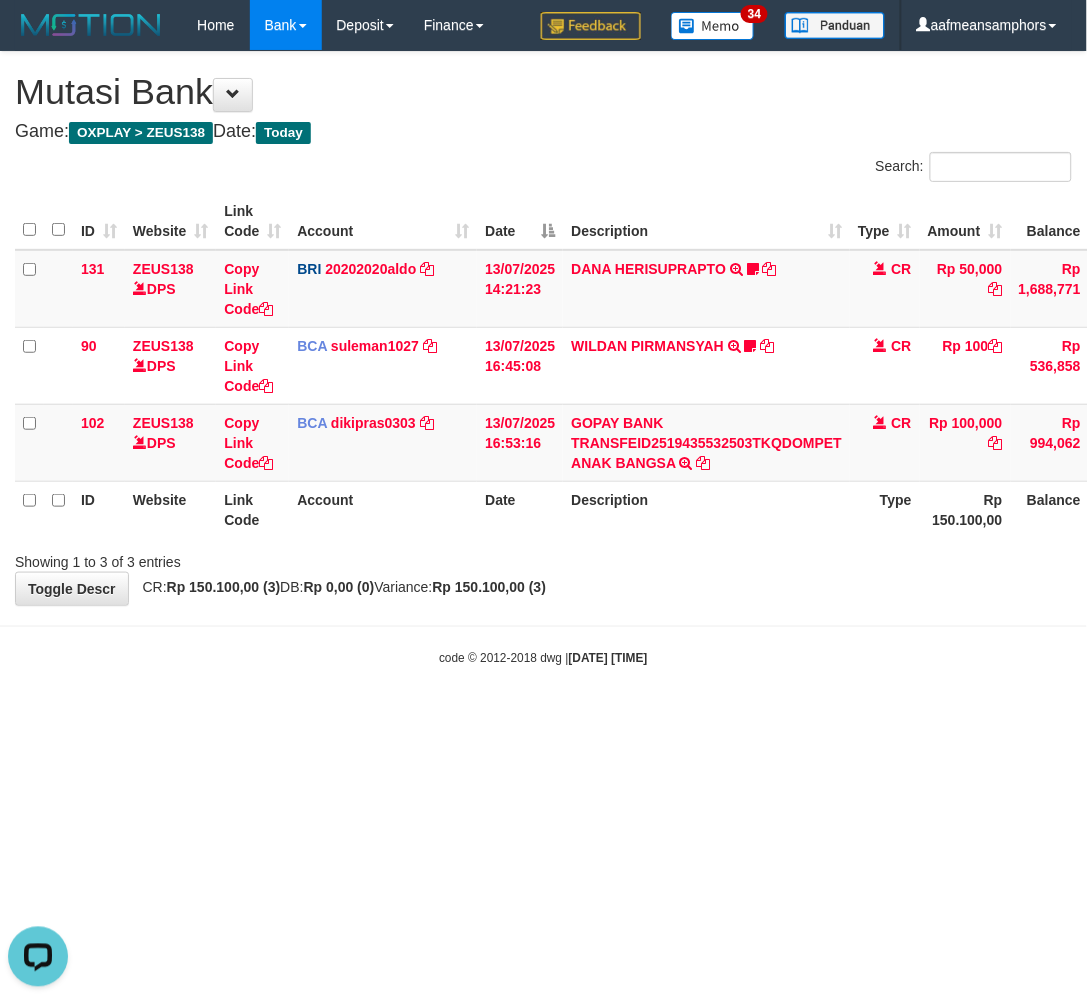 click on "Toggle navigation
Home
Bank
Account List
Load
By Website
Group
[OXPLAY]													ZEUS138
By Load Group (DPS)" at bounding box center (543, 358) 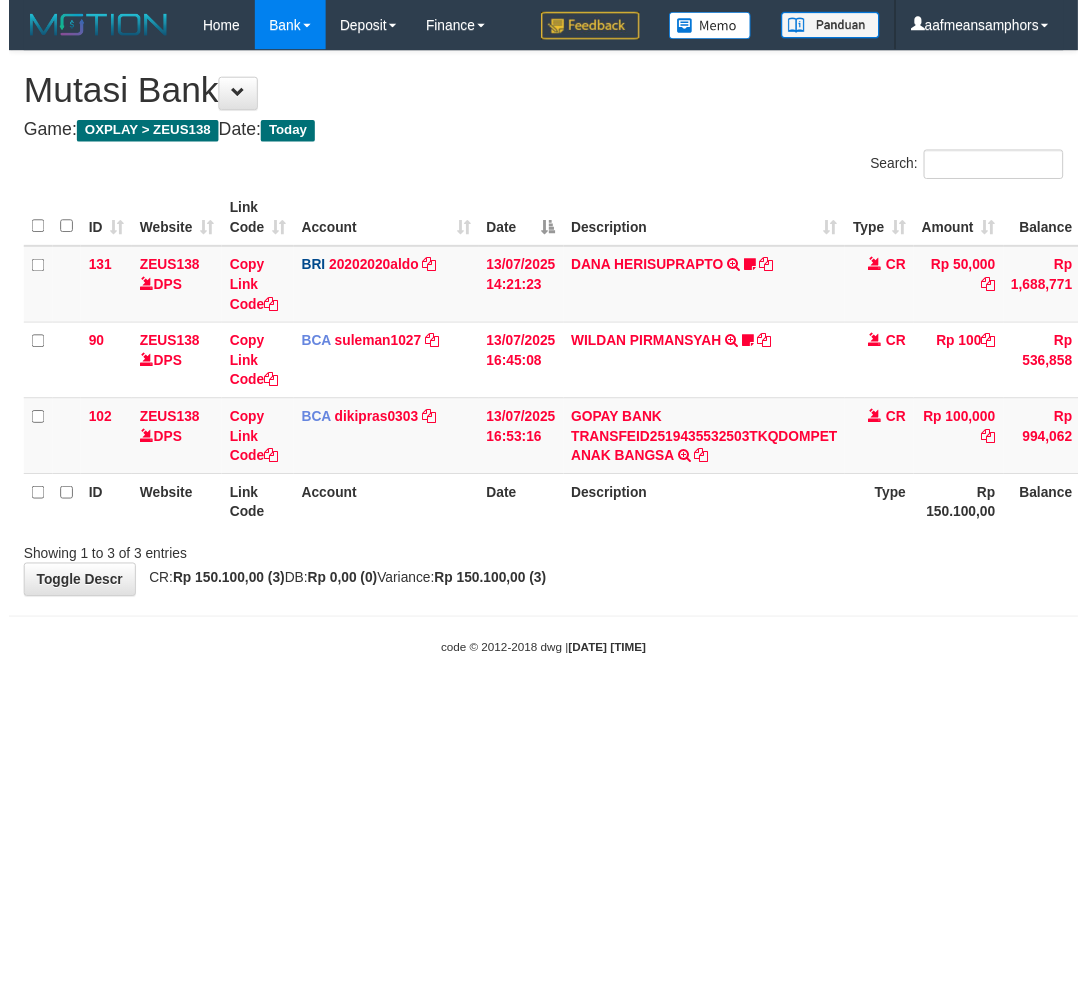 scroll, scrollTop: 0, scrollLeft: 0, axis: both 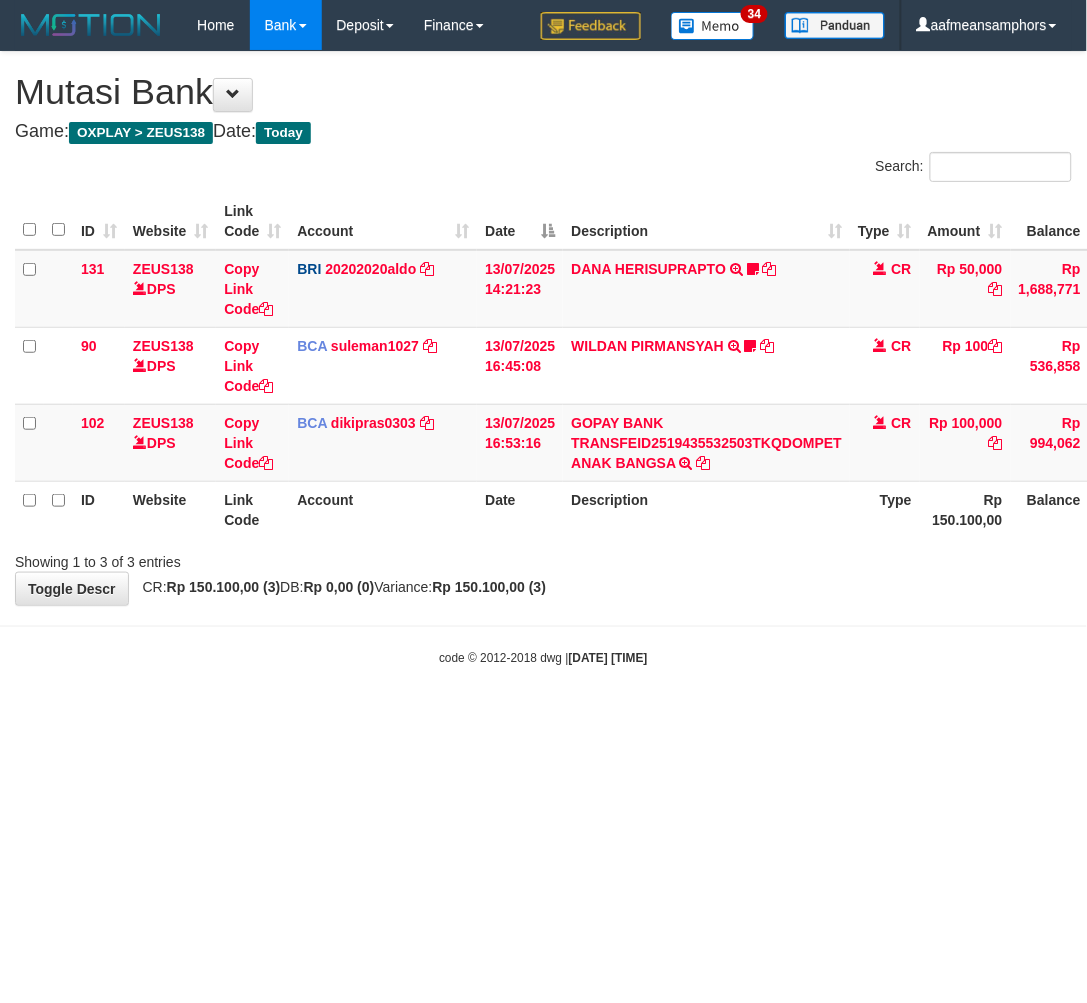 click on "Toggle navigation
Home
Bank
Account List
Load
By Website
Group
[OXPLAY]													ZEUS138
By Load Group (DPS)
Sync" at bounding box center (543, 358) 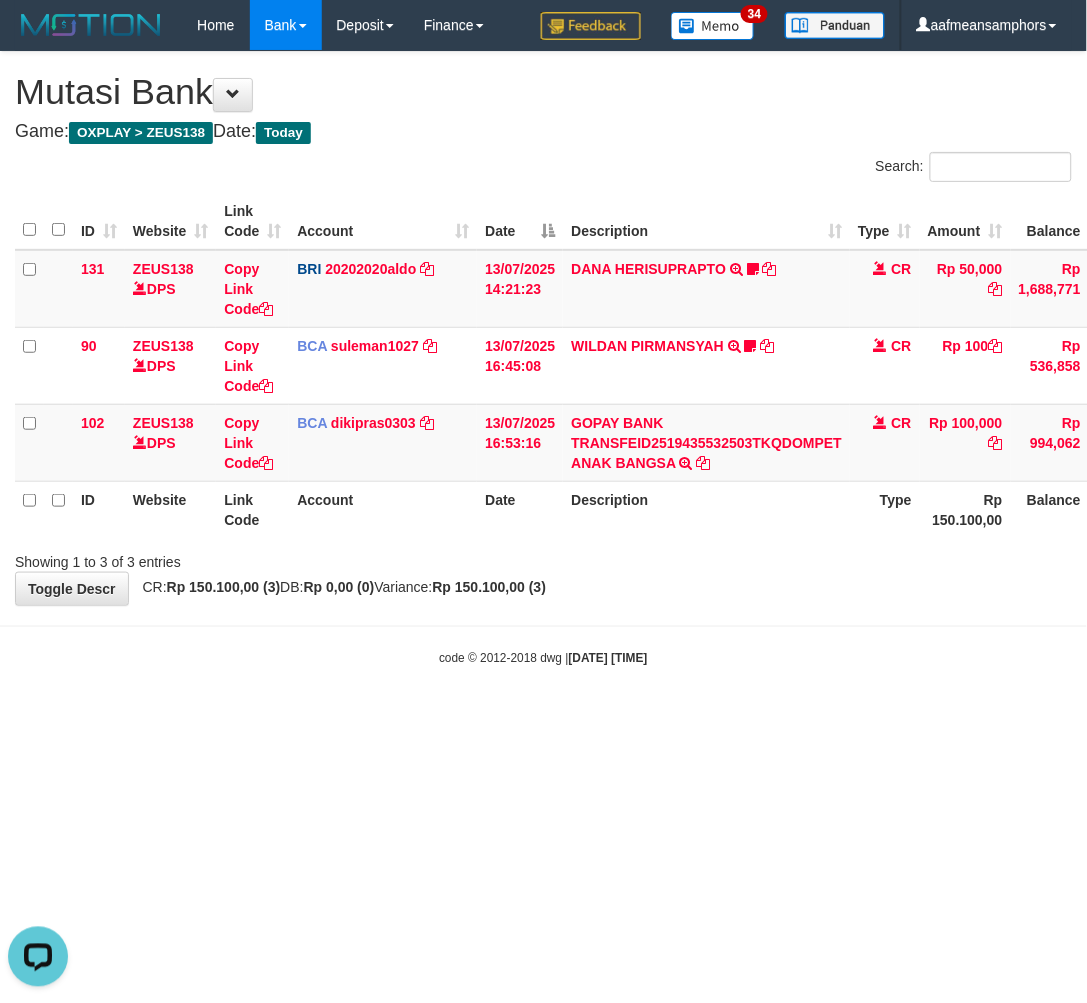 scroll, scrollTop: 0, scrollLeft: 0, axis: both 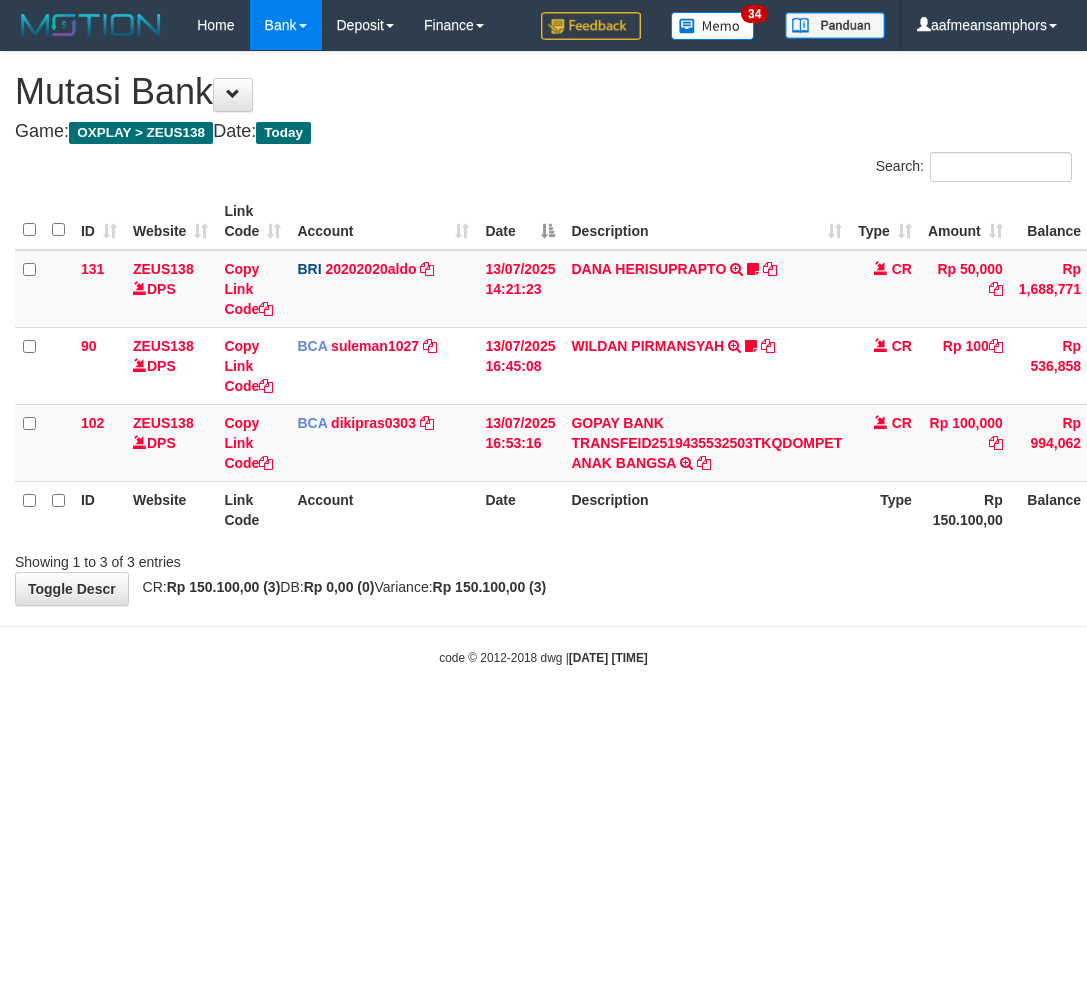 click on "Toggle navigation
Home
Bank
Account List
Load
By Website
Group
[OXPLAY]													ZEUS138
By Load Group (DPS)
Sync" at bounding box center [543, 358] 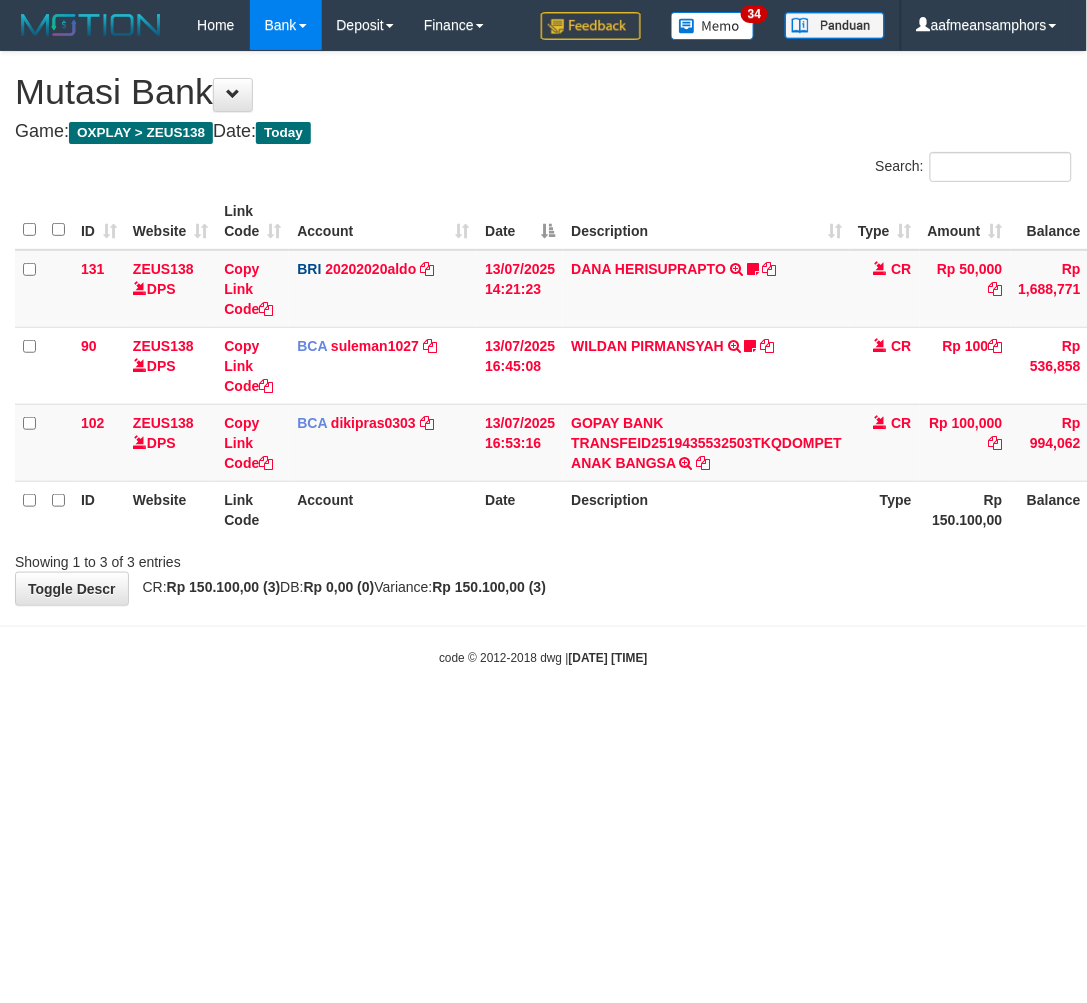 click on "Toggle navigation
Home
Bank
Account List
Load
By Website
Group
[OXPLAY]													ZEUS138
By Load Group (DPS)" at bounding box center (543, 358) 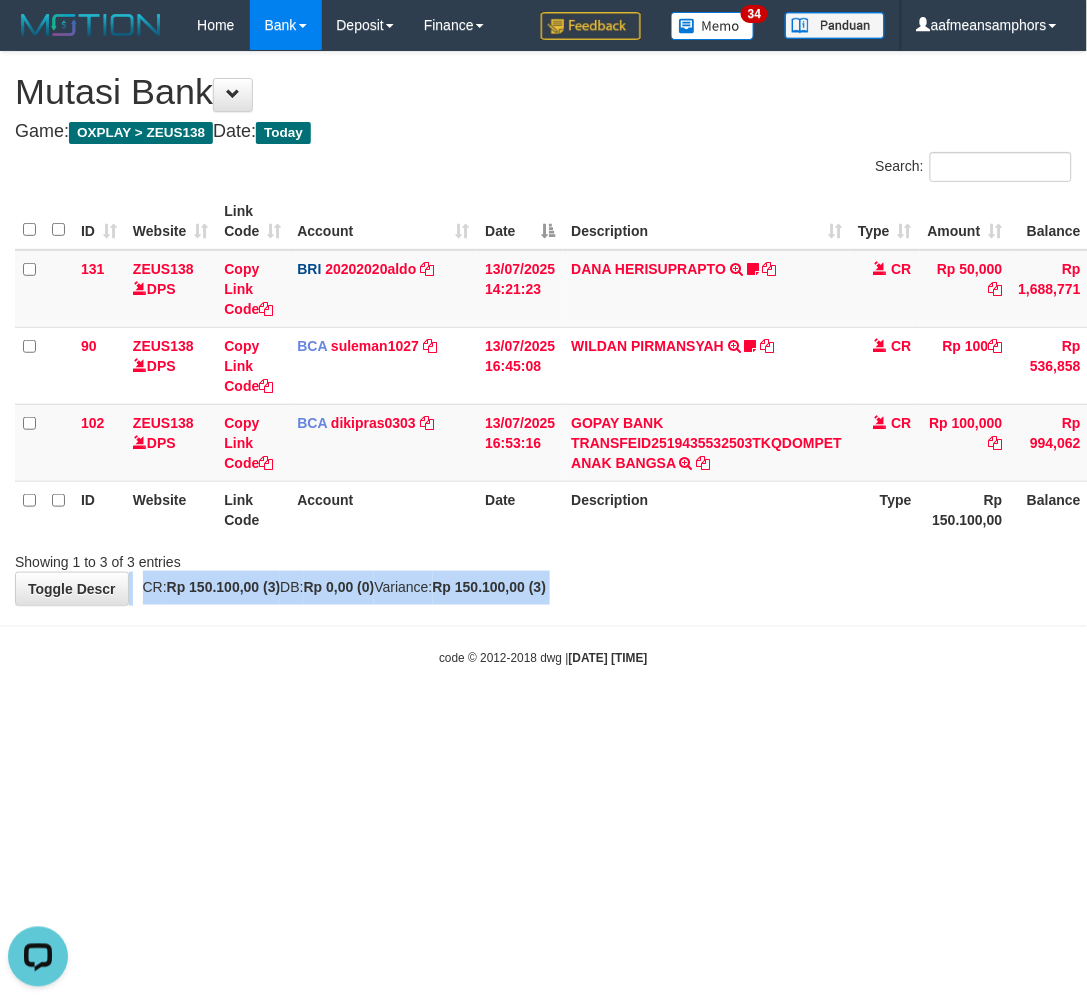 scroll, scrollTop: 0, scrollLeft: 0, axis: both 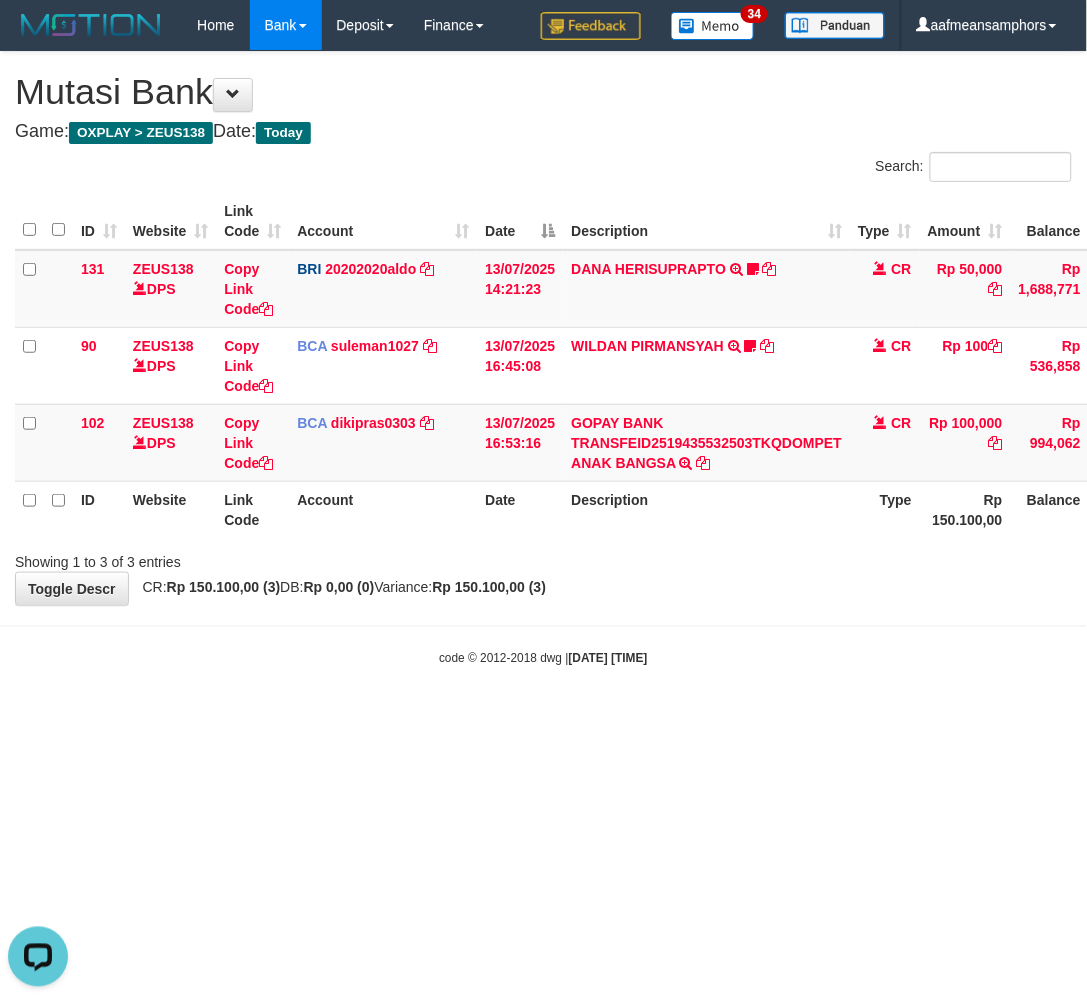 click on "Toggle navigation
Home
Bank
Account List
Load
By Website
Group
[OXPLAY]													ZEUS138
By Load Group (DPS)" at bounding box center (543, 358) 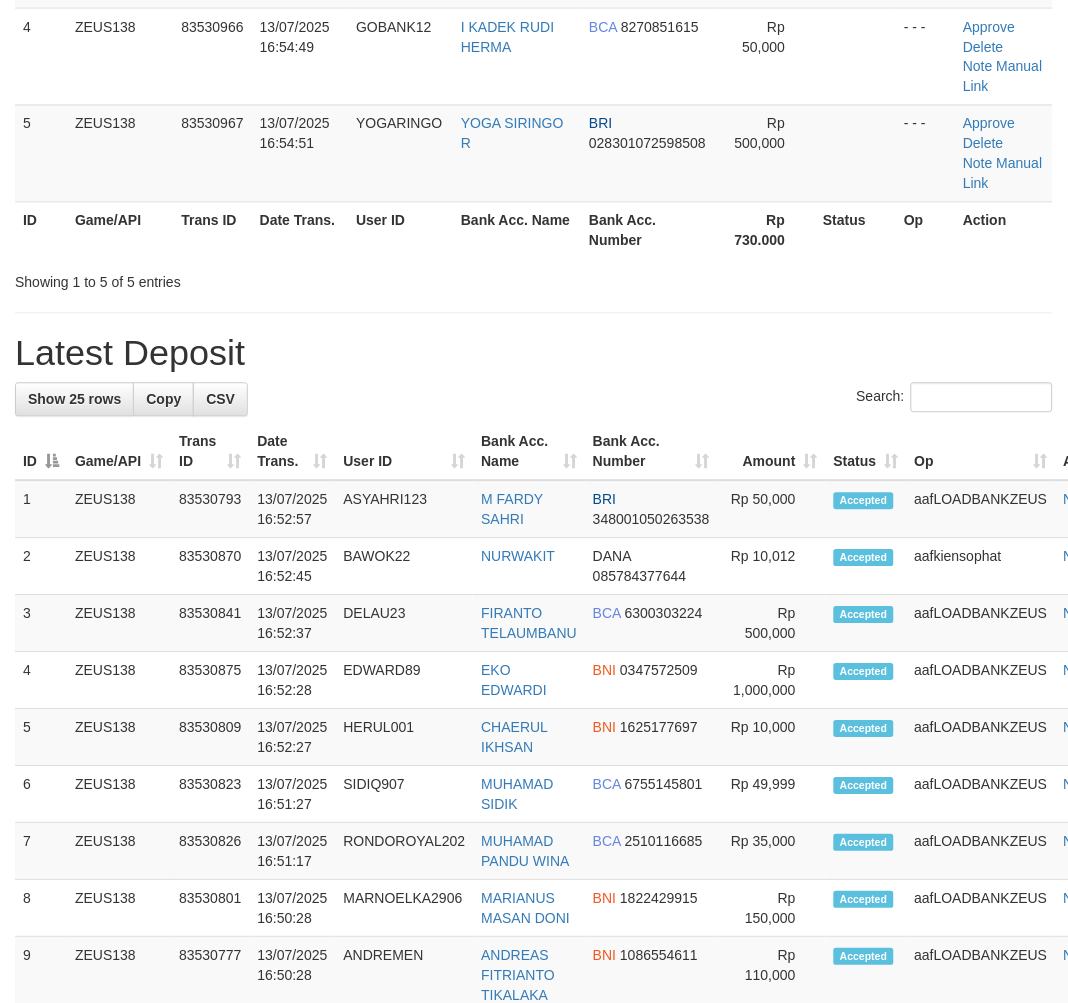 click on "Showing 1 to 5 of 5 entries" at bounding box center [222, 279] 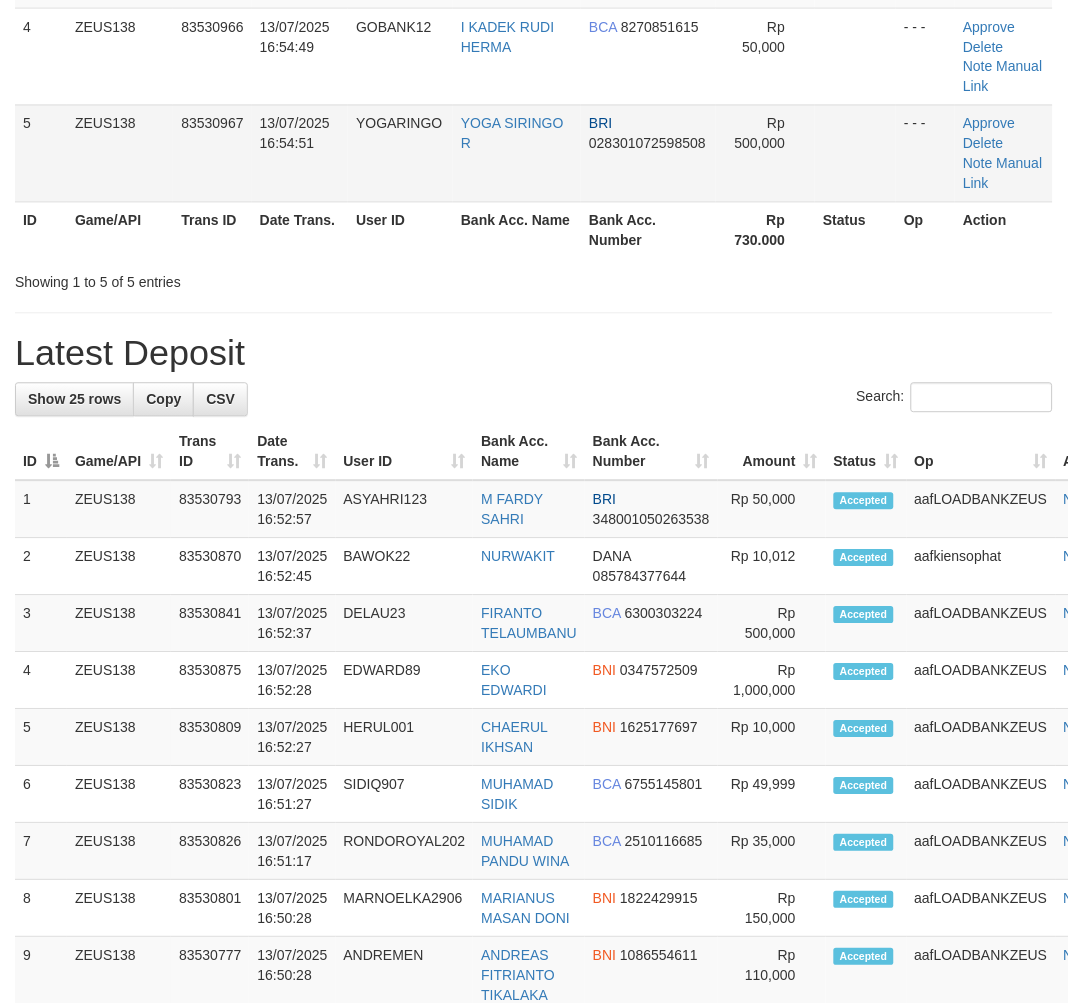 drag, startPoint x: 355, startPoint y: 313, endPoint x: 187, endPoint y: 358, distance: 173.9224 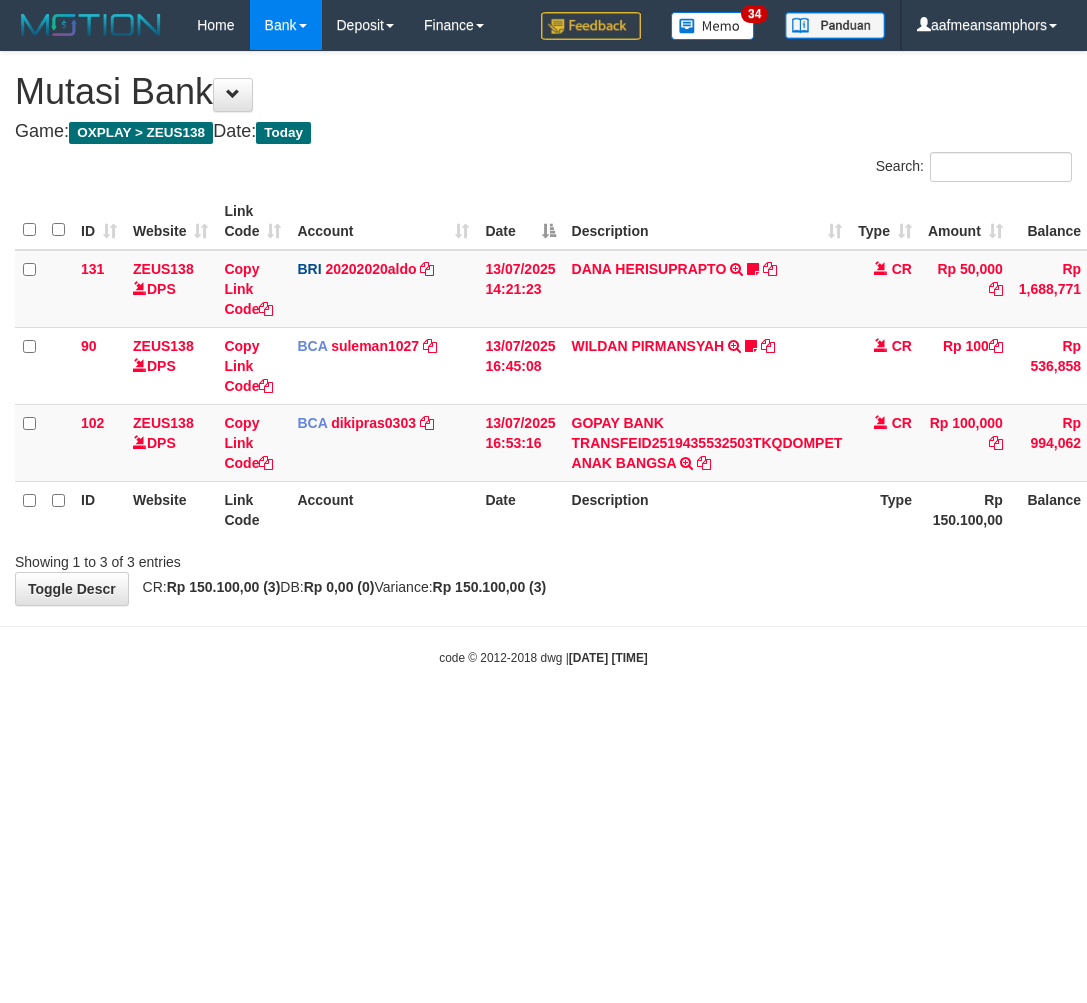 click on "Toggle navigation
Home
Bank
Account List
Load
By Website
Group
[OXPLAY]													ZEUS138
By Load Group (DPS)" at bounding box center [543, 358] 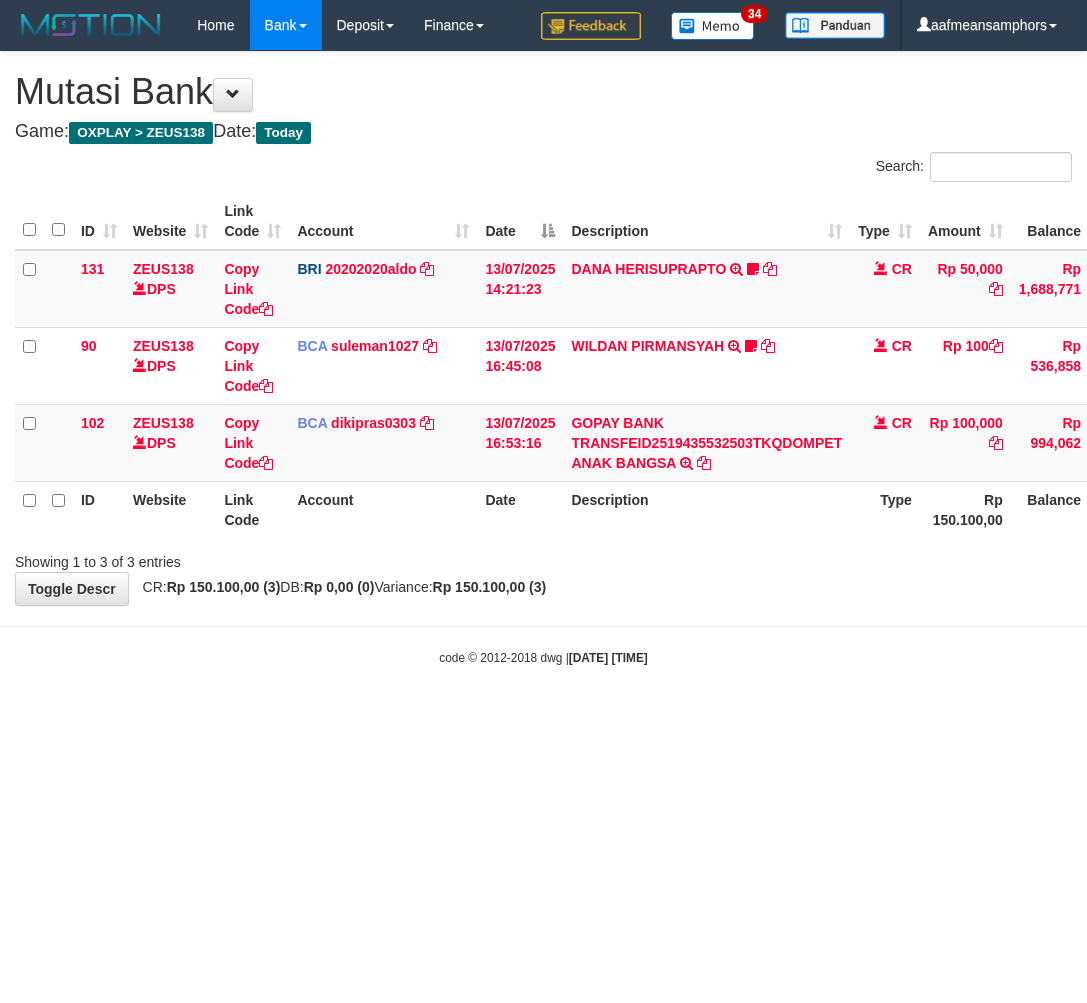 scroll, scrollTop: 0, scrollLeft: 0, axis: both 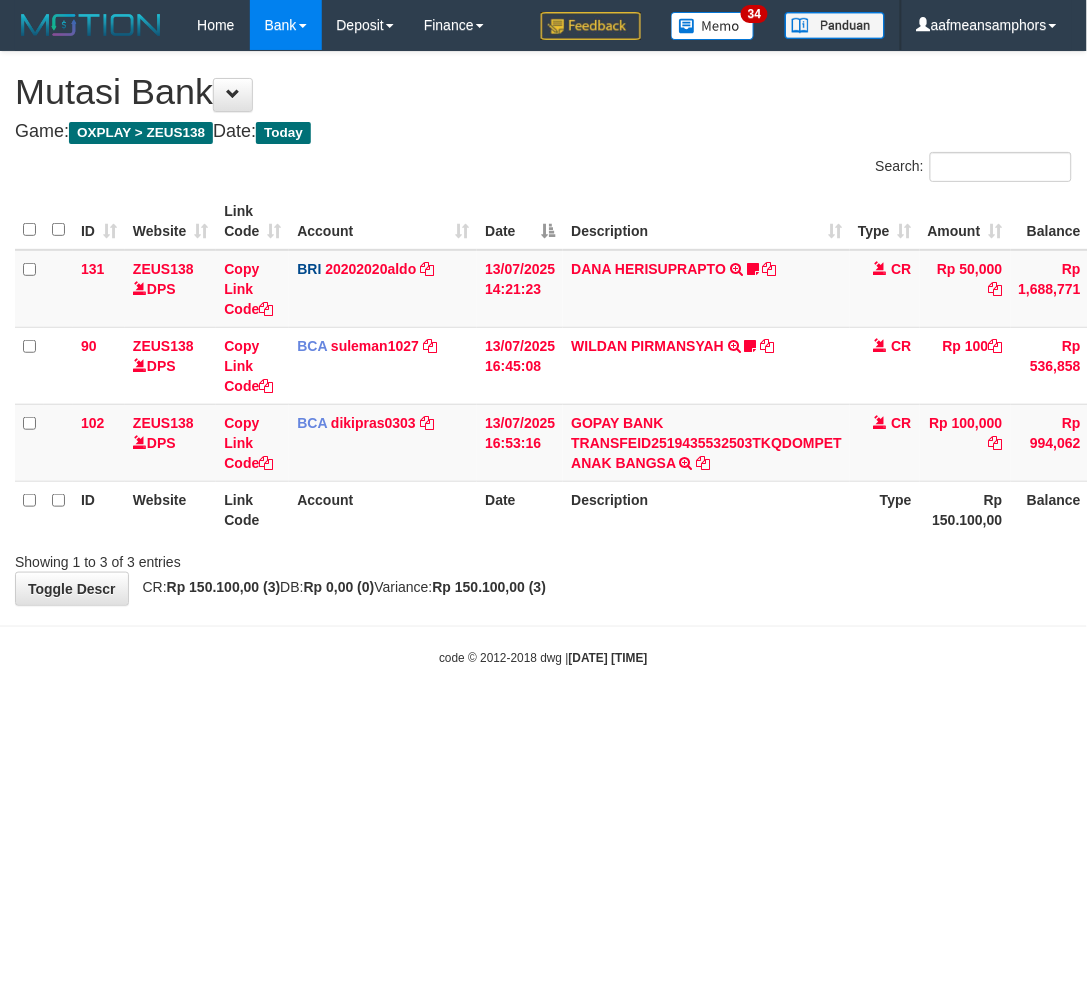drag, startPoint x: 605, startPoint y: 700, endPoint x: 631, endPoint y: 698, distance: 26.076809 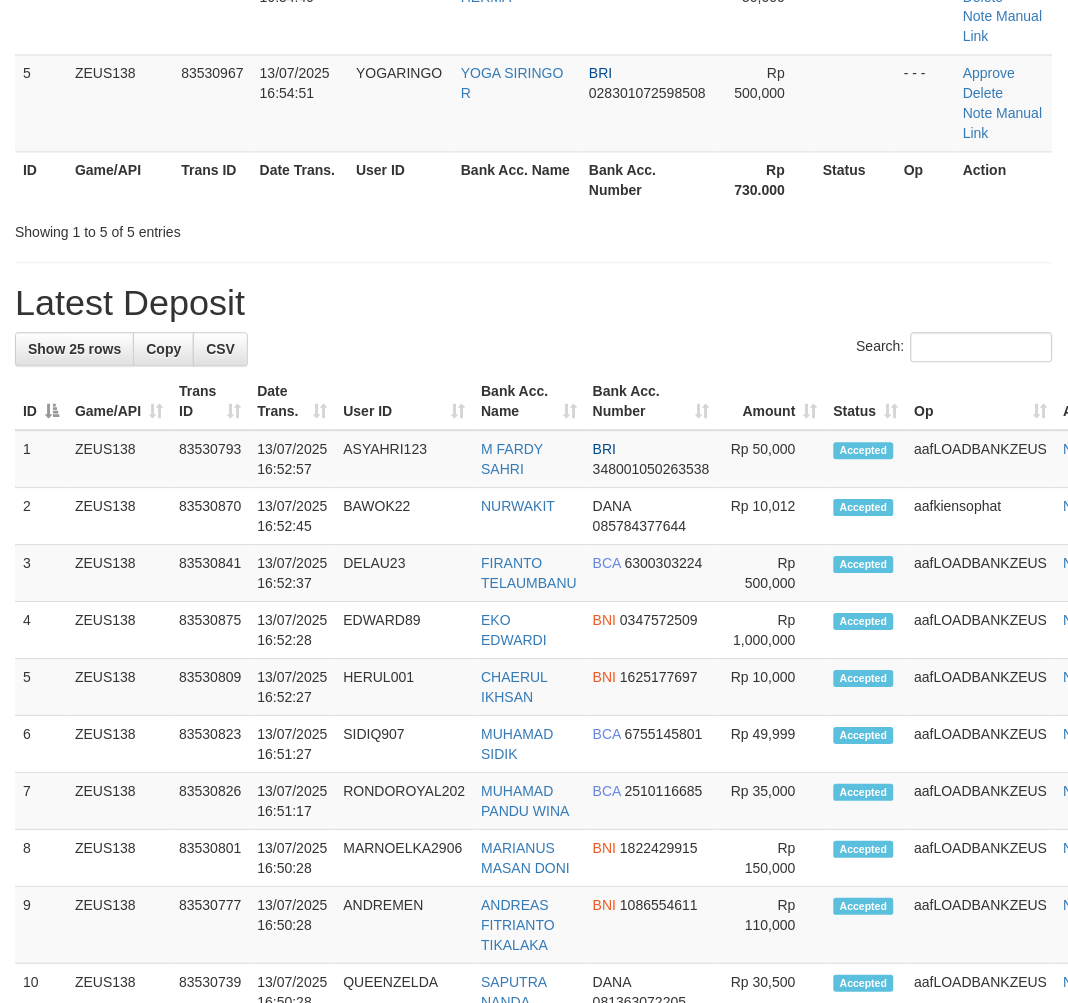 scroll, scrollTop: 458, scrollLeft: 0, axis: vertical 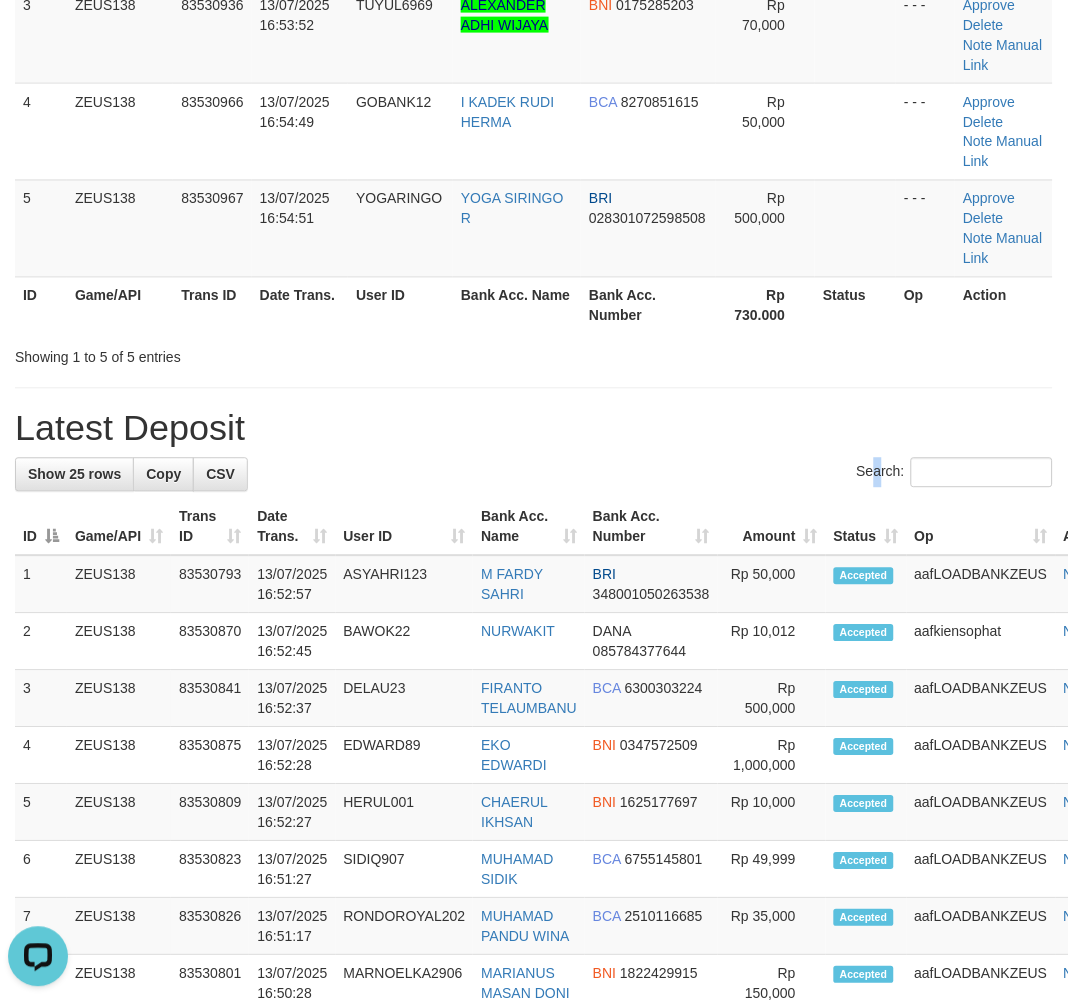 drag, startPoint x: 852, startPoint y: 512, endPoint x: 835, endPoint y: 501, distance: 20.248457 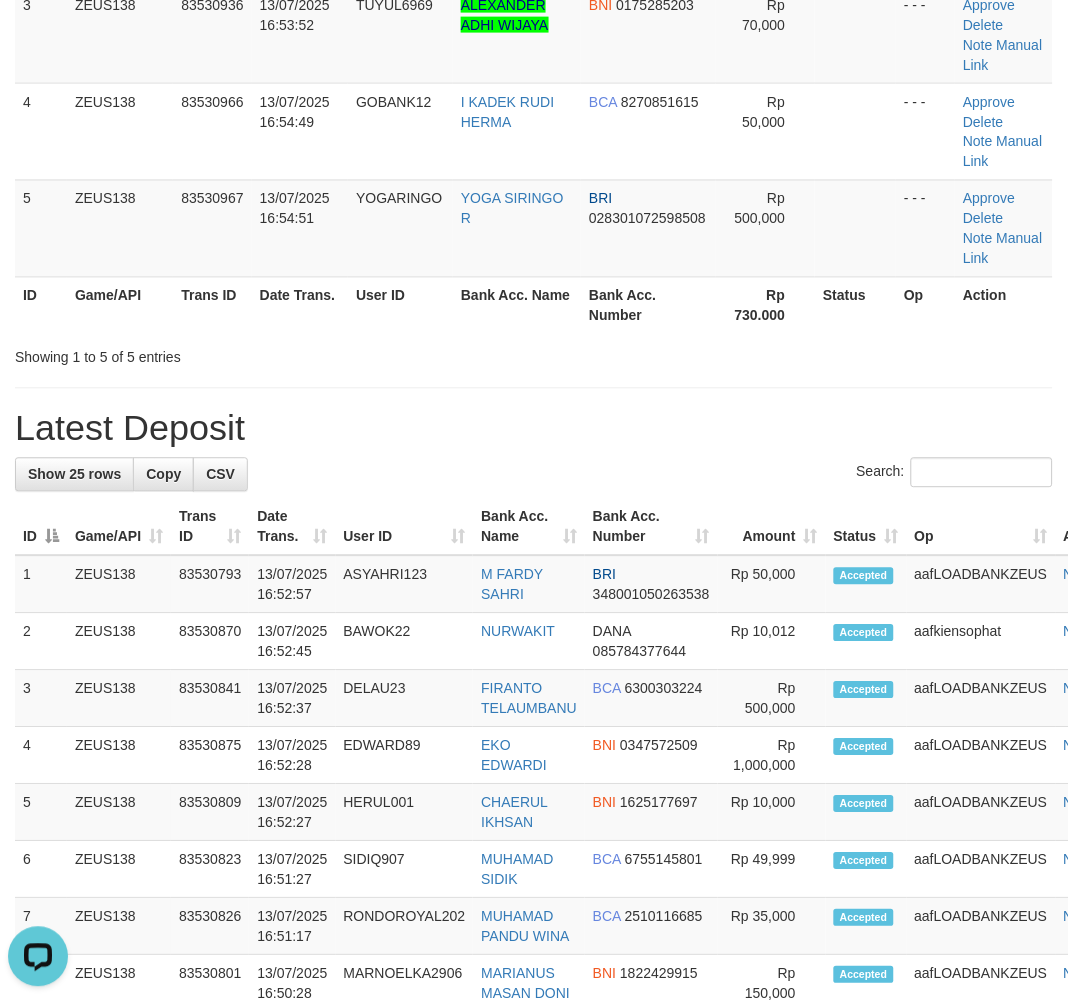 drag, startPoint x: 823, startPoint y: 496, endPoint x: 762, endPoint y: 491, distance: 61.204575 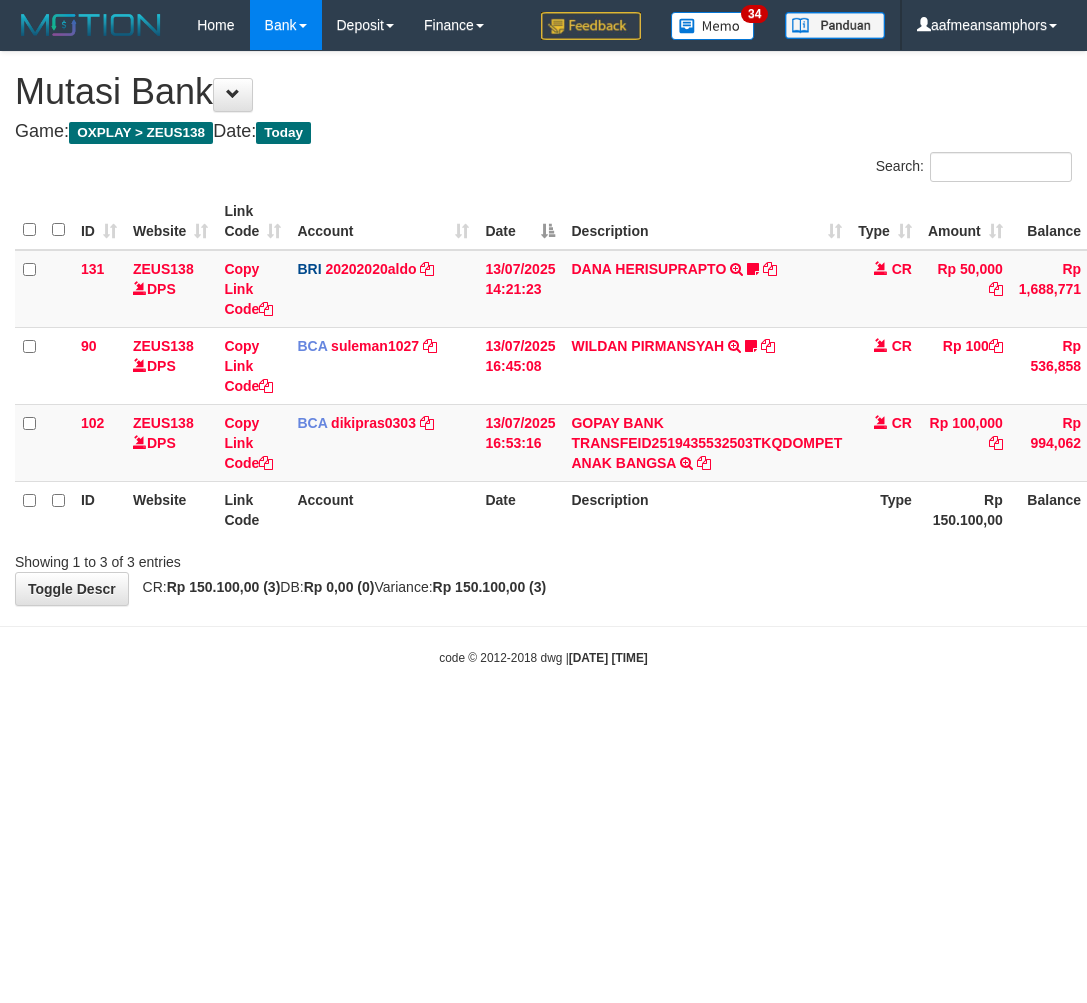 scroll, scrollTop: 0, scrollLeft: 0, axis: both 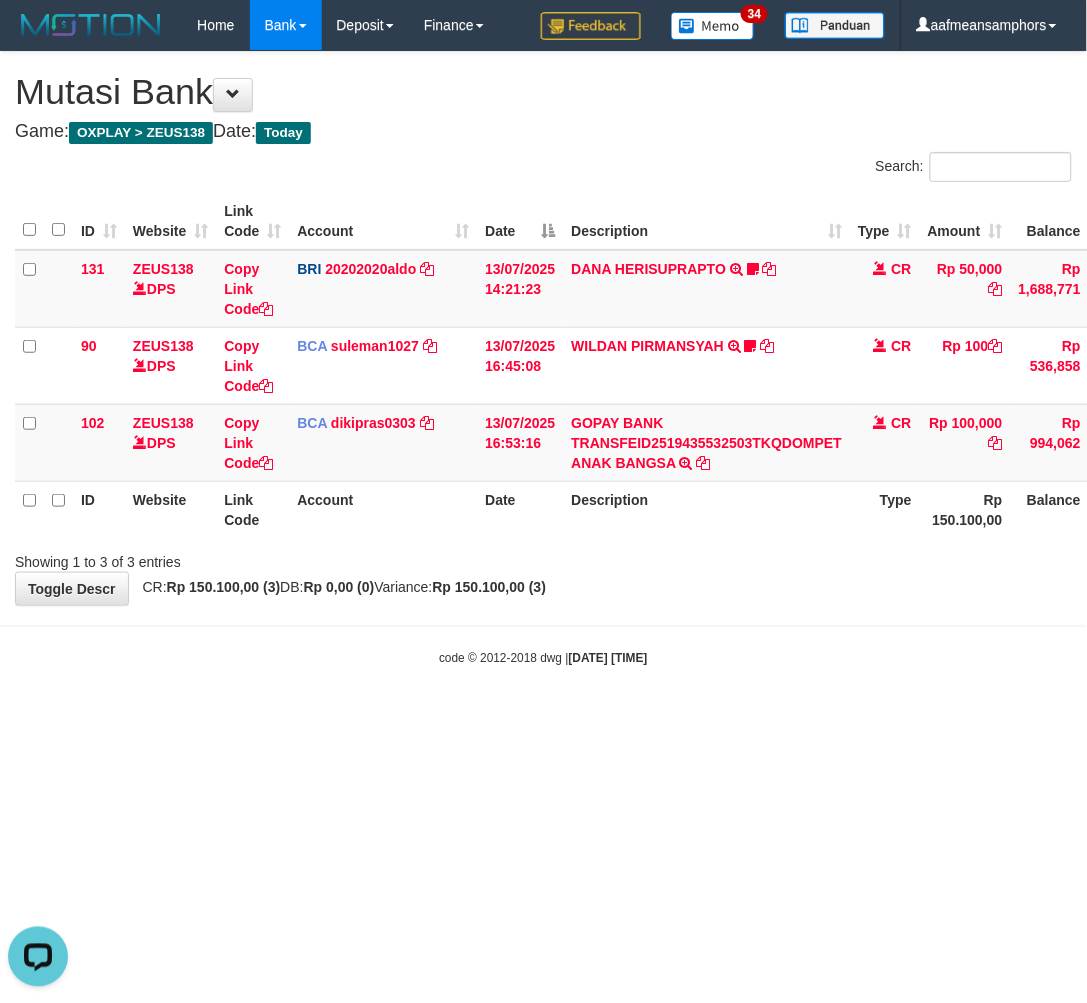 click on "Toggle navigation
Home
Bank
Account List
Load
By Website
Group
[OXPLAY]													ZEUS138
By Load Group (DPS)
Sync" at bounding box center [543, 358] 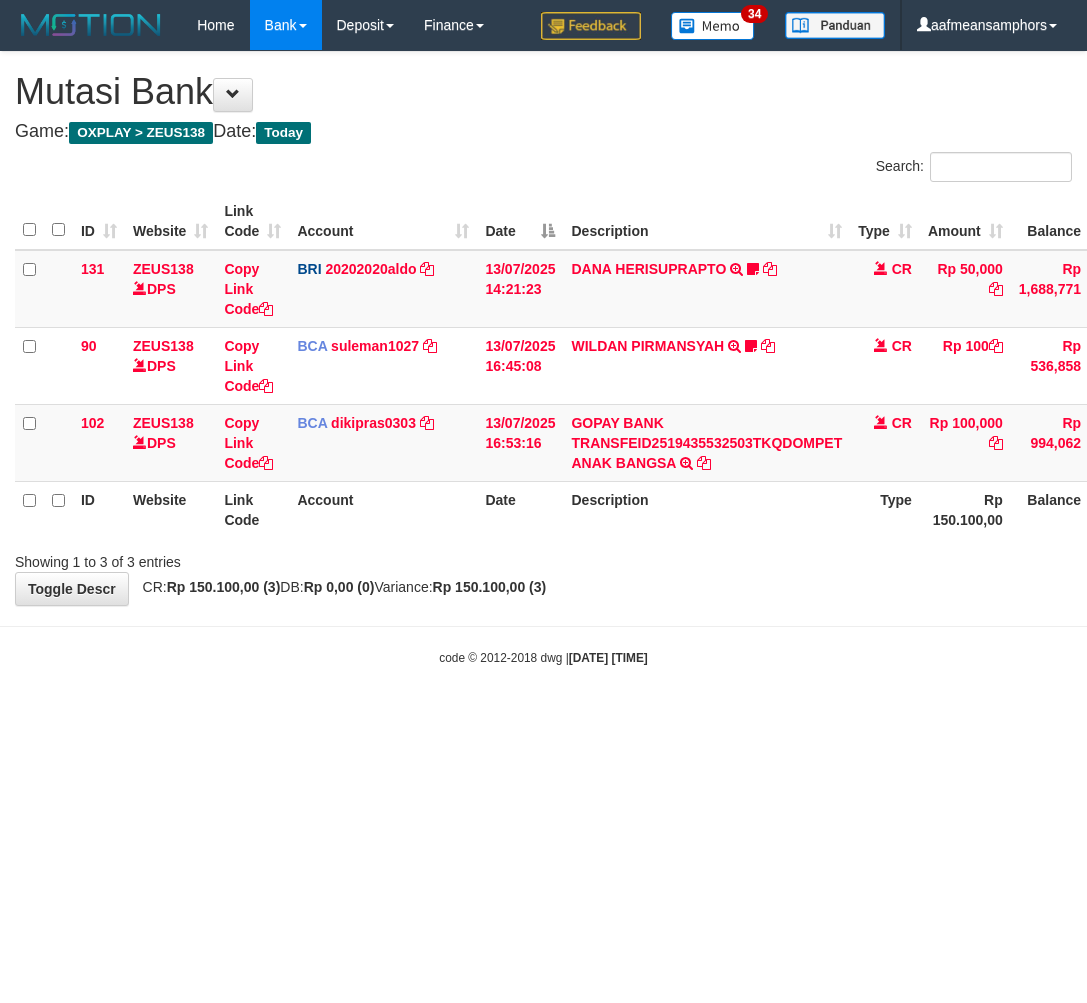 scroll, scrollTop: 0, scrollLeft: 0, axis: both 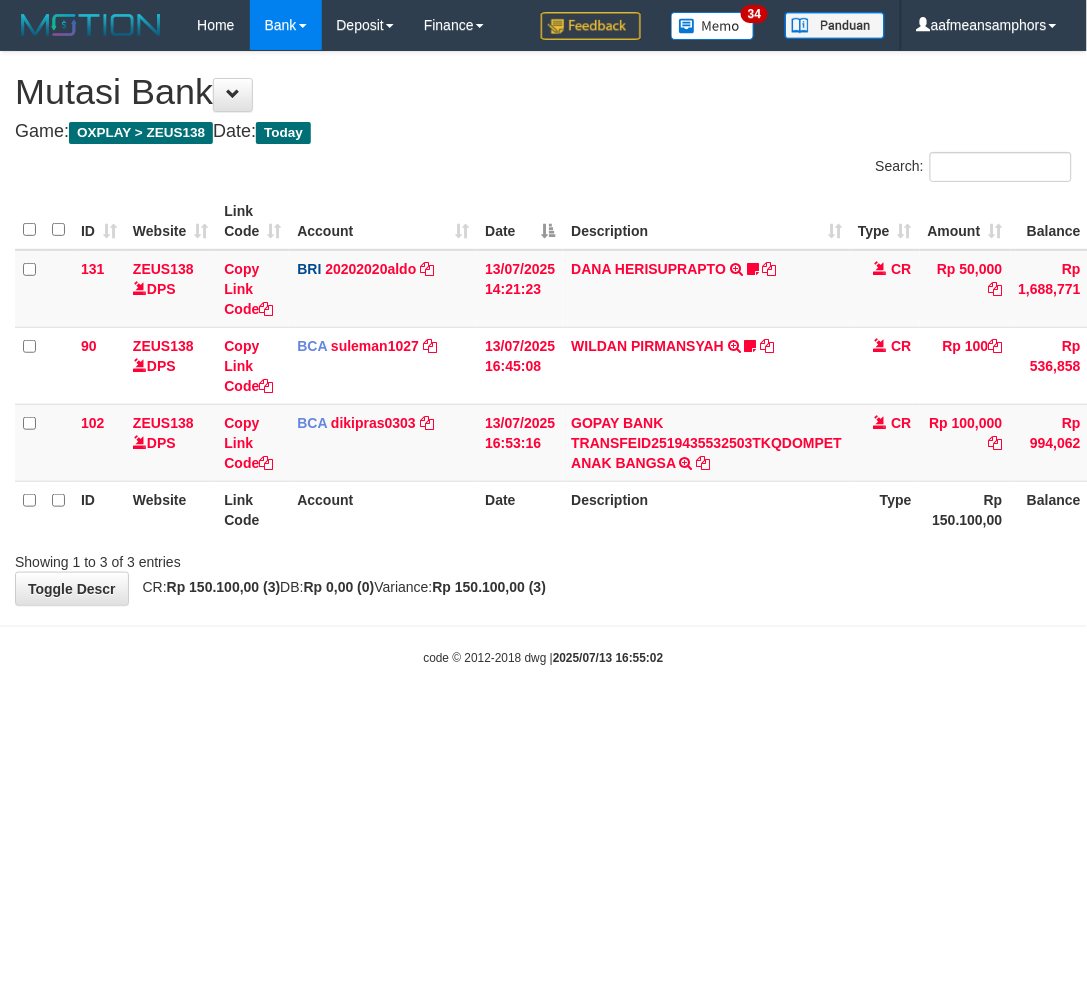click on "Toggle navigation
Home
Bank
Account List
Load
By Website
Group
[OXPLAY]													ZEUS138
By Load Group (DPS)" at bounding box center [543, 358] 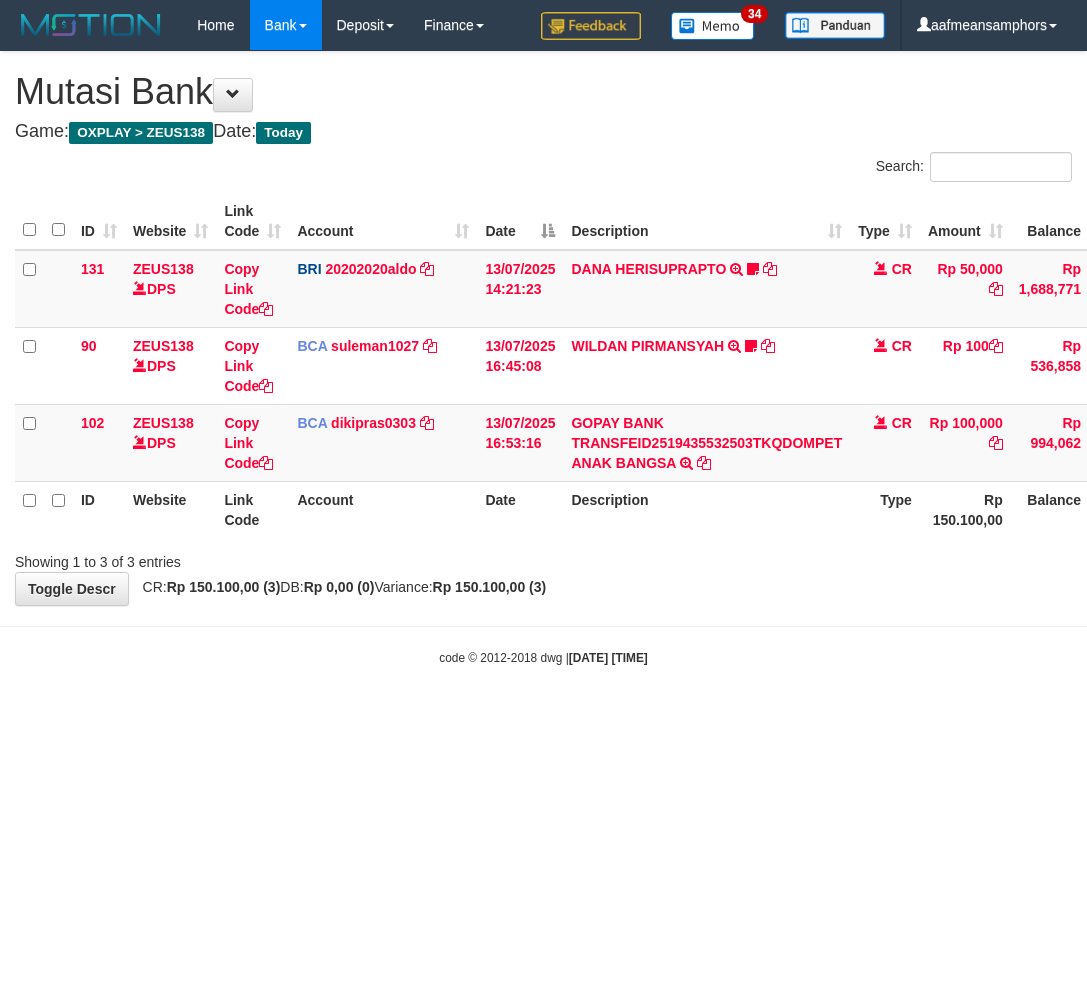 scroll, scrollTop: 0, scrollLeft: 0, axis: both 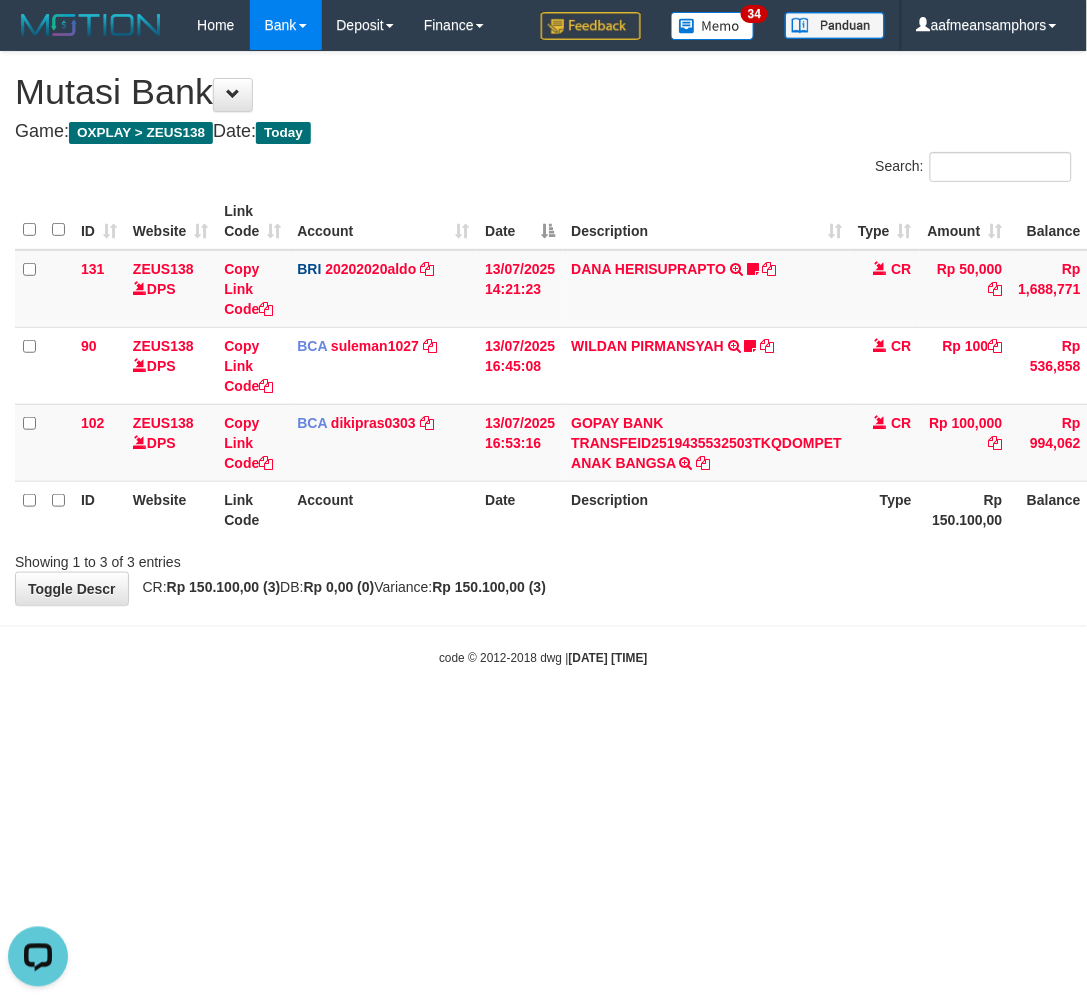 click on "Toggle navigation
Home
Bank
Account List
Load
By Website
Group
[OXPLAY]													ZEUS138
By Load Group (DPS)" at bounding box center (543, 358) 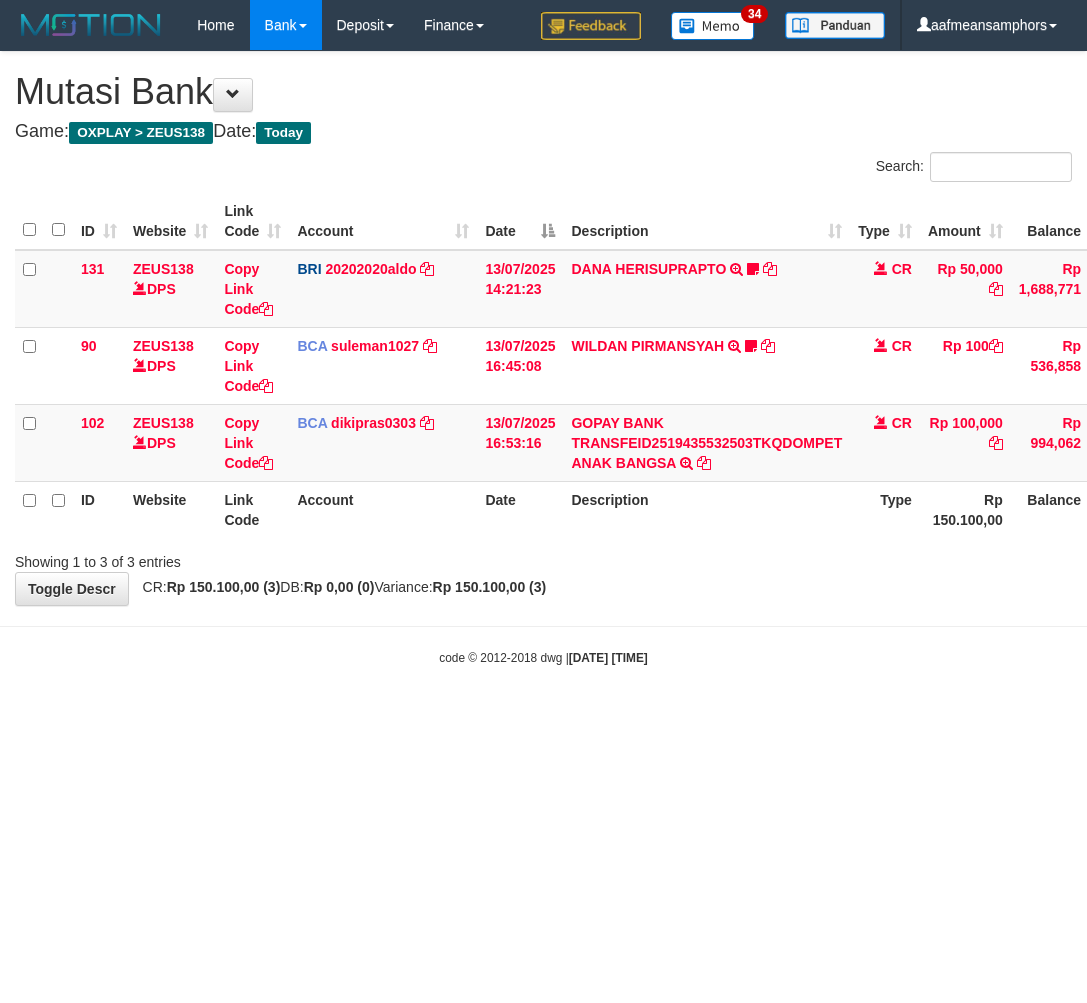scroll, scrollTop: 0, scrollLeft: 0, axis: both 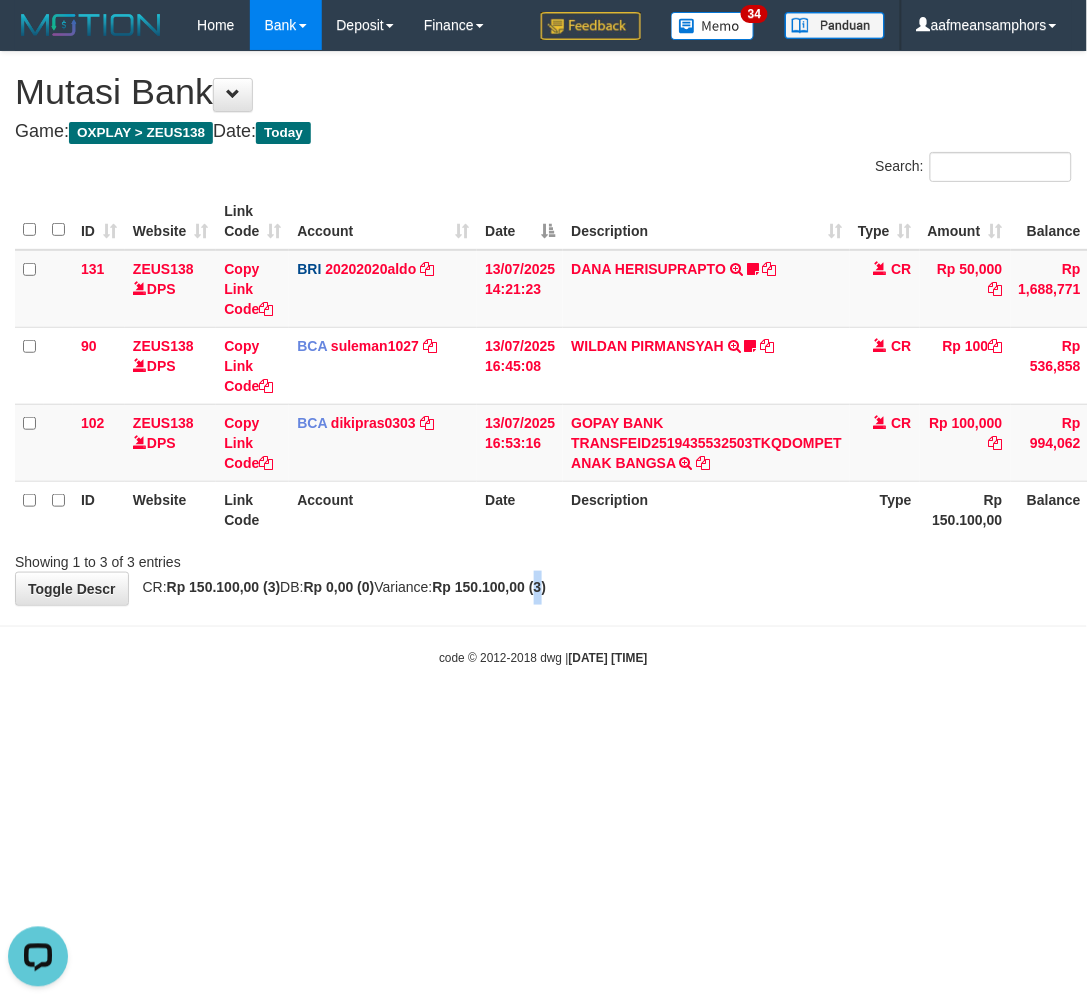 drag, startPoint x: 586, startPoint y: 578, endPoint x: 742, endPoint y: 581, distance: 156.02884 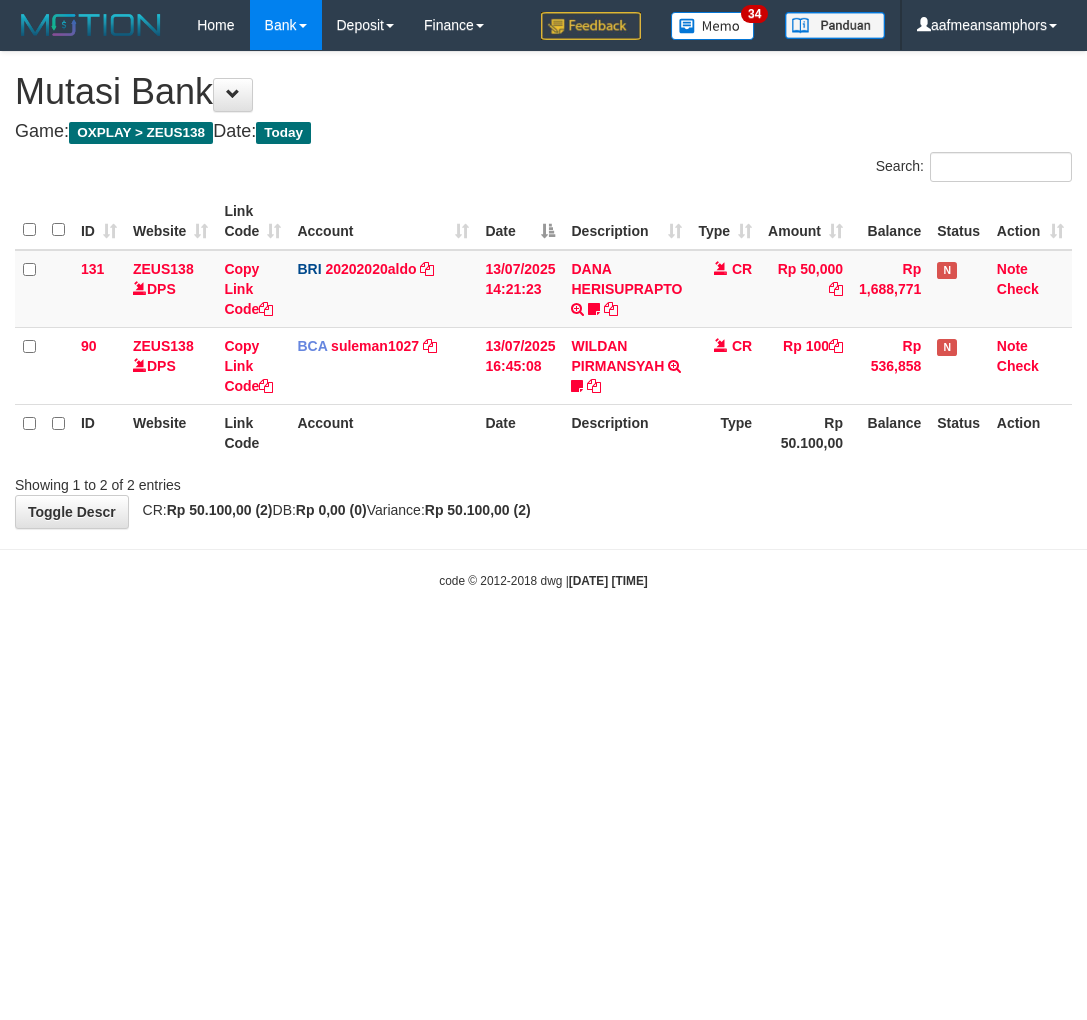 scroll, scrollTop: 0, scrollLeft: 0, axis: both 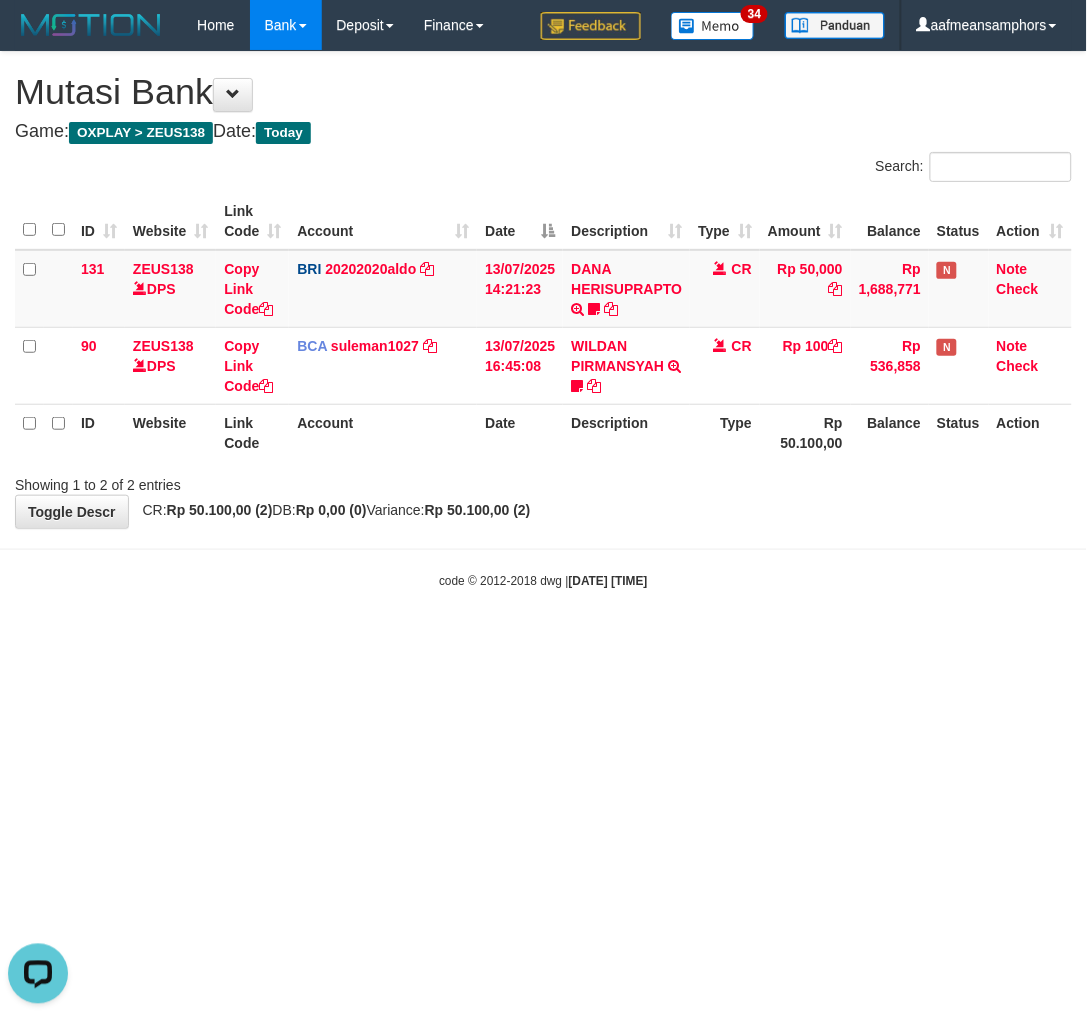 click on "Toggle navigation
Home
Bank
Account List
Load
By Website
Group
[OXPLAY]													ZEUS138
By Load Group (DPS)
Sync" at bounding box center (543, 320) 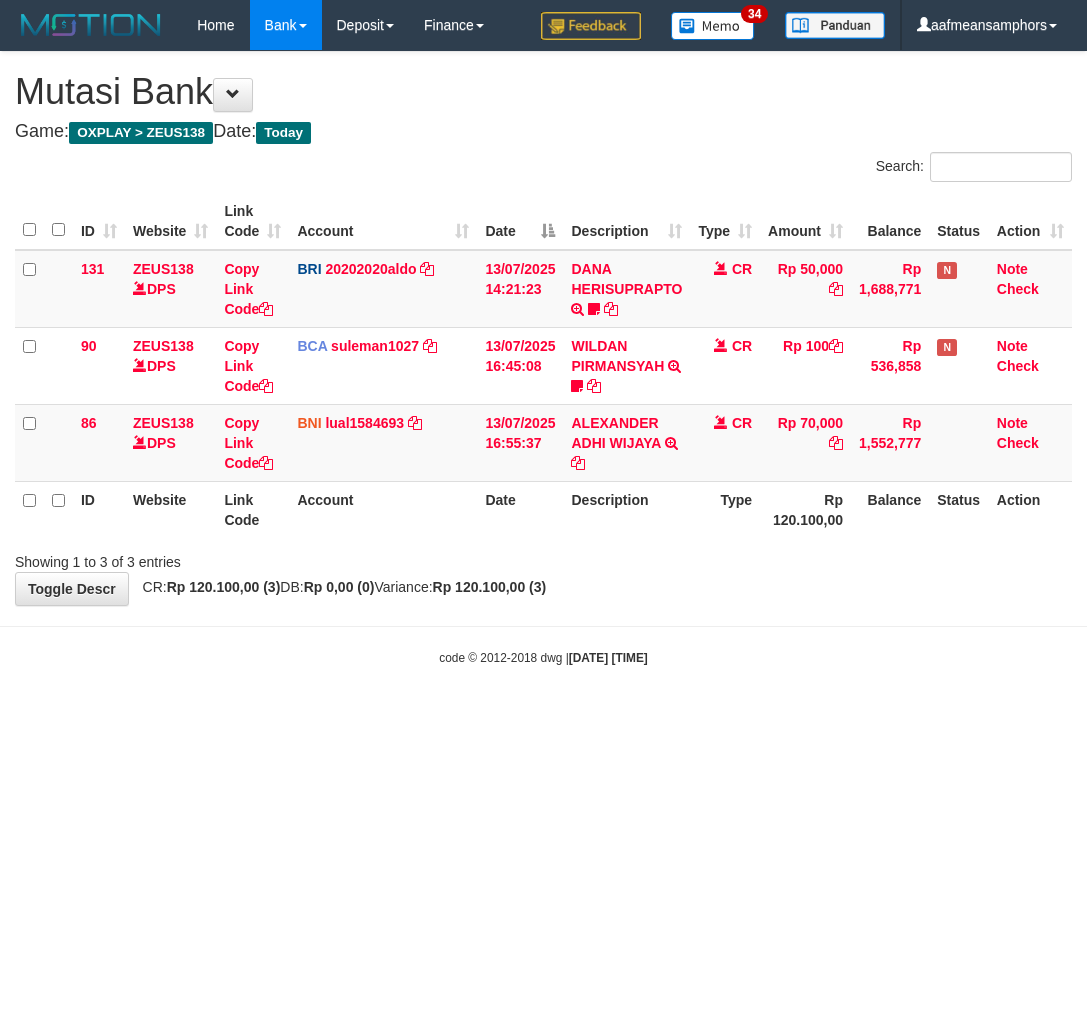 scroll, scrollTop: 0, scrollLeft: 0, axis: both 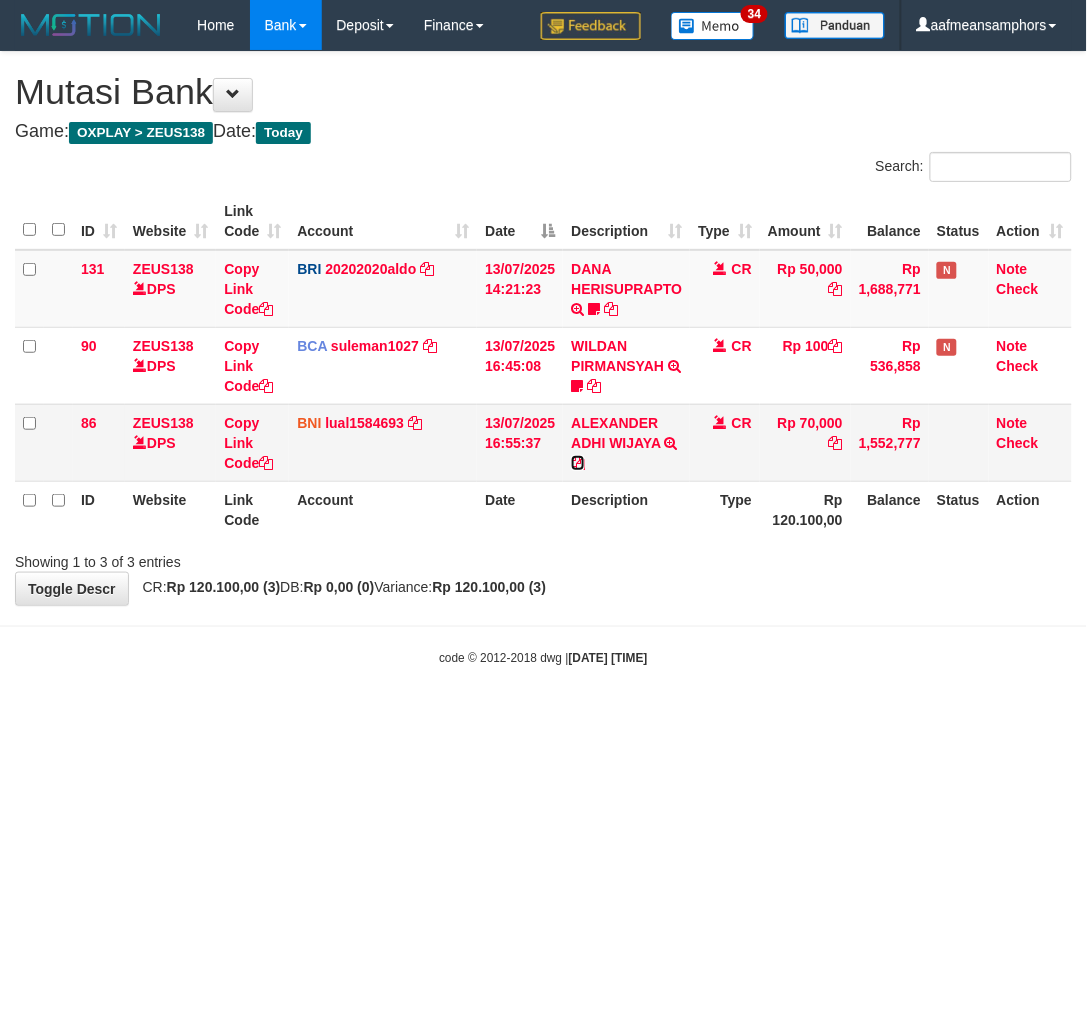drag, startPoint x: 581, startPoint y: 456, endPoint x: 734, endPoint y: 460, distance: 153.05228 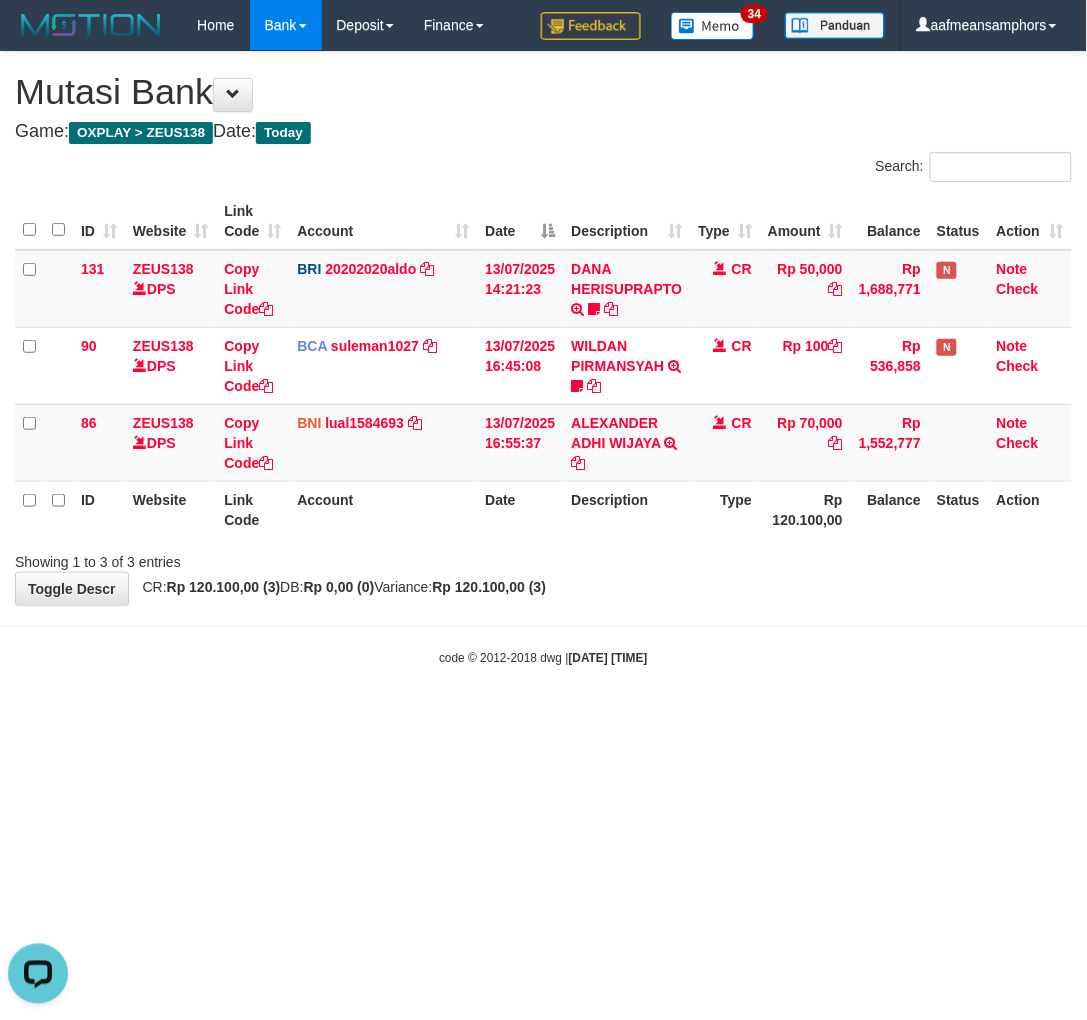 scroll, scrollTop: 0, scrollLeft: 0, axis: both 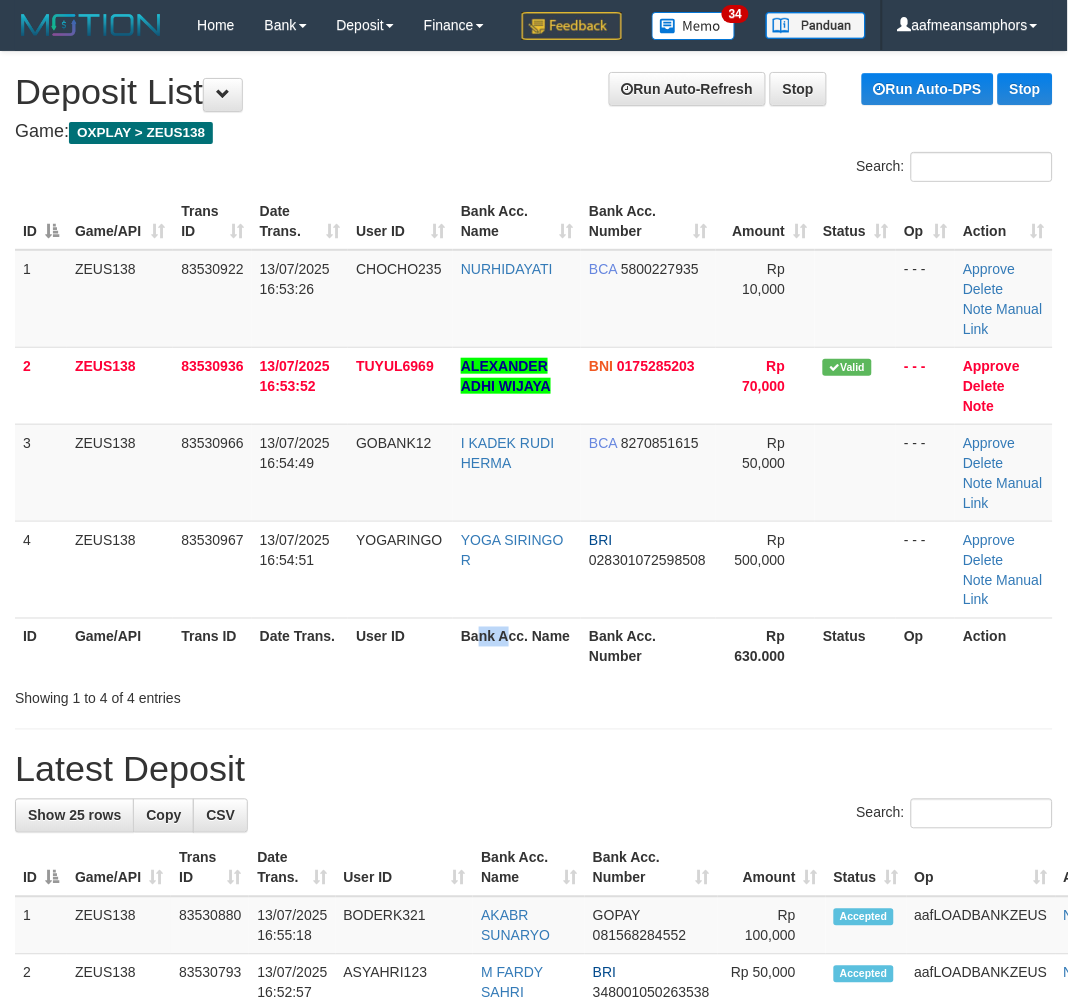 click on "Bank Acc. Name" at bounding box center (517, 646) 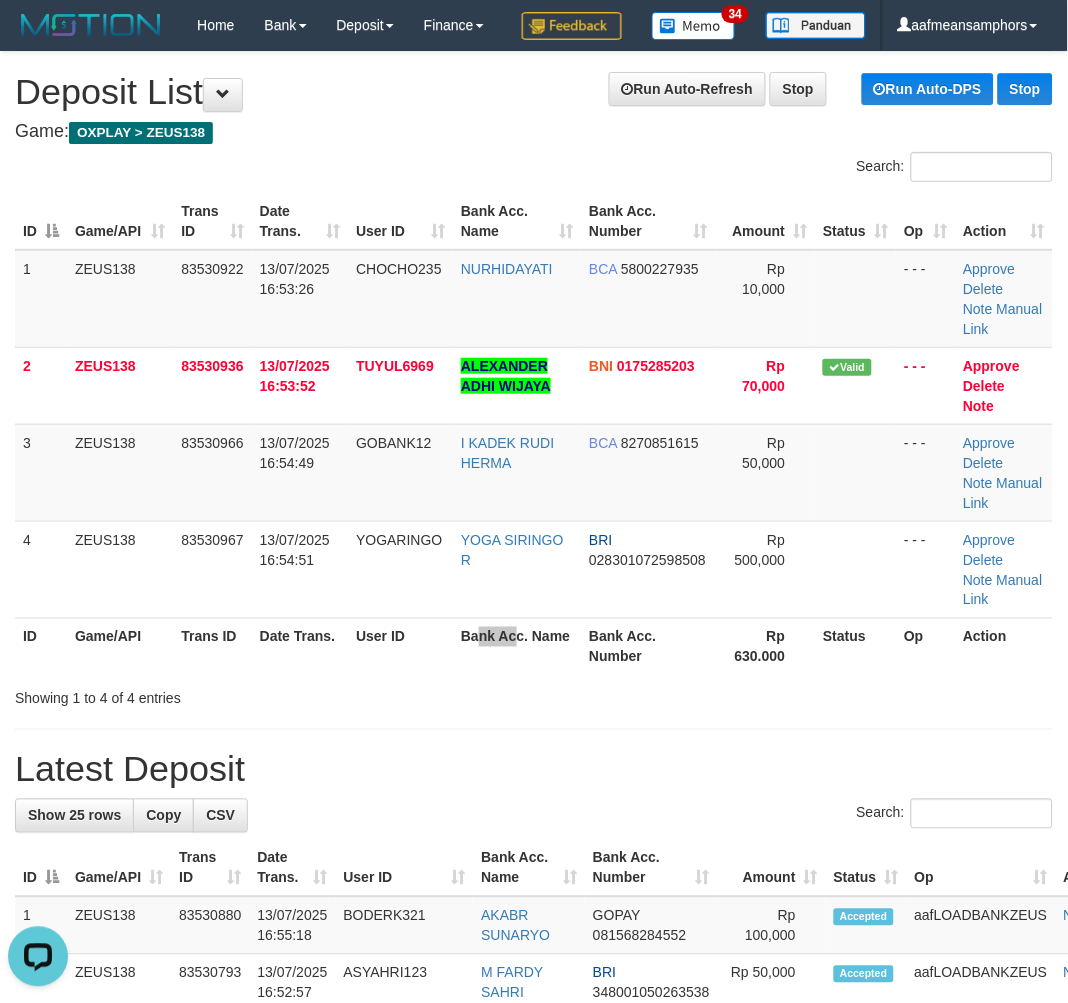 scroll, scrollTop: 0, scrollLeft: 0, axis: both 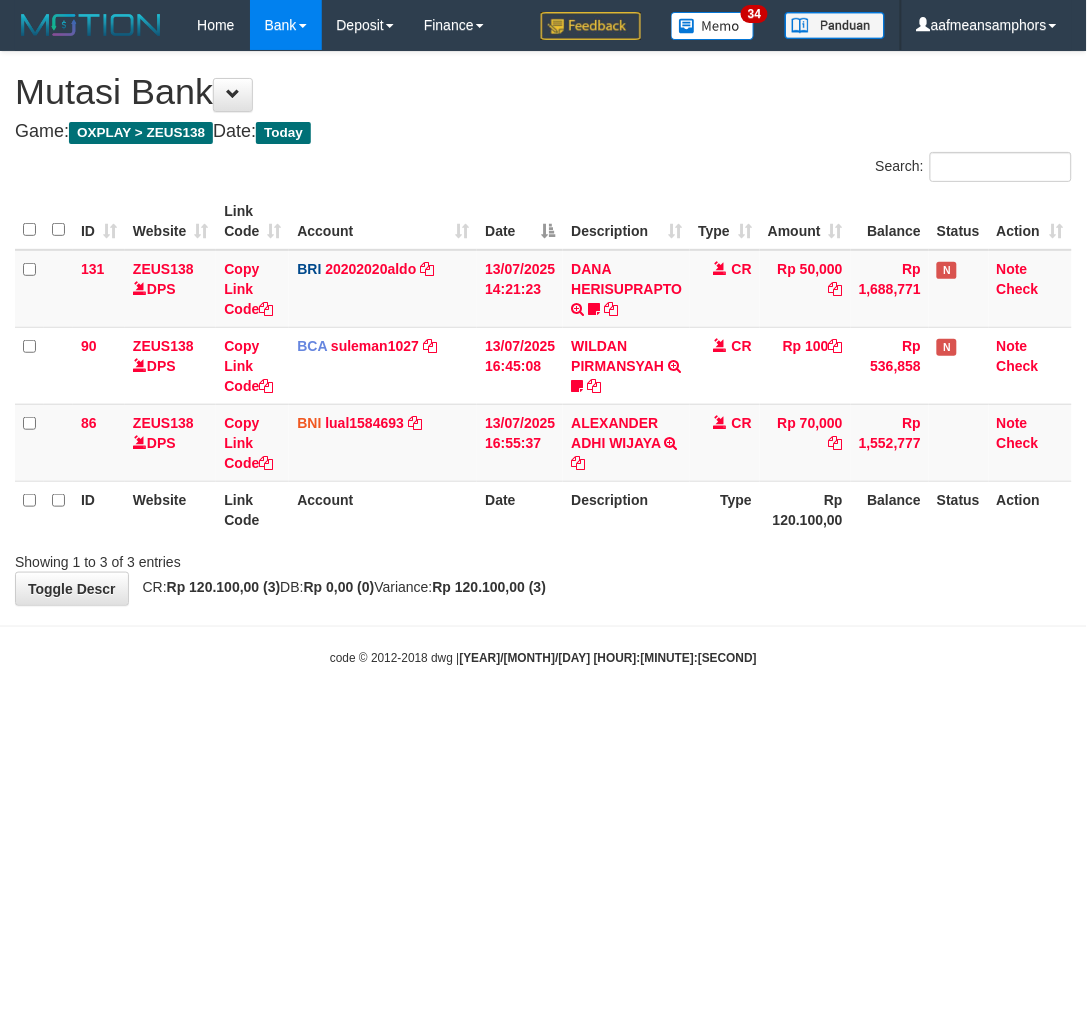 click on "Toggle navigation
Home
Bank
Account List
Load
By Website
Group
[OXPLAY]													ZEUS138
By Load Group (DPS)" at bounding box center (543, 358) 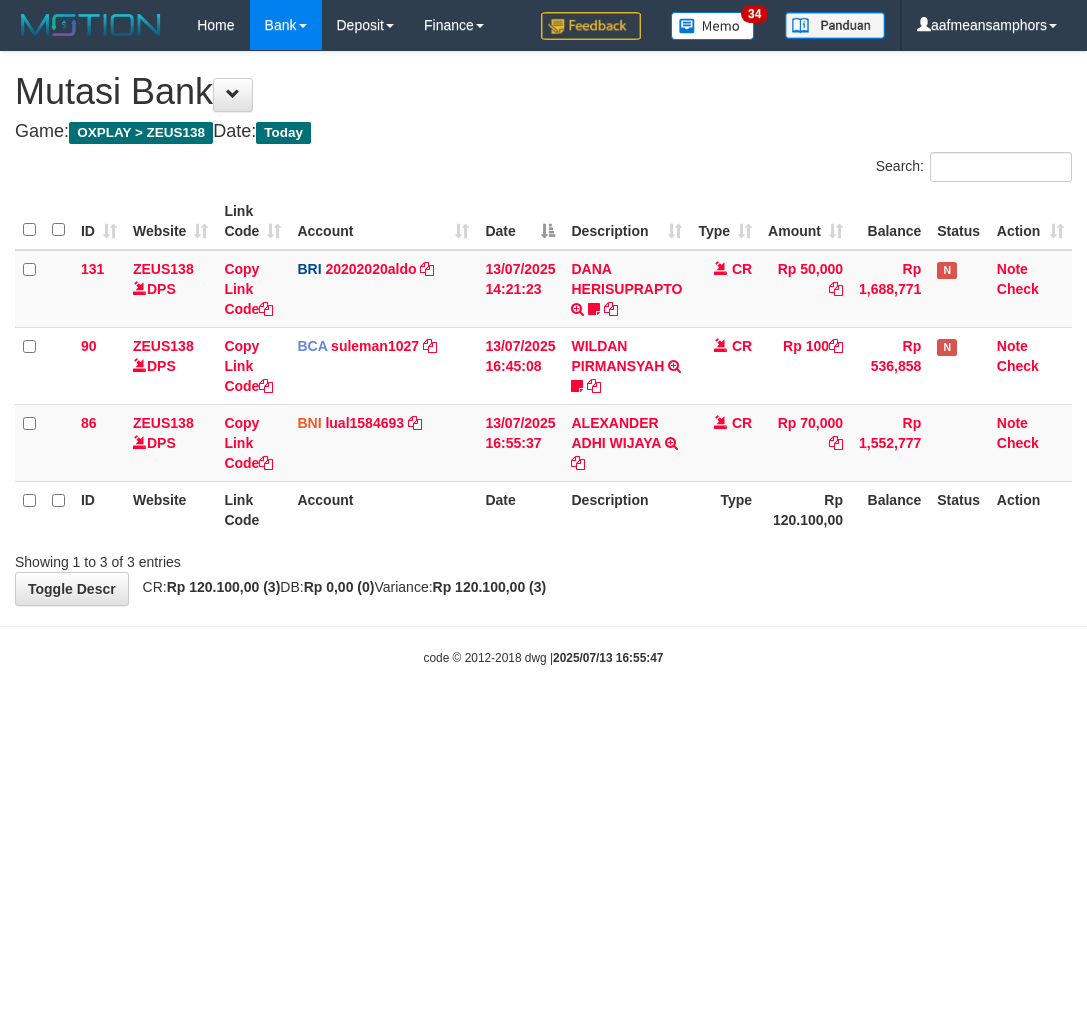 scroll, scrollTop: 0, scrollLeft: 0, axis: both 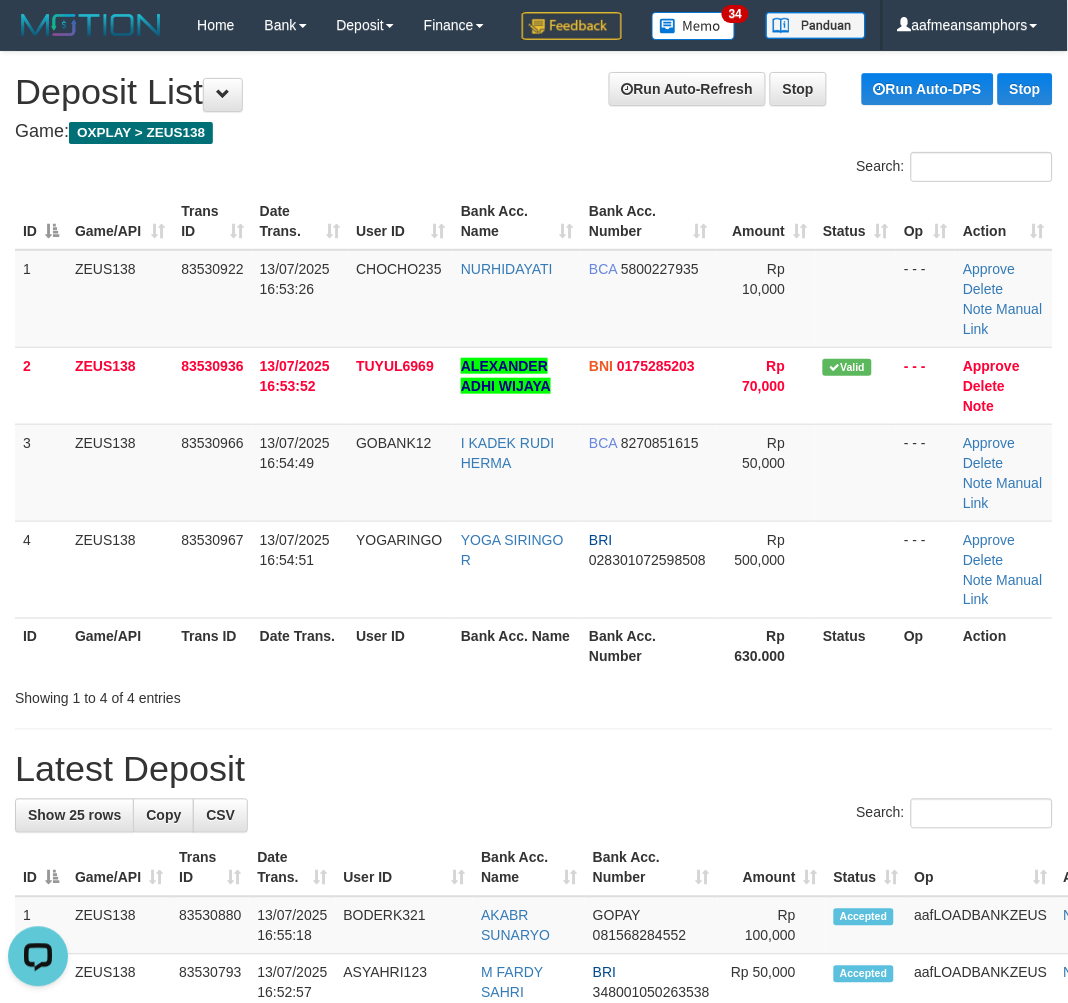 drag, startPoint x: 822, startPoint y: 800, endPoint x: 810, endPoint y: 795, distance: 13 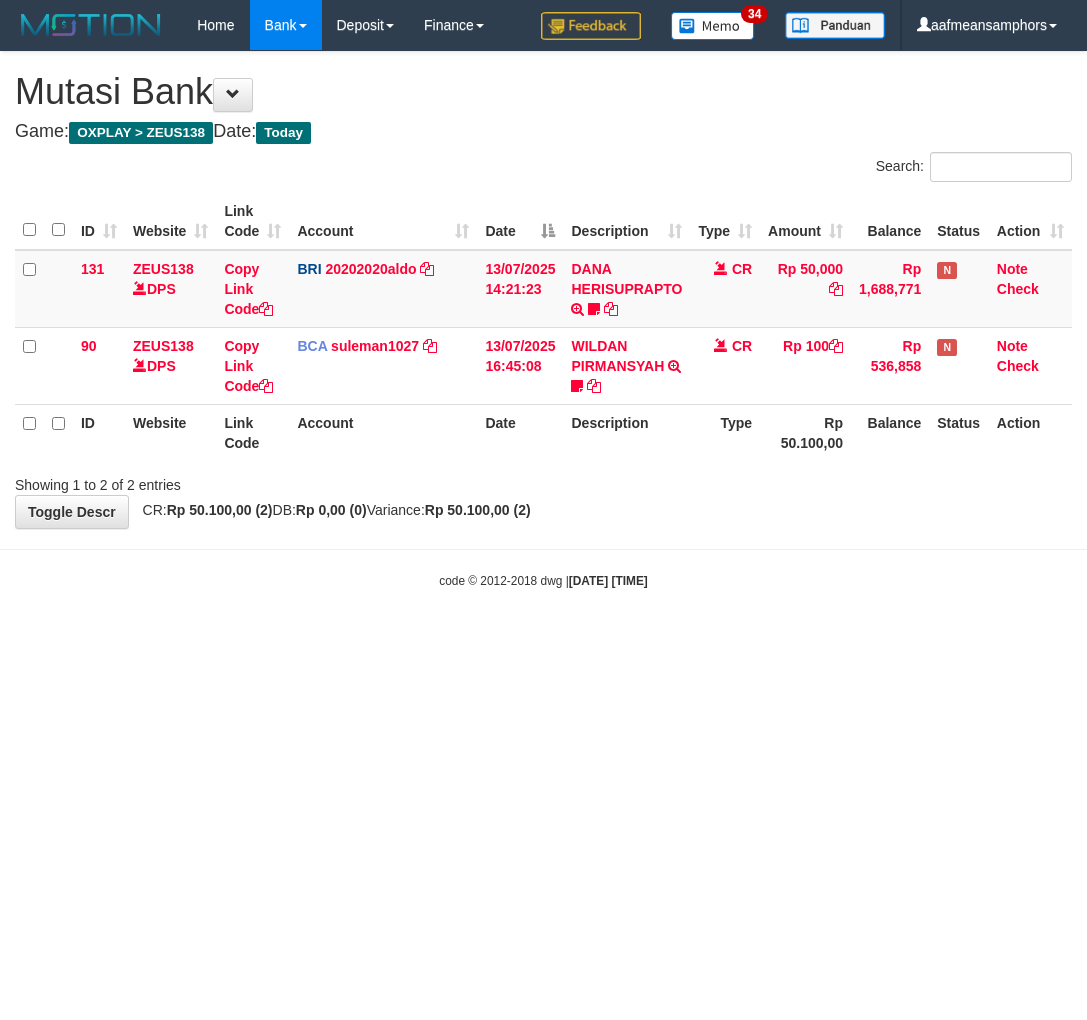 scroll, scrollTop: 0, scrollLeft: 0, axis: both 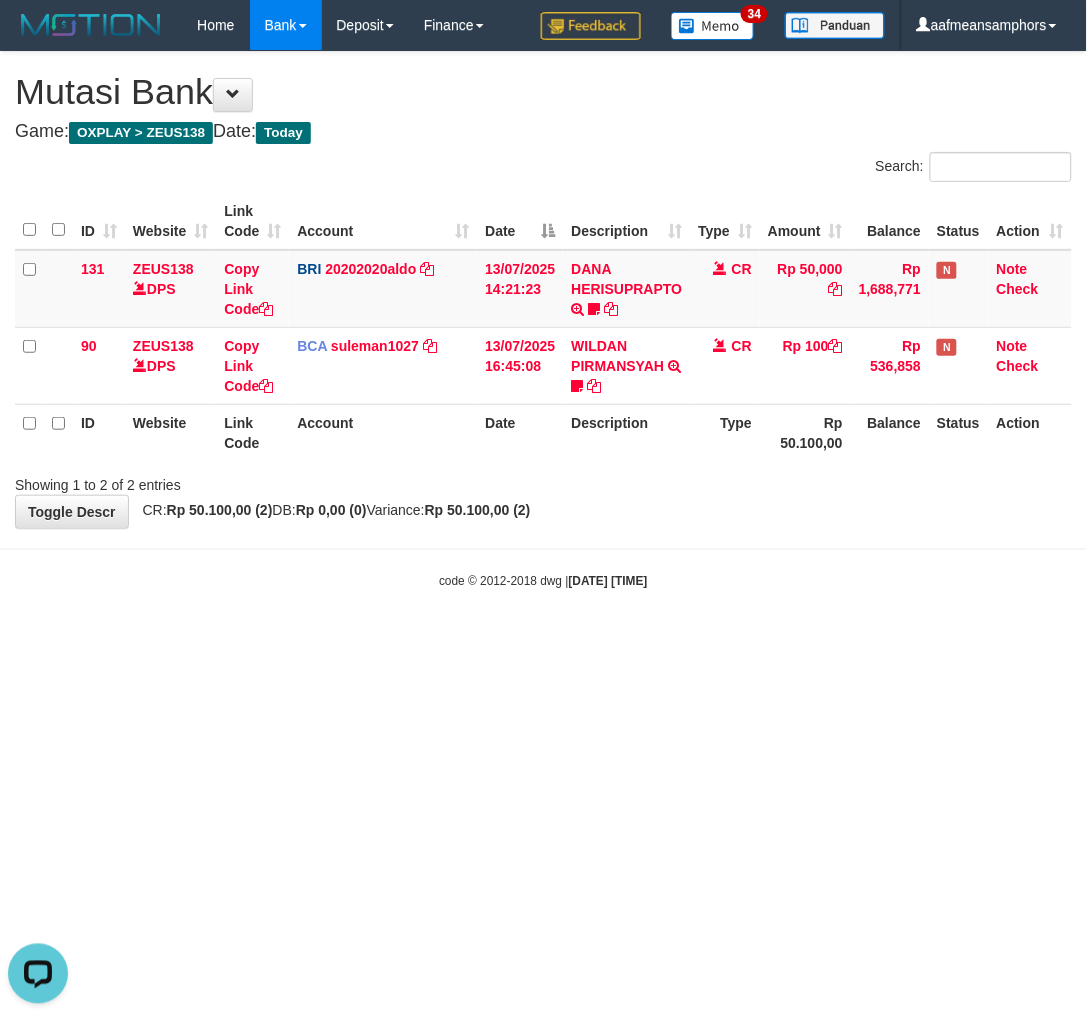 drag, startPoint x: 707, startPoint y: 653, endPoint x: 695, endPoint y: 658, distance: 13 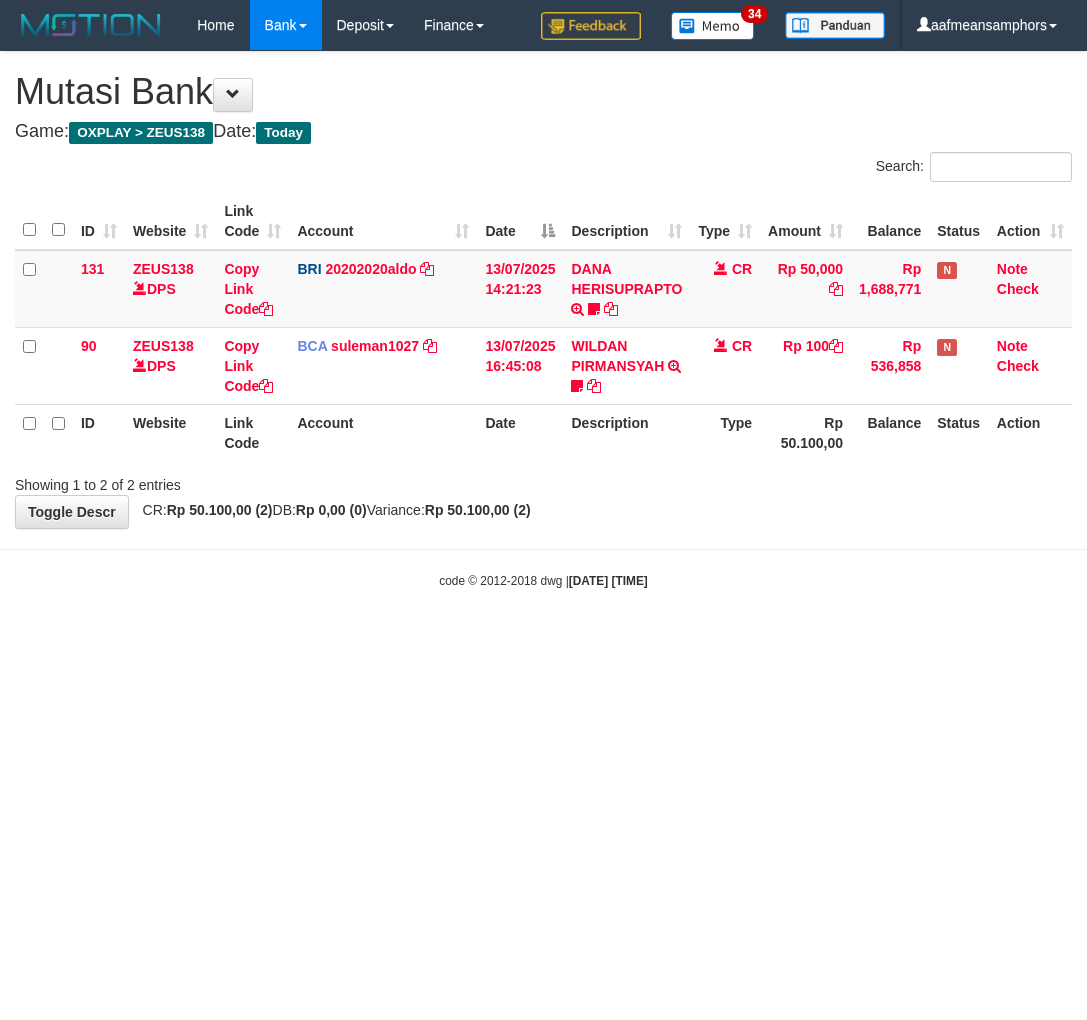 scroll, scrollTop: 0, scrollLeft: 0, axis: both 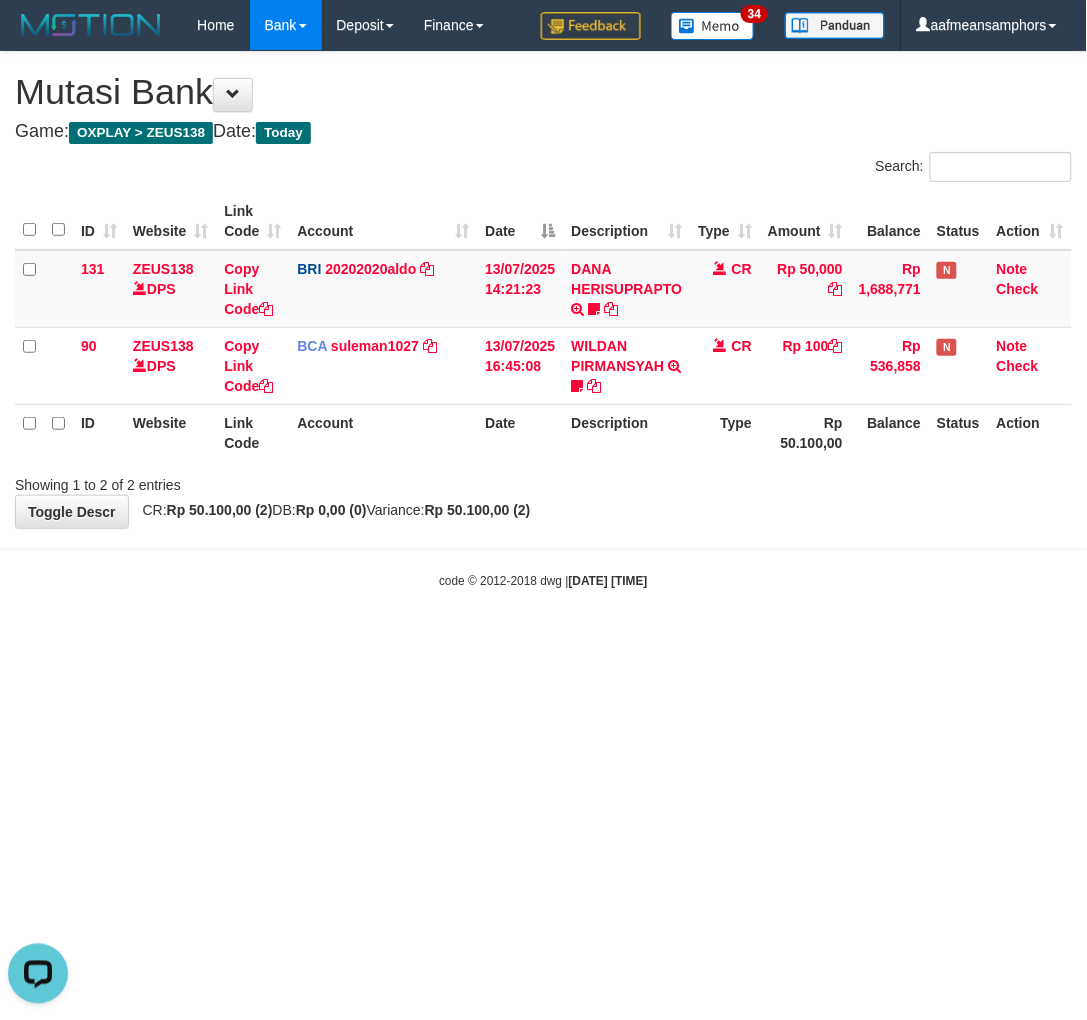 drag, startPoint x: 748, startPoint y: 701, endPoint x: 734, endPoint y: 702, distance: 14.035668 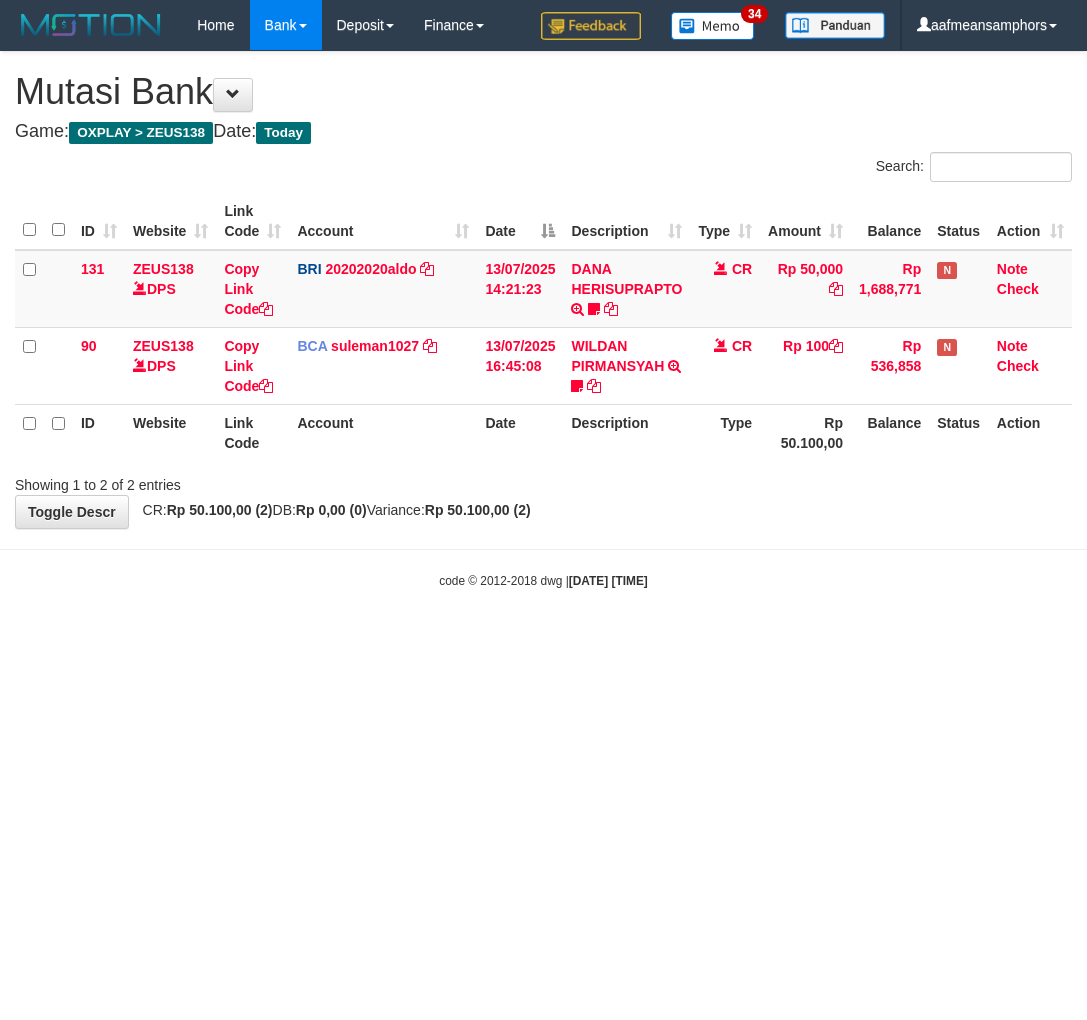 scroll, scrollTop: 0, scrollLeft: 0, axis: both 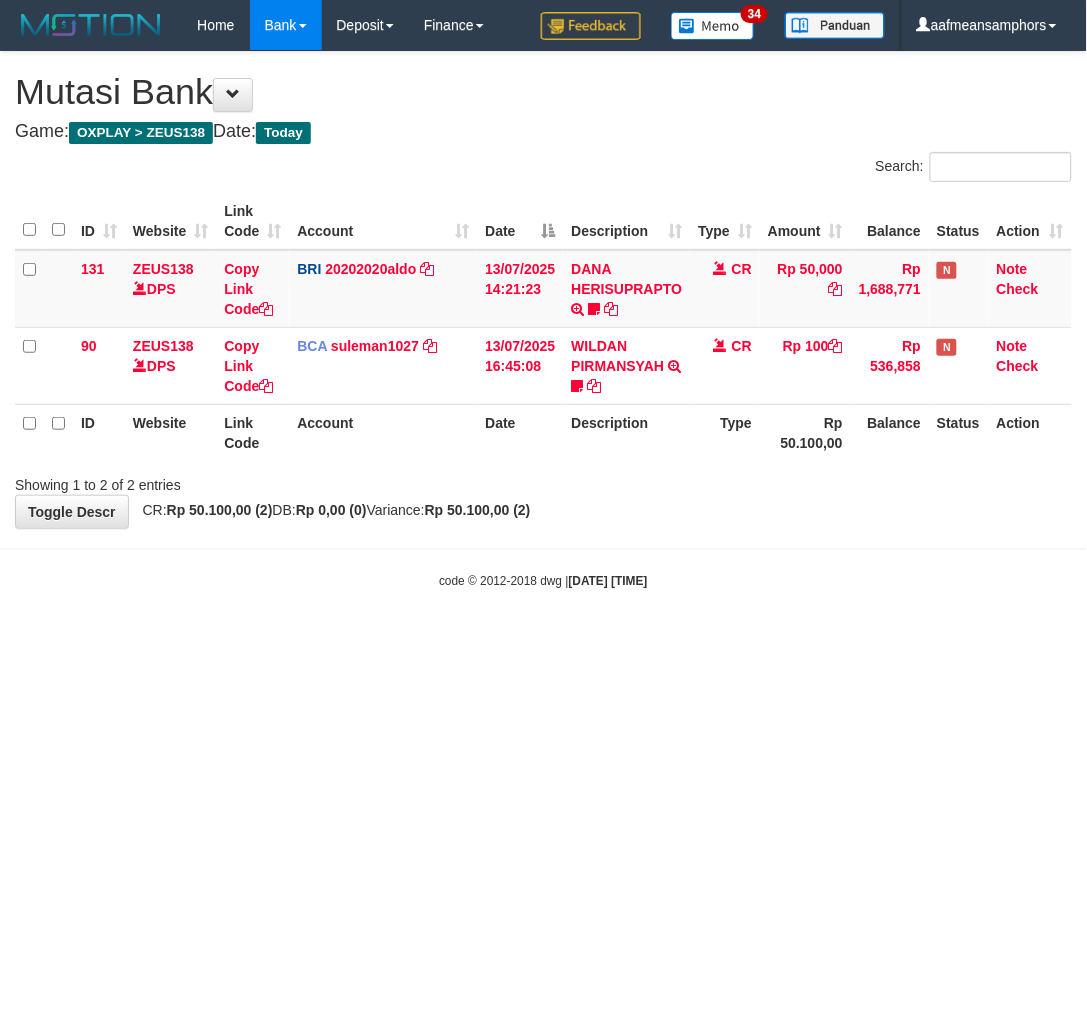 click on "Toggle navigation
Home
Bank
Account List
Load
By Website
Group
[OXPLAY]													ZEUS138
By Load Group (DPS)
Sync" at bounding box center (543, 320) 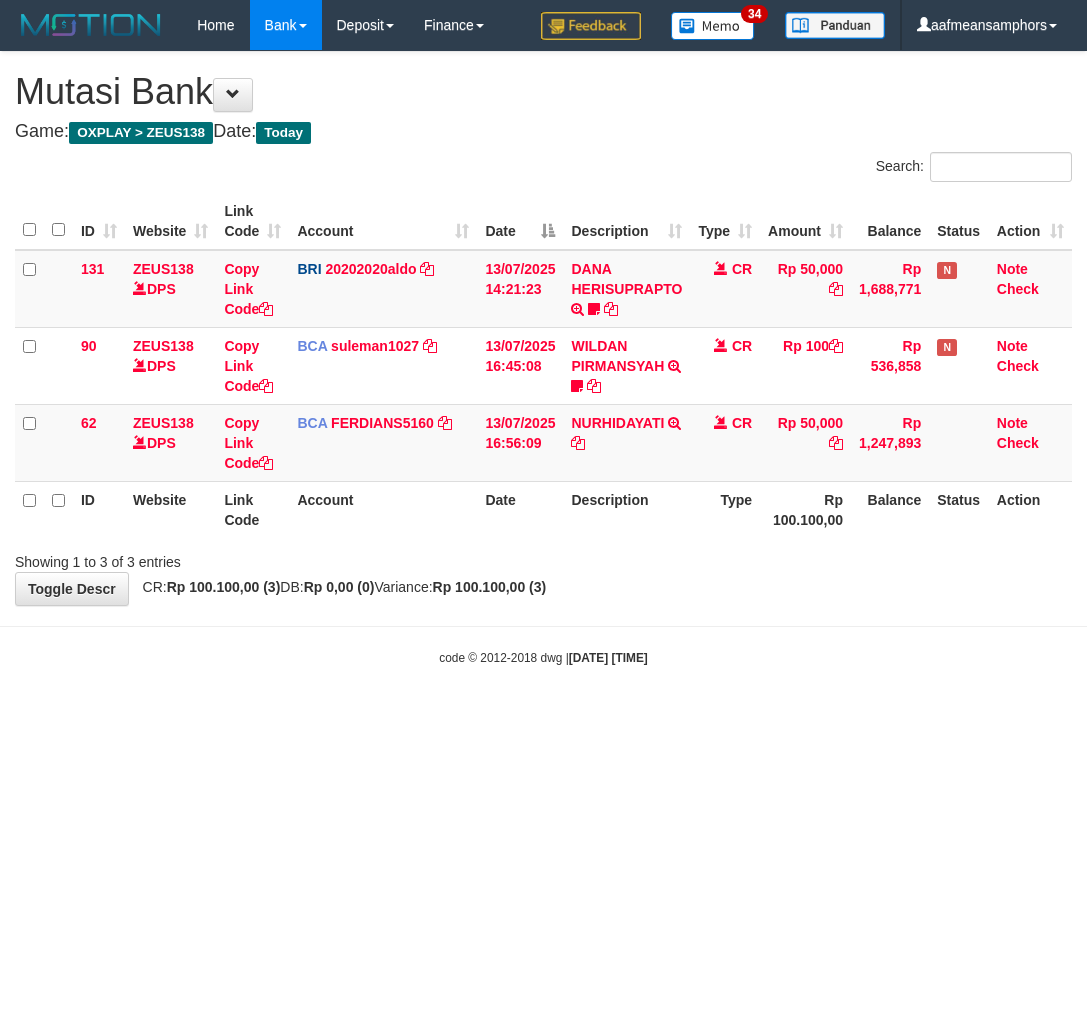 scroll, scrollTop: 0, scrollLeft: 0, axis: both 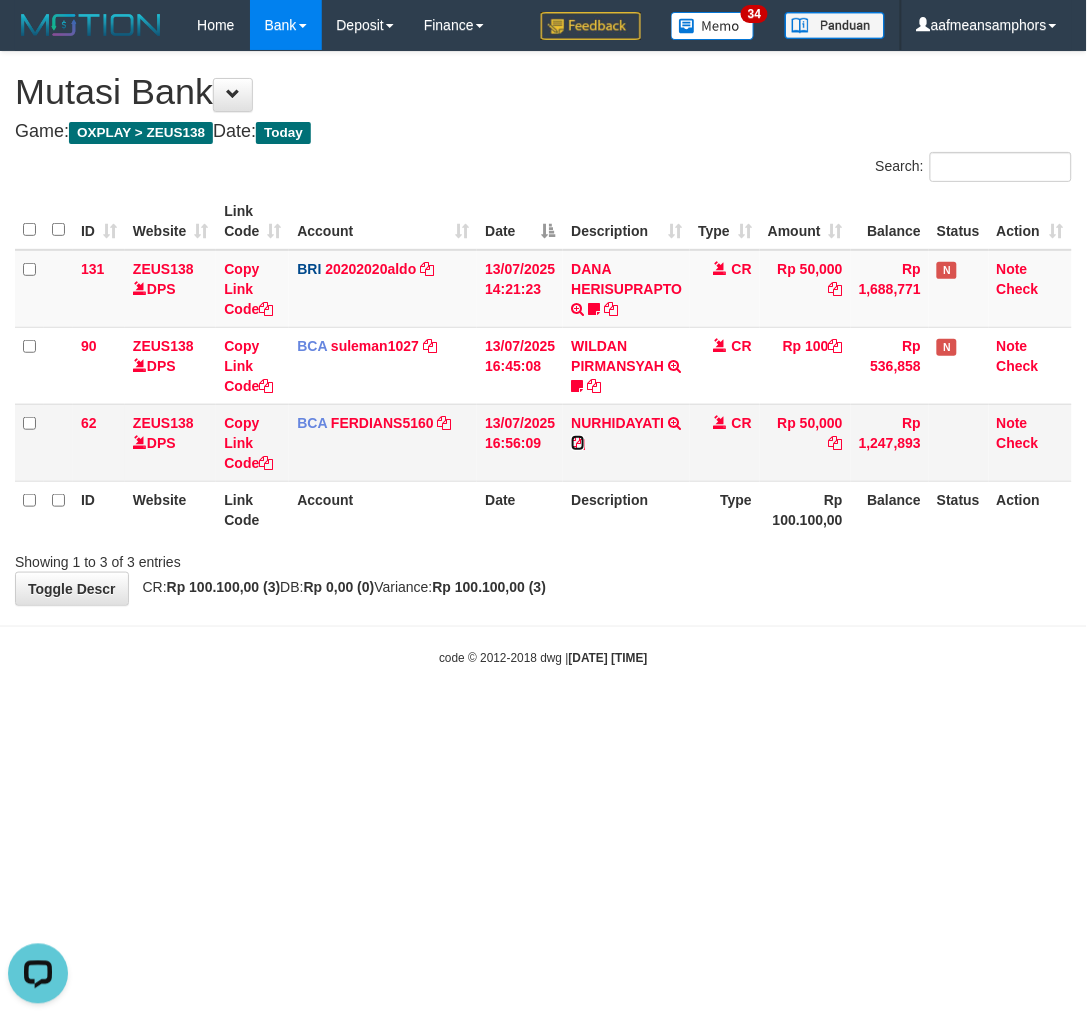 click at bounding box center [578, 443] 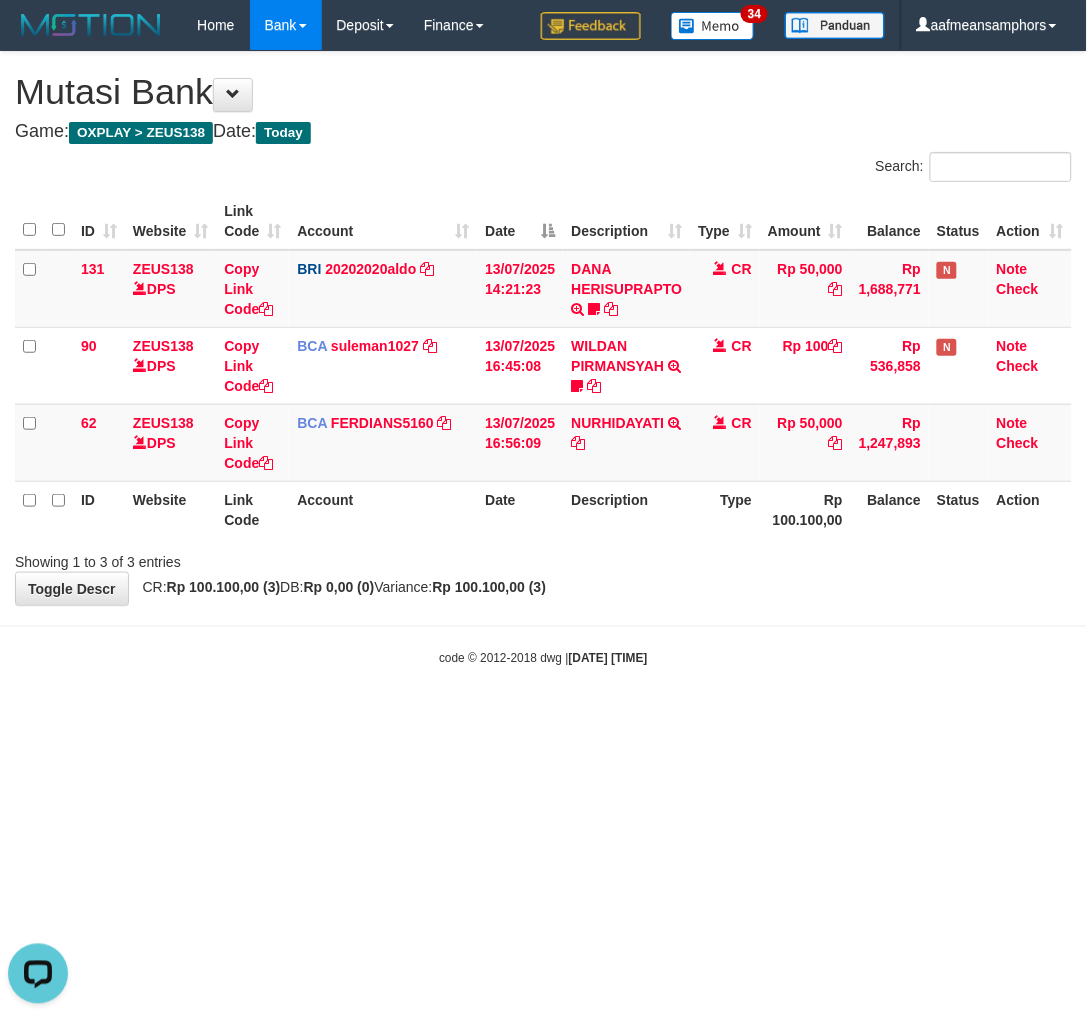 click on "Toggle navigation
Home
Bank
Account List
Load
By Website
Group
[OXPLAY]													ZEUS138
By Load Group (DPS)" at bounding box center [543, 358] 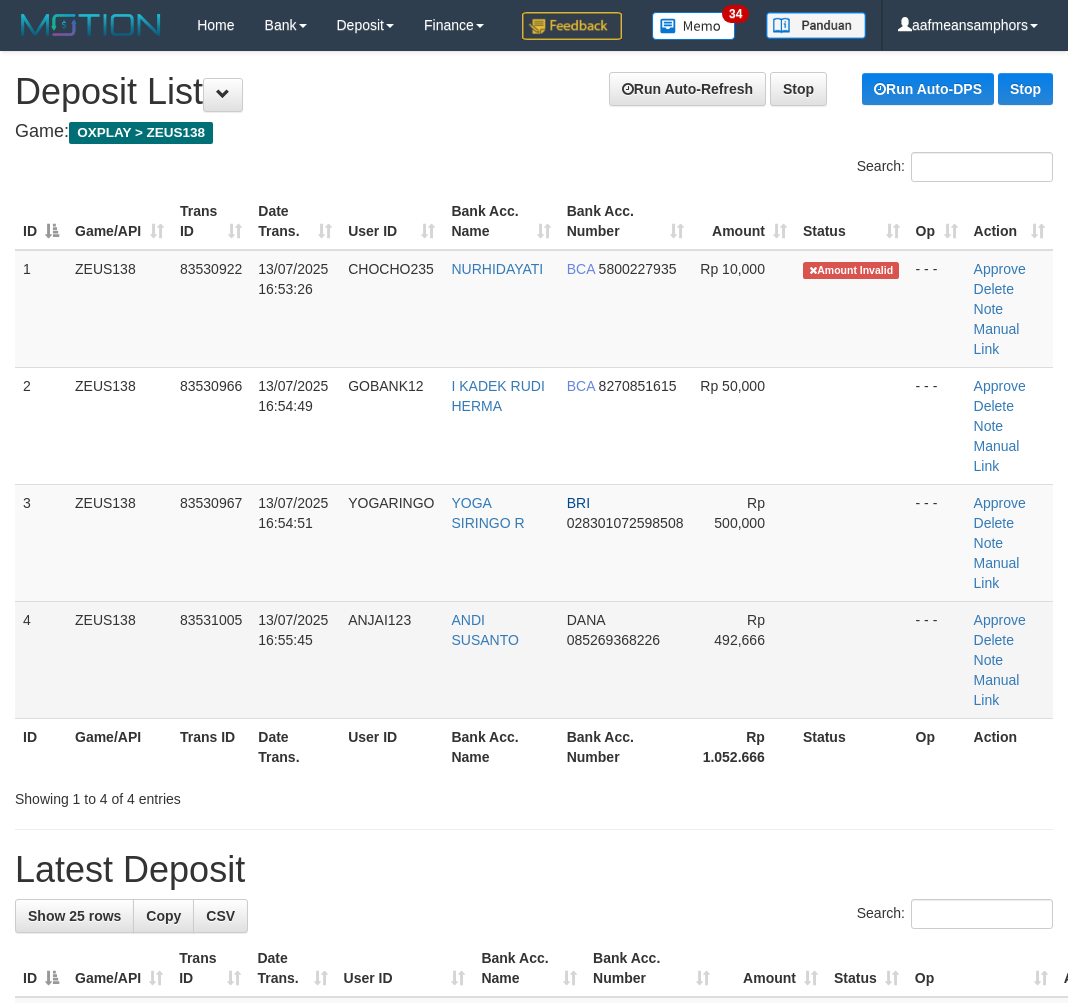 scroll, scrollTop: 0, scrollLeft: 0, axis: both 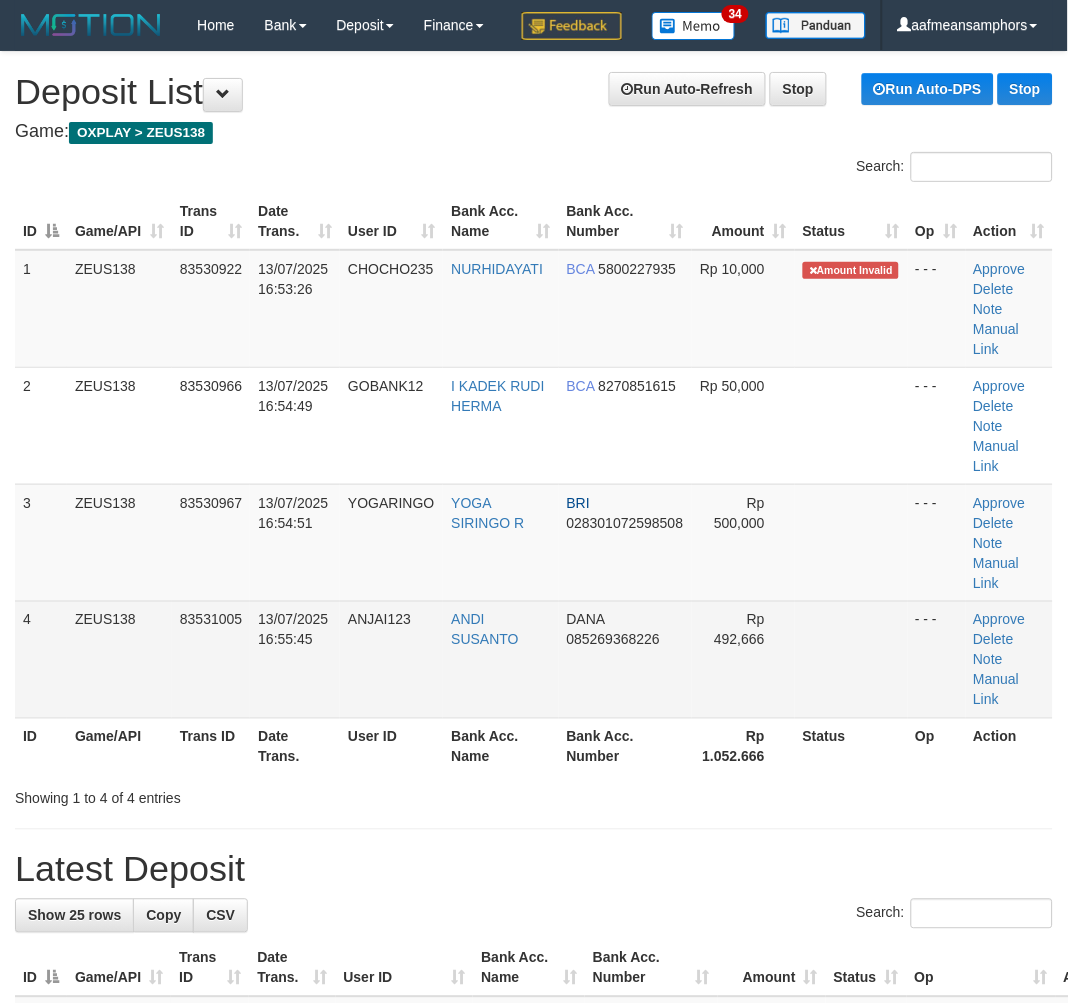 click on "4
ZEUS138
83531005
[DATE] [TIME]
ANJAI123
[FIRST] [LAST]
DANA
085269368226
Rp 492,666
- - -
Approve
Delete
Note
Manual Link" at bounding box center (534, 659) 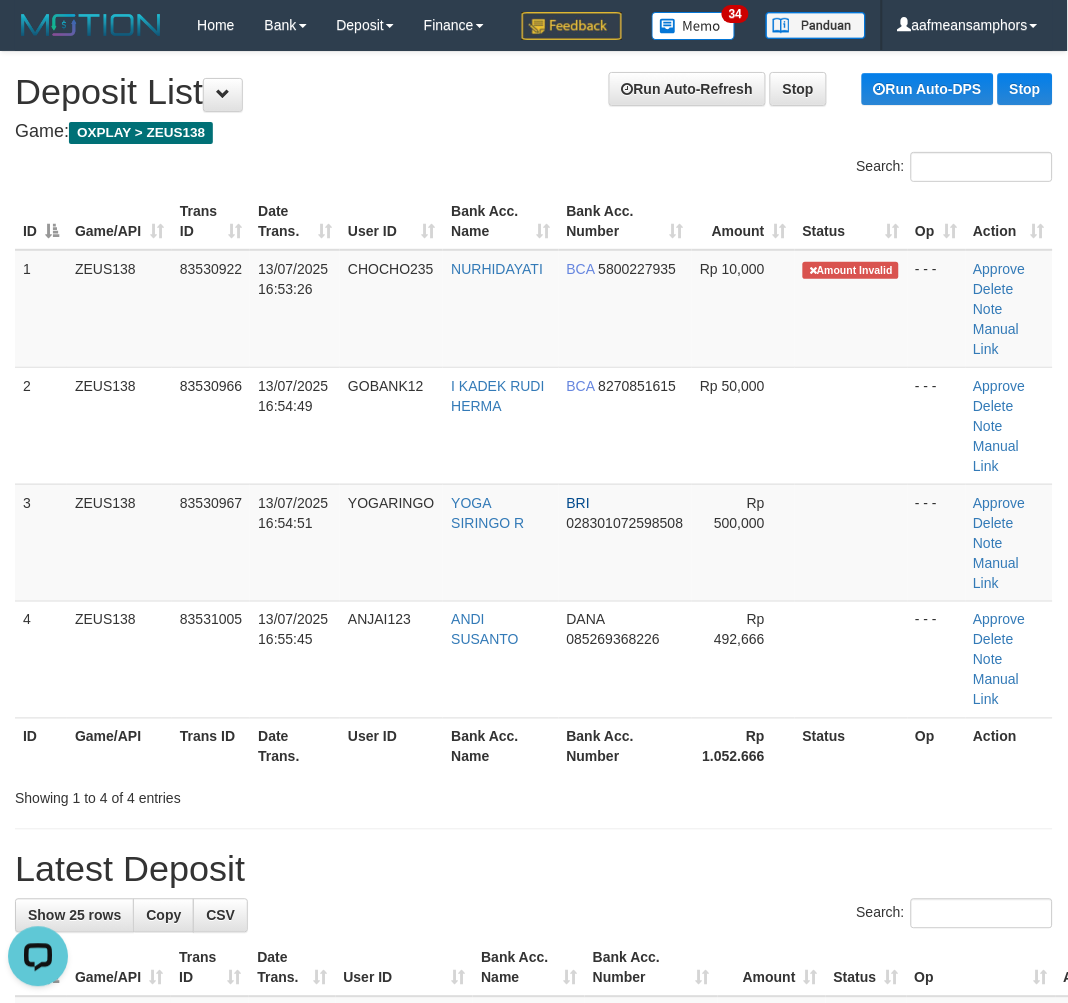 scroll, scrollTop: 0, scrollLeft: 0, axis: both 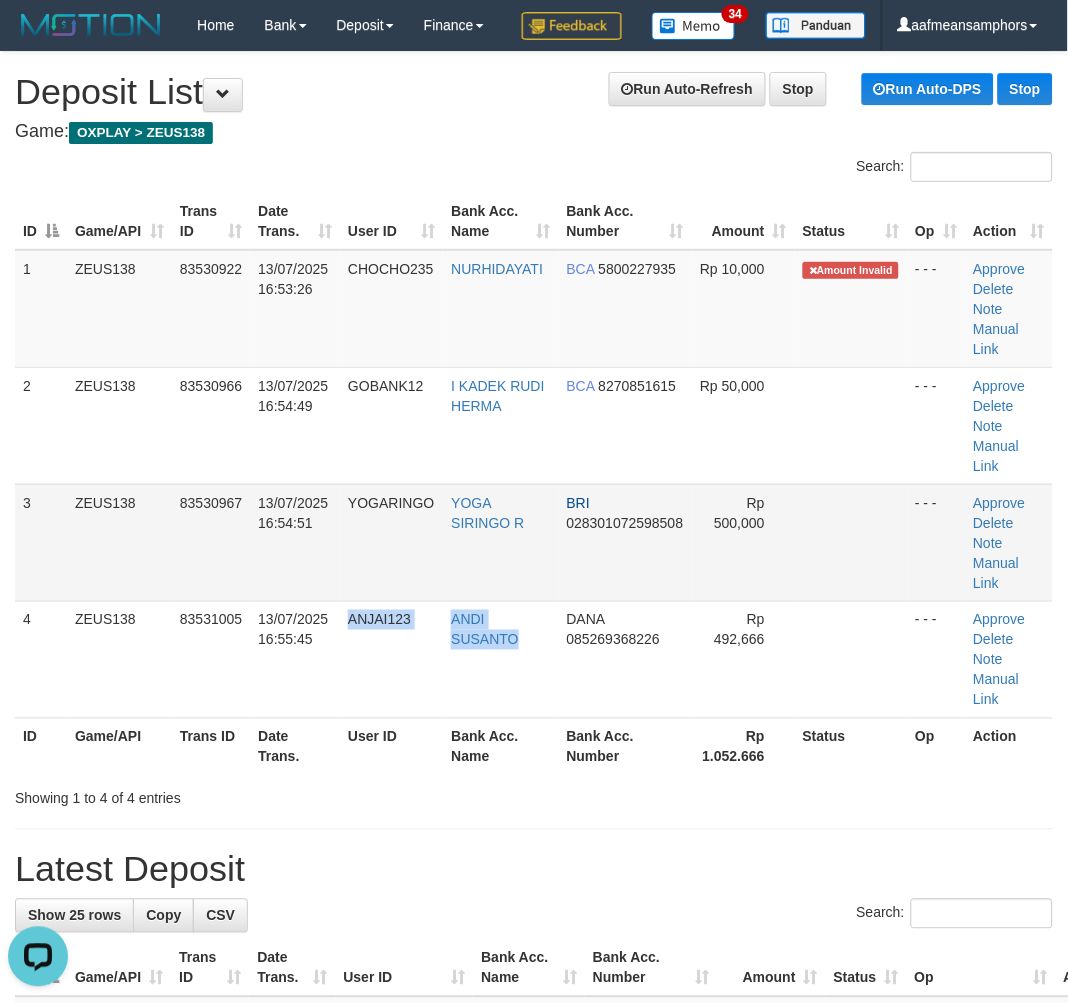 drag, startPoint x: 536, startPoint y: 716, endPoint x: 112, endPoint y: 610, distance: 437.0492 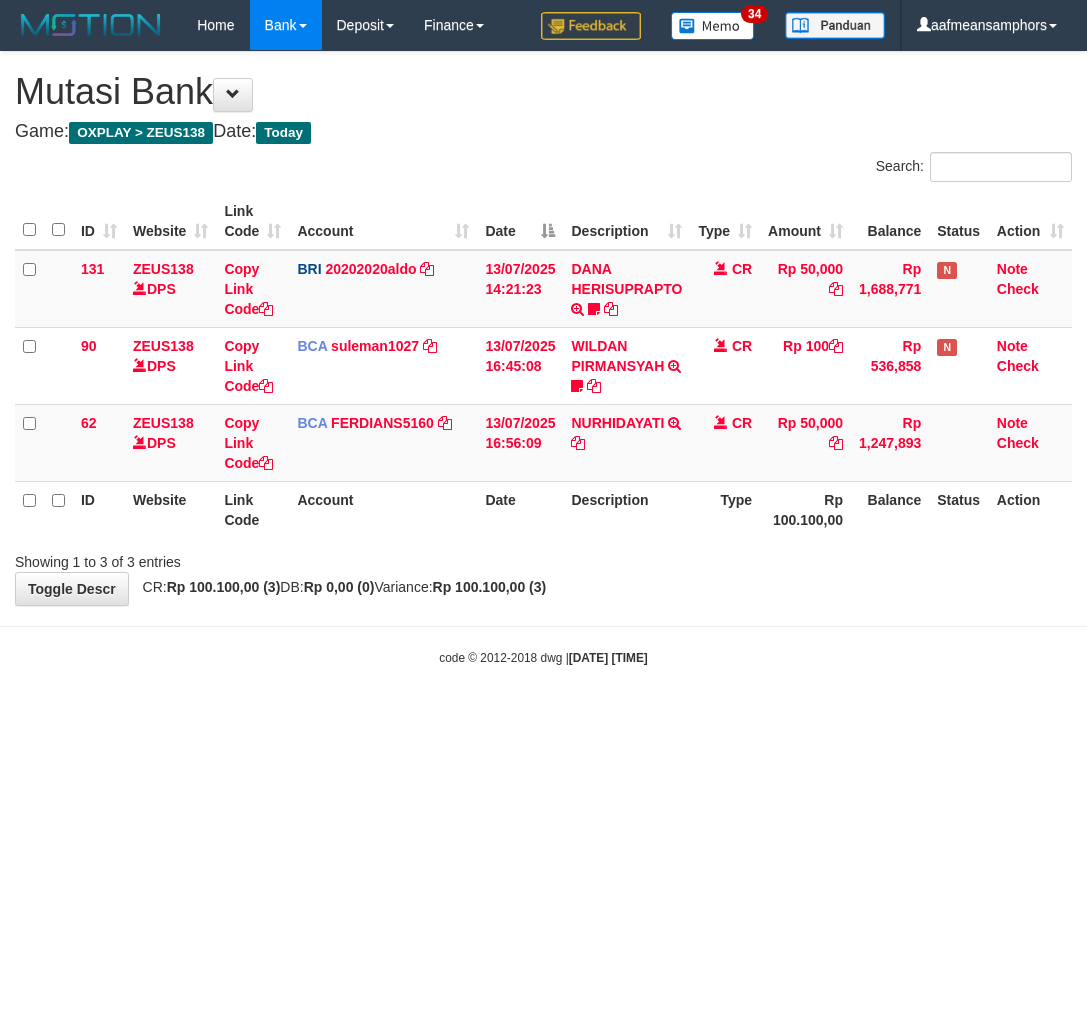 scroll, scrollTop: 0, scrollLeft: 0, axis: both 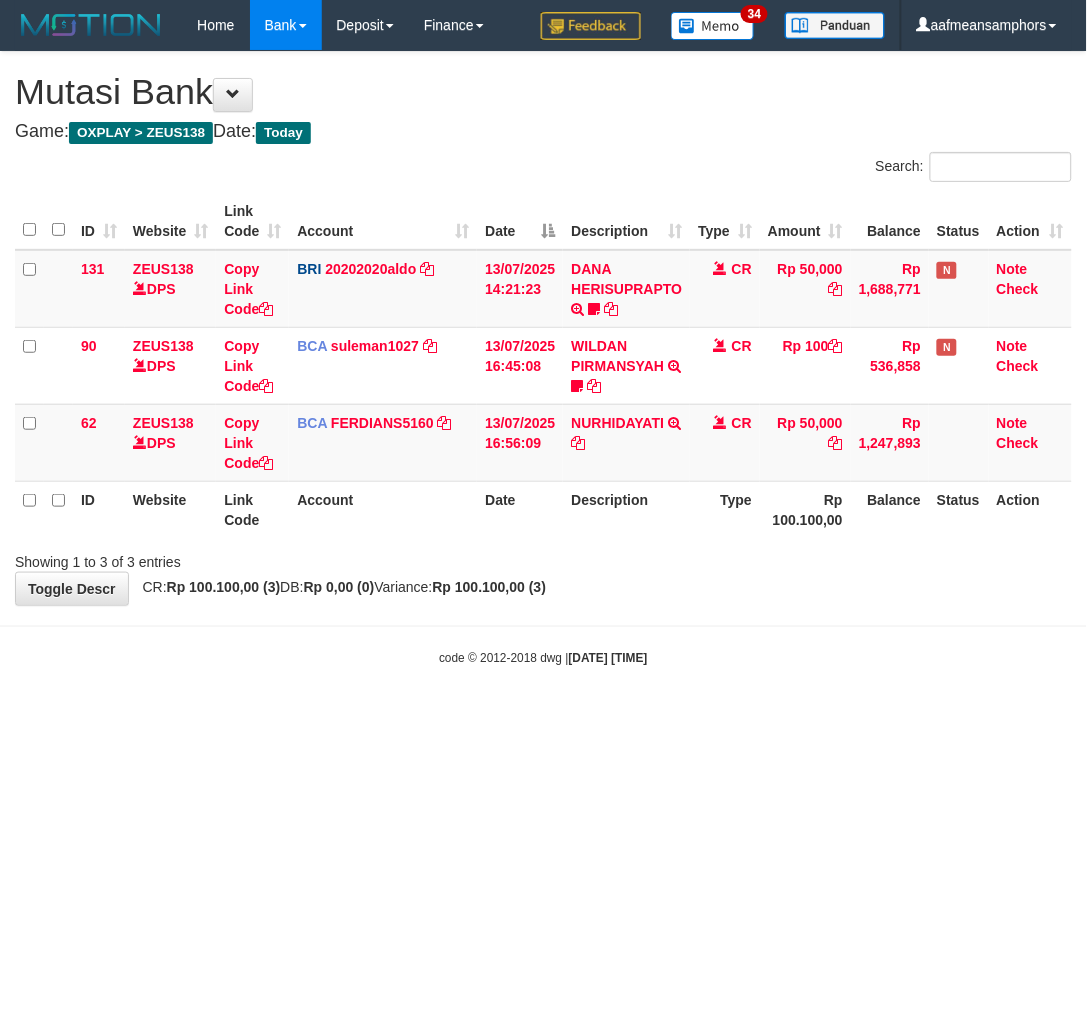 click on "Toggle navigation
Home
Bank
Account List
Load
By Website
Group
[OXPLAY]													ZEUS138
By Load Group (DPS)" at bounding box center (543, 358) 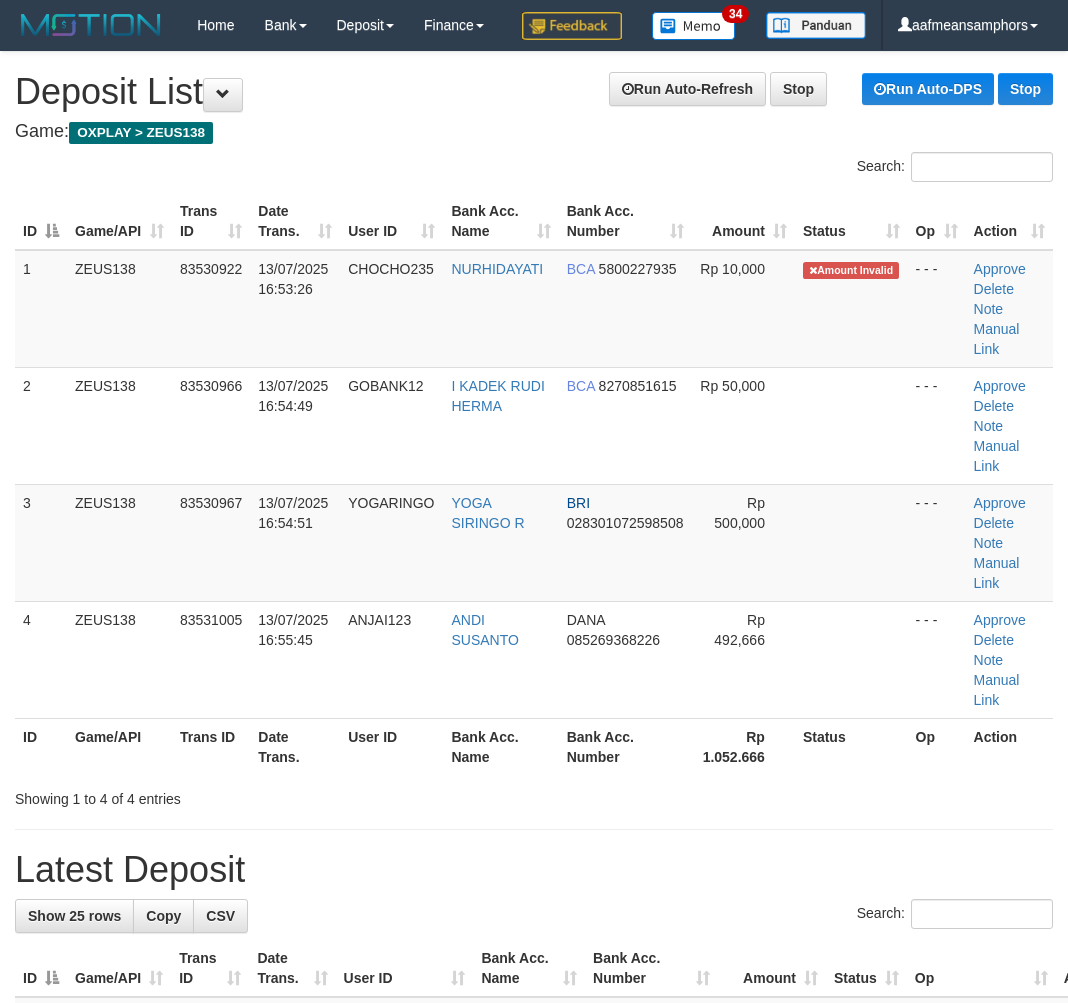 scroll, scrollTop: 0, scrollLeft: 0, axis: both 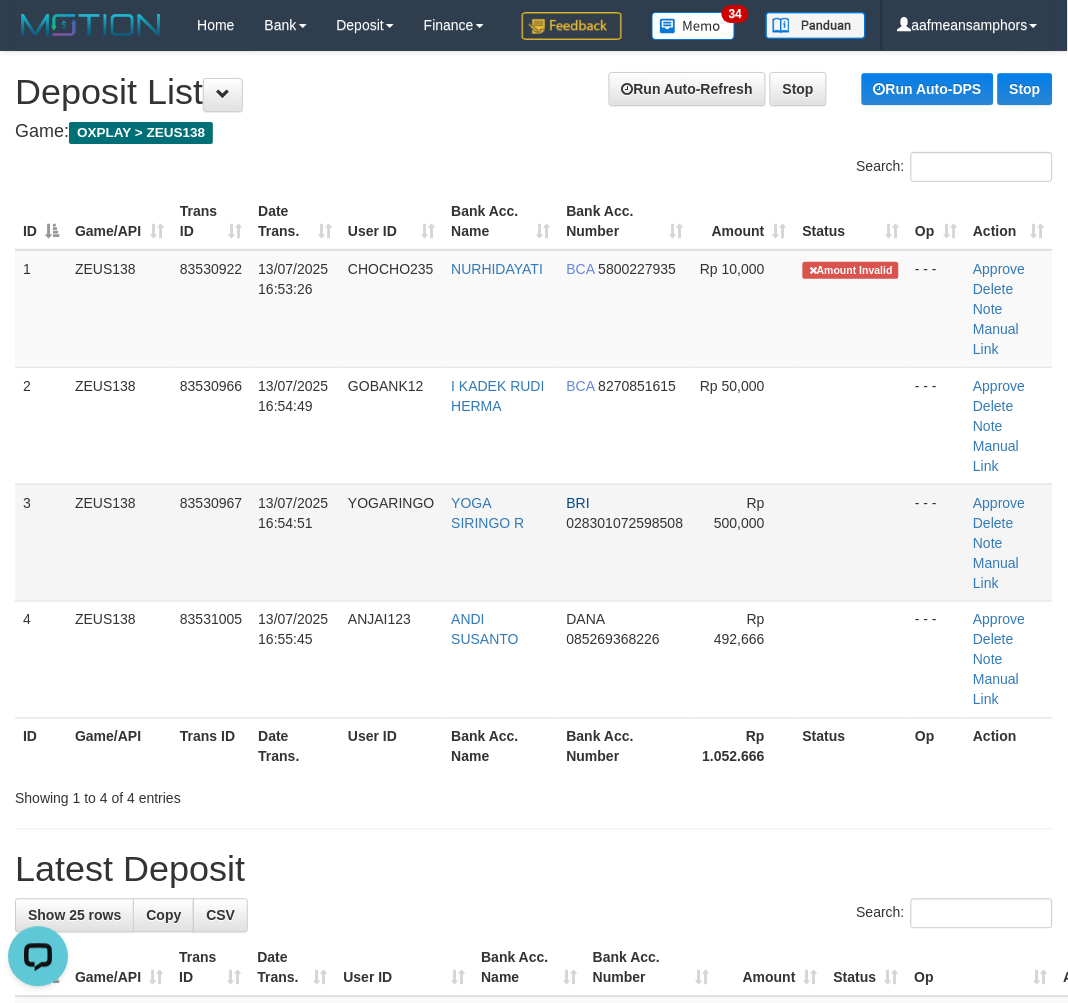 click at bounding box center [851, 542] 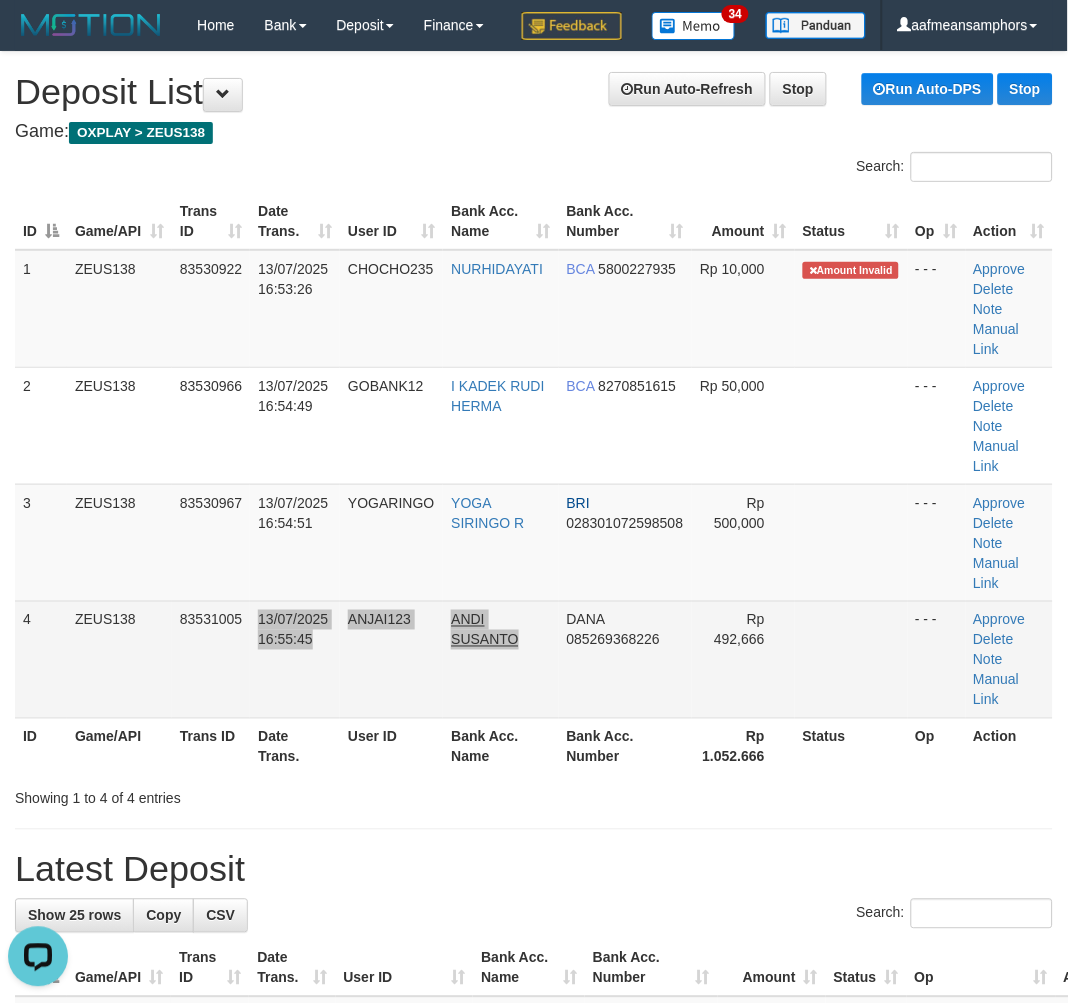 drag, startPoint x: 561, startPoint y: 704, endPoint x: 504, endPoint y: 688, distance: 59.20304 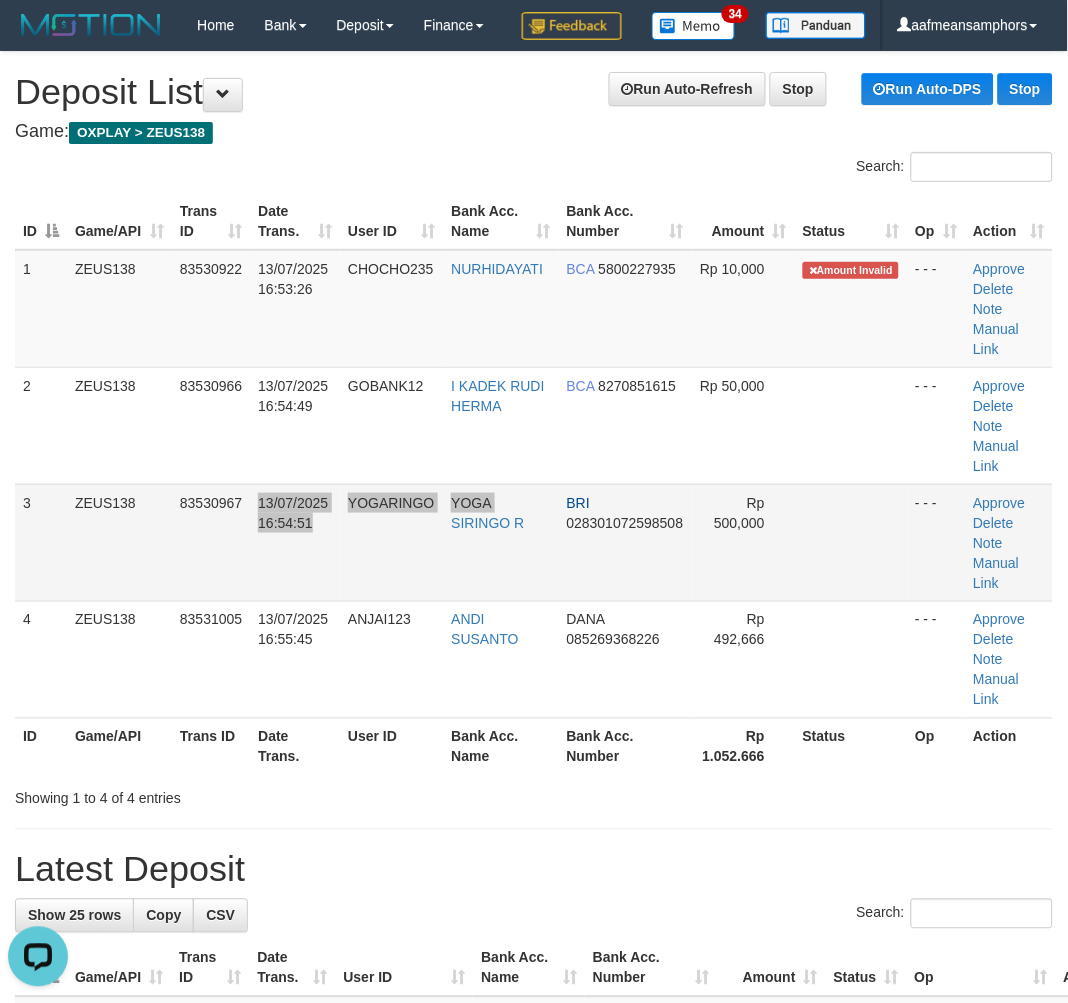click on "3
ZEUS138
83530967
13/07/2025 16:54:51
YOGARINGO
YOGA SIRINGO R
BRI
028301072598508
Rp 500,000
- - -
Approve
Delete
Note
Manual Link" at bounding box center (534, 542) 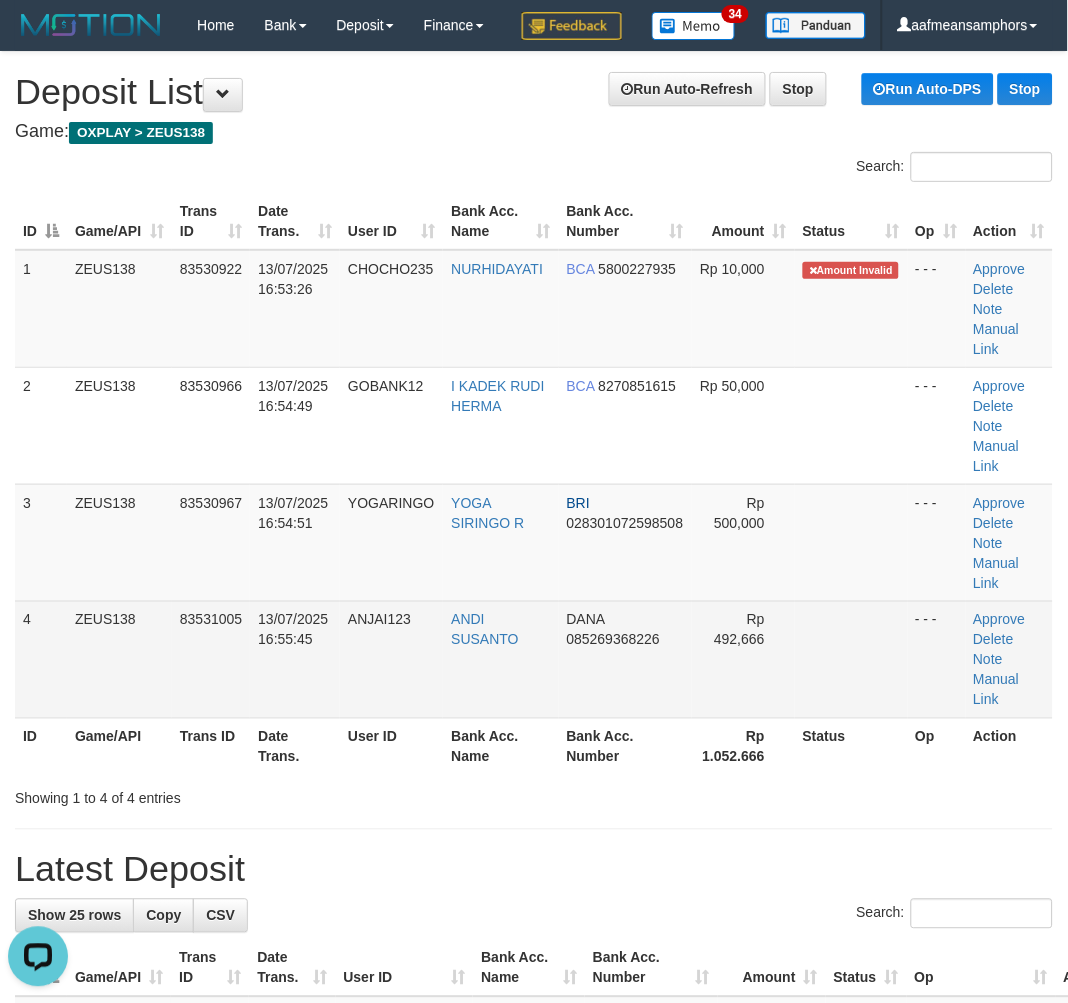 click on "4
ZEUS138
83531005
13/07/2025 16:55:45
ANJAI123
ANDI SUSANTO
DANA
085269368226
Rp 492,666
- - -
Approve
Delete
Note
Manual Link" at bounding box center (534, 659) 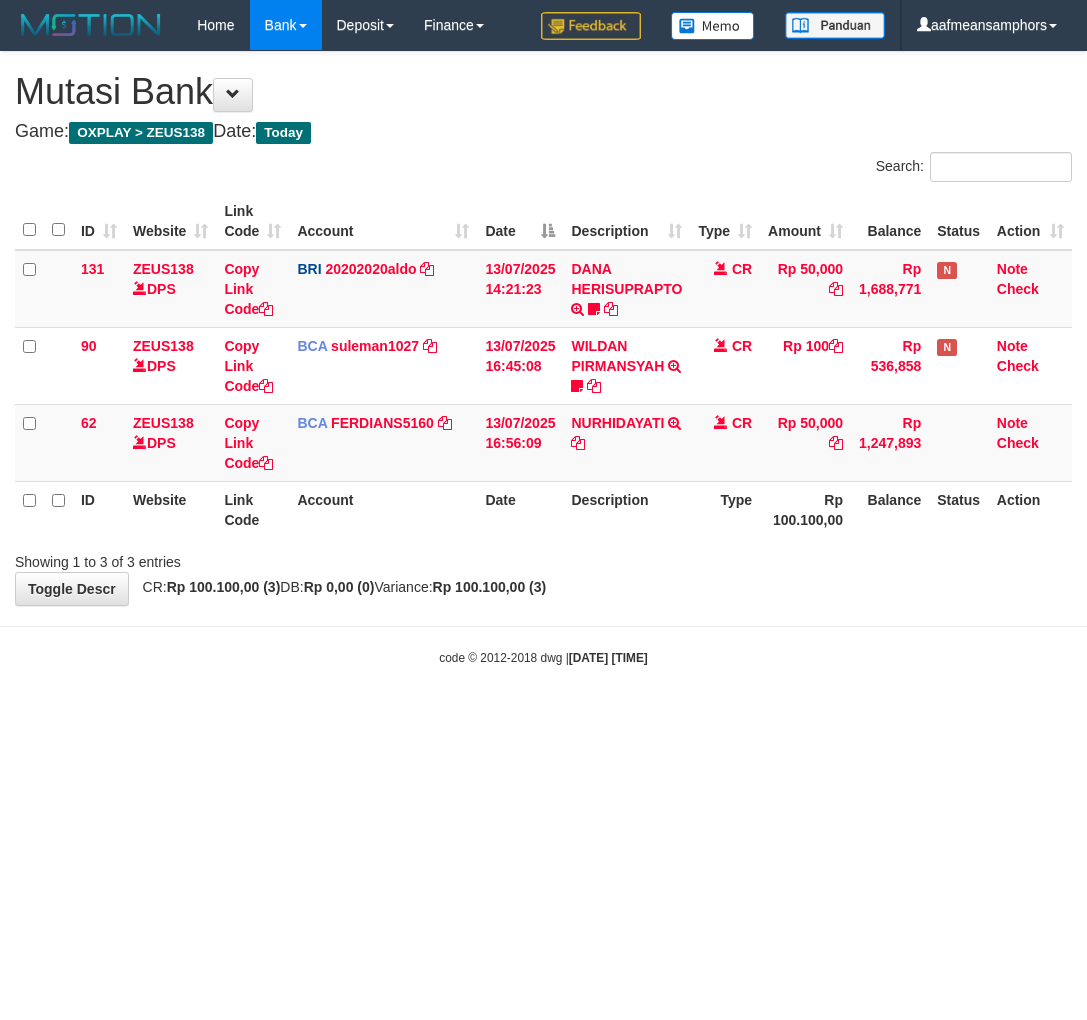 scroll, scrollTop: 0, scrollLeft: 0, axis: both 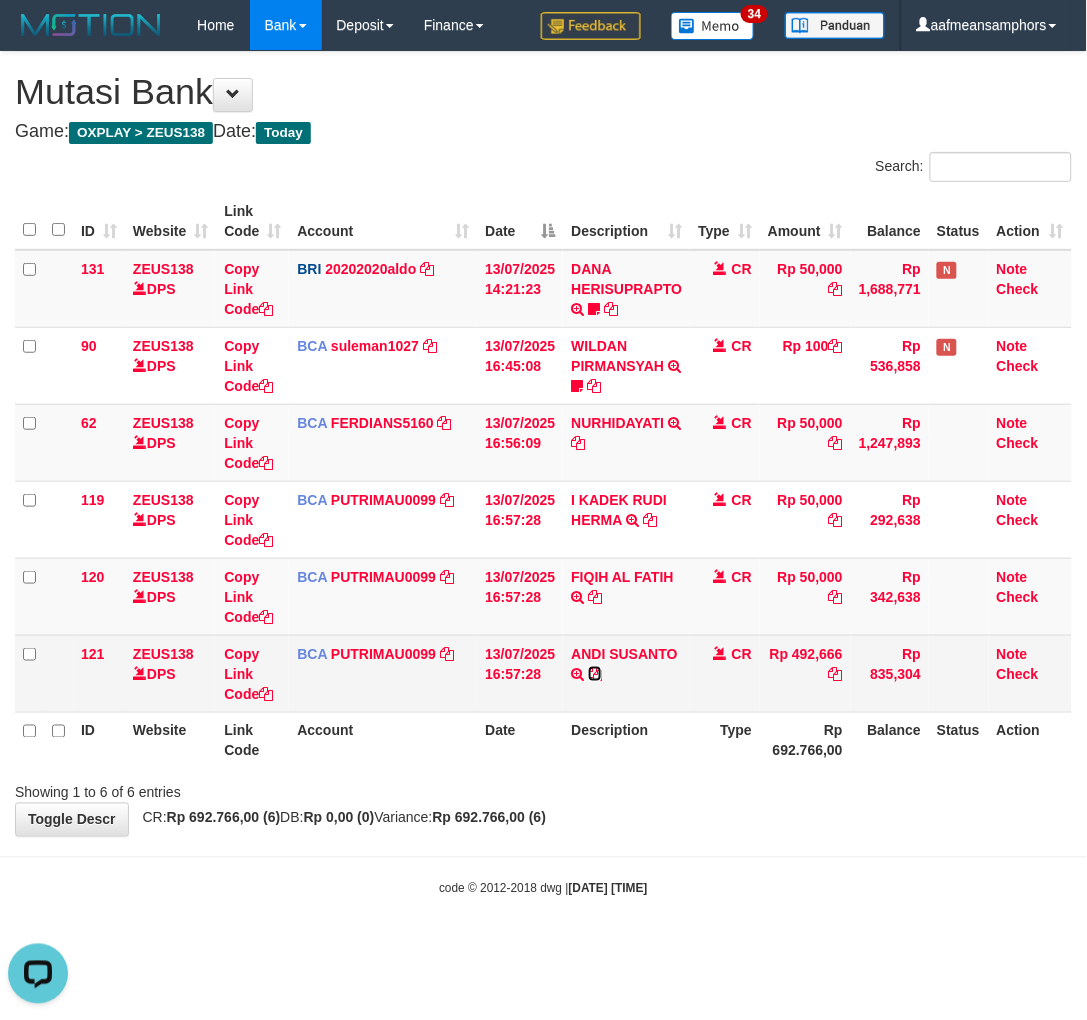 click at bounding box center [595, 674] 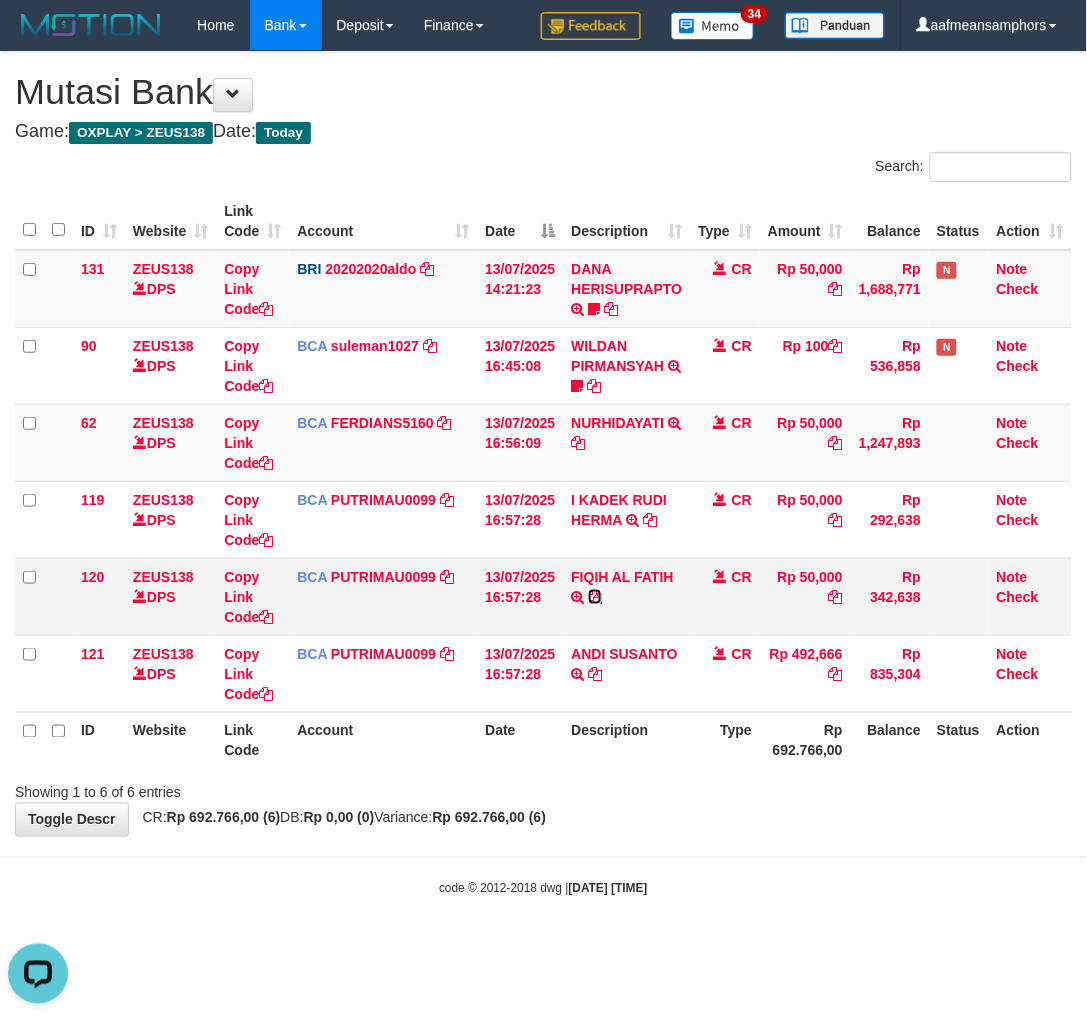 click at bounding box center [595, 597] 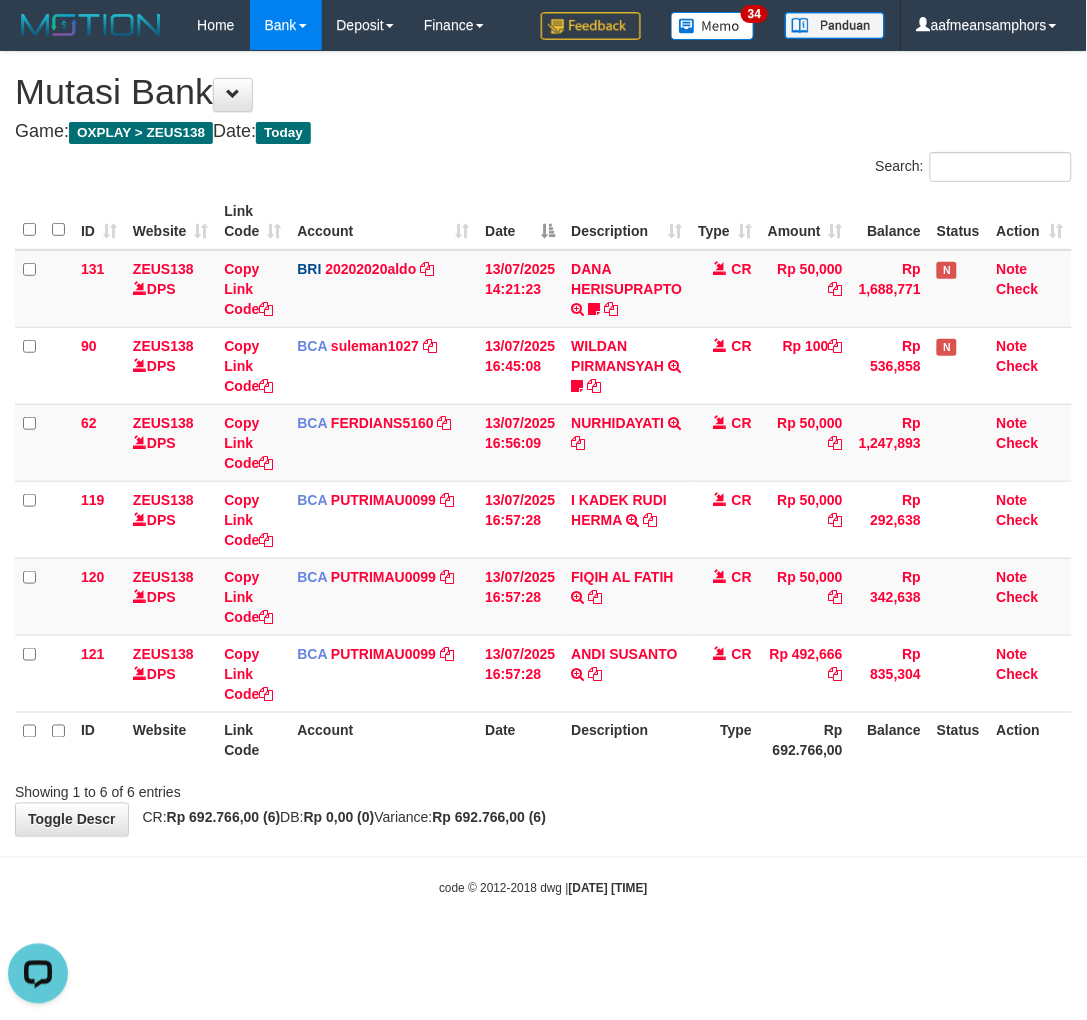 click on "ID Website Link Code Account Date Description Type Rp 692.766,00 Balance Status Action" at bounding box center (543, 740) 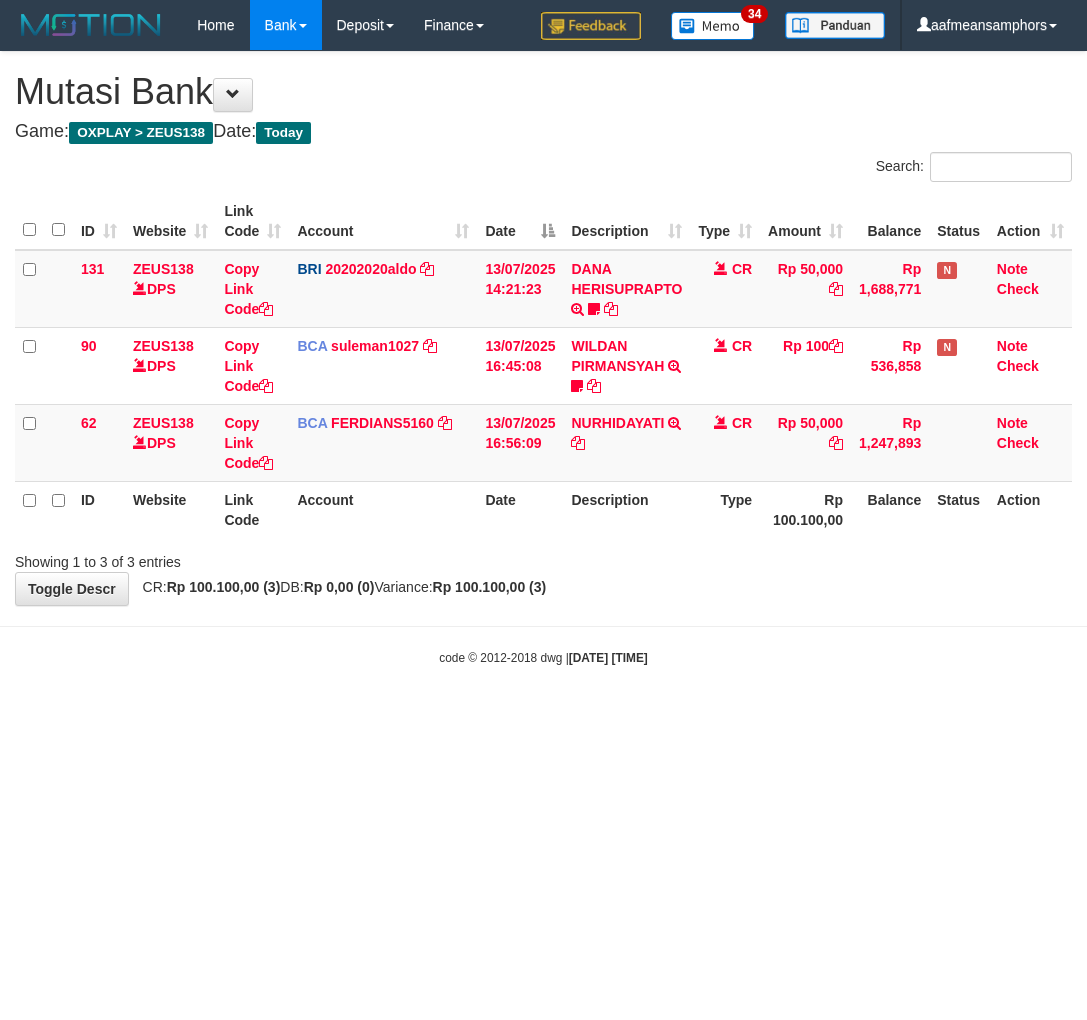 scroll, scrollTop: 0, scrollLeft: 0, axis: both 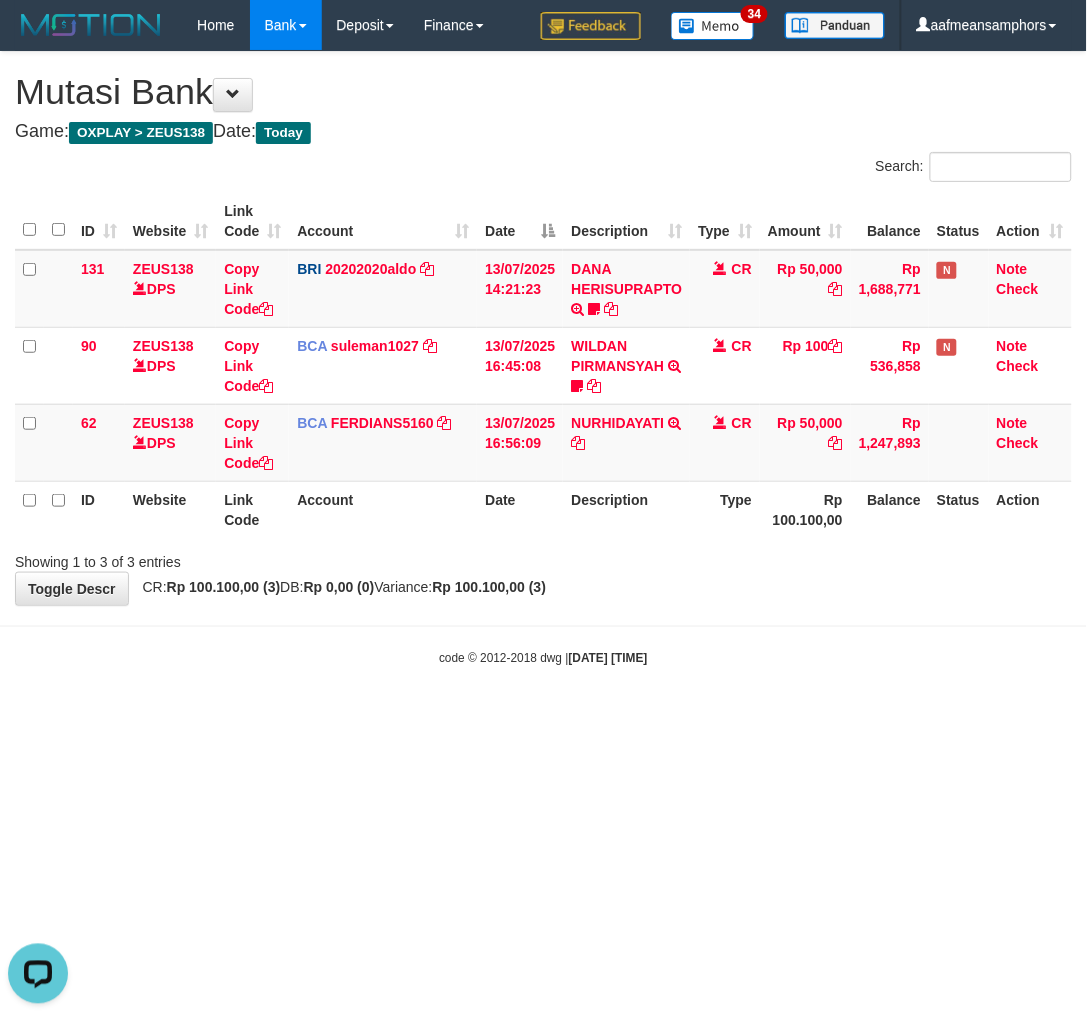 click on "Toggle navigation
Home
Bank
Account List
Load
By Website
Group
[OXPLAY]													ZEUS138
By Load Group (DPS)
Sync" at bounding box center [543, 358] 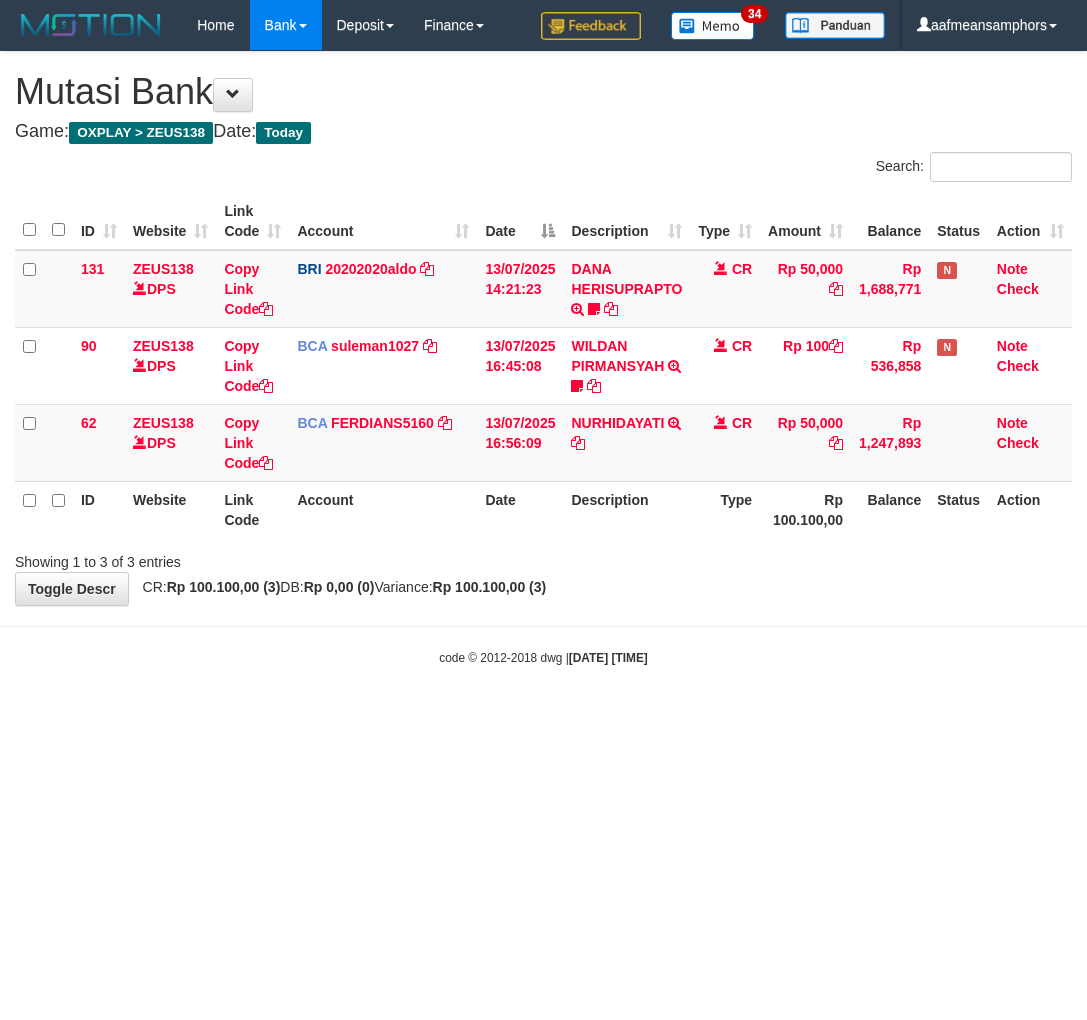 scroll, scrollTop: 0, scrollLeft: 0, axis: both 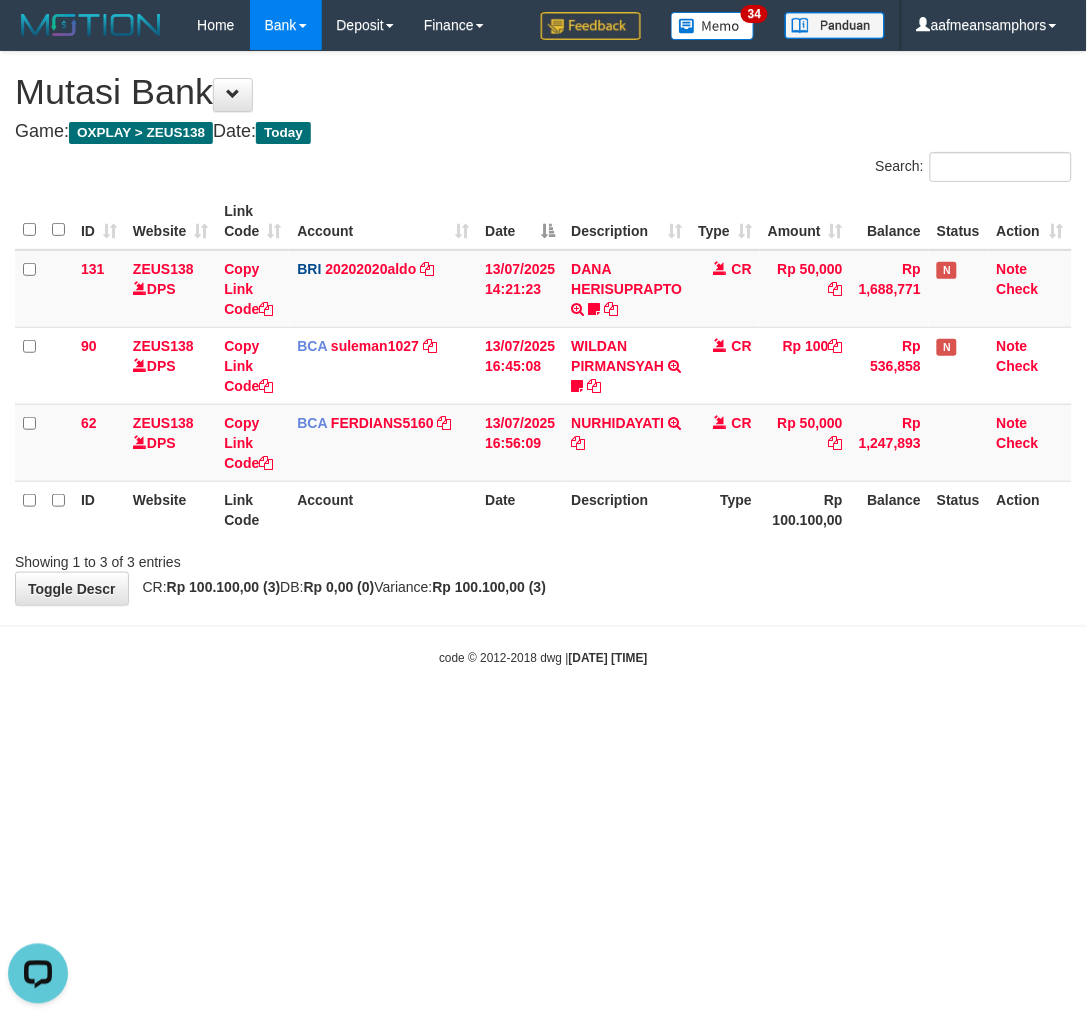 click on "Toggle navigation
Home
Bank
Account List
Load
By Website
Group
[OXPLAY]													ZEUS138
By Load Group (DPS)" at bounding box center (543, 358) 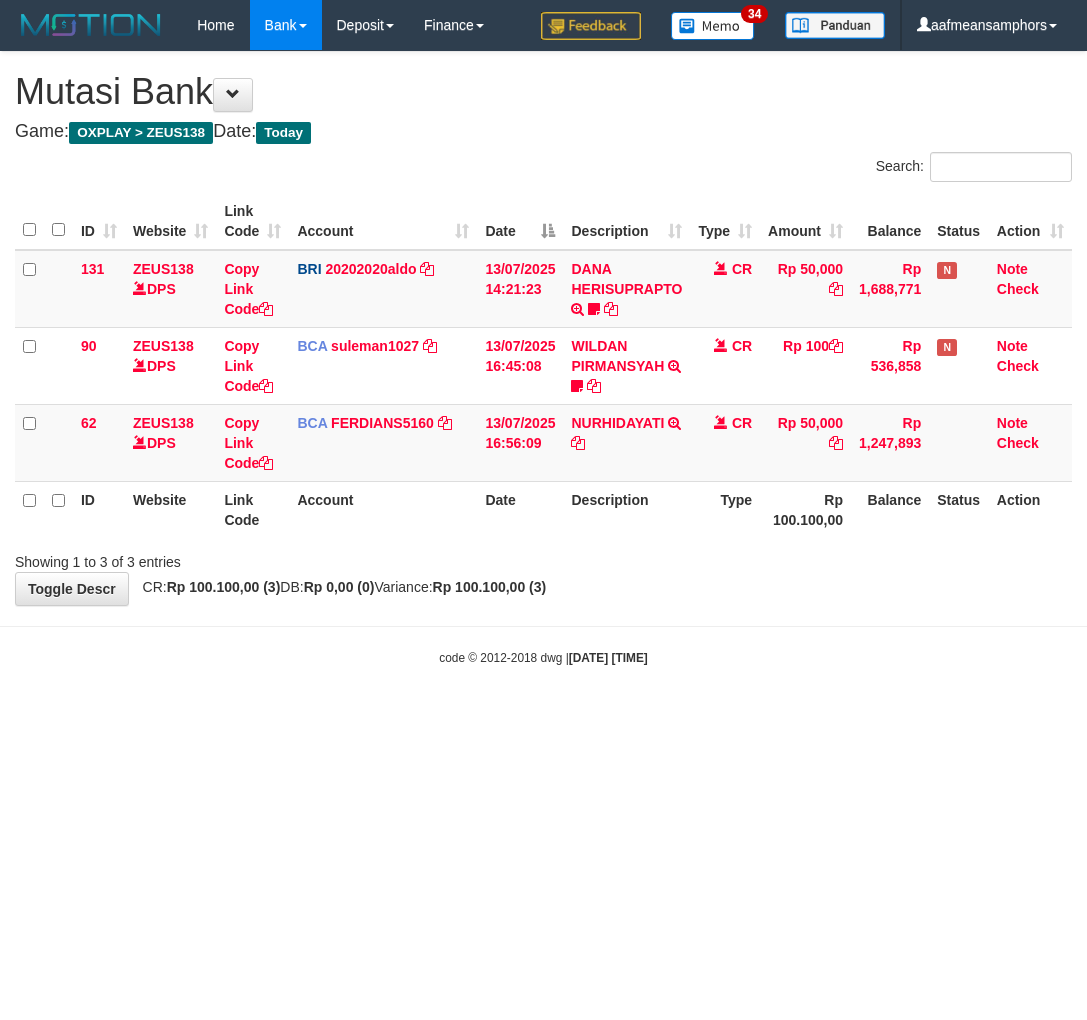scroll, scrollTop: 0, scrollLeft: 0, axis: both 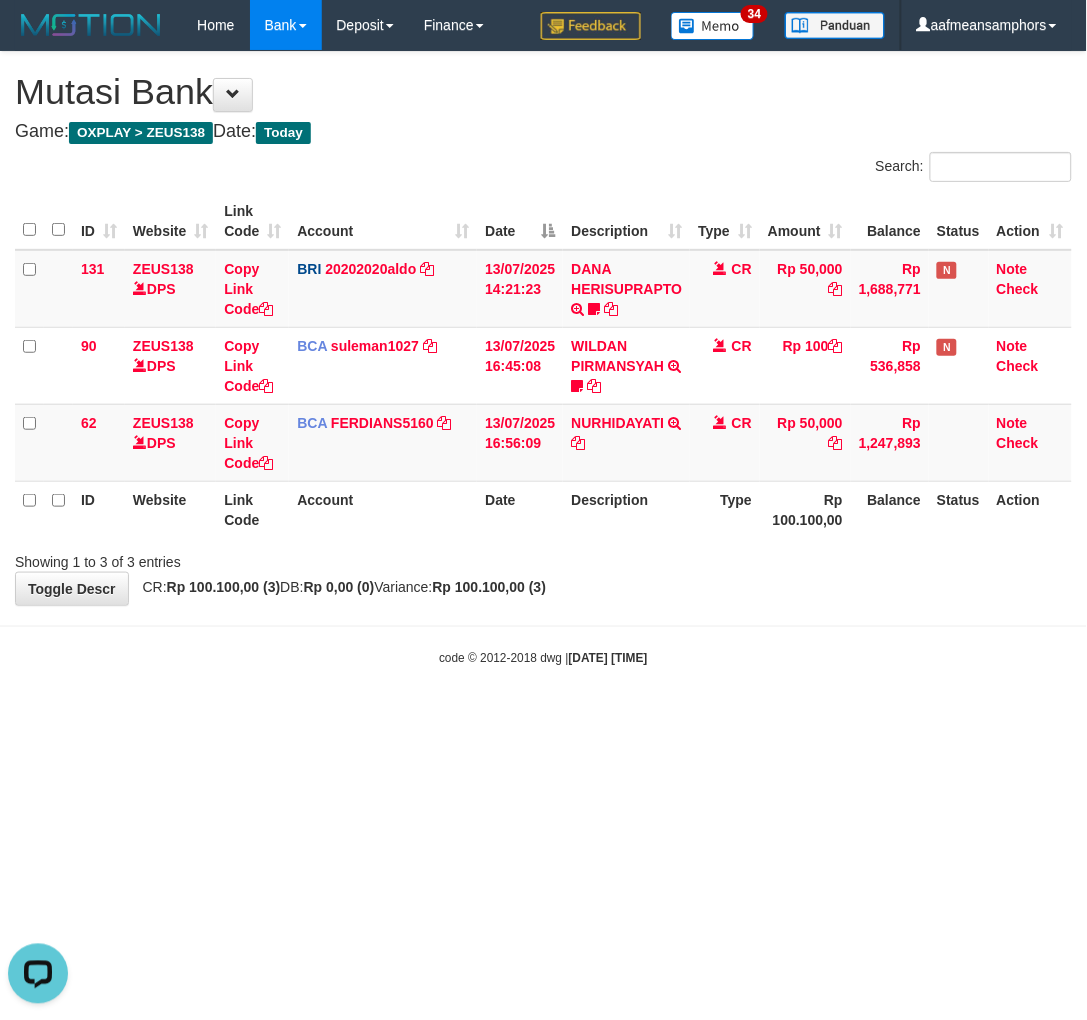 click on "Toggle navigation
Home
Bank
Account List
Load
By Website
Group
[OXPLAY]													ZEUS138
By Load Group (DPS)
Sync" at bounding box center (543, 358) 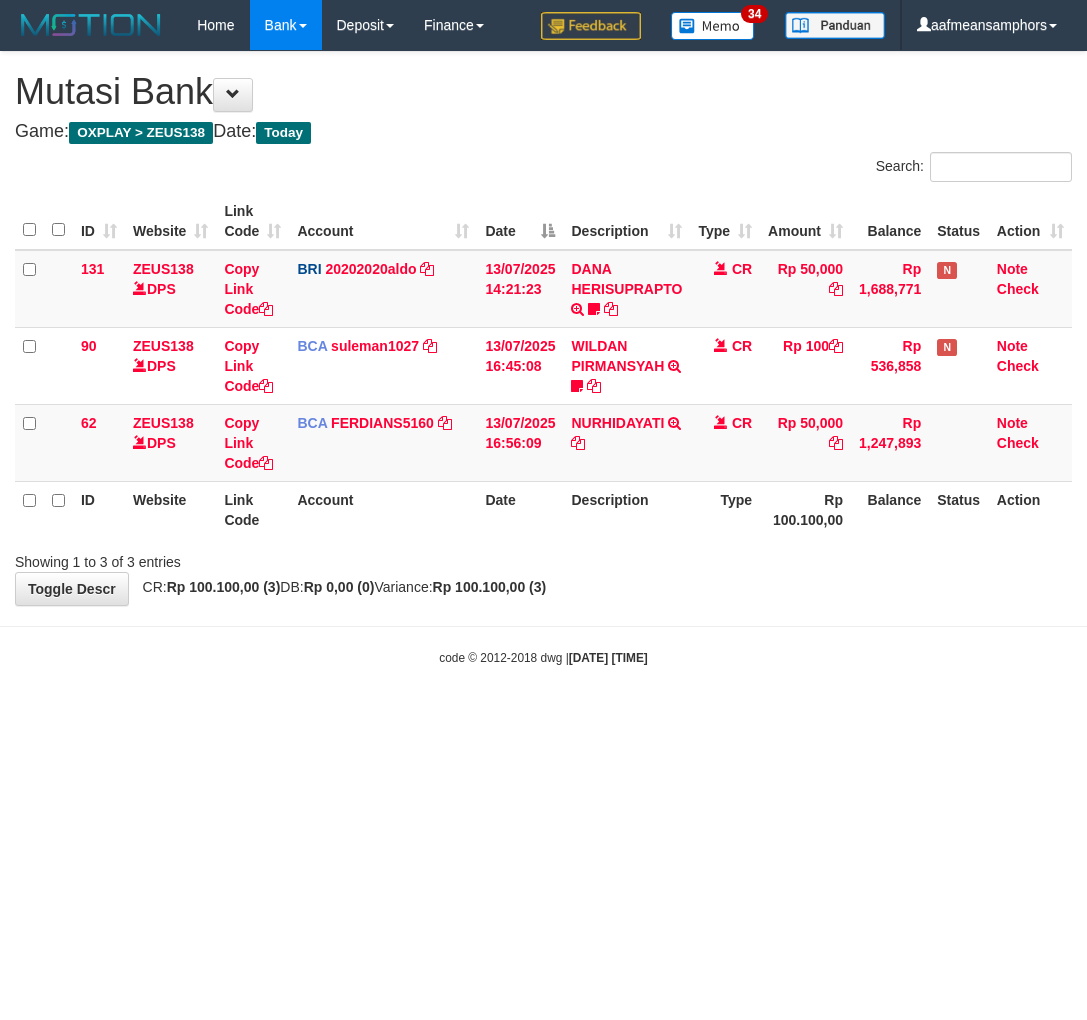 scroll, scrollTop: 0, scrollLeft: 0, axis: both 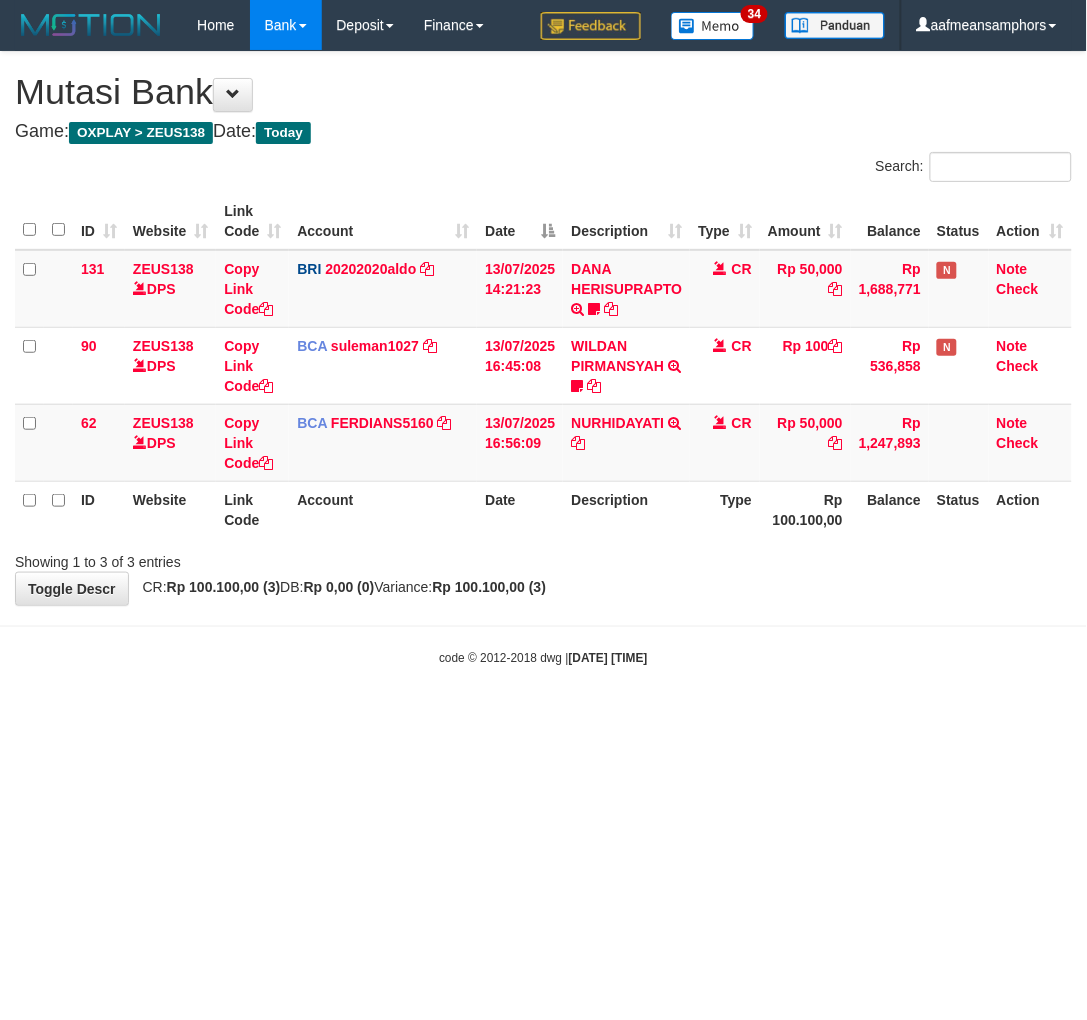 drag, startPoint x: 0, startPoint y: 0, endPoint x: 683, endPoint y: 731, distance: 1000.4249 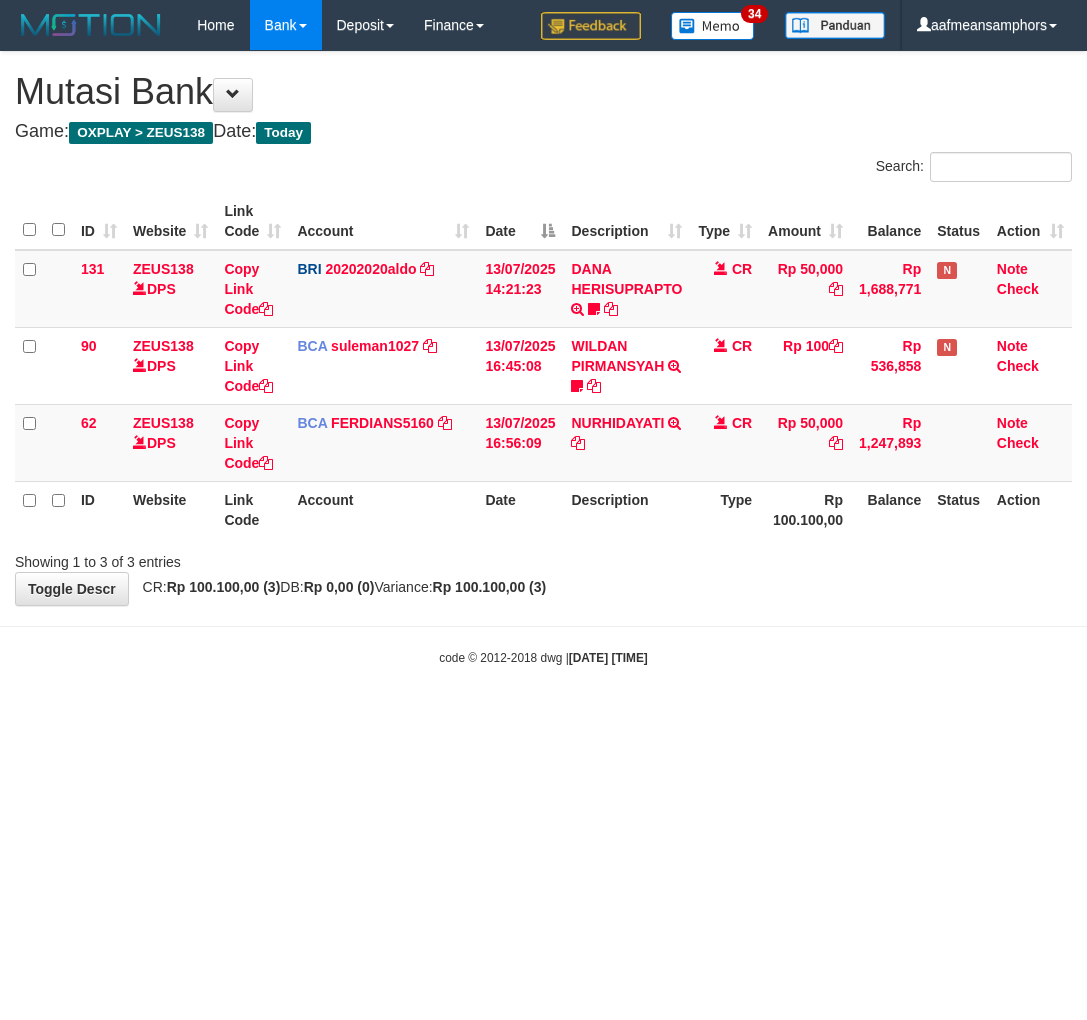 scroll, scrollTop: 0, scrollLeft: 0, axis: both 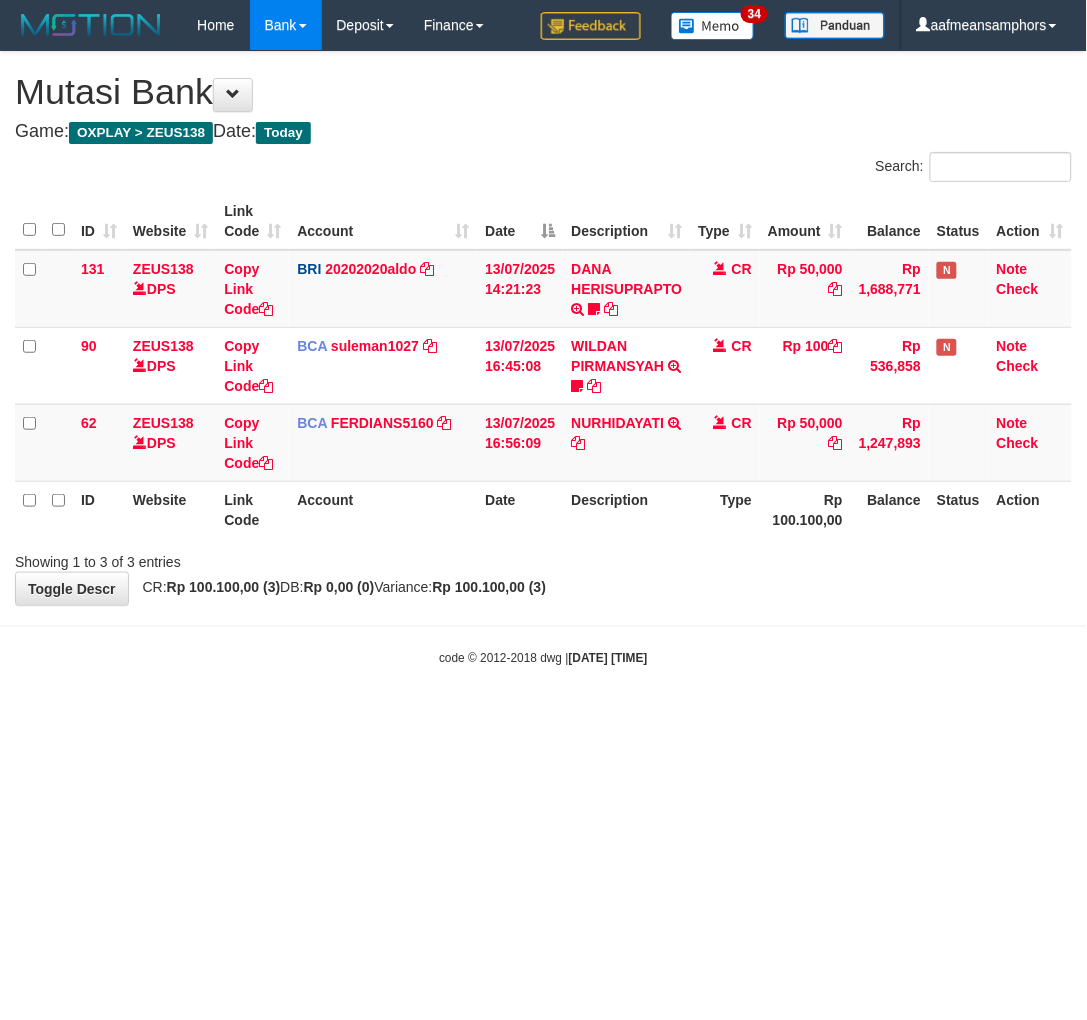 click on "Toggle navigation
Home
Bank
Account List
Load
By Website
Group
[OXPLAY]													ZEUS138
By Load Group (DPS)" at bounding box center (543, 358) 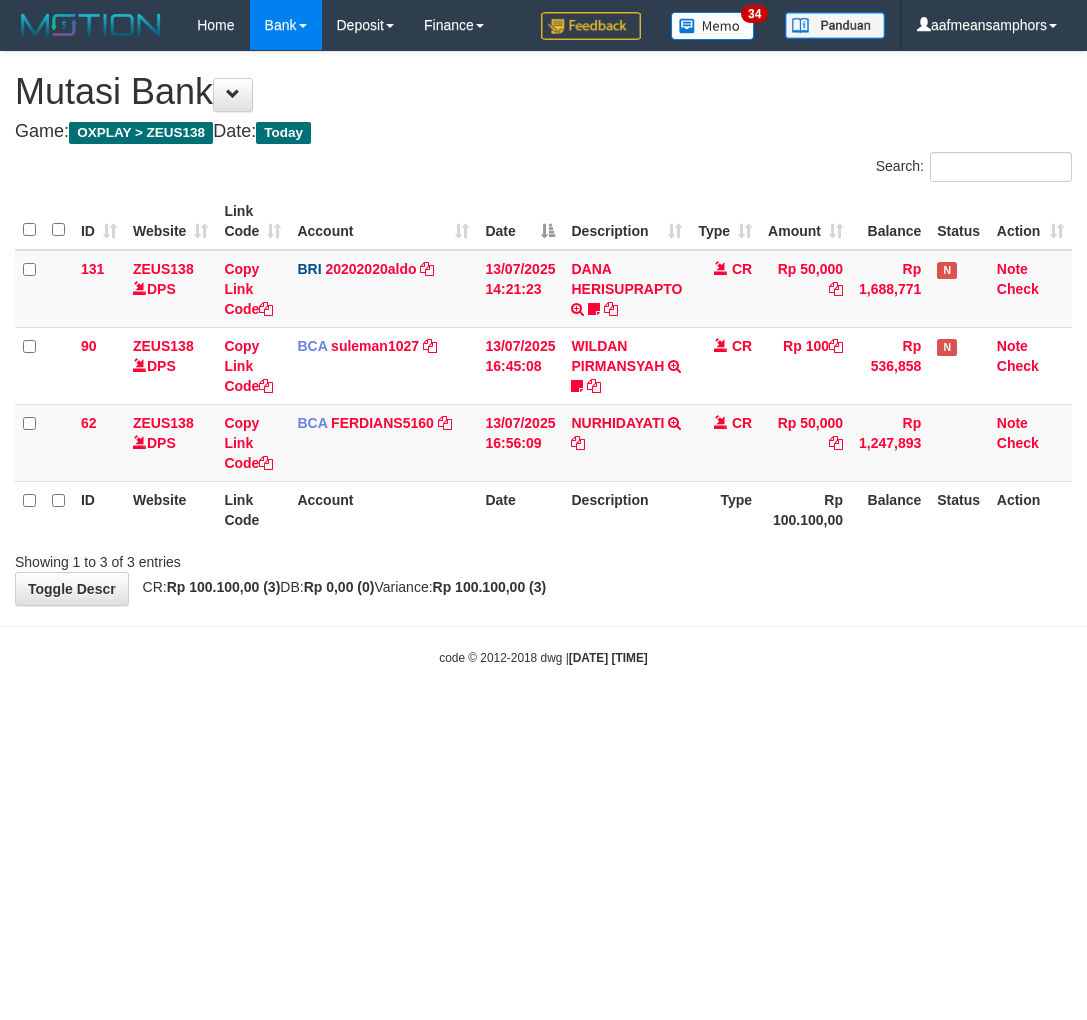 scroll, scrollTop: 0, scrollLeft: 0, axis: both 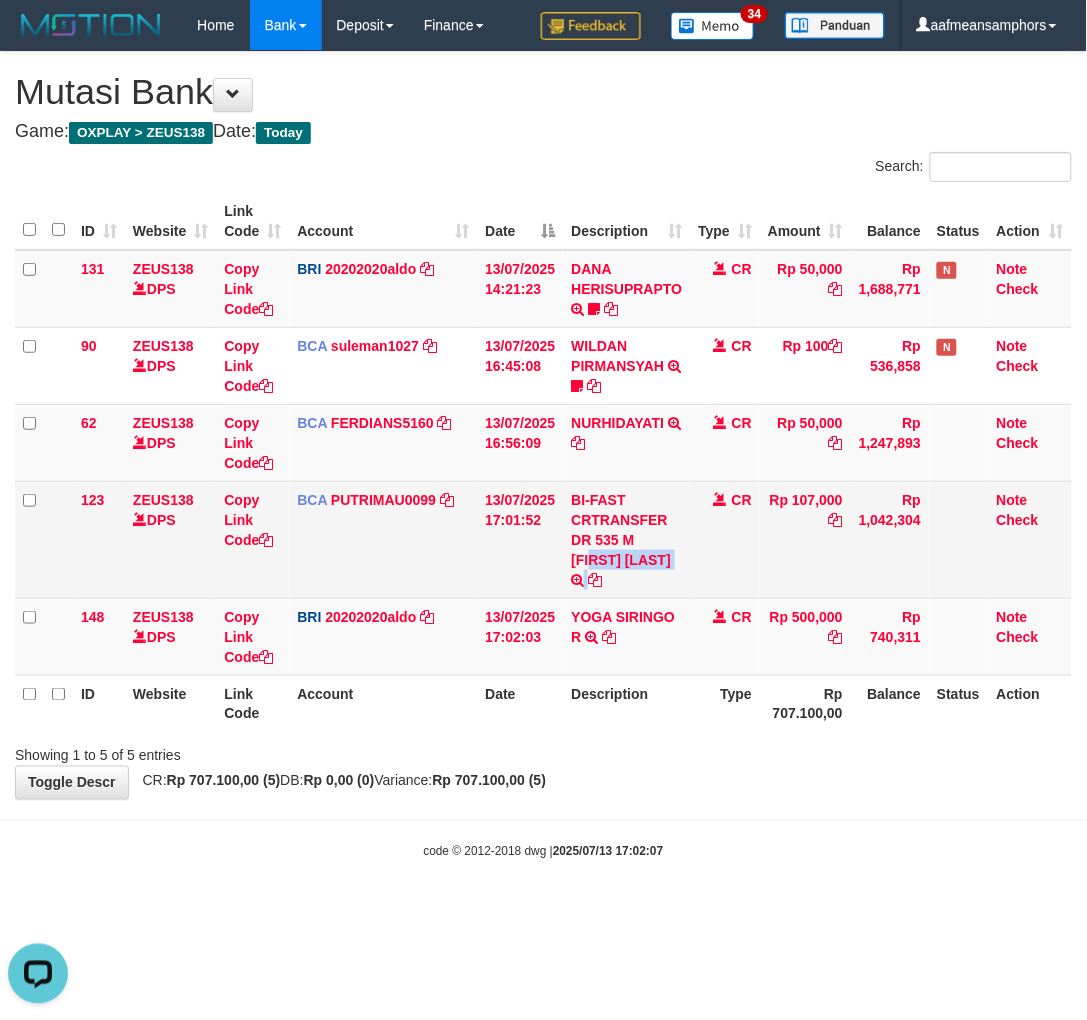 drag, startPoint x: 620, startPoint y: 536, endPoint x: 696, endPoint y: 566, distance: 81.706795 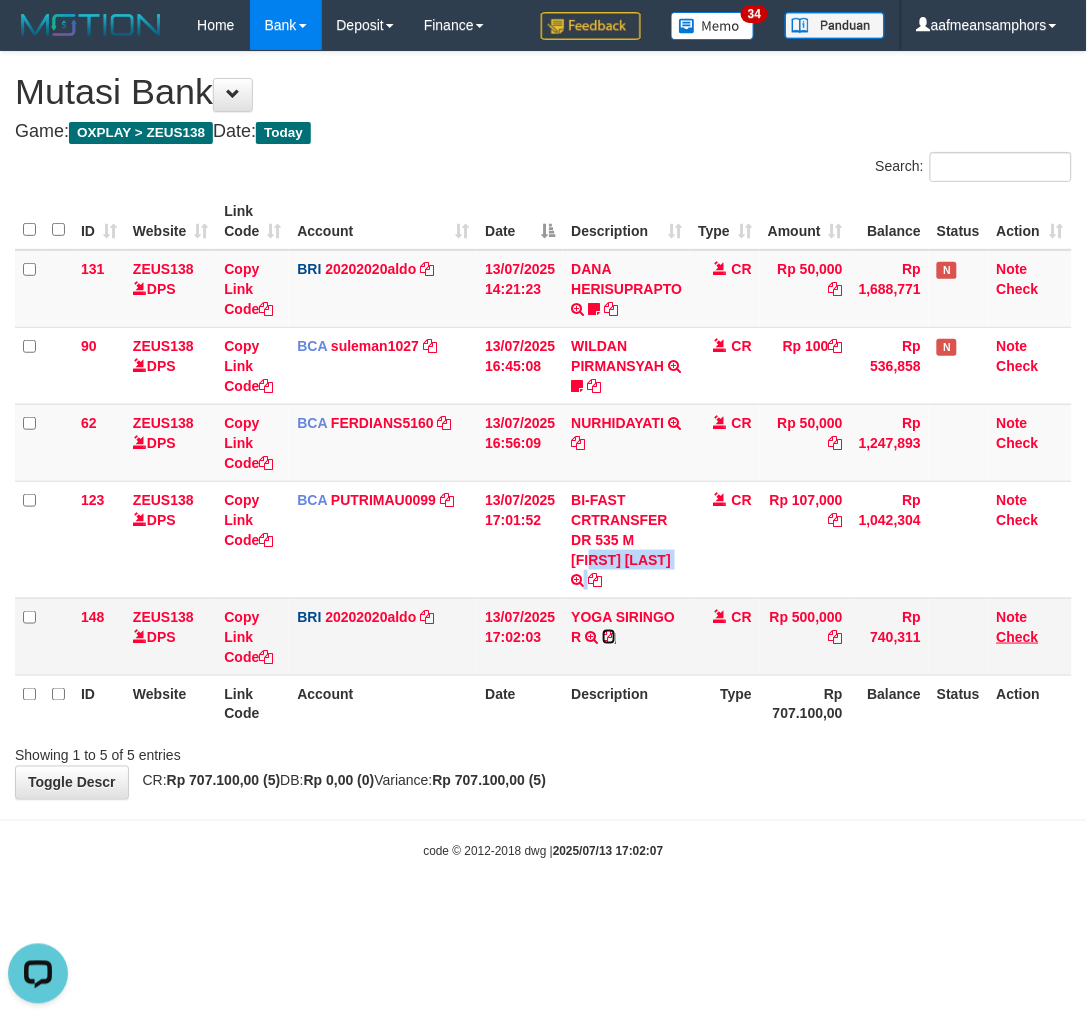 drag, startPoint x: 613, startPoint y: 634, endPoint x: 997, endPoint y: 640, distance: 384.04688 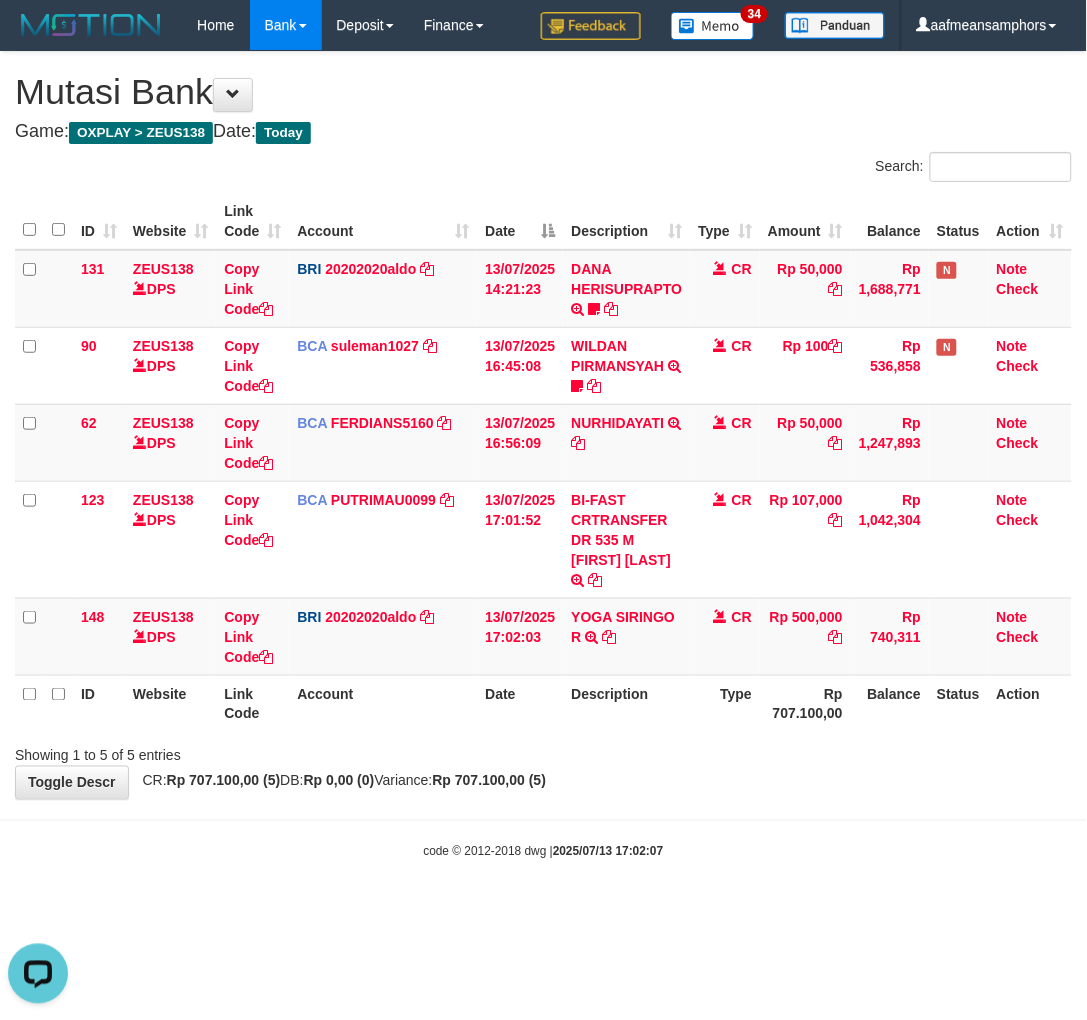 click on "ID Website Link Code Account Date Description Type Rp 707.100,00 Balance Status Action" at bounding box center [543, 703] 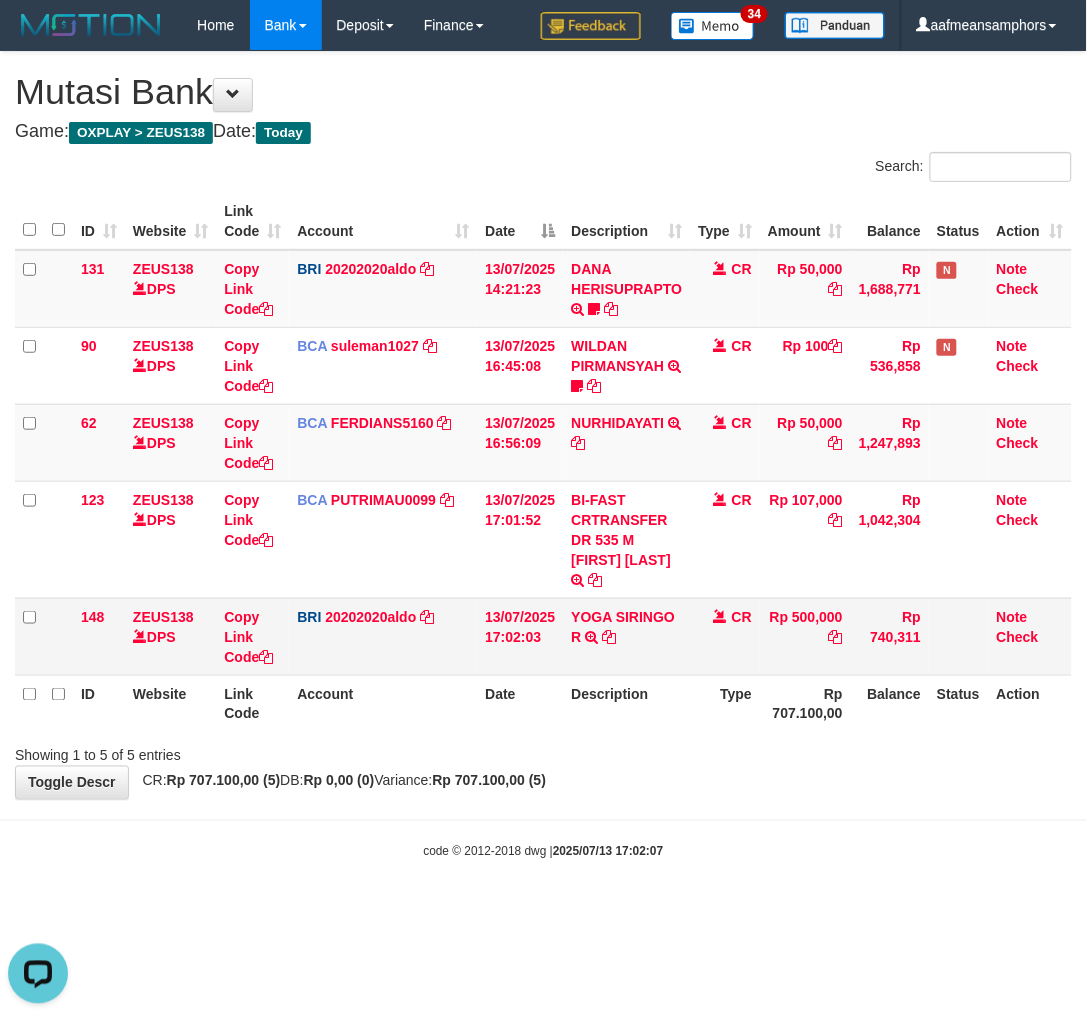 click on "13/07/2025 17:02:03" at bounding box center [520, 636] 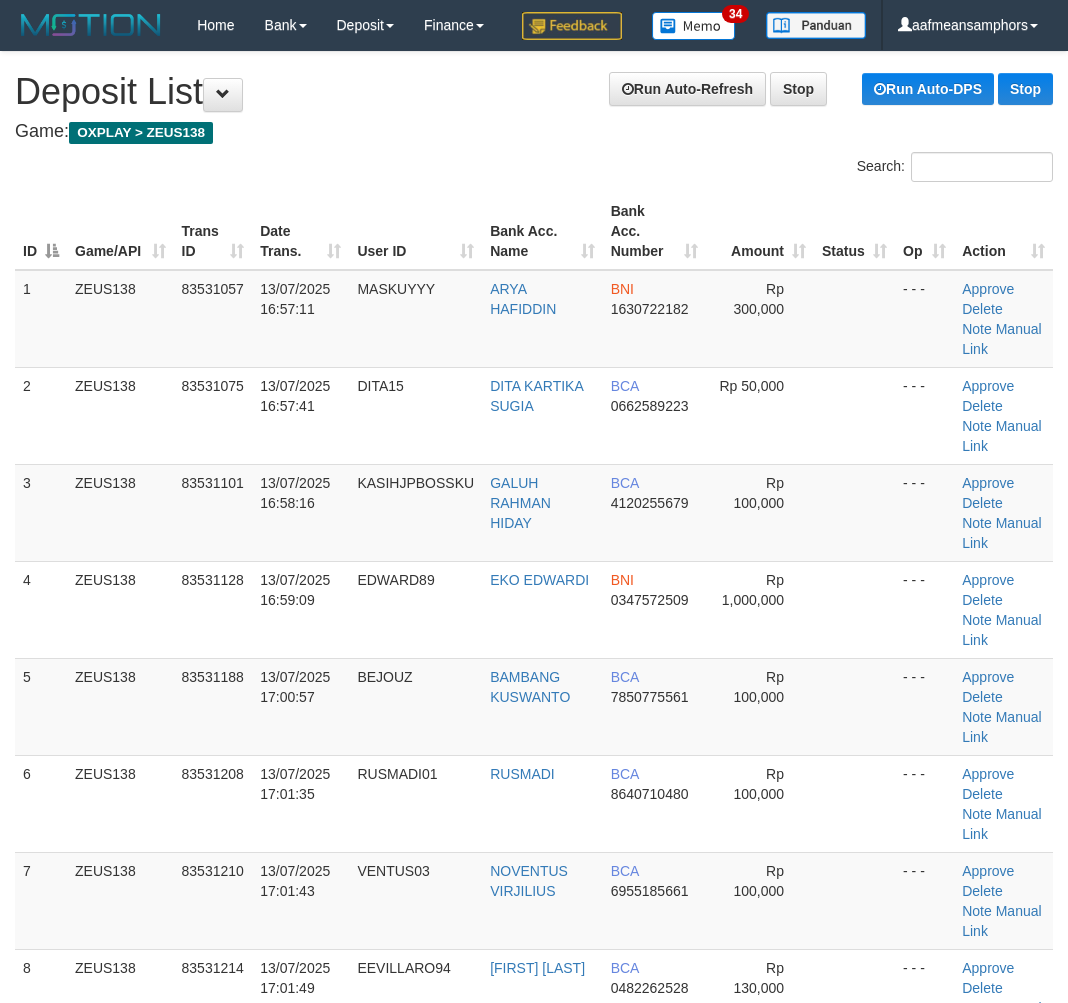 scroll, scrollTop: 0, scrollLeft: 0, axis: both 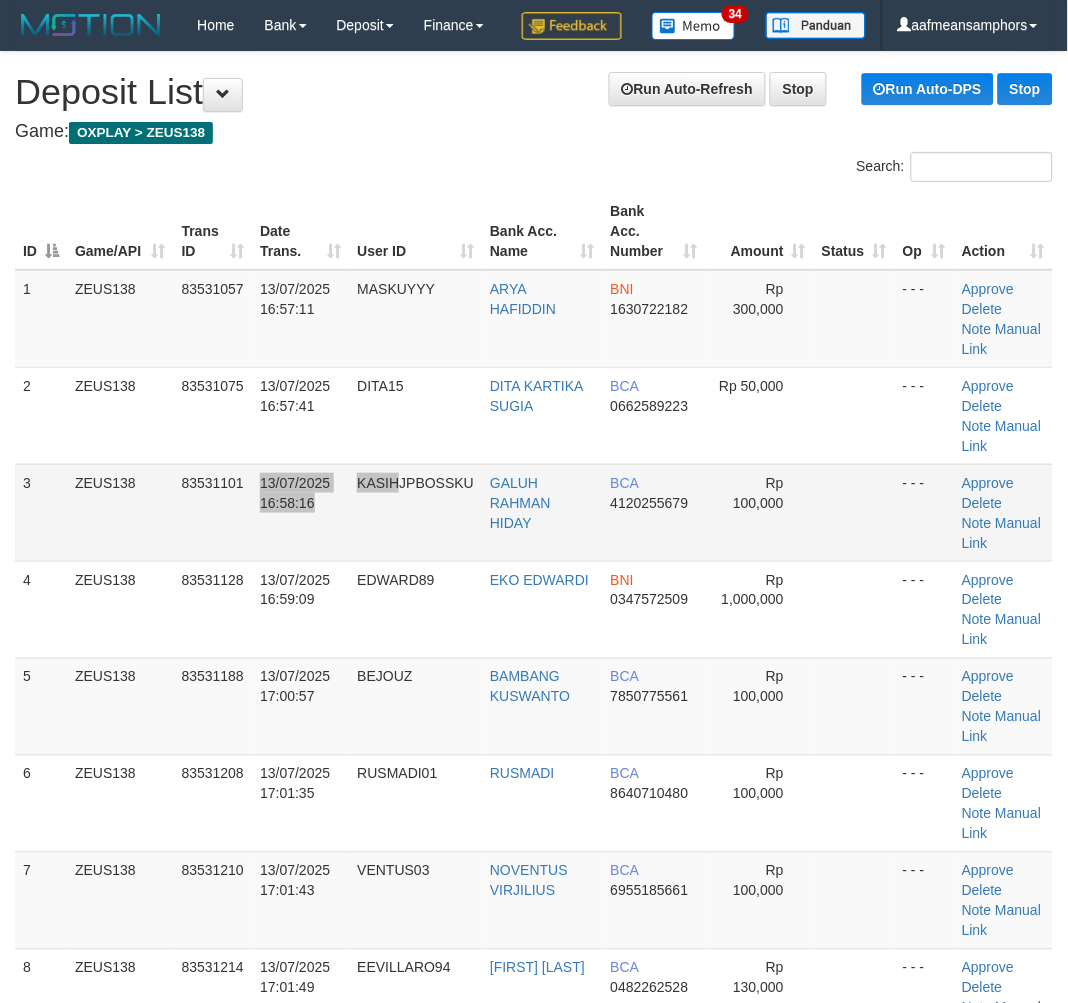 click on "3
ZEUS138
83531101
13/07/2025 16:58:16
KASIHJPBOSSKU
GALUH RAHMAN HIDAY
BCA
4120255679
Rp 100,000
- - -
Approve
Delete
Note
Manual Link" at bounding box center [534, 512] 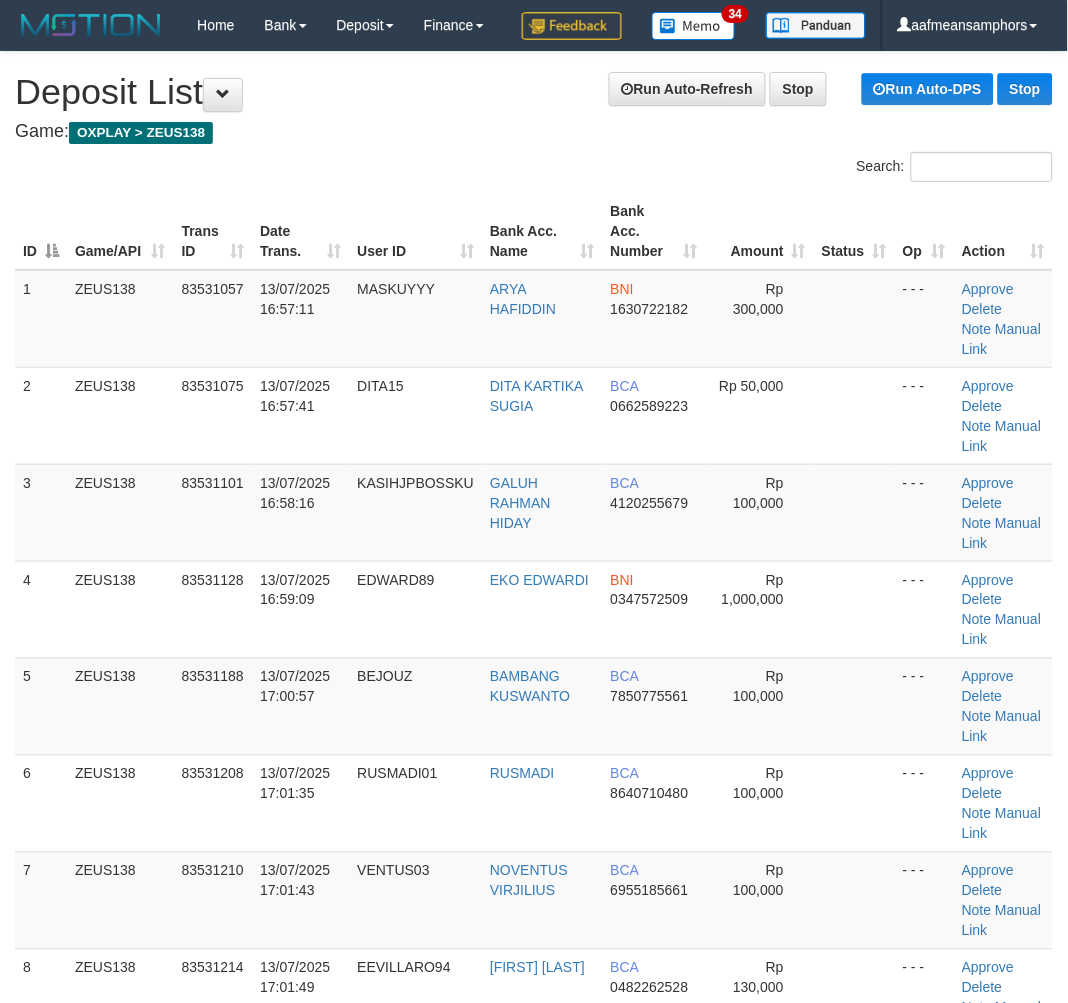 scroll, scrollTop: 996, scrollLeft: 0, axis: vertical 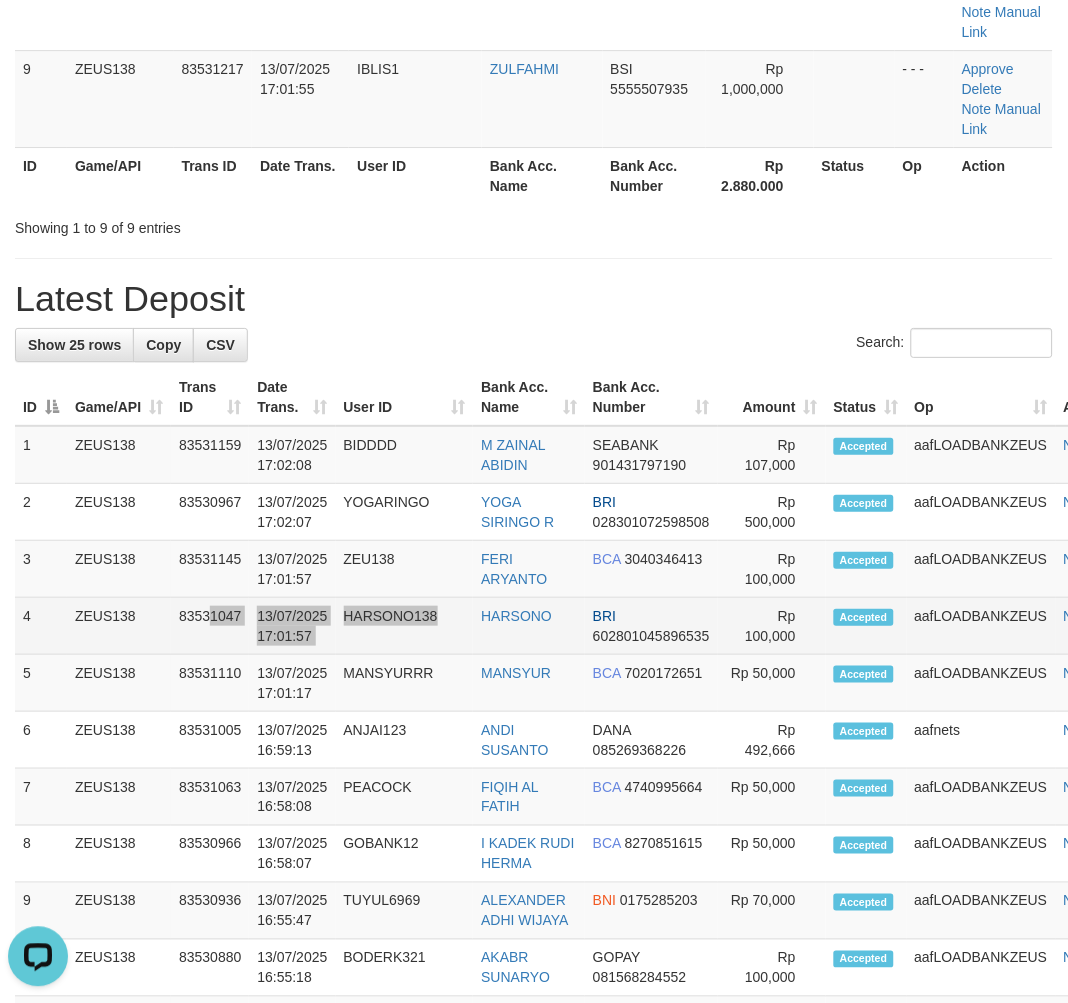 click on "4
ZEUS138
83531047
13/07/2025 17:01:57
HARSONO138
HARSONO
BRI
602801045896535
Rp 100,000
Accepted
aafLOADBANKZEUS
Note" at bounding box center (576, 626) 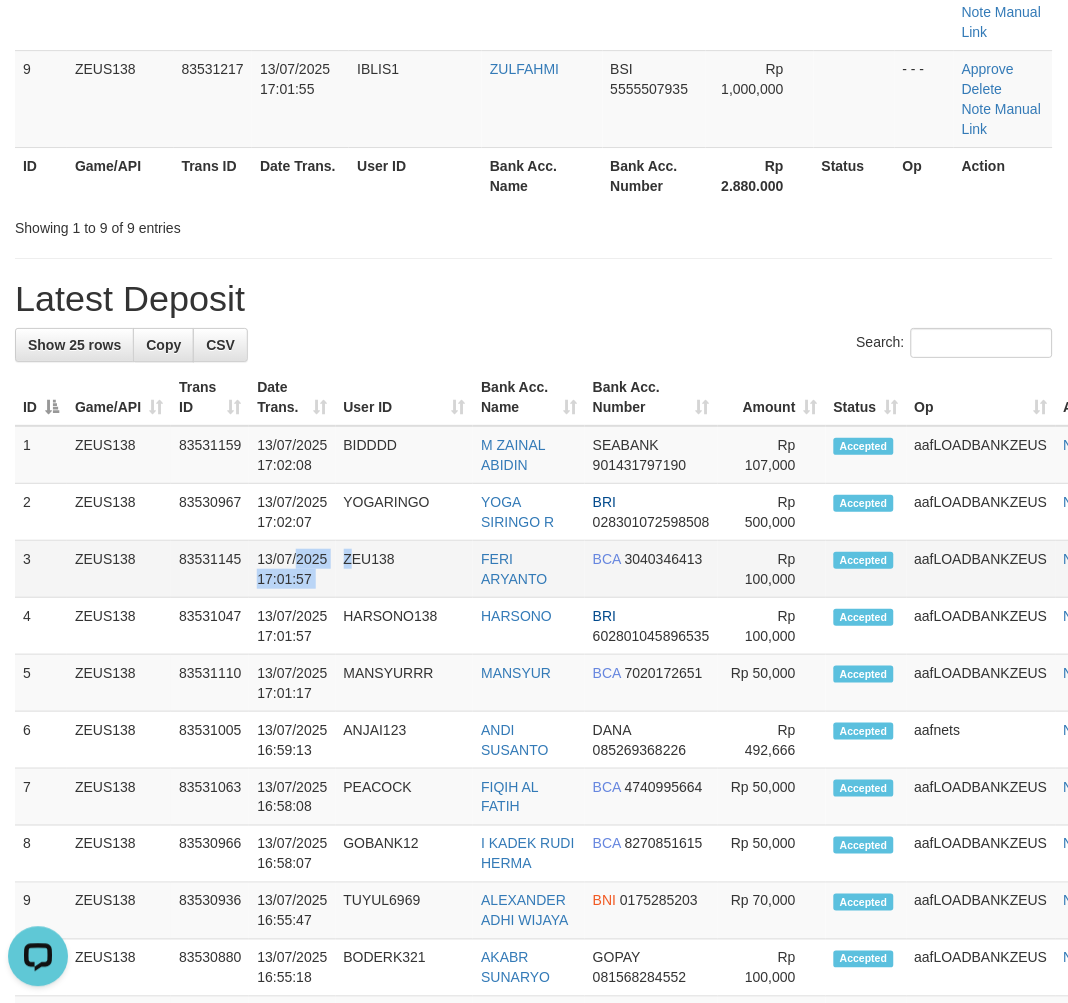click on "3
ZEUS138
83531145
13/07/2025 17:01:57
ZEU138
FERI ARYANTO
BCA
3040346413
Rp 100,000
Accepted
aafLOADBANKZEUS
Note" at bounding box center (576, 569) 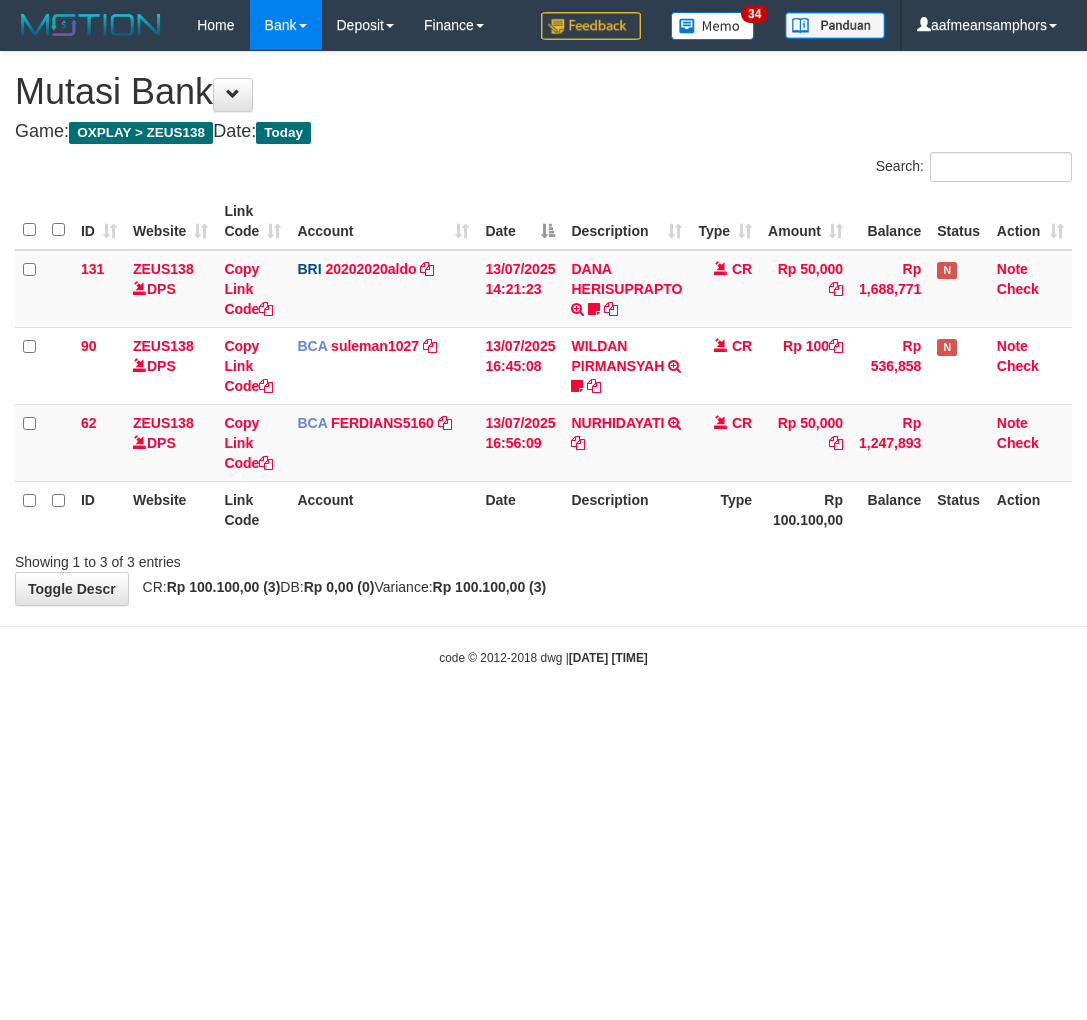 scroll, scrollTop: 0, scrollLeft: 0, axis: both 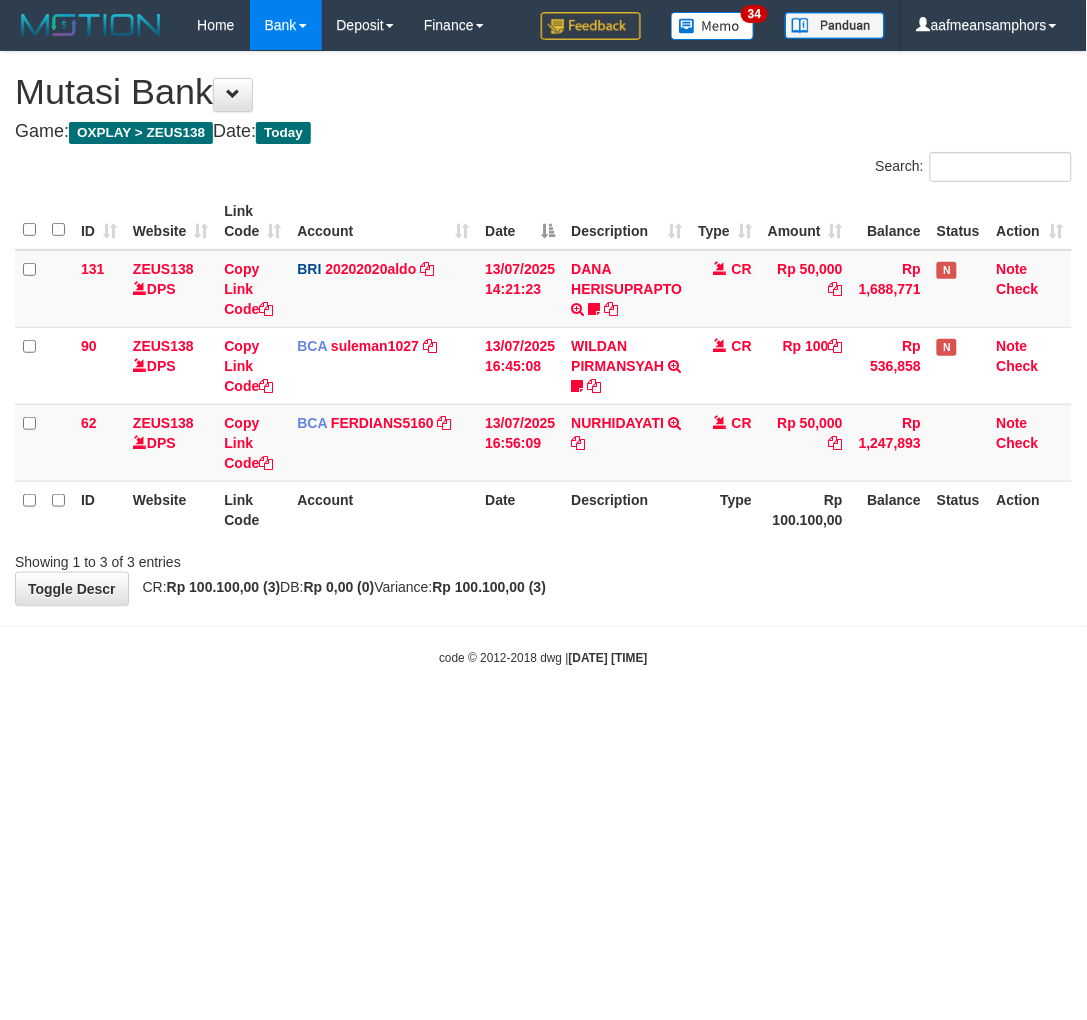 click on "Toggle navigation
Home
Bank
Account List
Load
By Website
Group
[OXPLAY]													ZEUS138
By Load Group (DPS)" at bounding box center (543, 358) 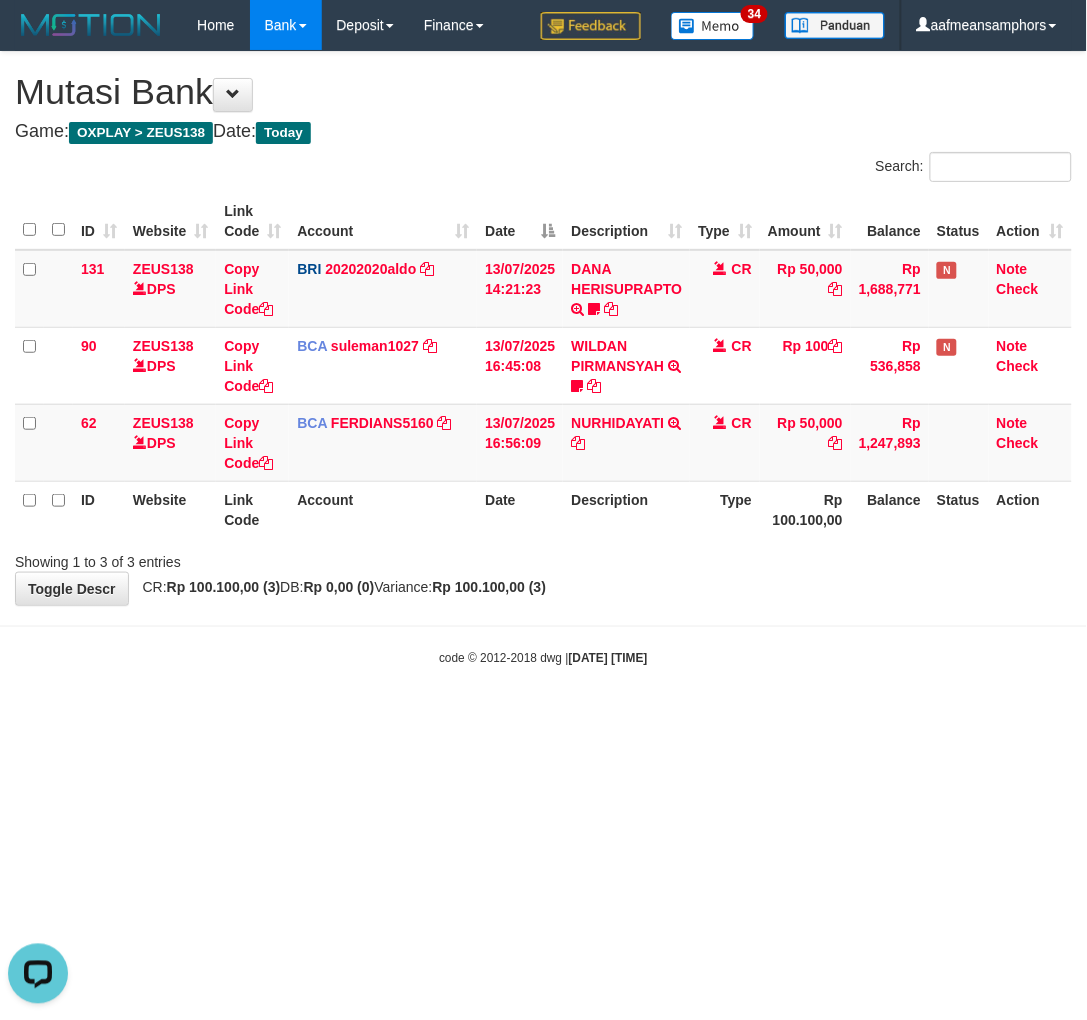 scroll, scrollTop: 0, scrollLeft: 0, axis: both 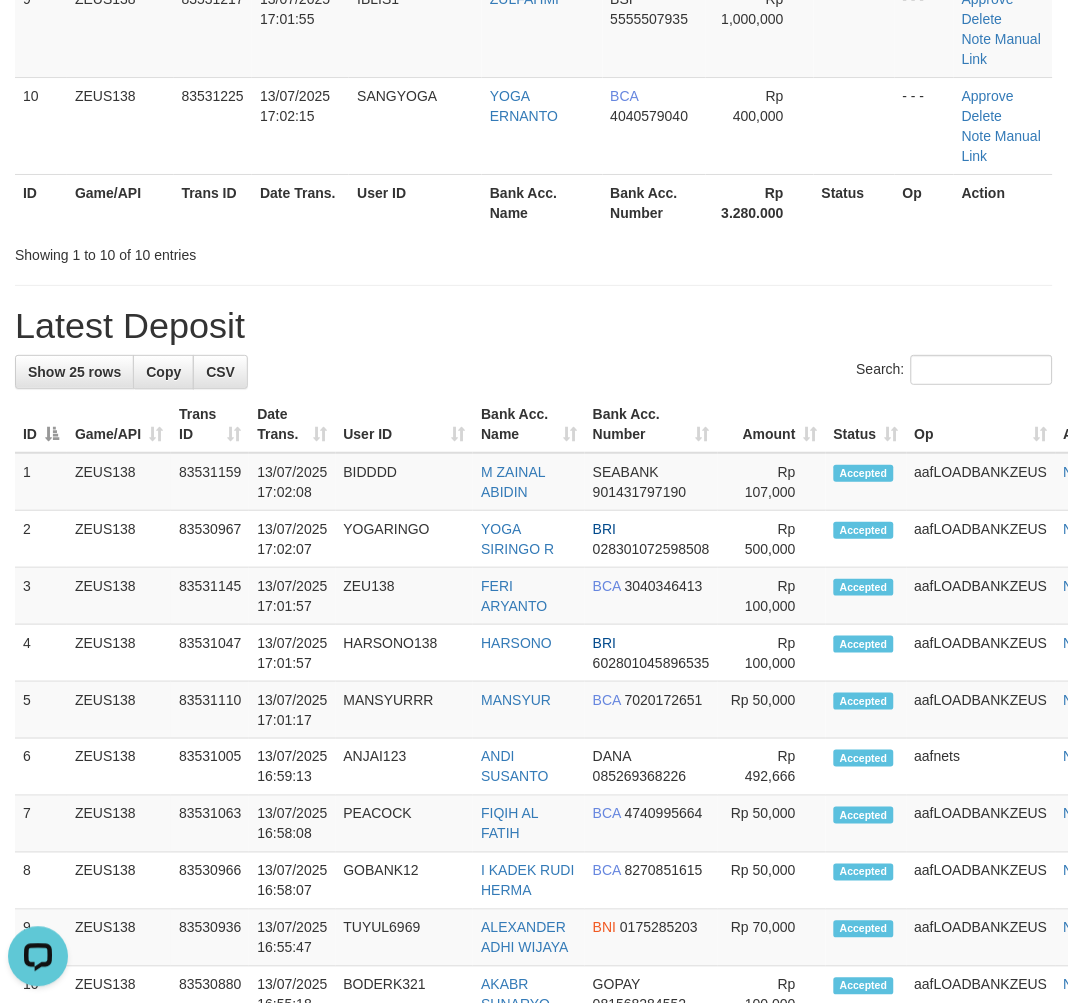 drag, startPoint x: 787, startPoint y: 353, endPoint x: 301, endPoint y: 398, distance: 488.0789 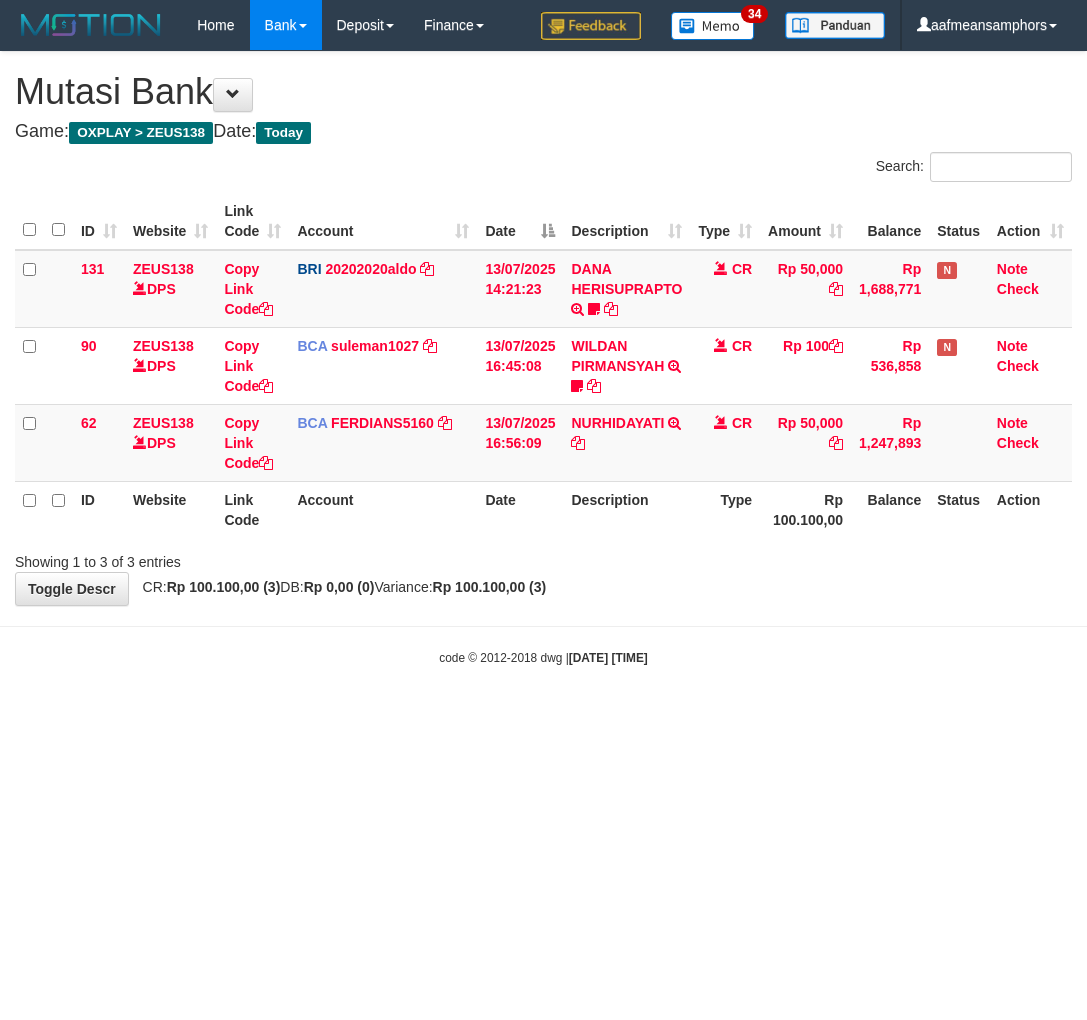 scroll, scrollTop: 0, scrollLeft: 0, axis: both 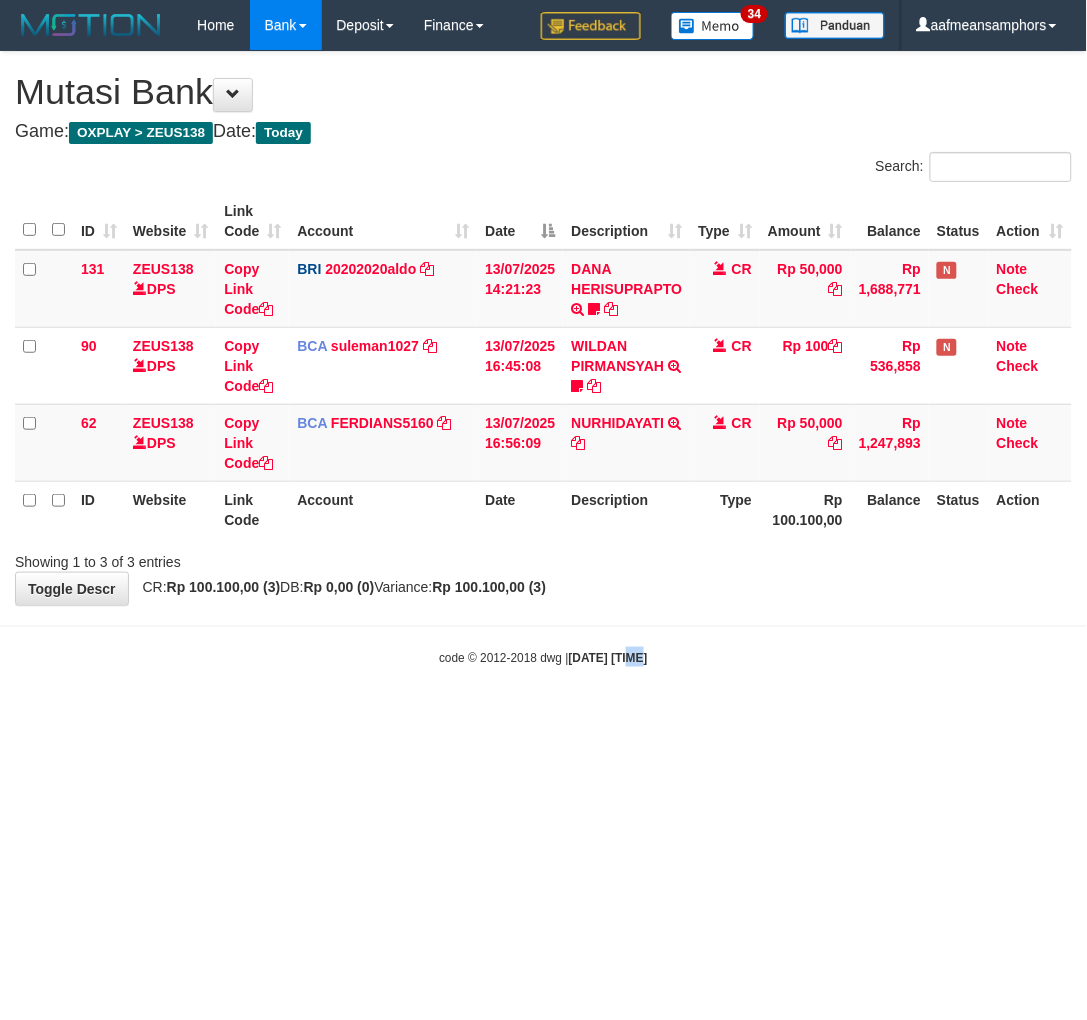 drag, startPoint x: 611, startPoint y: 653, endPoint x: 624, endPoint y: 637, distance: 20.615528 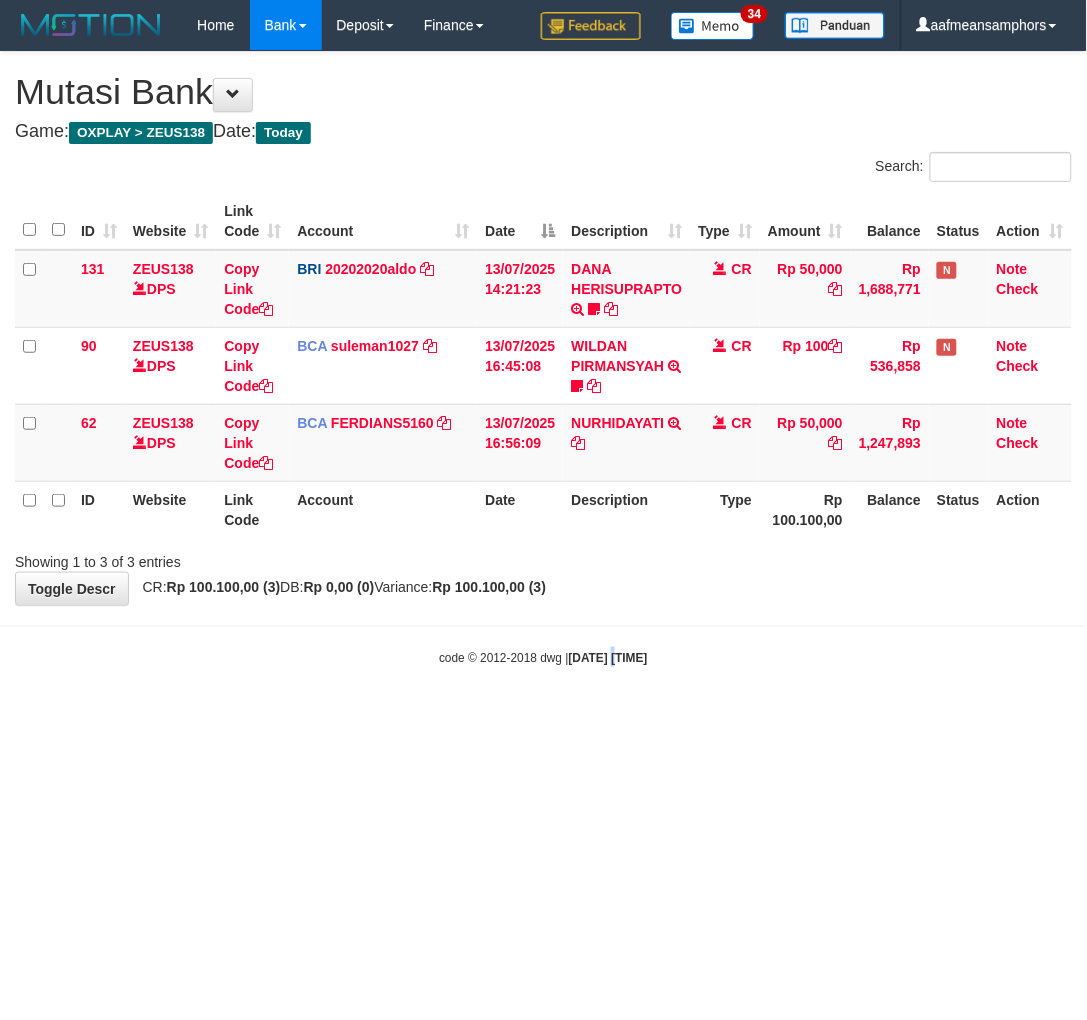 click on "Toggle navigation
Home
Bank
Account List
Load
By Website
Group
[OXPLAY]													ZEUS138
By Load Group (DPS)" at bounding box center [543, 358] 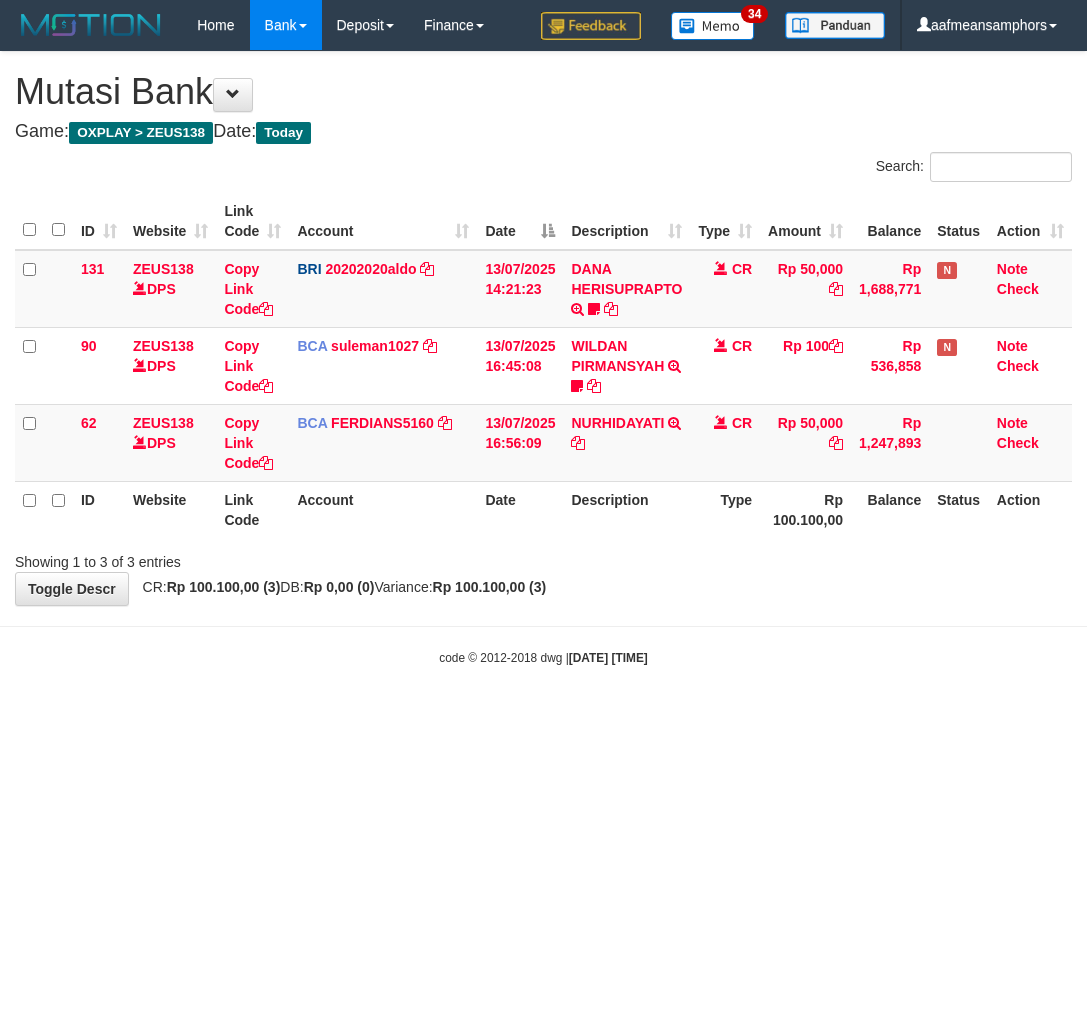 scroll, scrollTop: 0, scrollLeft: 0, axis: both 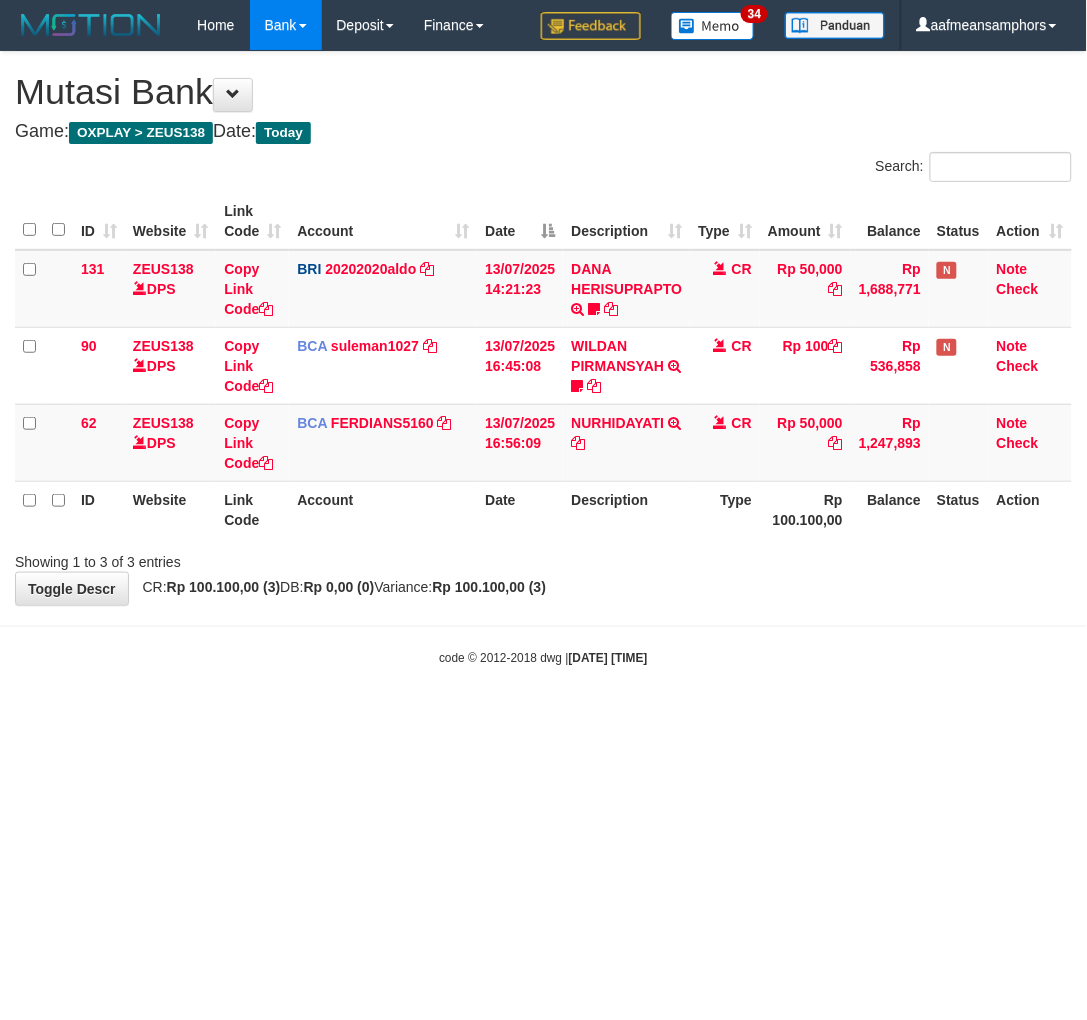 click on "Toggle navigation
Home
Bank
Account List
Load
By Website
Group
[OXPLAY]													ZEUS138
By Load Group (DPS)
Sync" at bounding box center (543, 358) 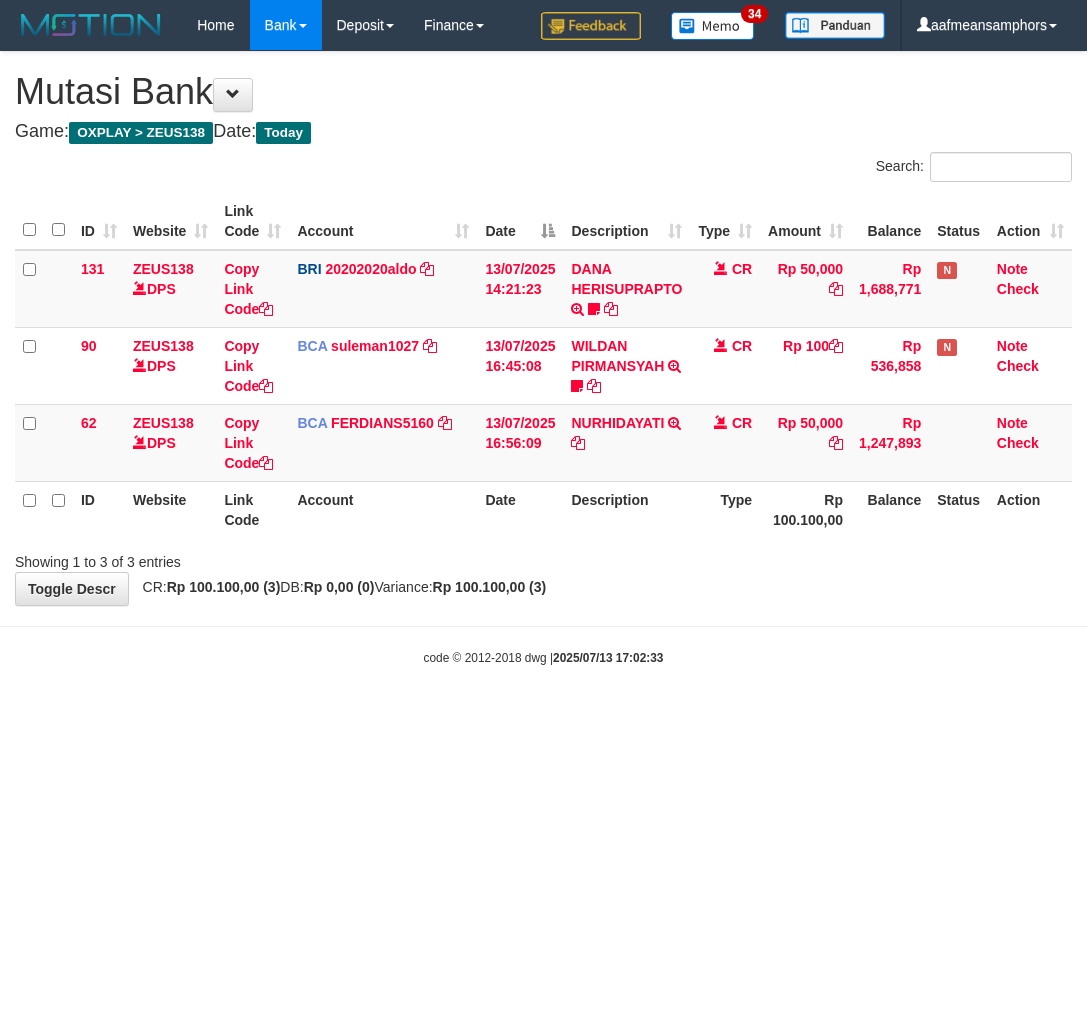 scroll, scrollTop: 0, scrollLeft: 0, axis: both 